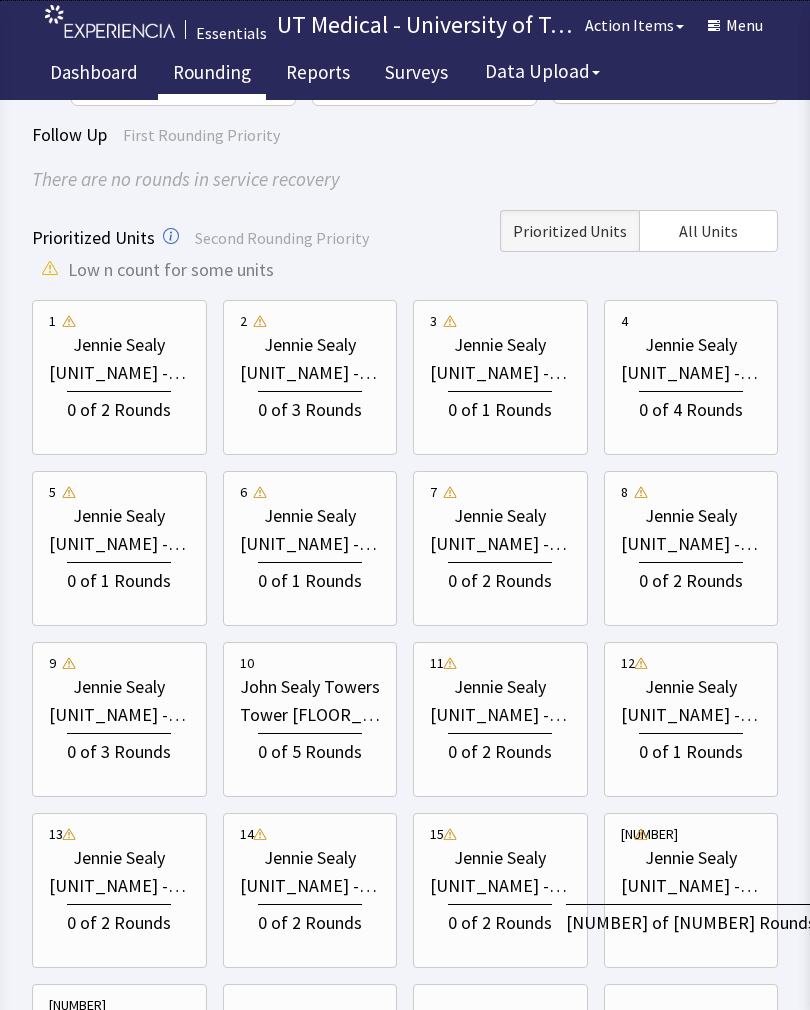 scroll, scrollTop: 122, scrollLeft: 0, axis: vertical 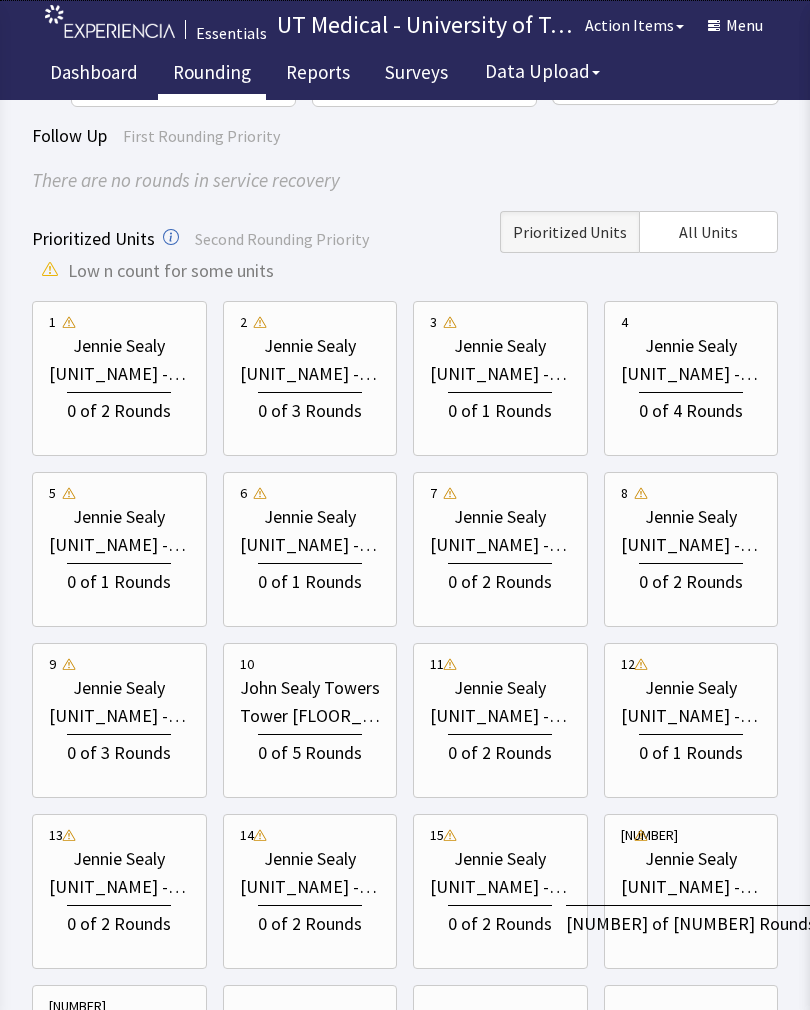 click on "[UNIT_NAME] - Neuro ICU" at bounding box center [691, 716] 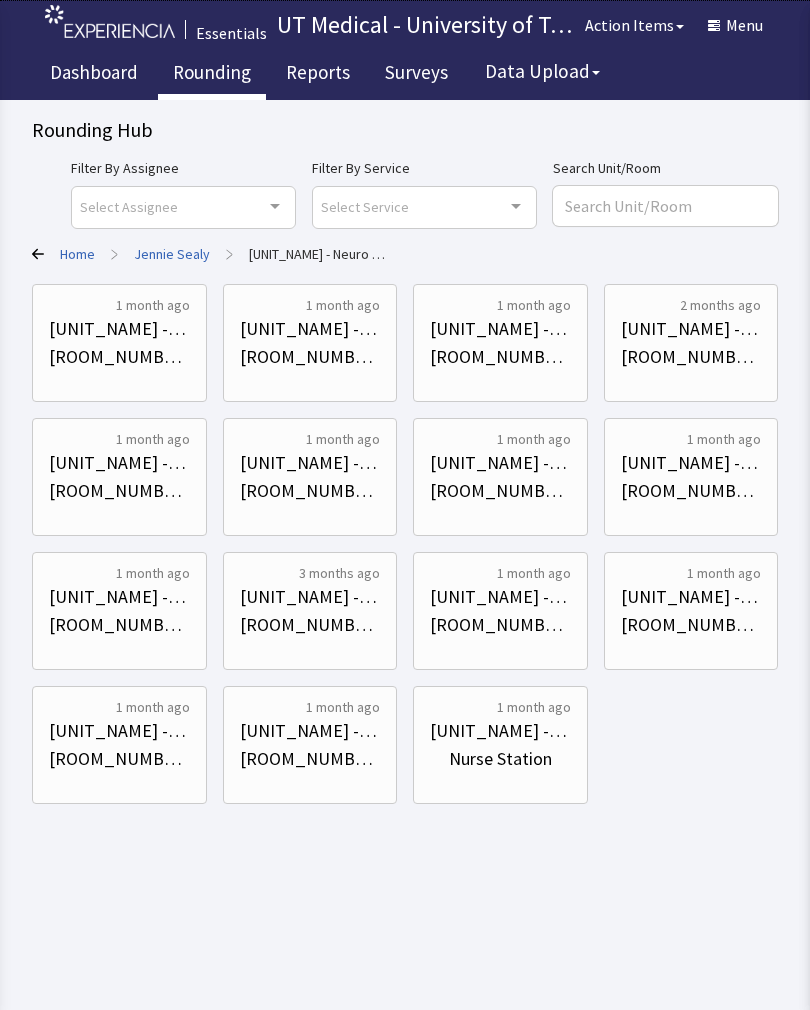 scroll, scrollTop: 0, scrollLeft: 0, axis: both 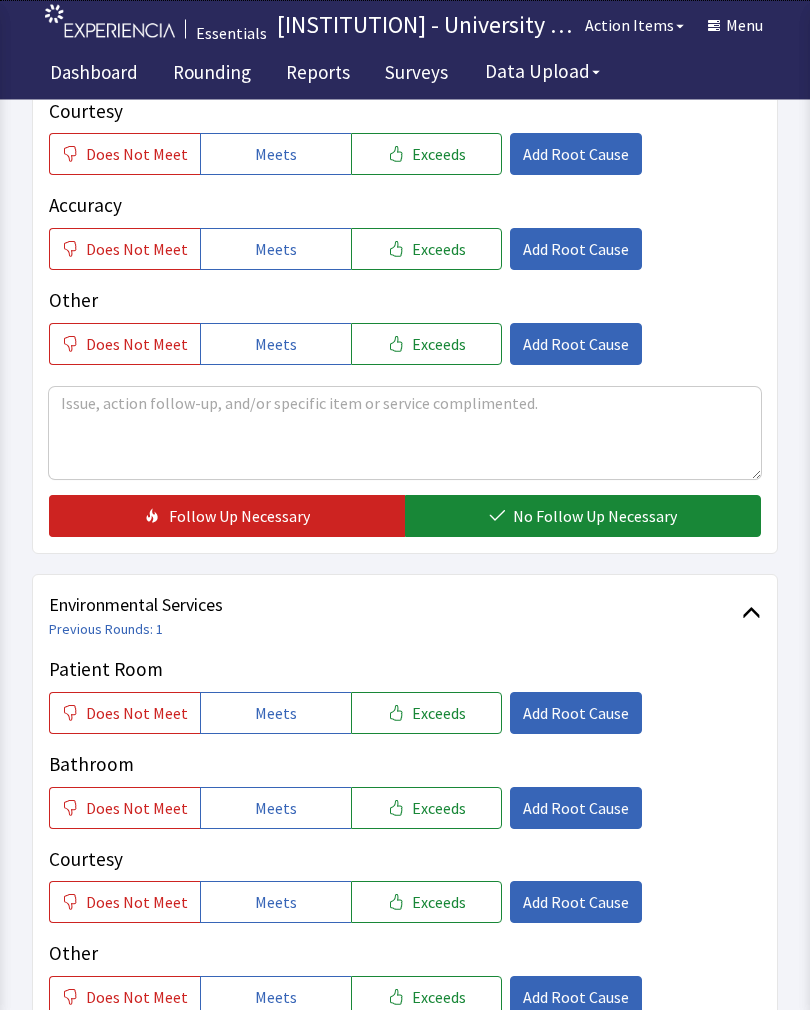 click on "Exceeds" at bounding box center (439, 714) 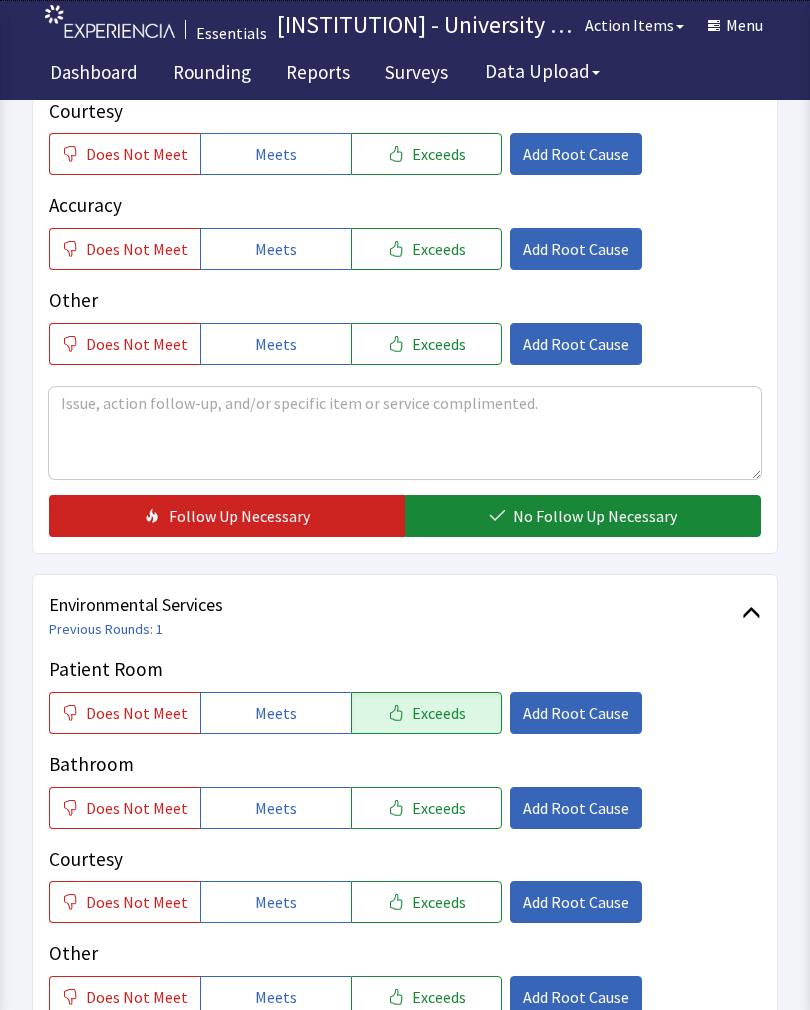 click on "Exceeds" 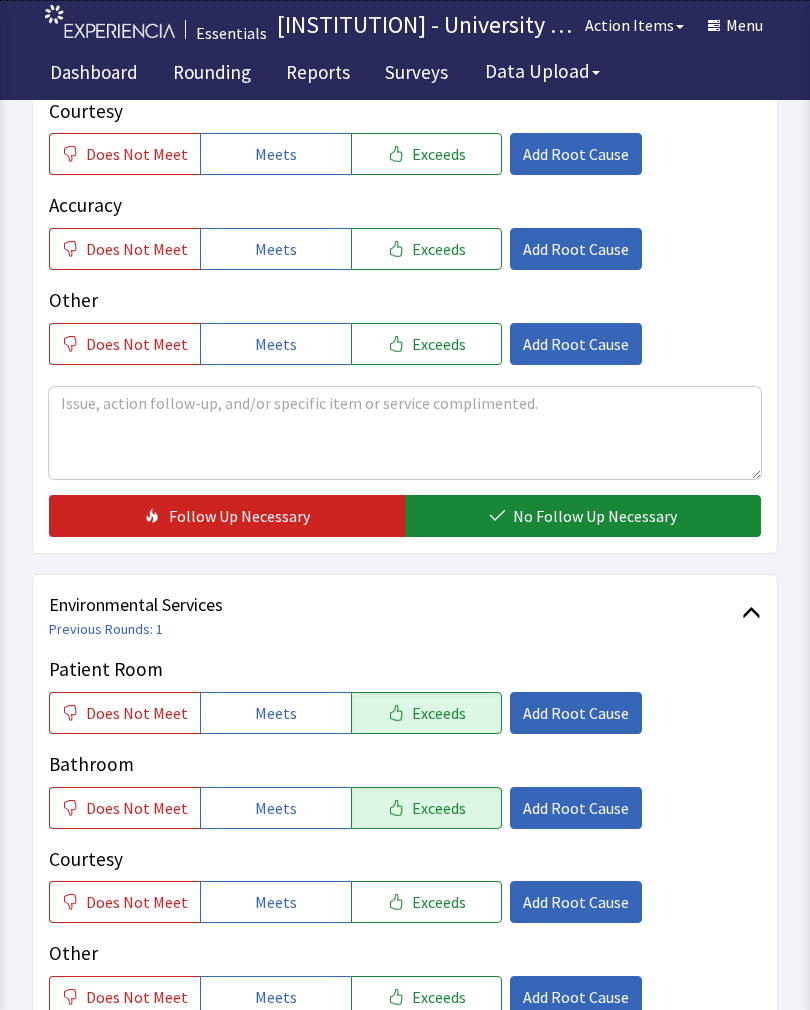 click on "Exceeds" 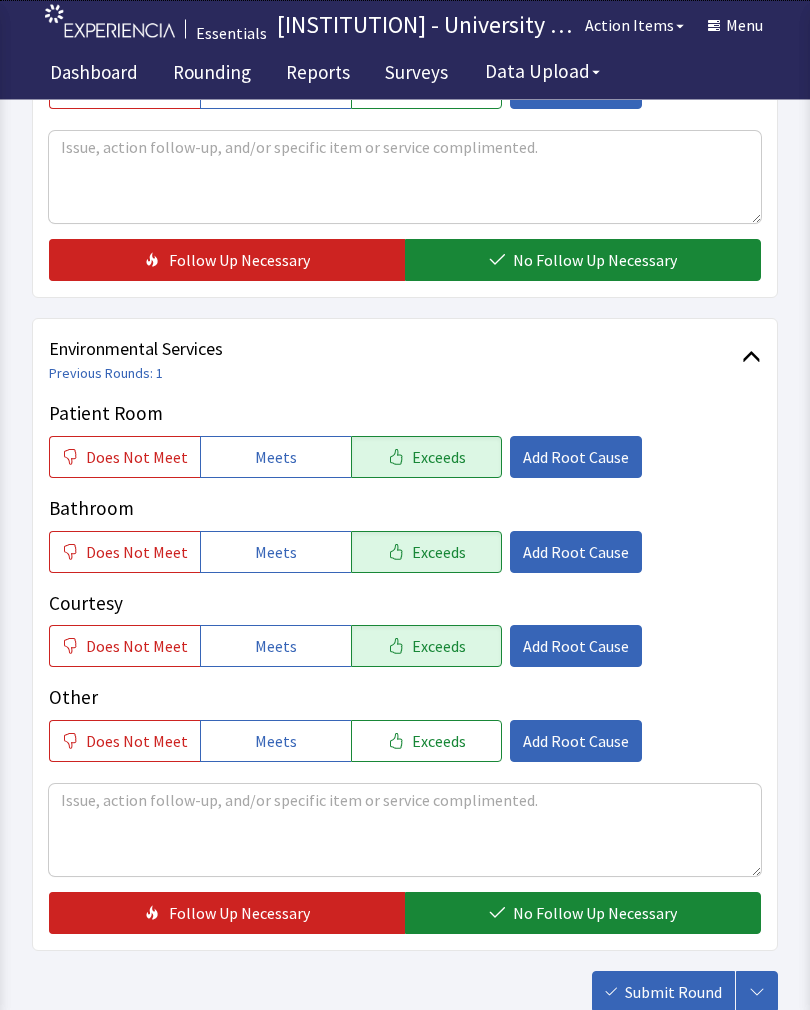 click on "No Follow Up Necessary" 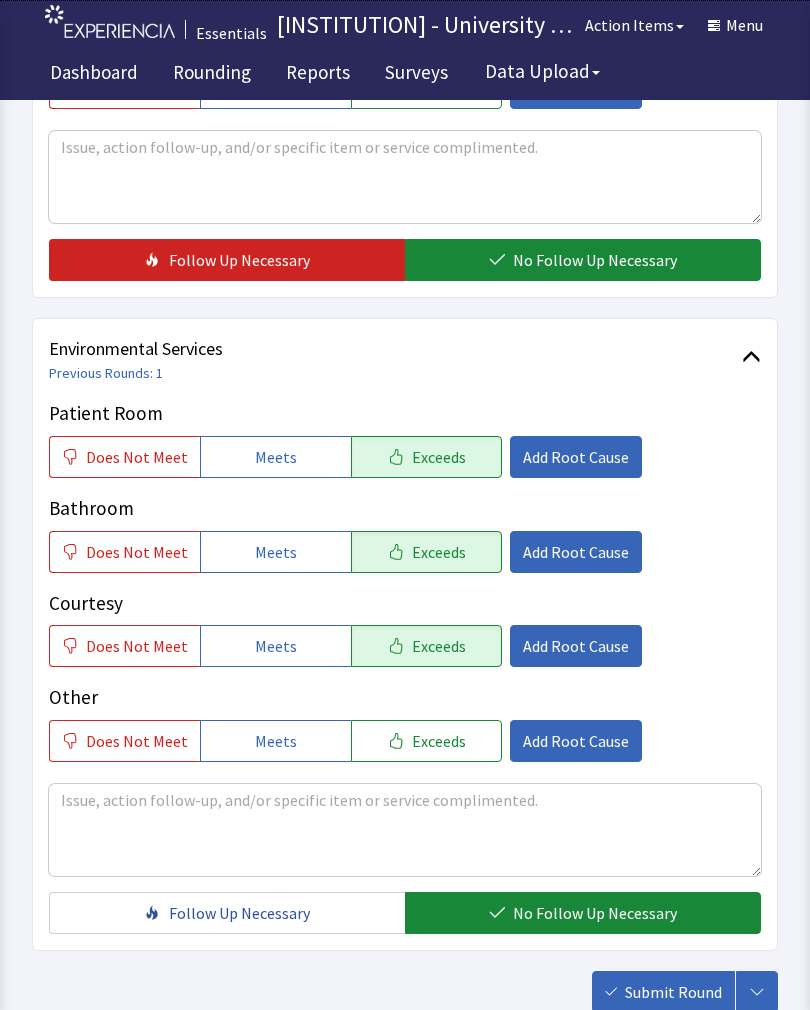 click on "Submit Round" at bounding box center (673, 992) 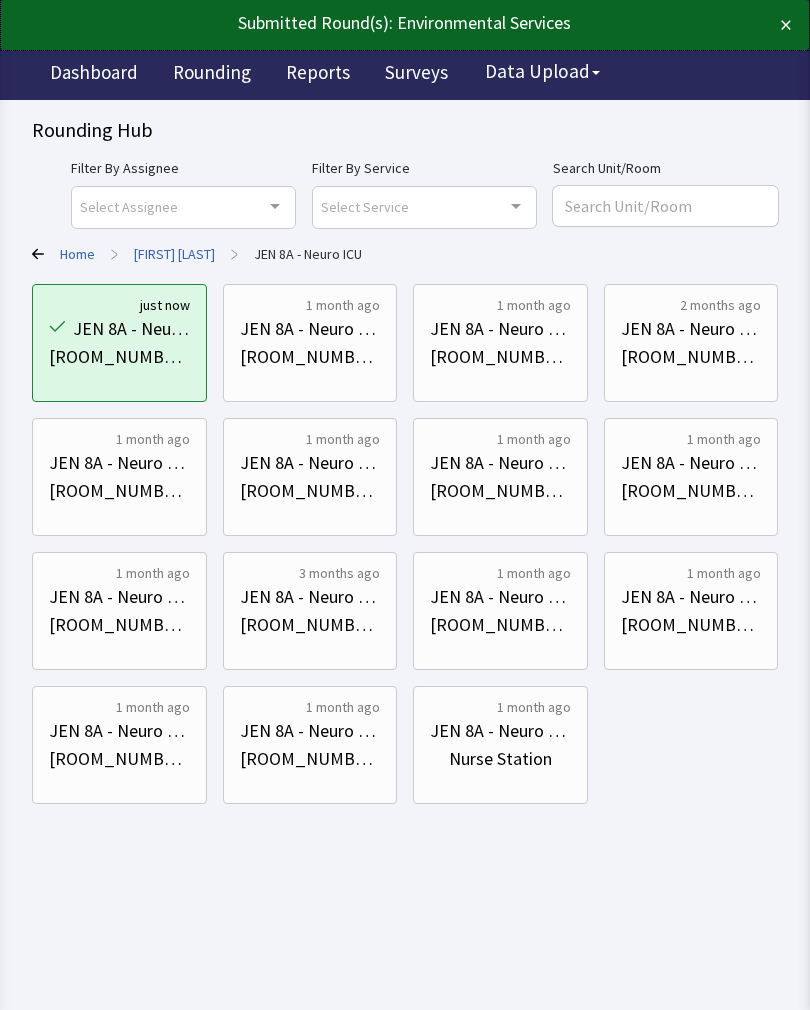 scroll, scrollTop: 0, scrollLeft: 0, axis: both 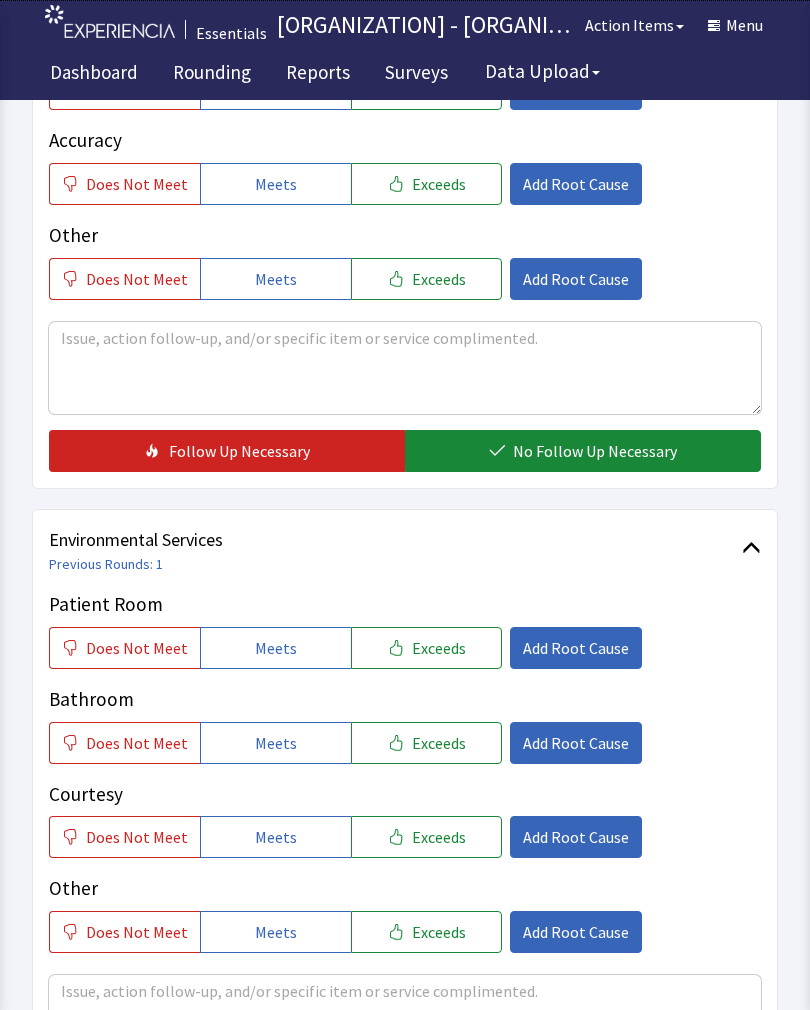 click on "Exceeds" 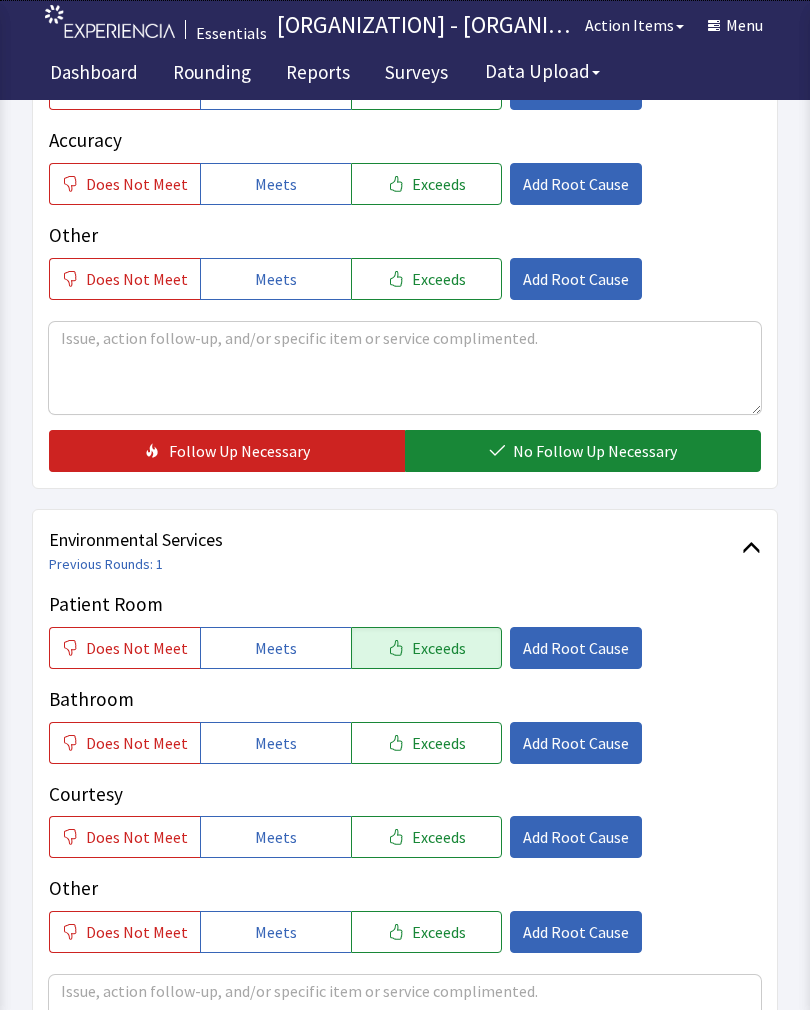 click on "Exceeds" 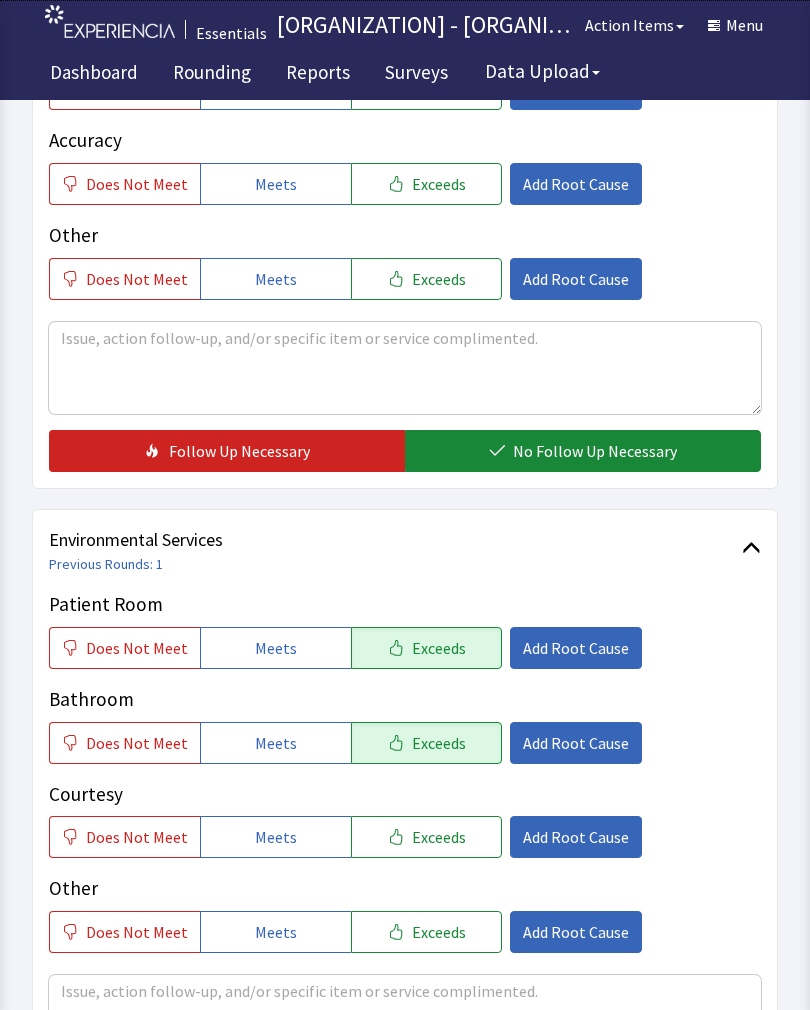 click on "Exceeds" at bounding box center (439, 837) 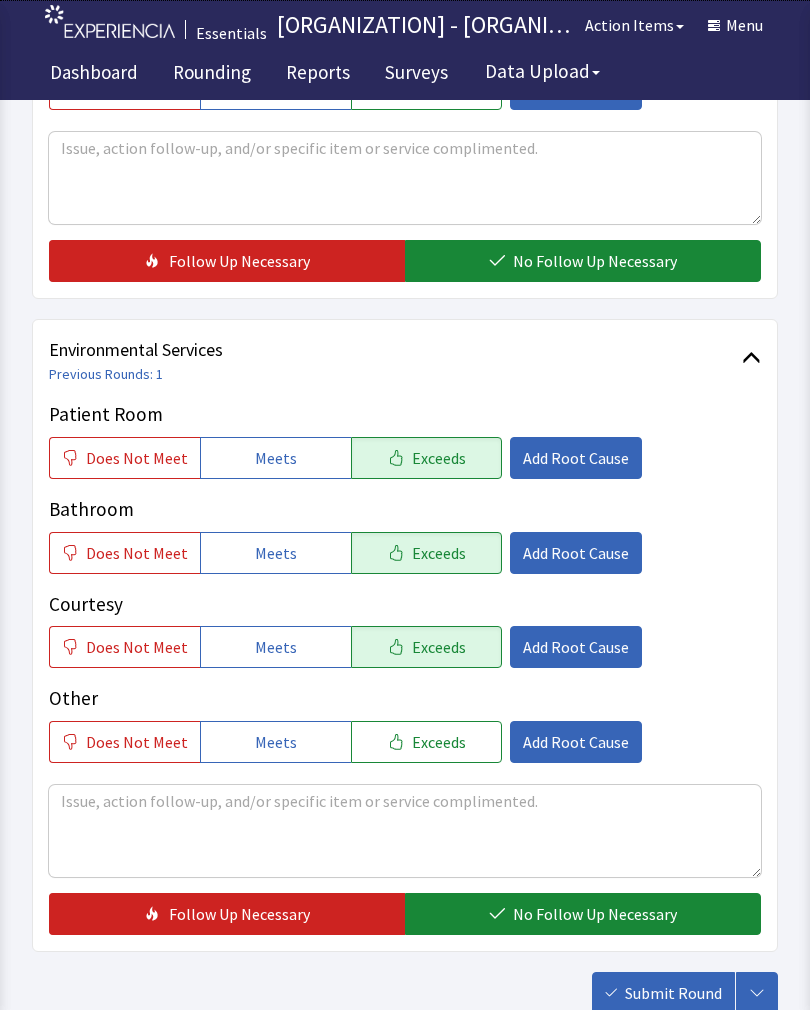 scroll, scrollTop: 890, scrollLeft: 0, axis: vertical 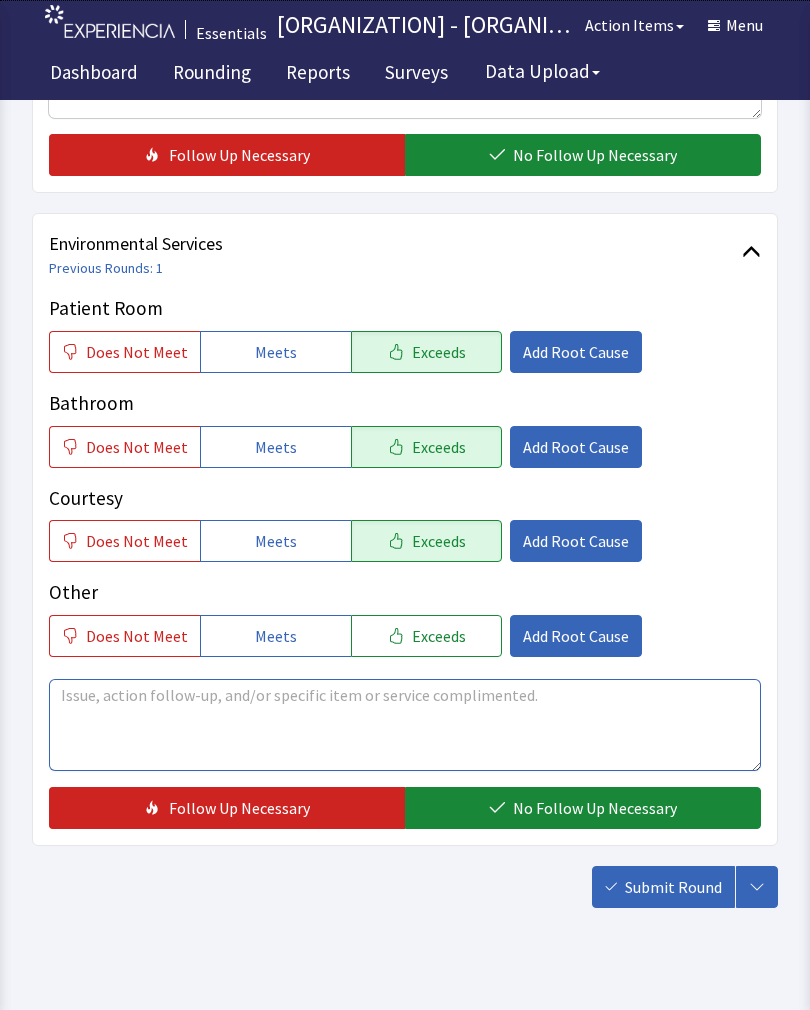 click at bounding box center [405, 725] 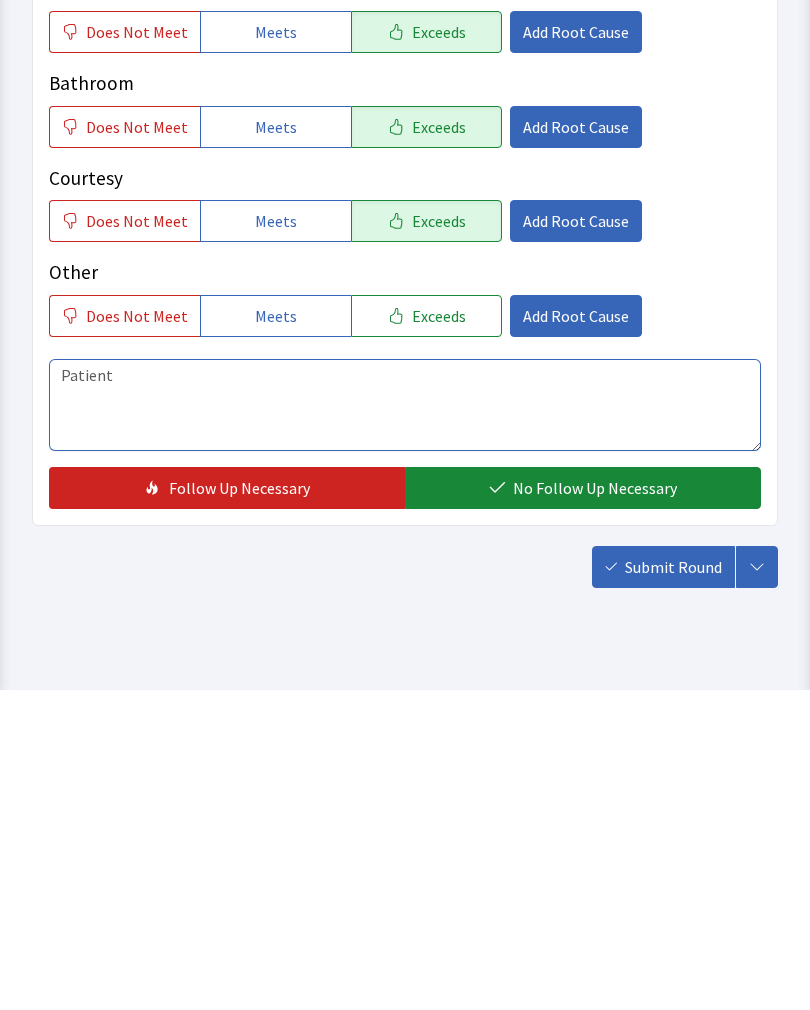 scroll, scrollTop: 921, scrollLeft: 0, axis: vertical 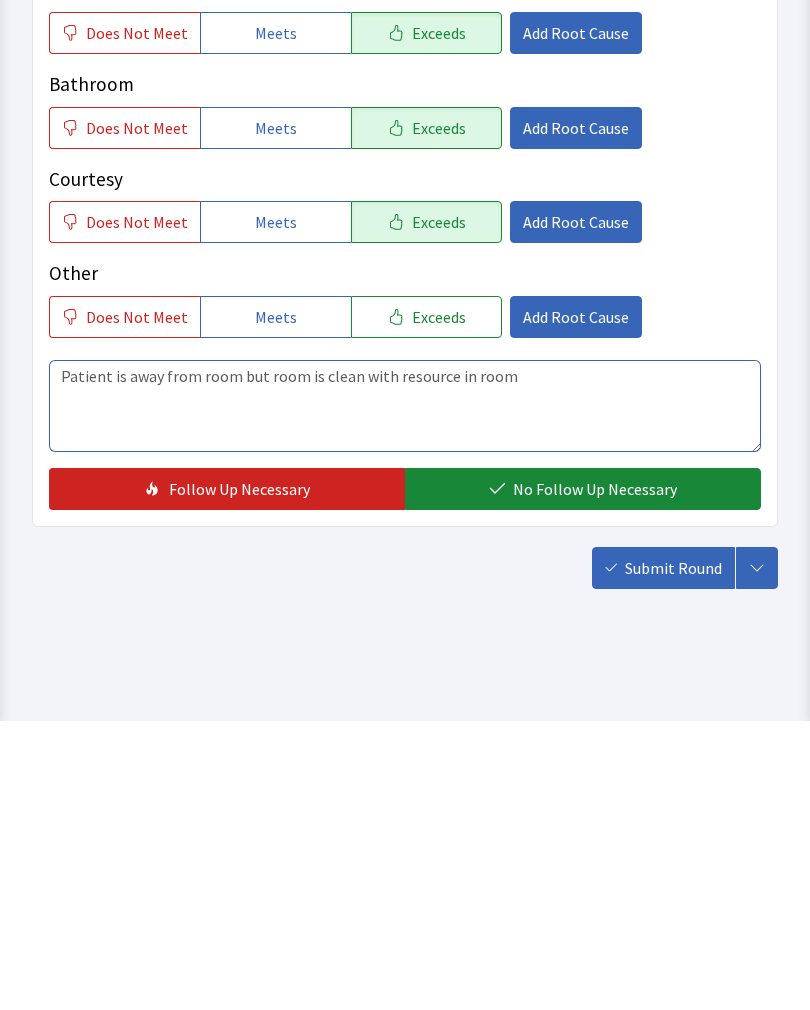 type on "Patient is away from room but room is clean with resource in room" 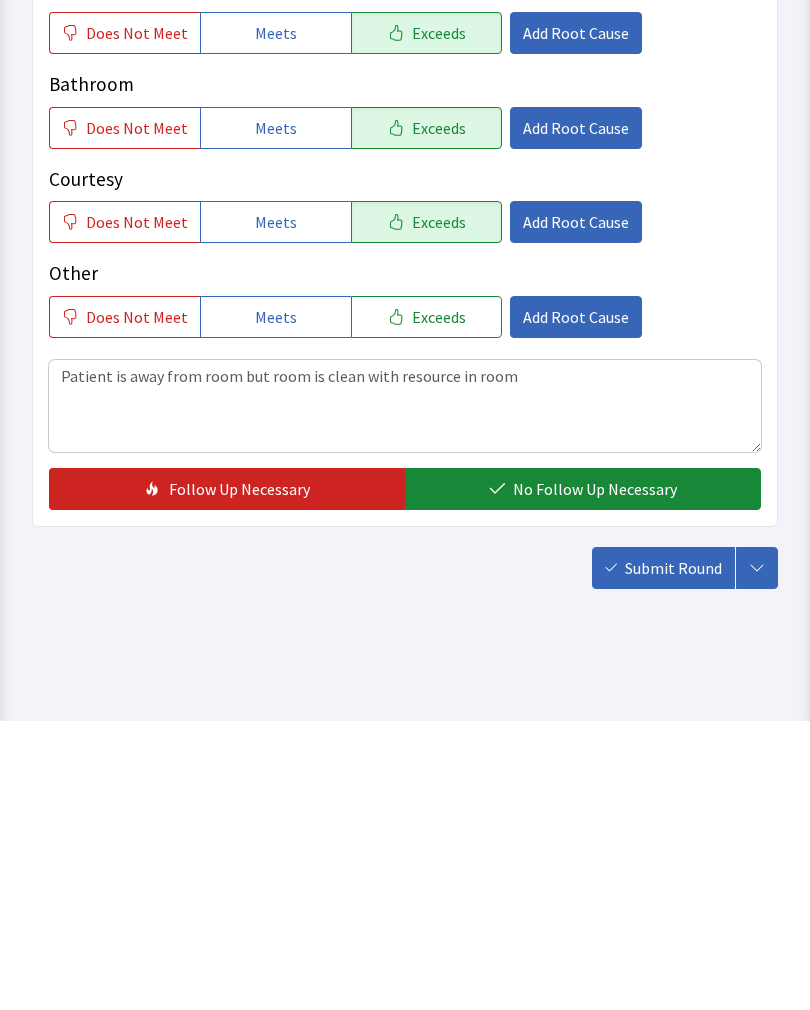 click on "No Follow Up Necessary" at bounding box center [595, 778] 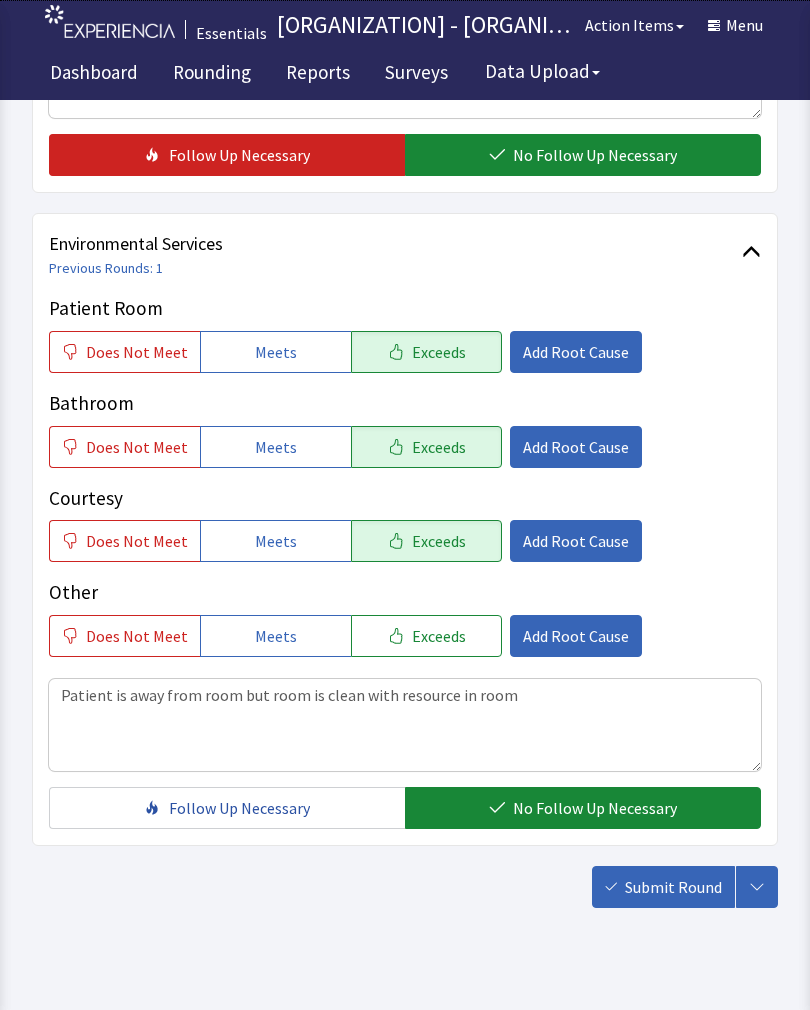 click on "Submit Round" at bounding box center [673, 887] 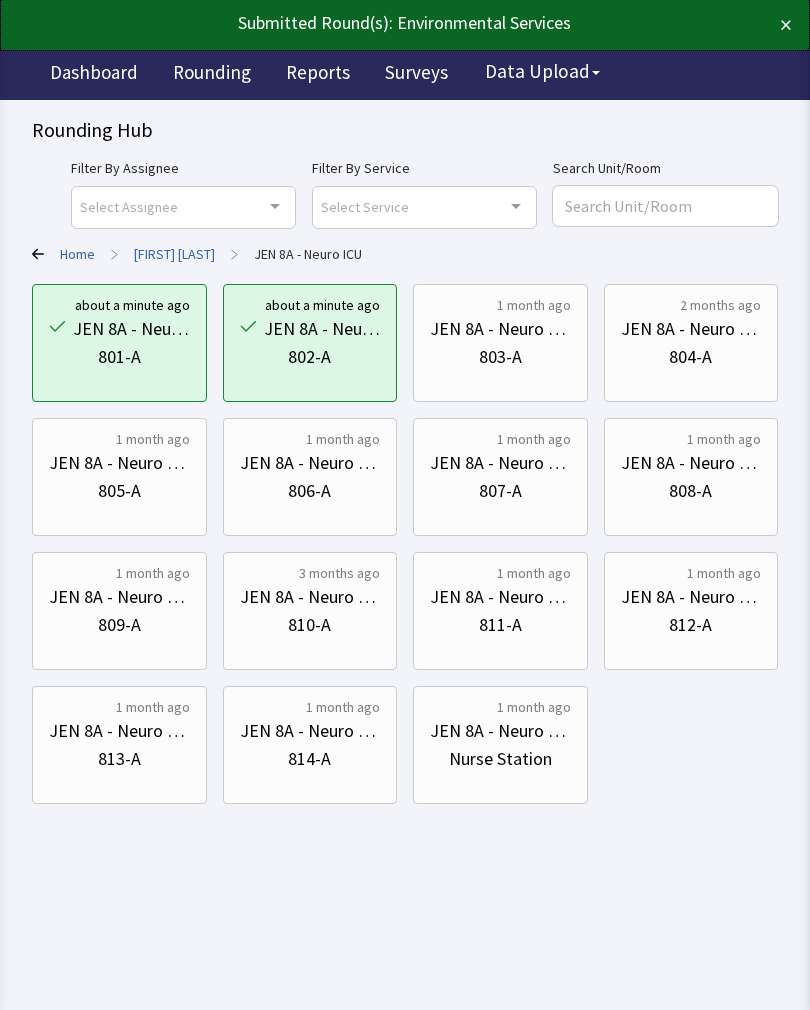 scroll, scrollTop: 0, scrollLeft: 0, axis: both 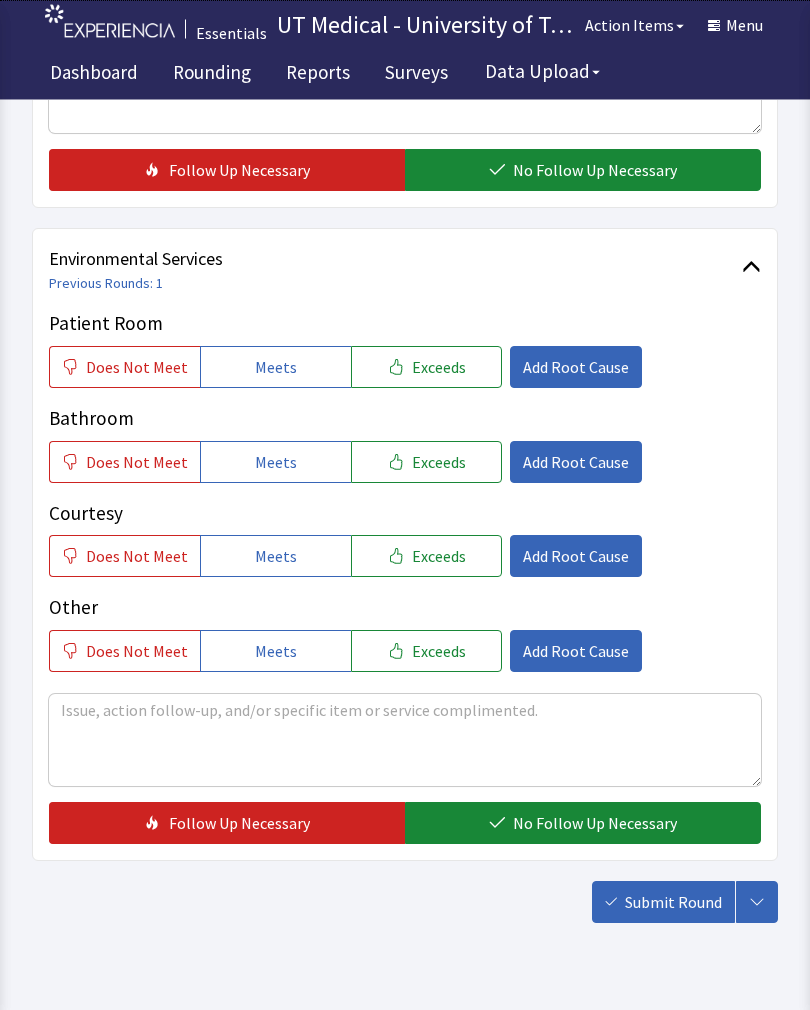 click on "Exceeds" at bounding box center [439, 368] 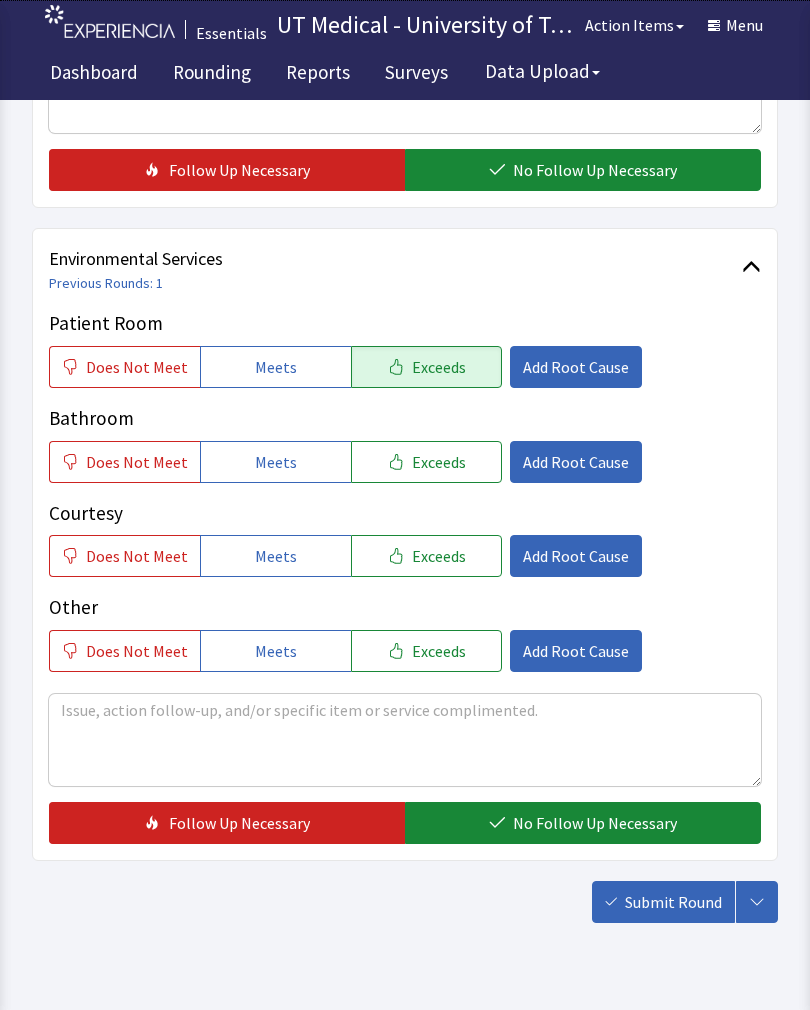 click on "Exceeds" at bounding box center [439, 462] 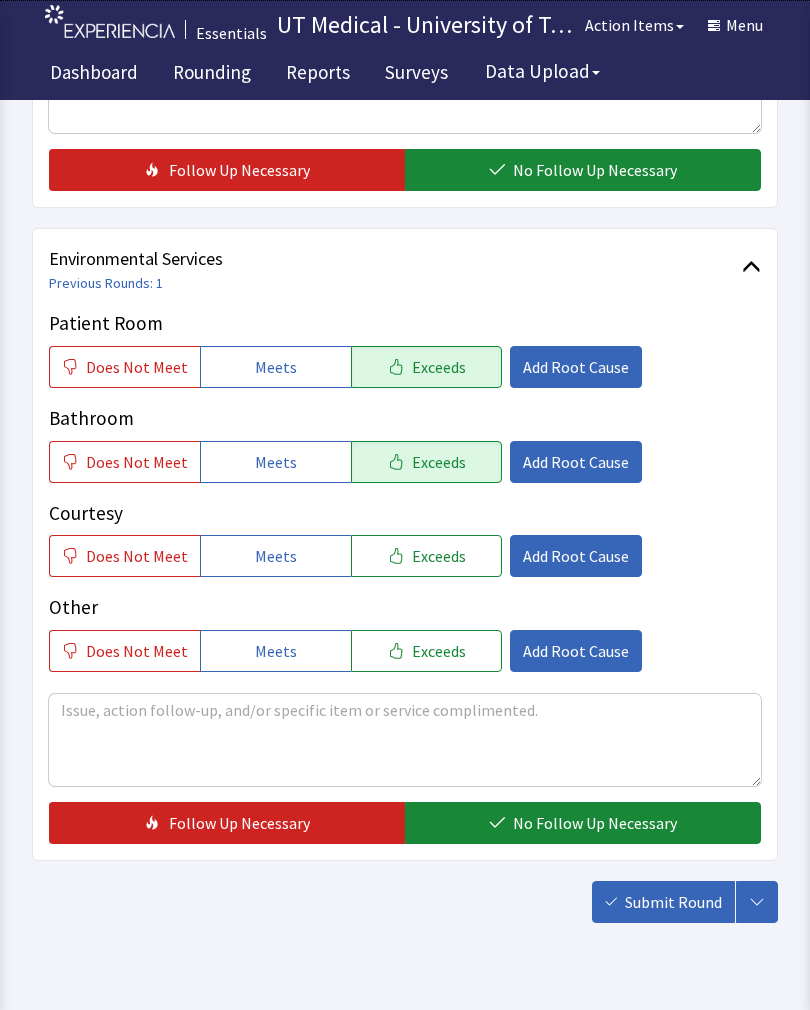 click on "Exceeds" 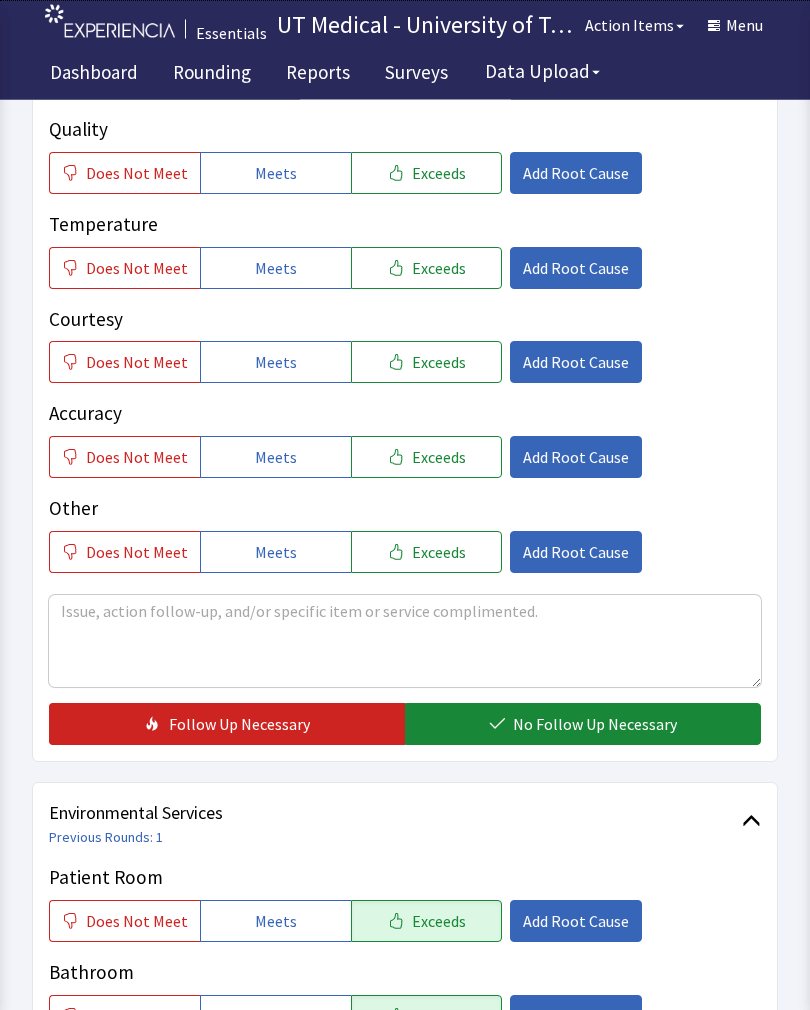 click on "Exceeds" 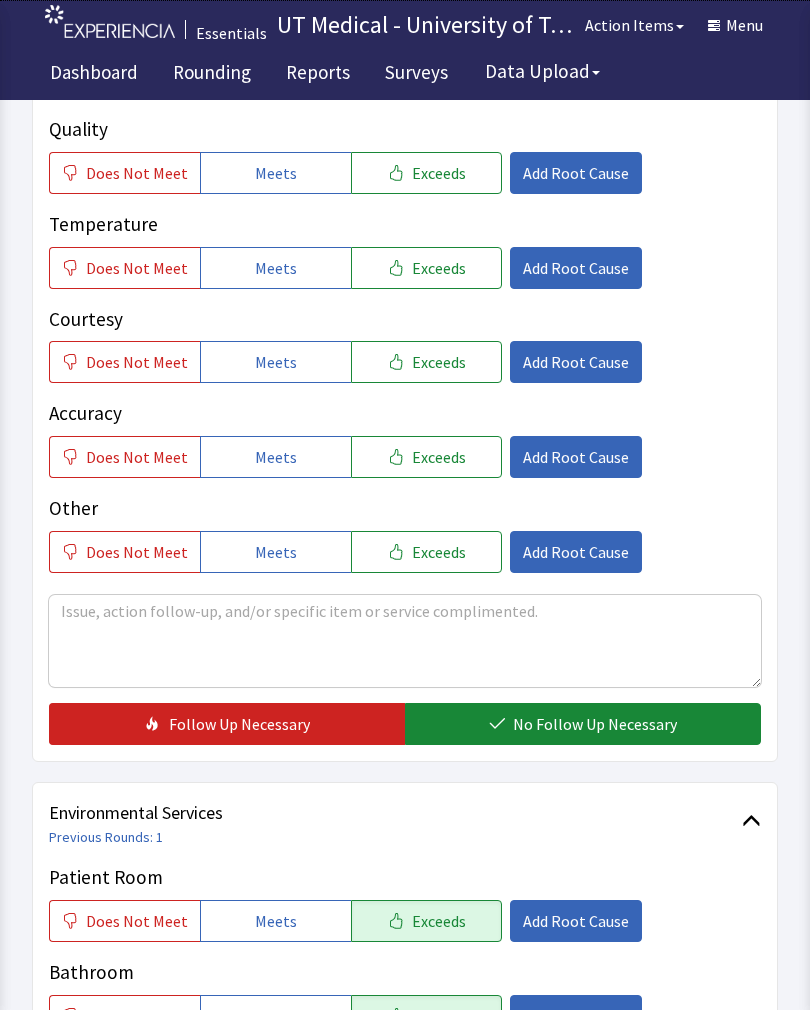 click on "Exceeds" at bounding box center [439, 268] 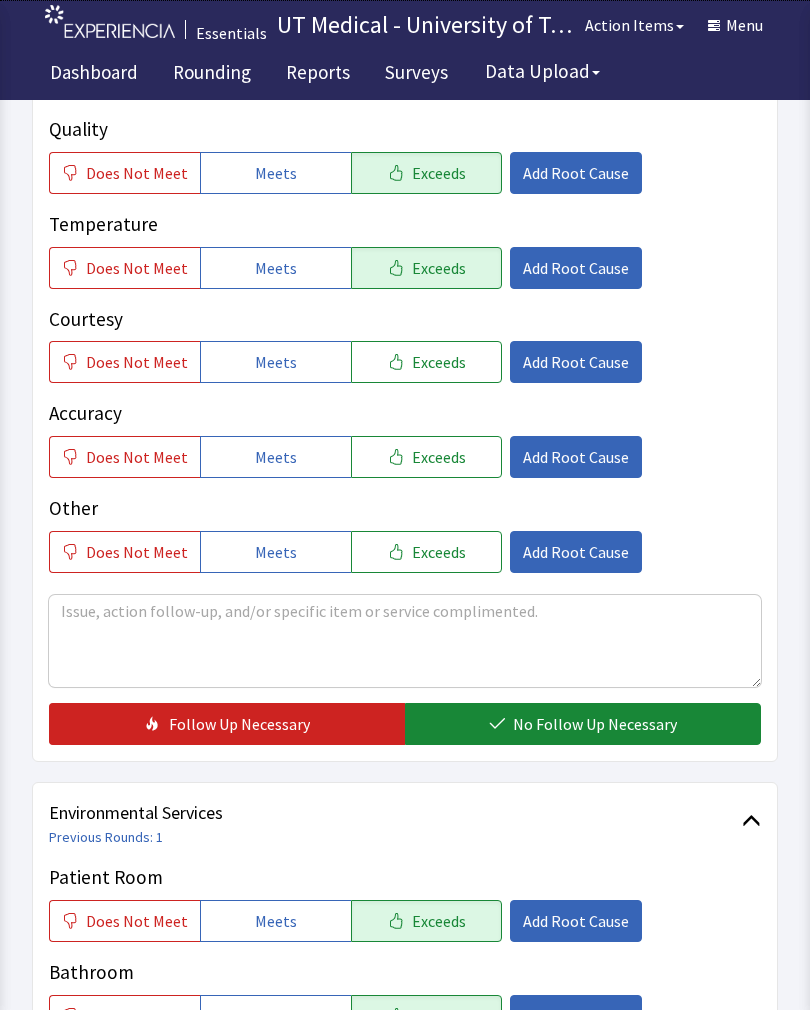 click on "Exceeds" 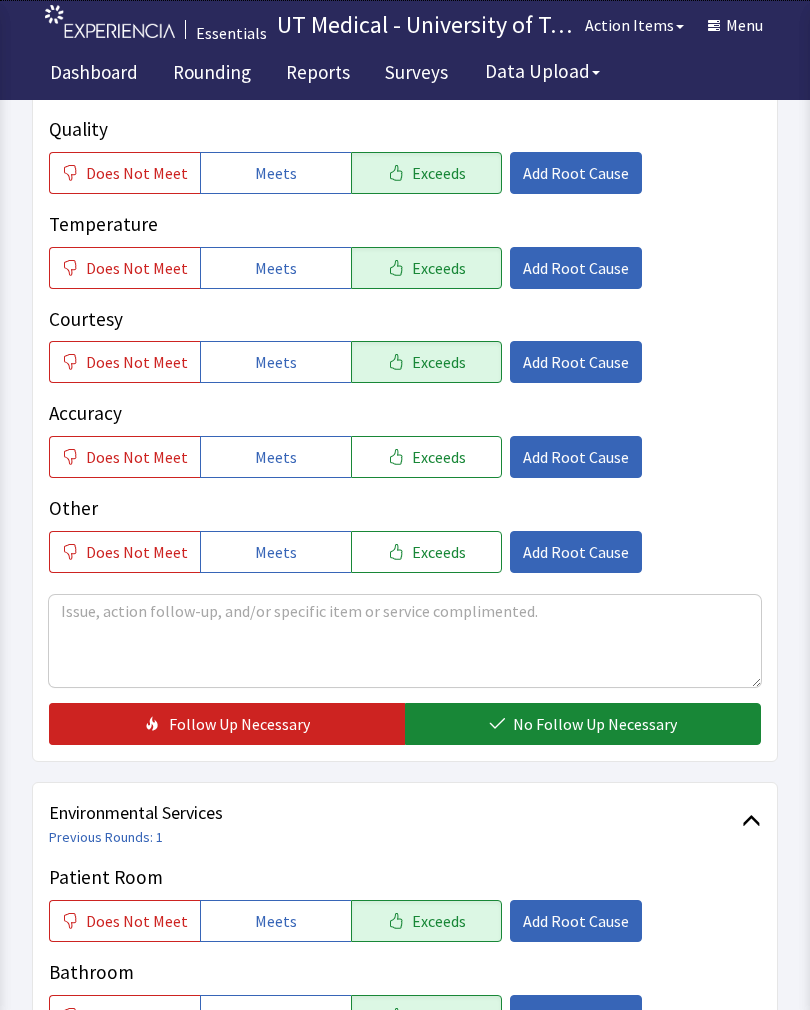 click on "No Follow Up Necessary" at bounding box center (595, 724) 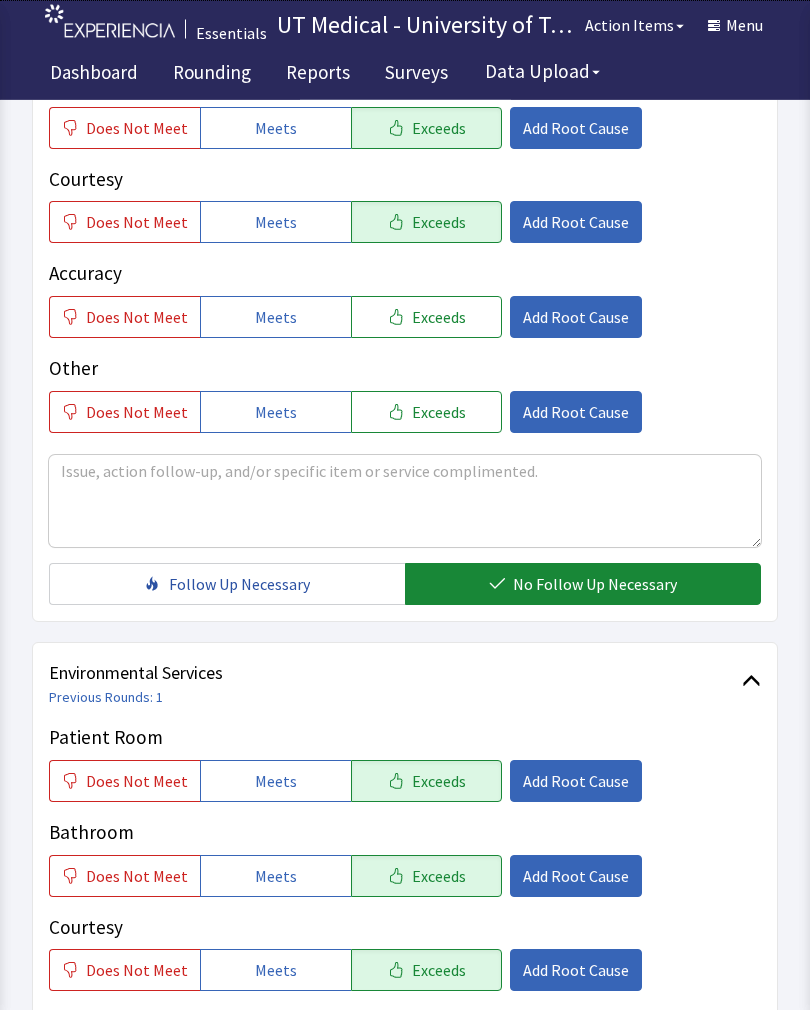 scroll, scrollTop: 890, scrollLeft: 0, axis: vertical 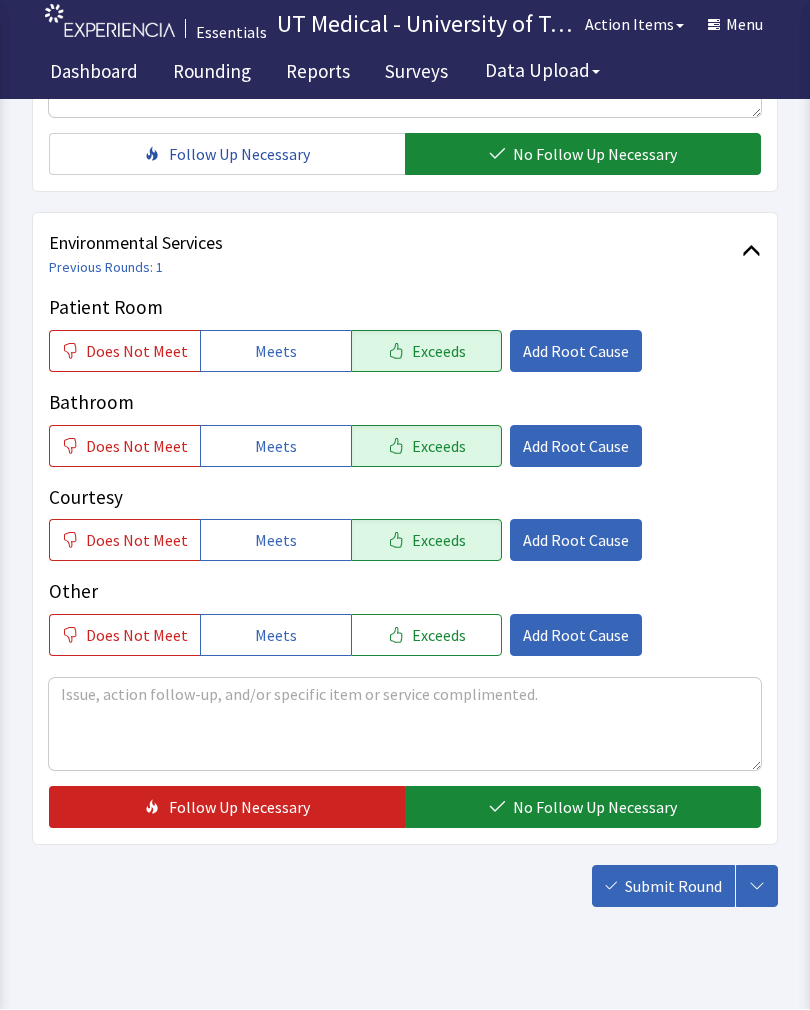 click on "No Follow Up Necessary" at bounding box center [595, 808] 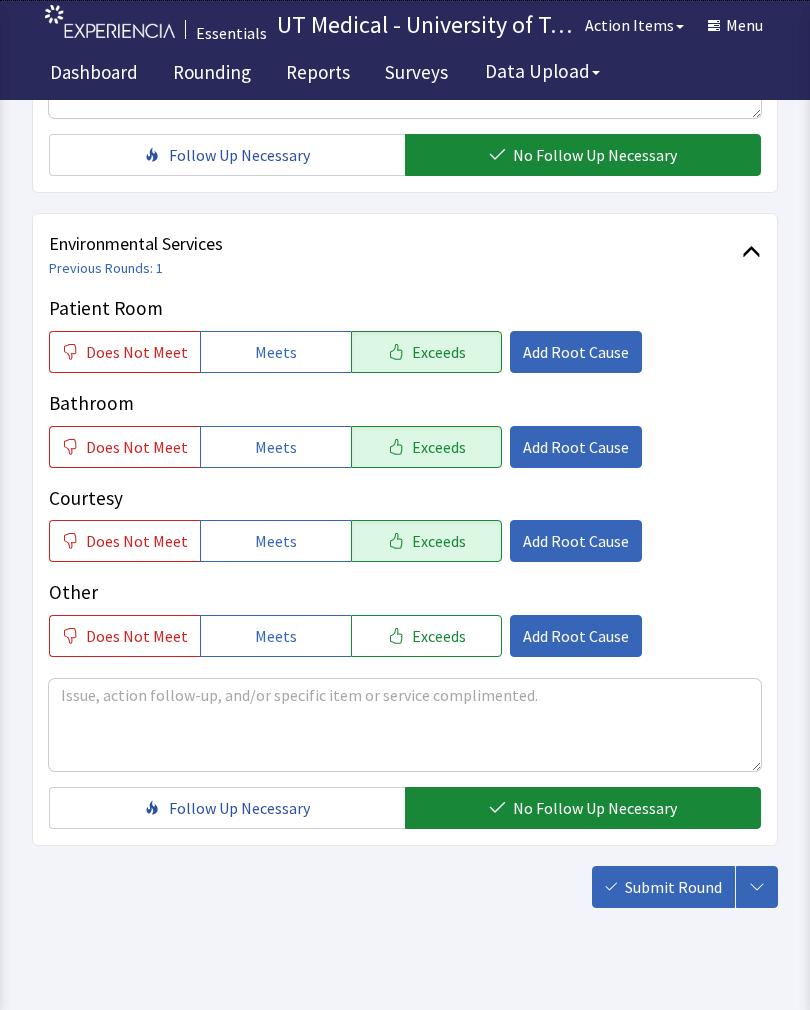 click on "Submit Round" at bounding box center [673, 887] 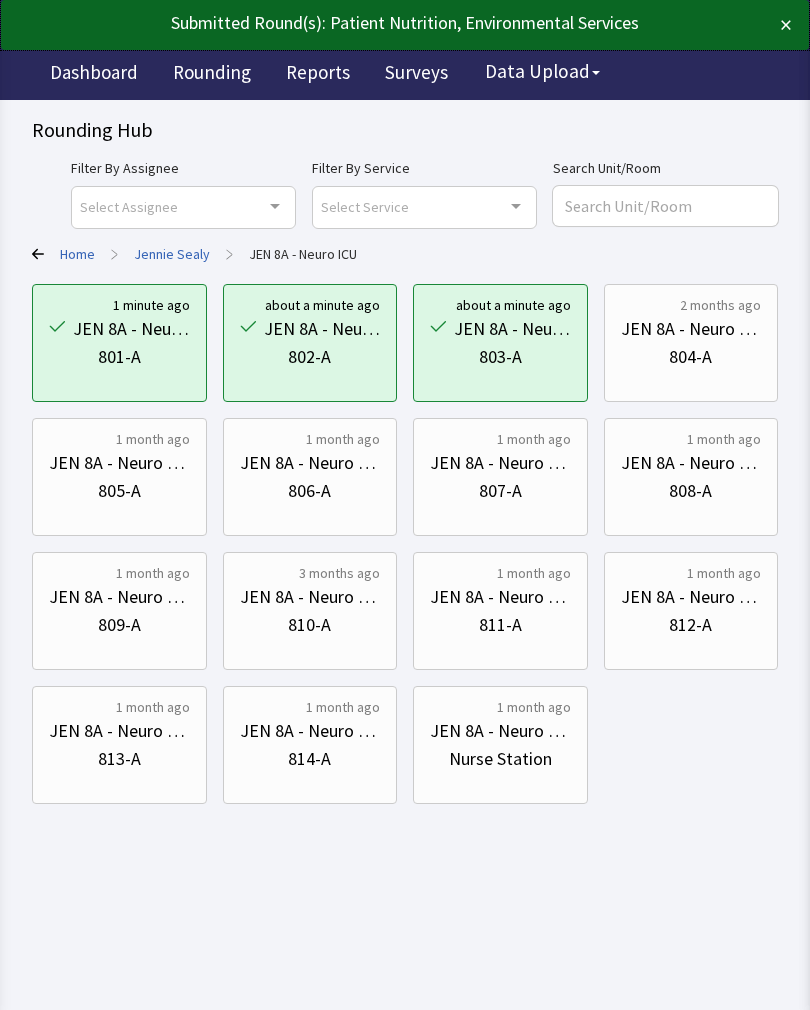 scroll, scrollTop: 0, scrollLeft: 0, axis: both 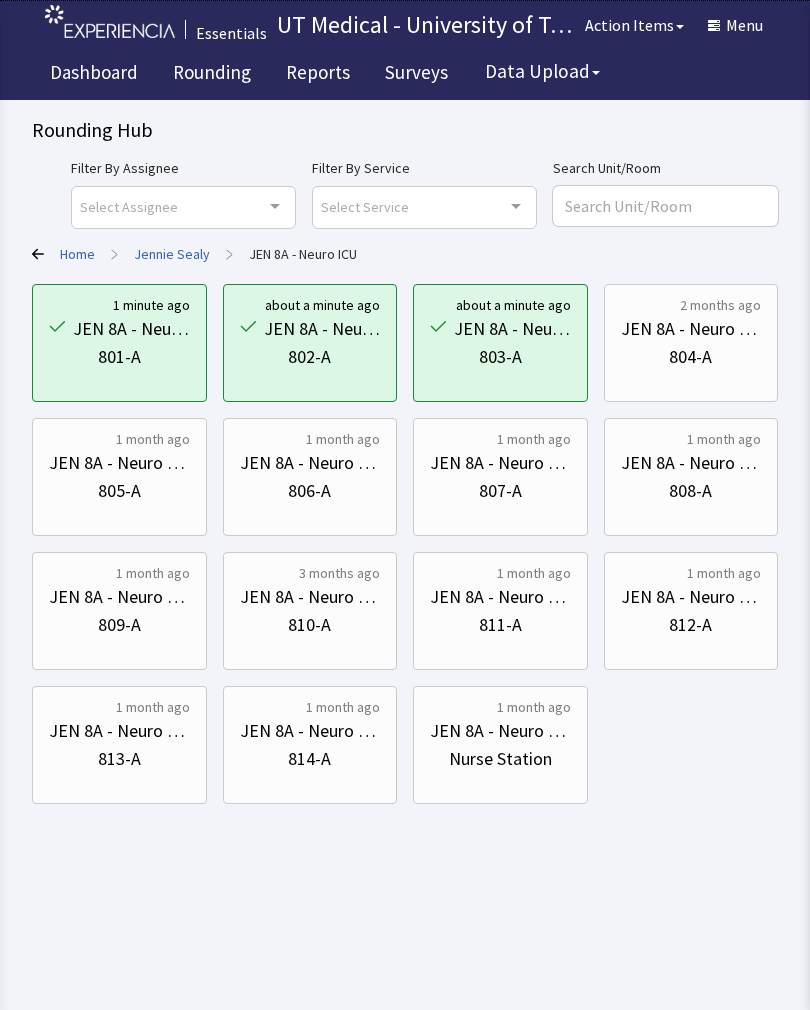 click on "JEN 8A - Neuro ICU" at bounding box center (691, 329) 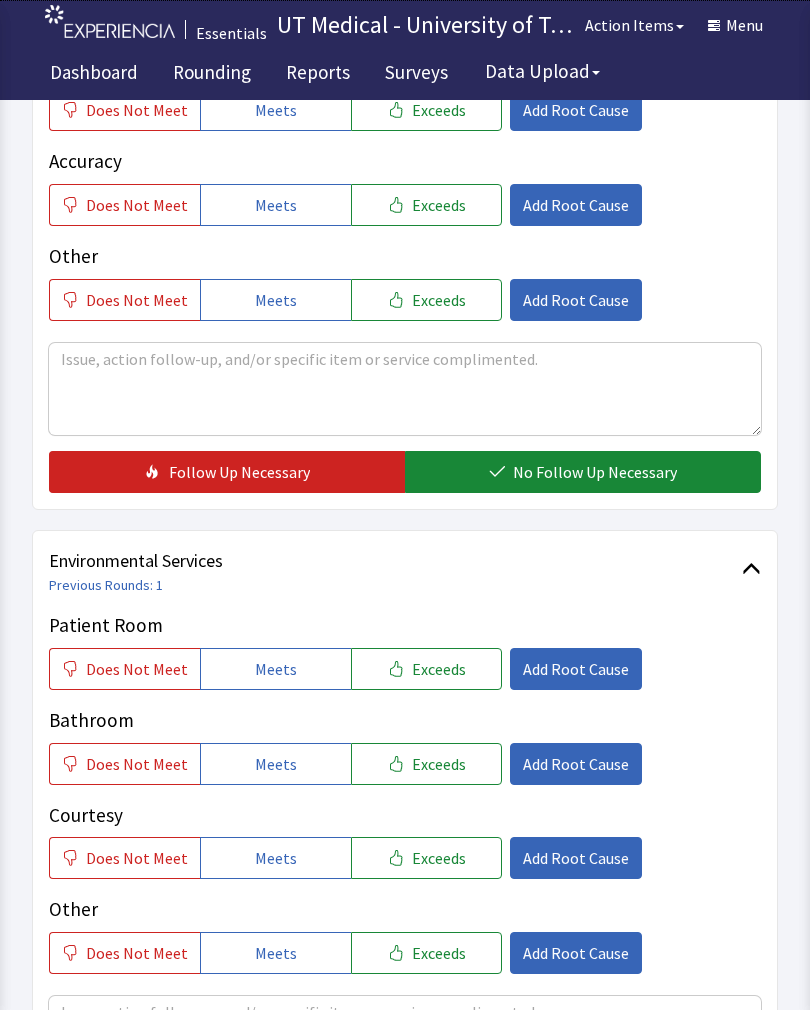 scroll, scrollTop: 577, scrollLeft: 0, axis: vertical 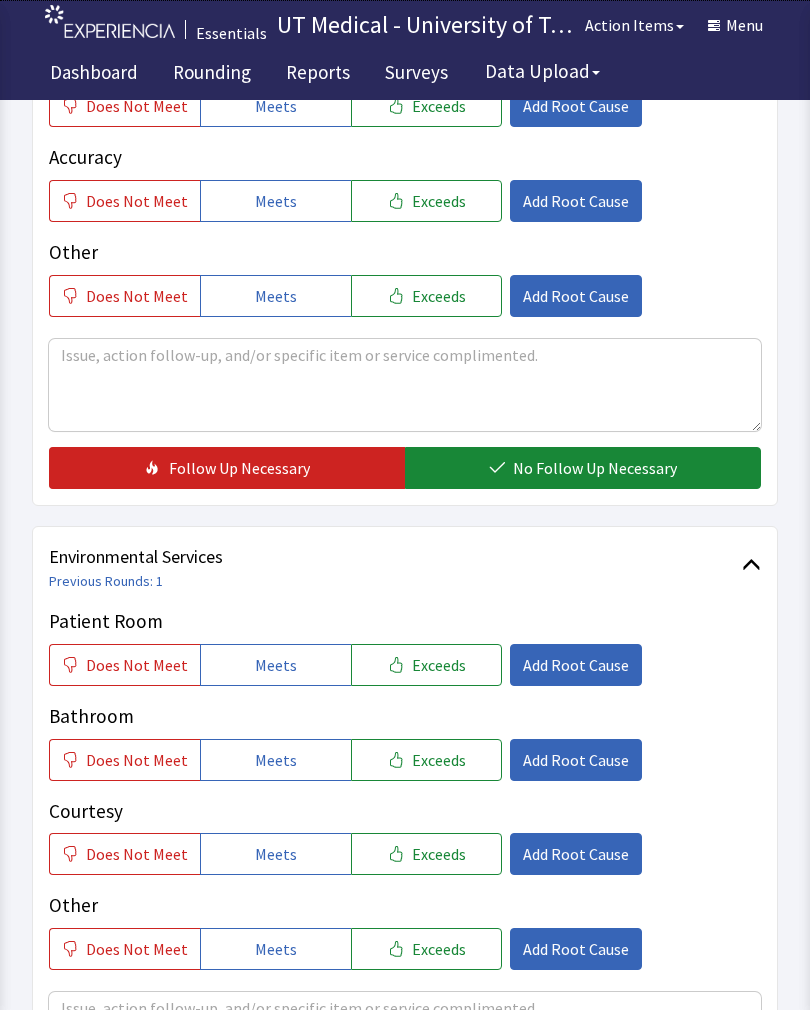 click on "Exceeds" 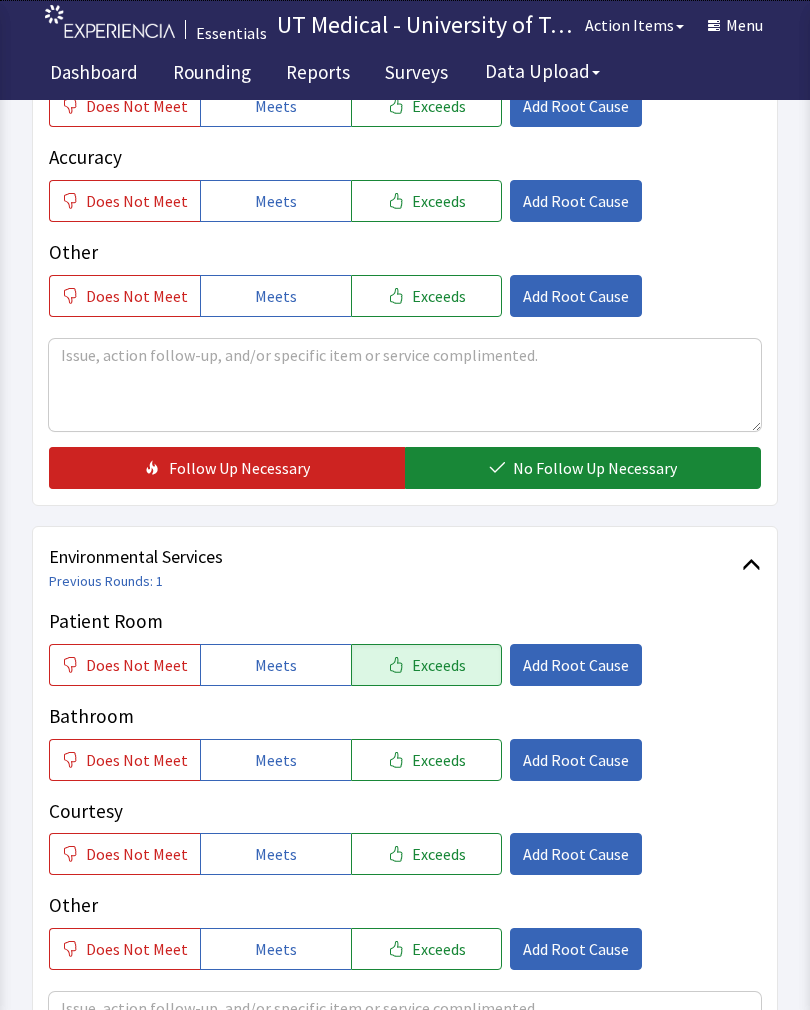 click on "Exceeds" 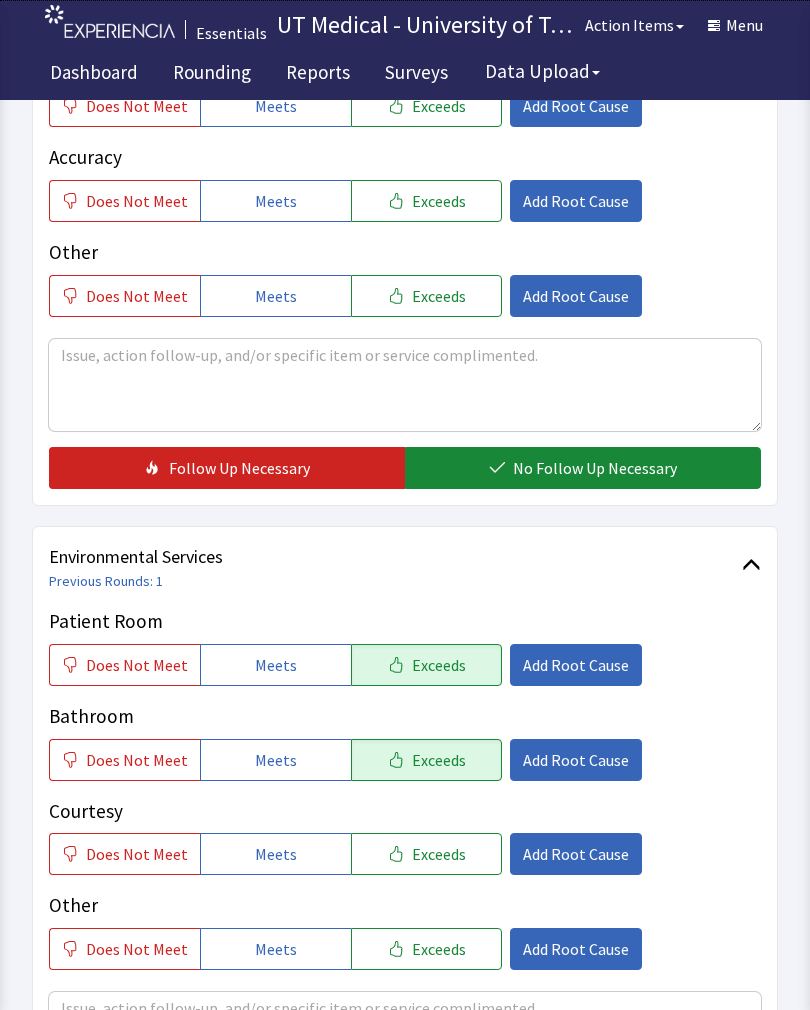 click on "Exceeds" 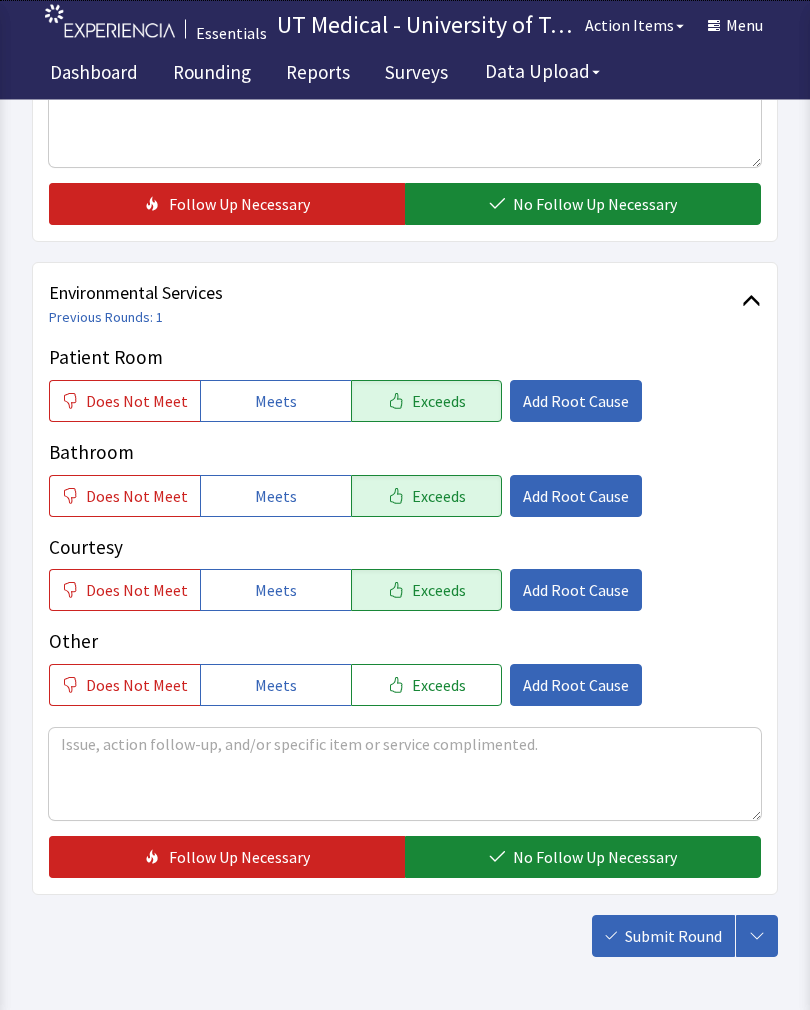 scroll, scrollTop: 890, scrollLeft: 0, axis: vertical 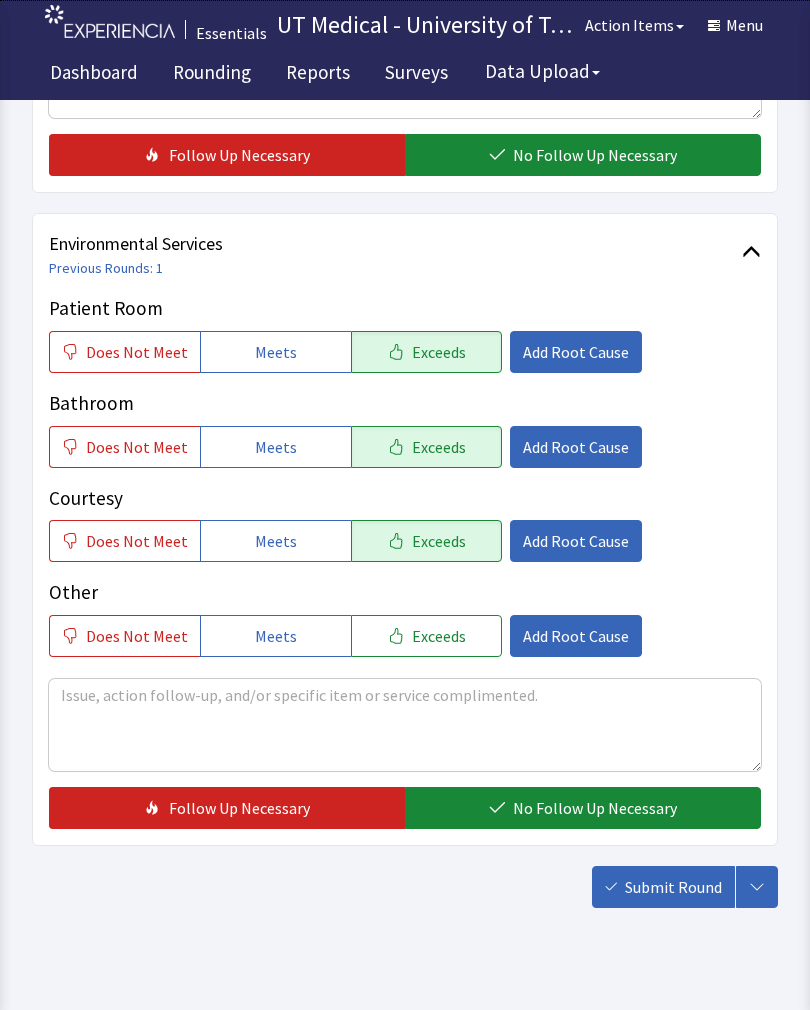 click on "No Follow Up Necessary" at bounding box center (595, 808) 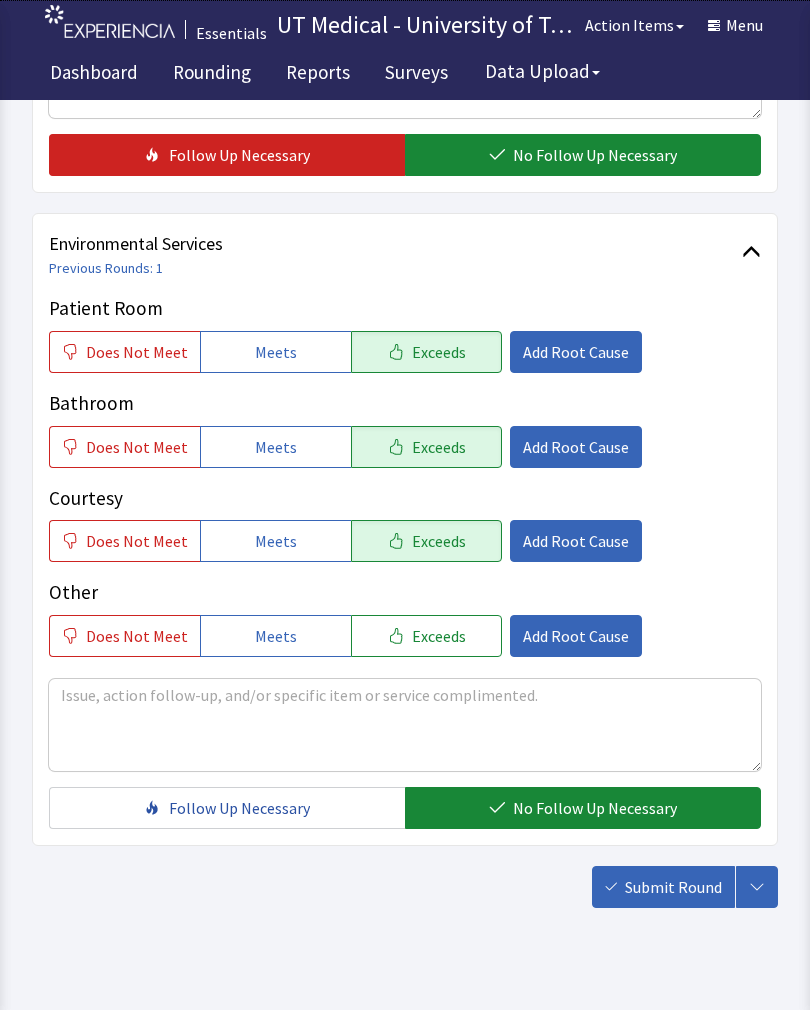 click on "Submit Round" at bounding box center [663, 887] 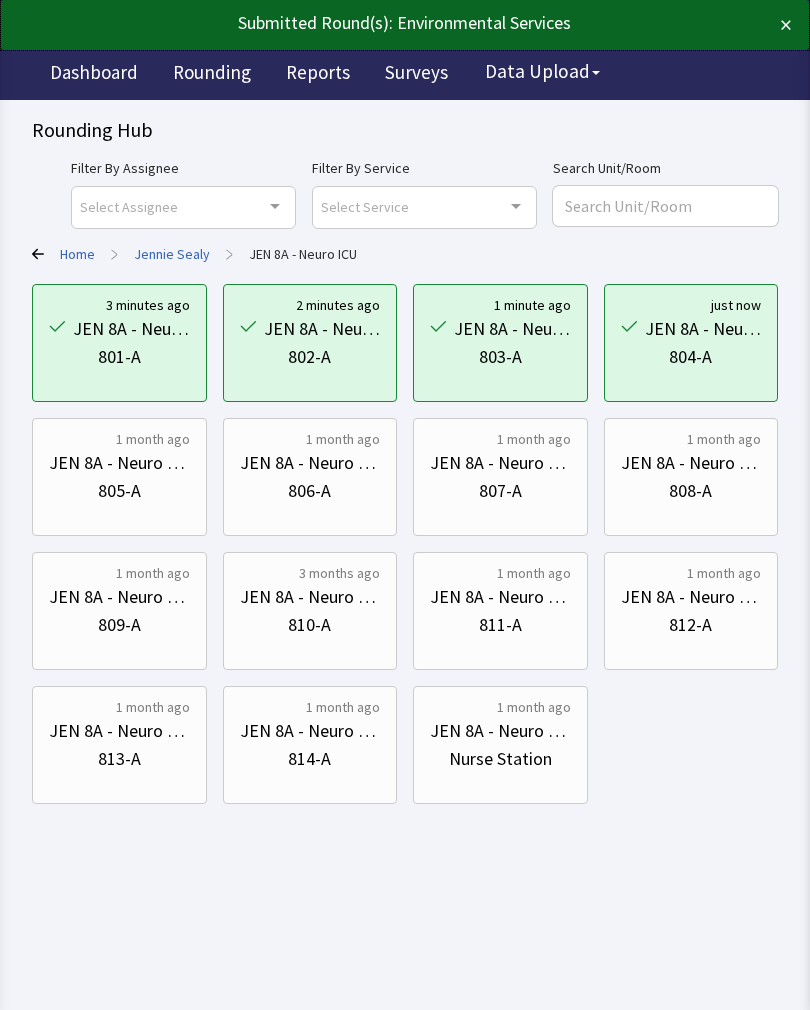 scroll, scrollTop: 0, scrollLeft: 0, axis: both 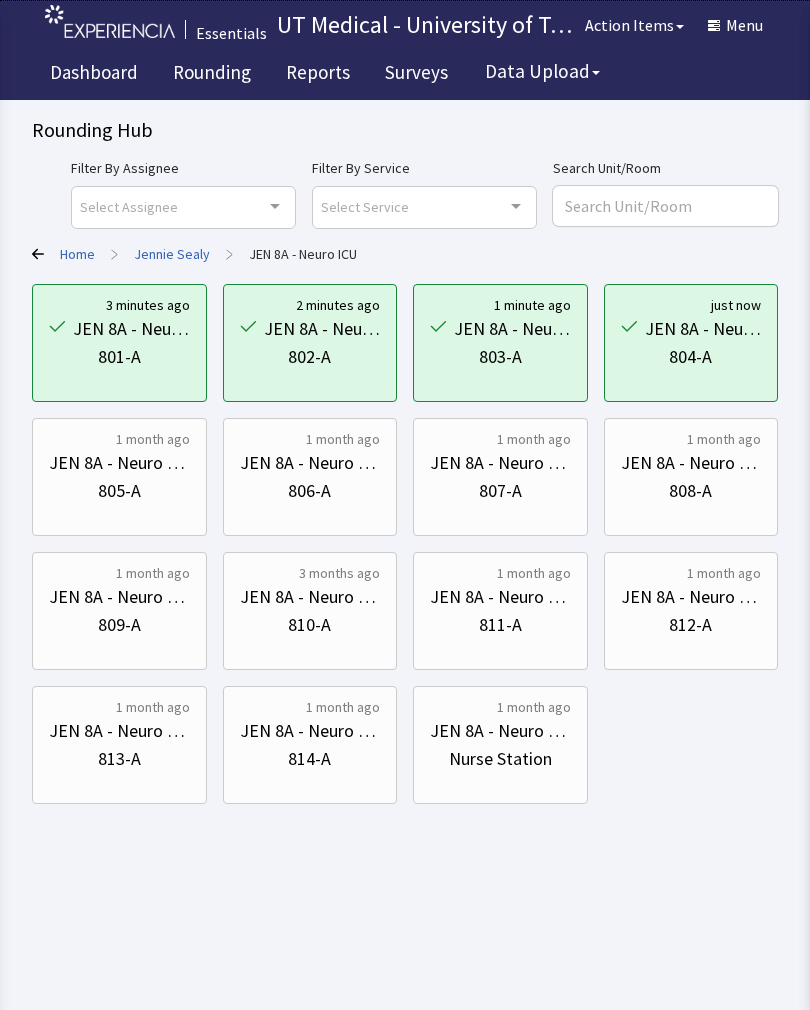 click on "805-A" at bounding box center [119, 491] 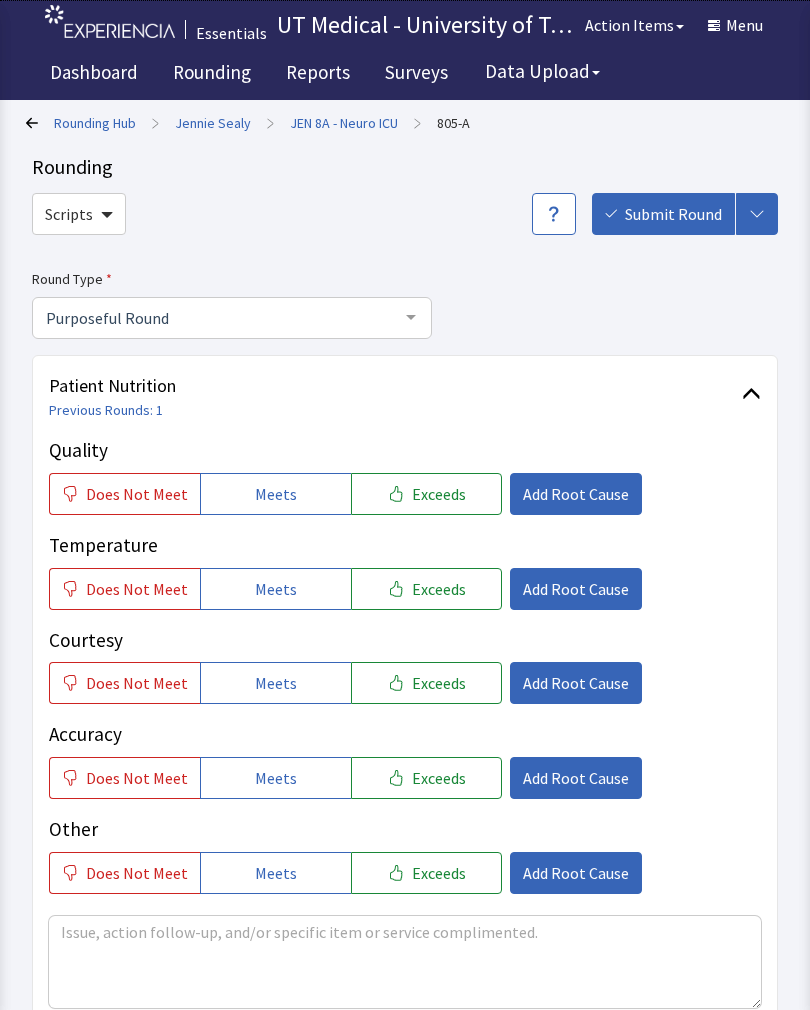 scroll, scrollTop: 0, scrollLeft: 0, axis: both 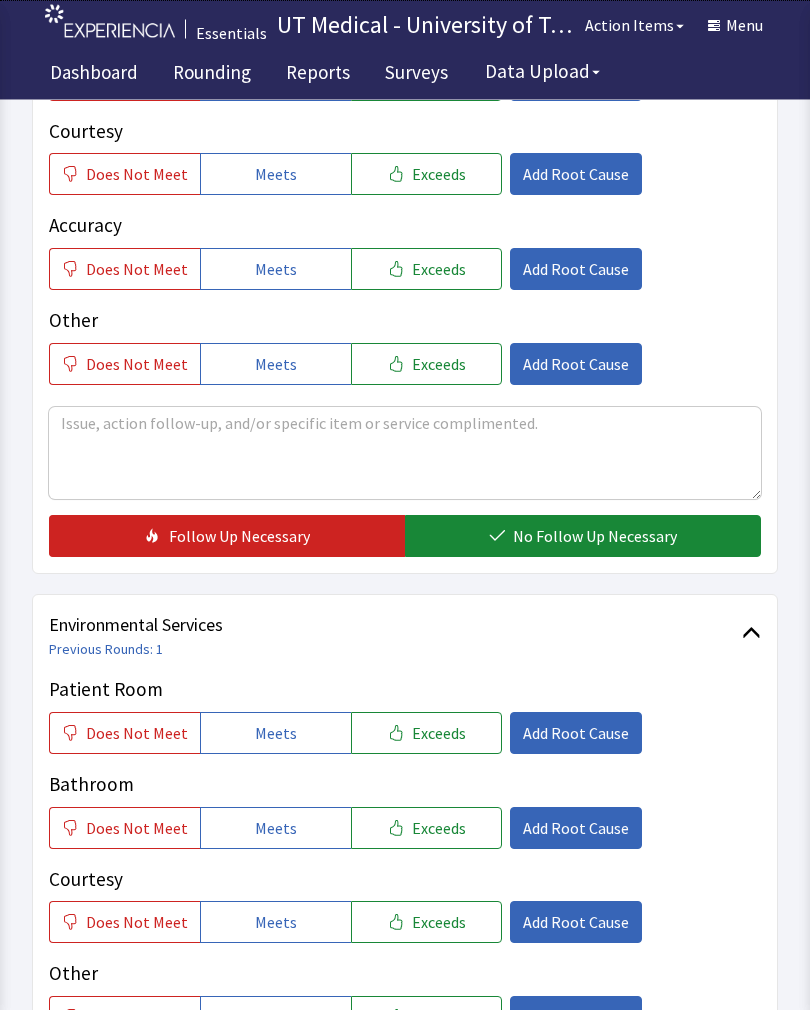 click on "Exceeds" 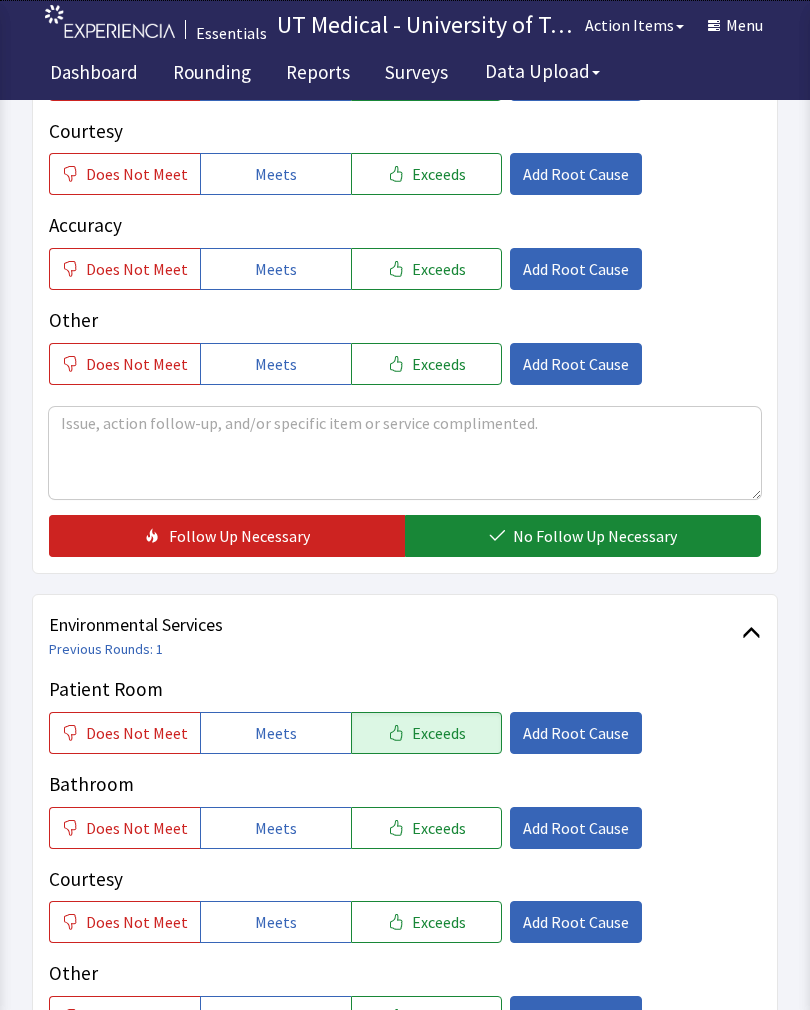 click on "Exceeds" 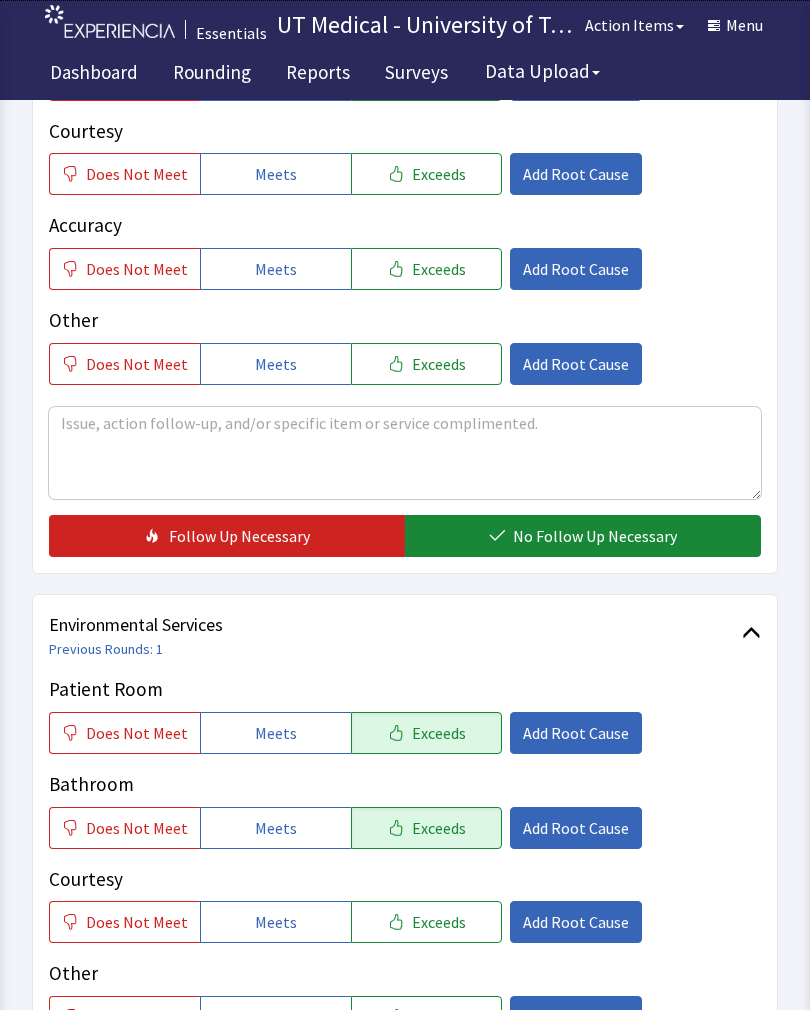 click on "Exceeds" 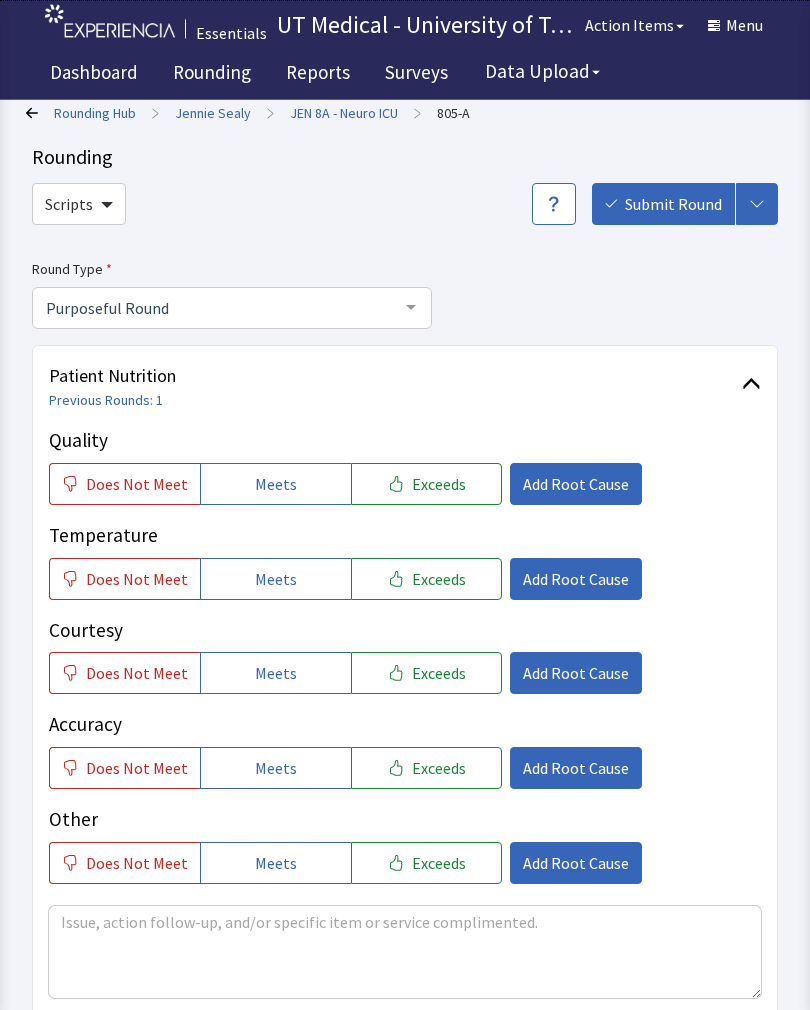 scroll, scrollTop: 0, scrollLeft: 0, axis: both 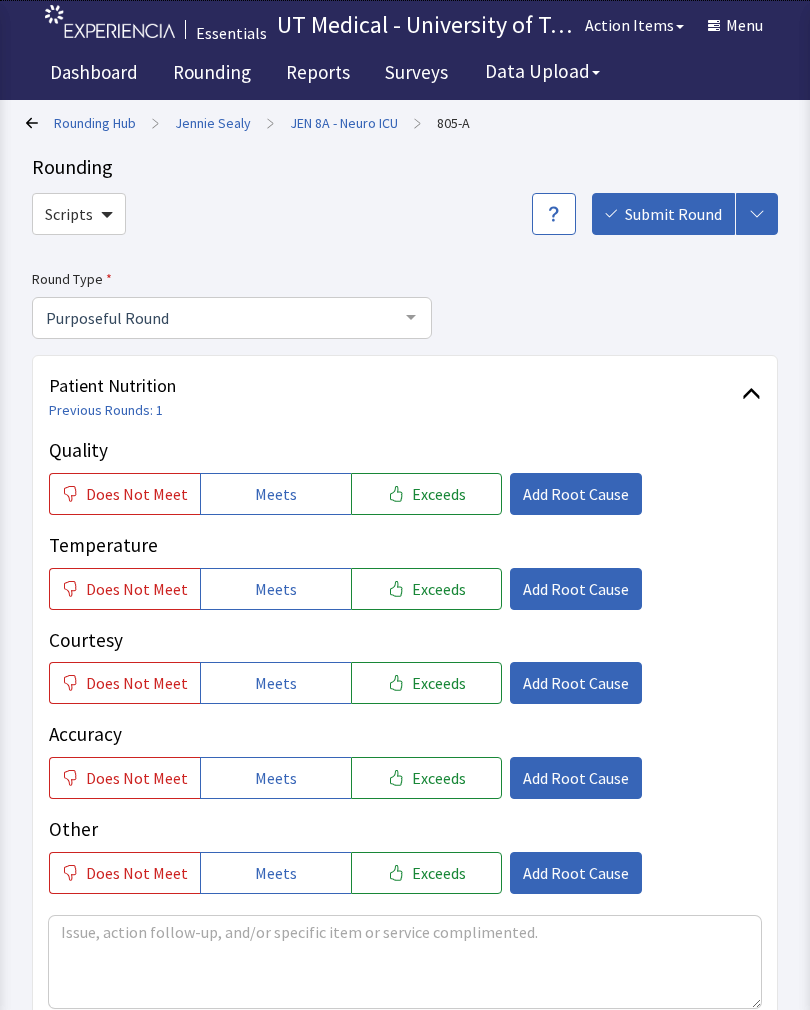 click on "Exceeds" 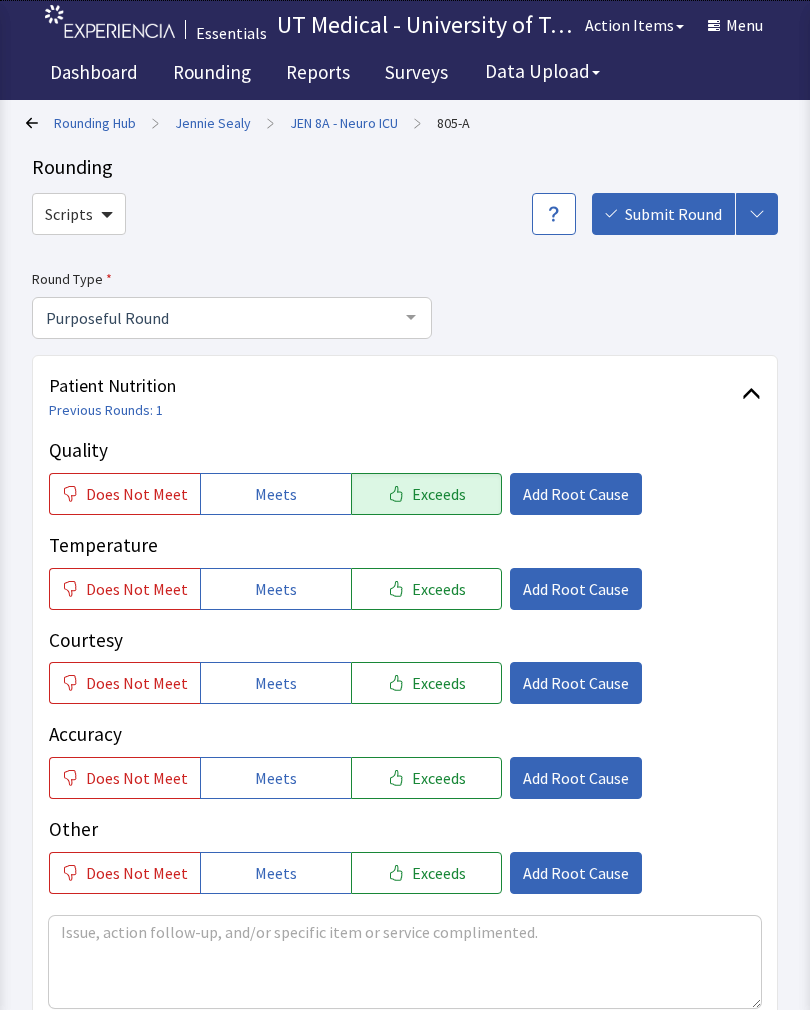 click on "Exceeds" 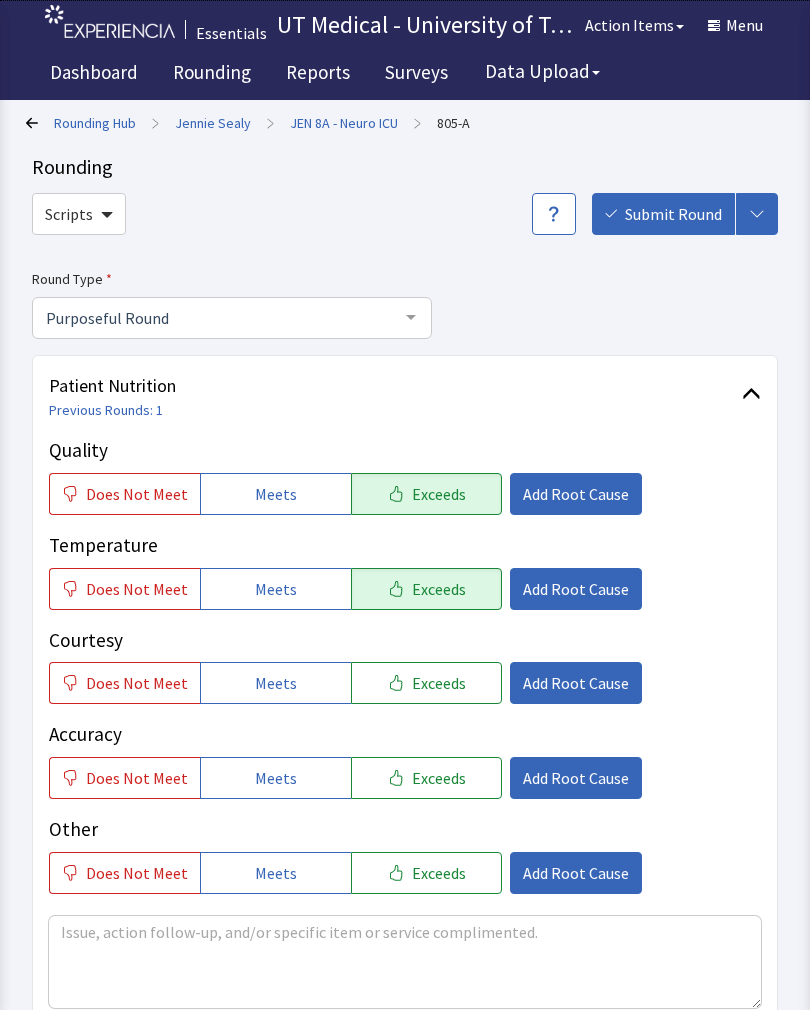 click on "Exceeds" 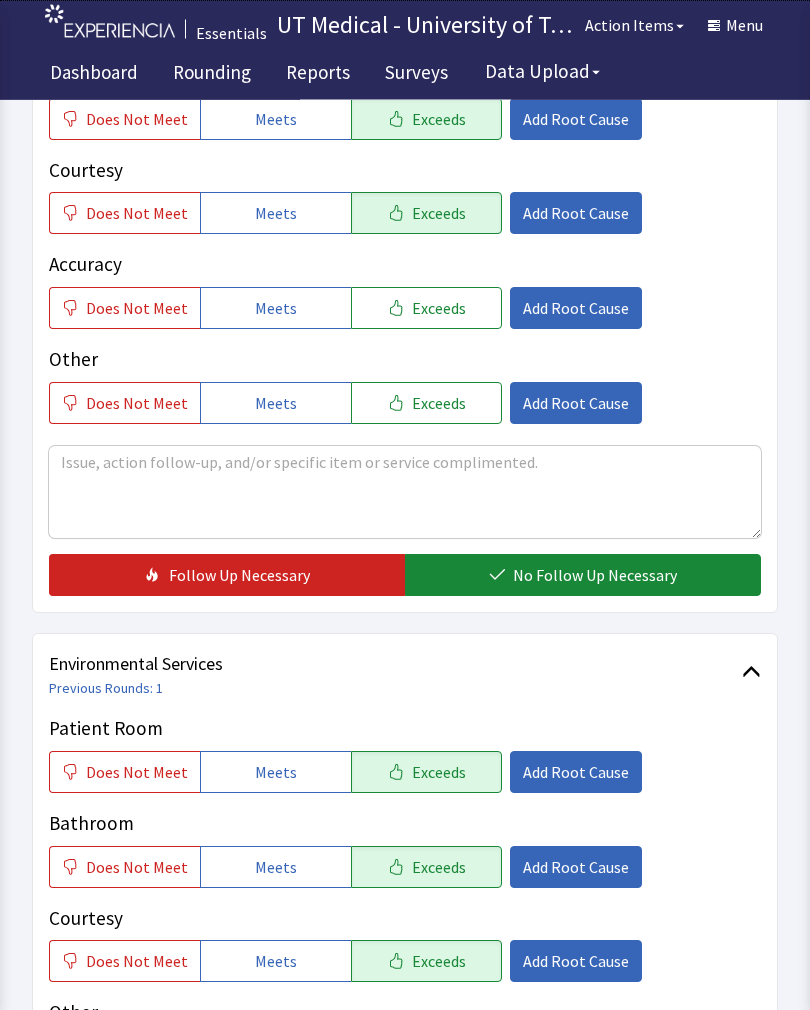 click on "No Follow Up Necessary" at bounding box center (595, 576) 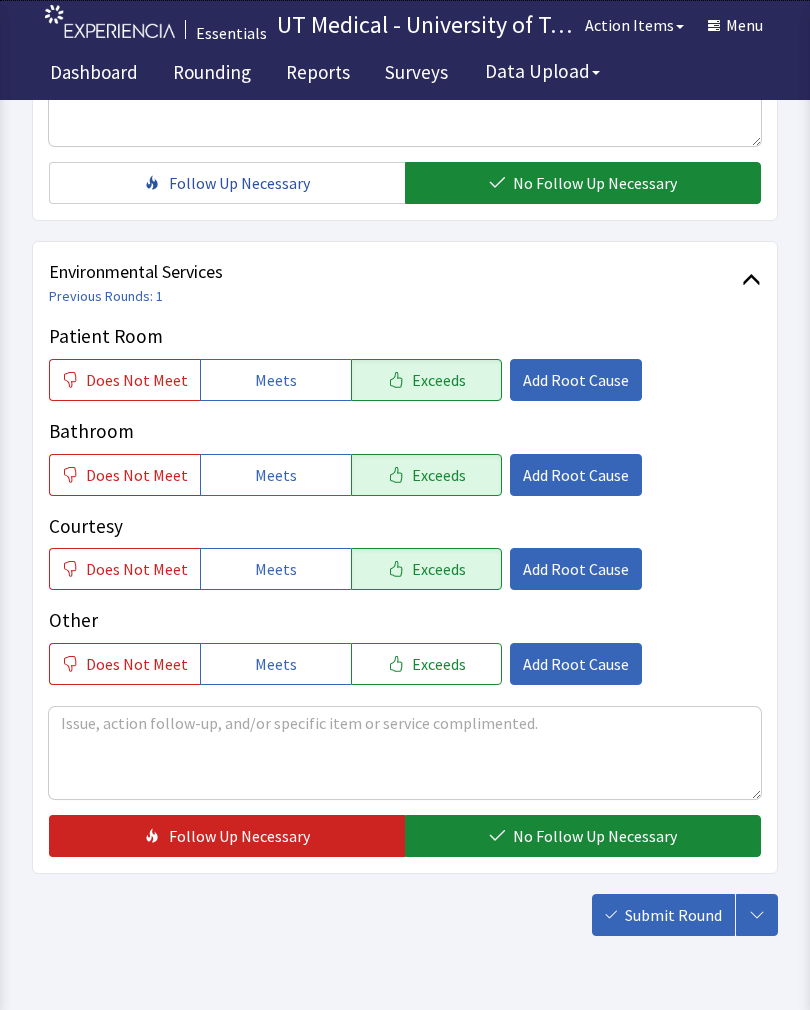 scroll, scrollTop: 890, scrollLeft: 0, axis: vertical 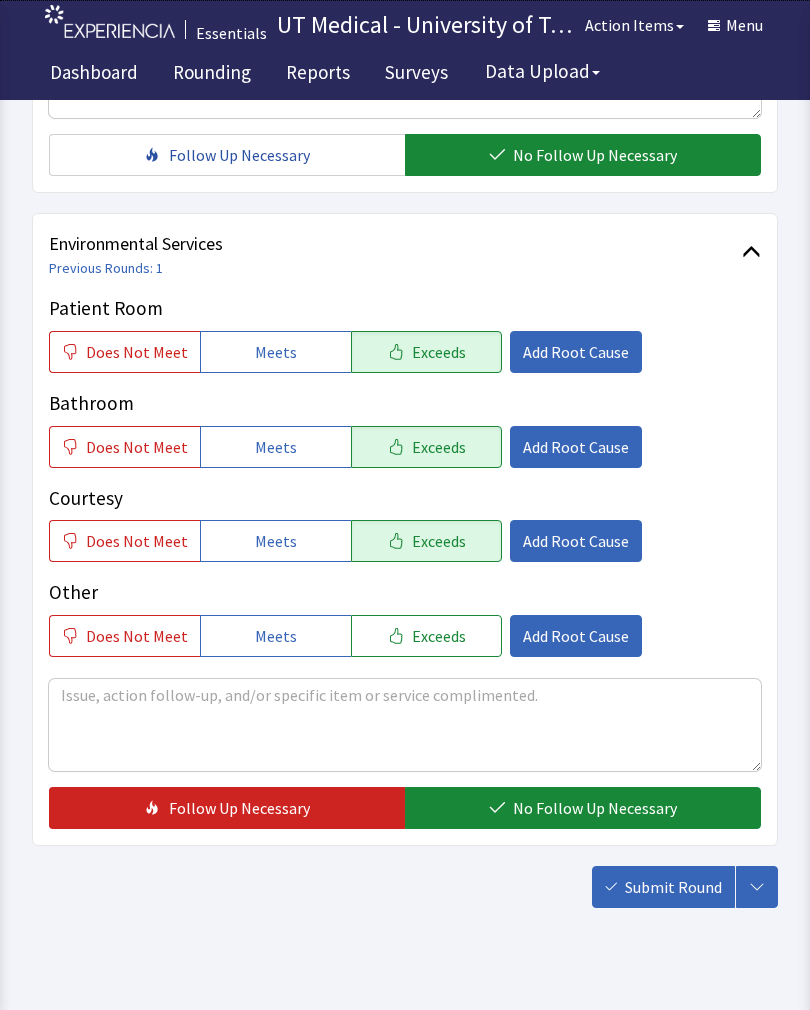 click on "No Follow Up Necessary" at bounding box center [595, 808] 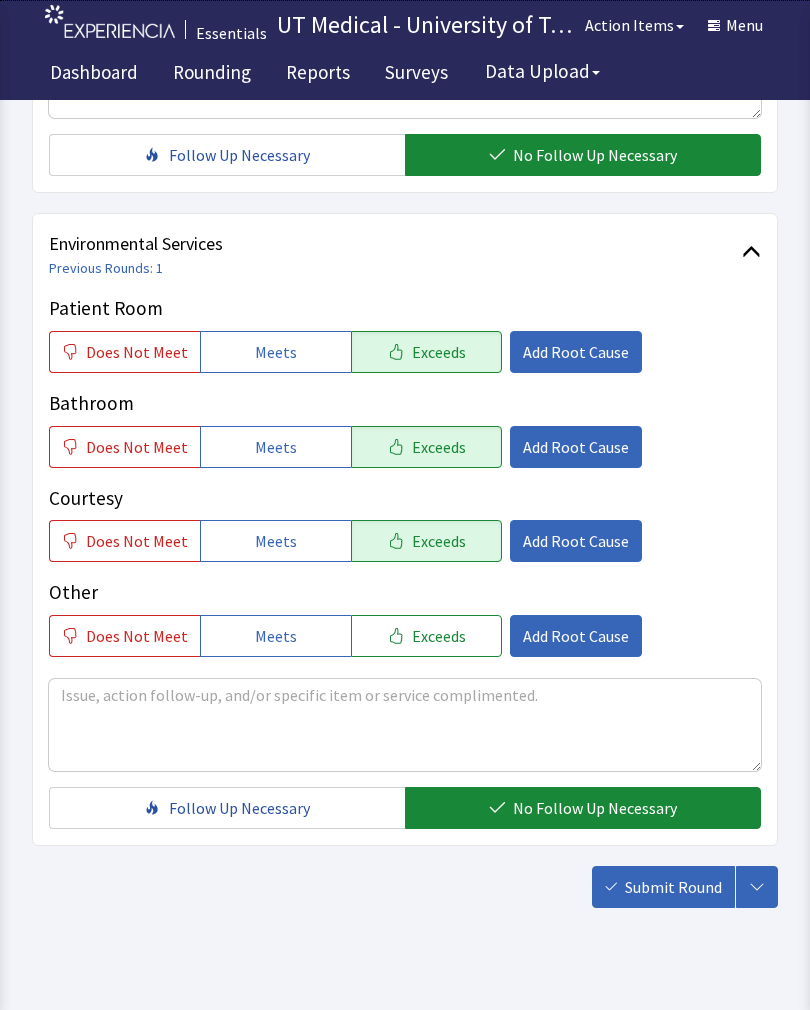 click on "Submit Round" at bounding box center (673, 887) 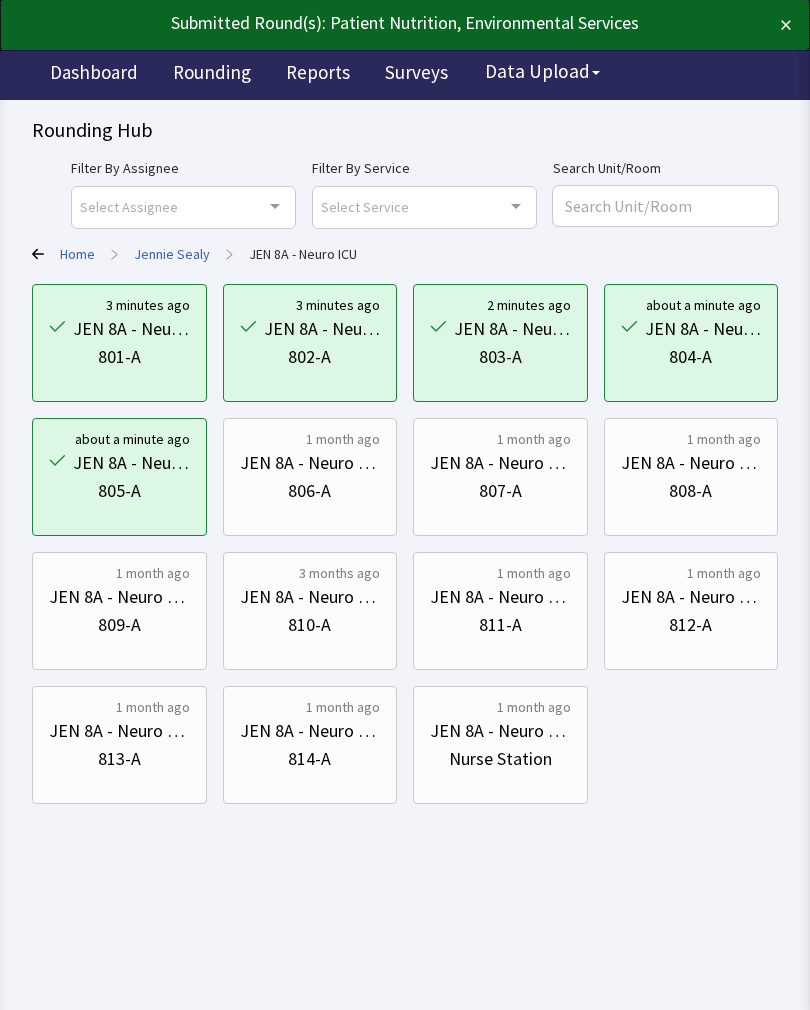 scroll, scrollTop: 0, scrollLeft: 0, axis: both 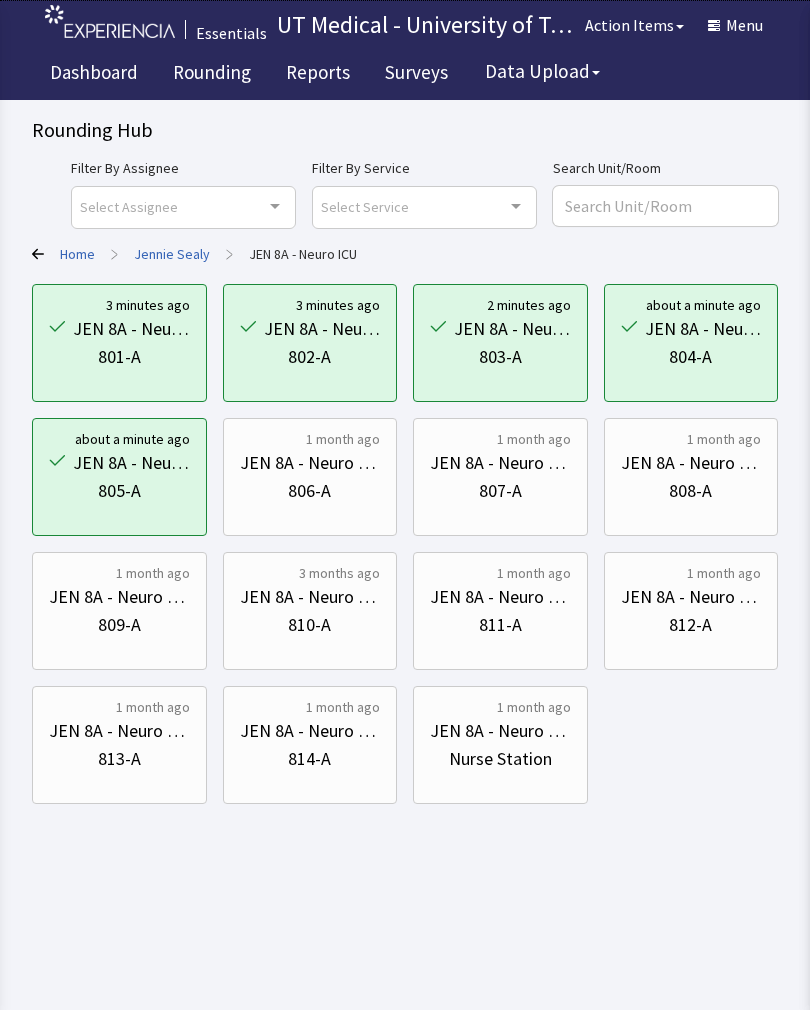 click on "806-A" at bounding box center [310, 491] 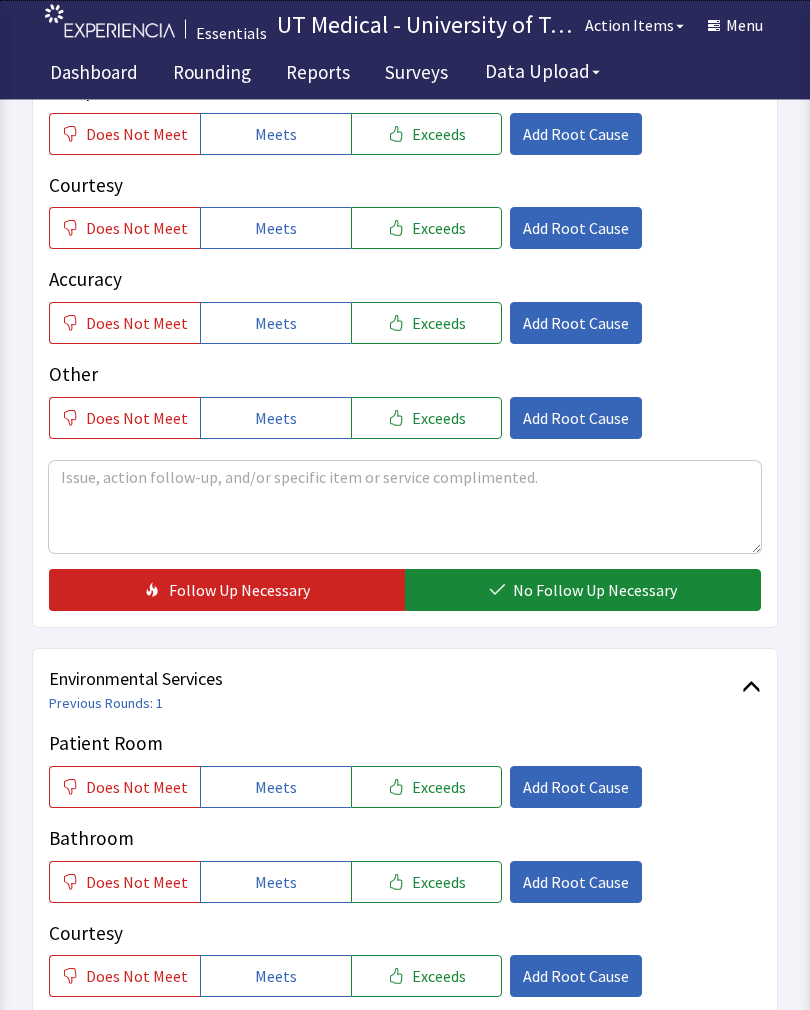 scroll, scrollTop: 453, scrollLeft: 0, axis: vertical 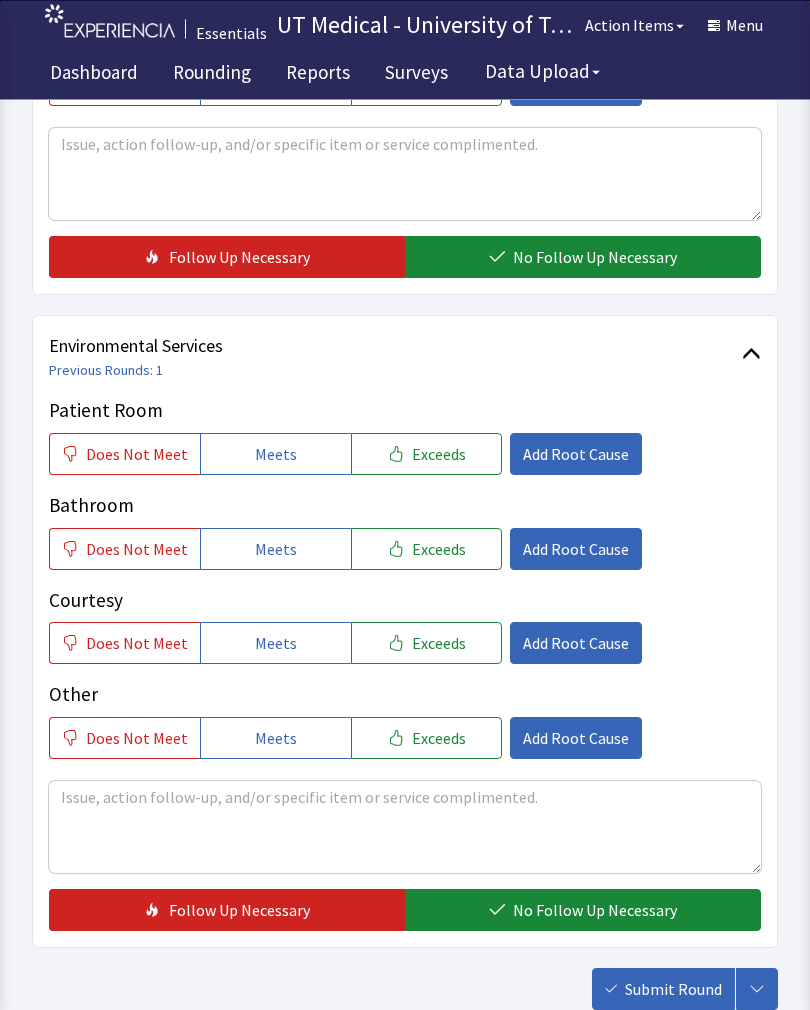 click on "Exceeds" 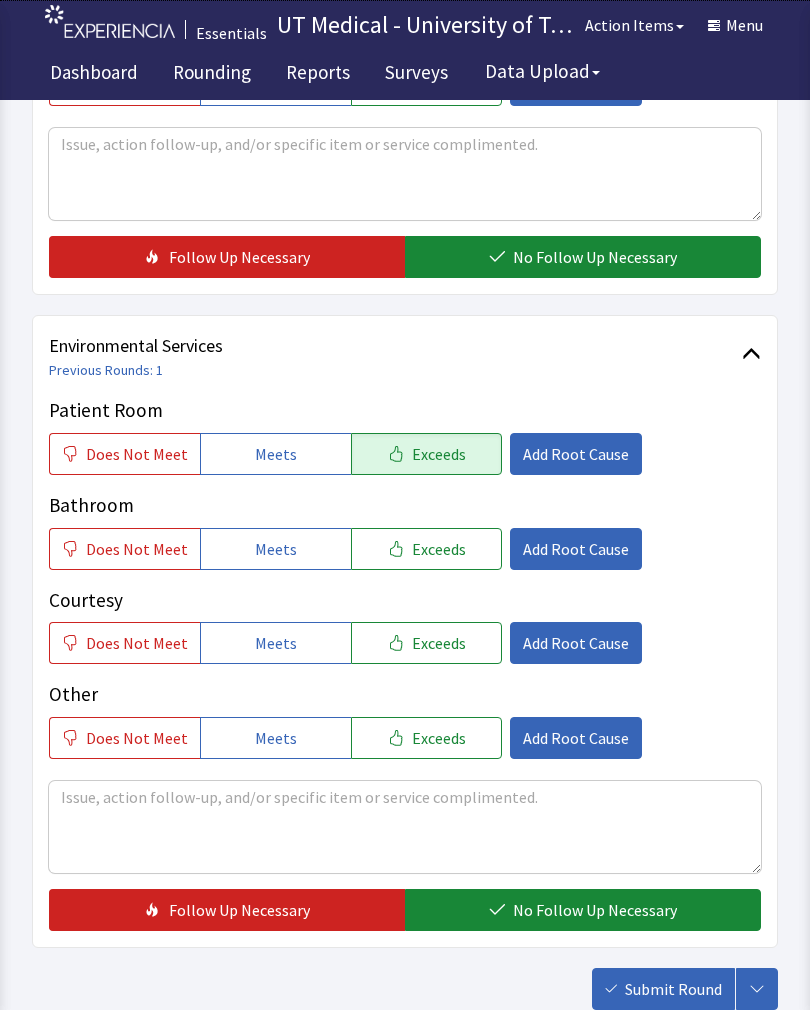 click on "Exceeds" at bounding box center (439, 549) 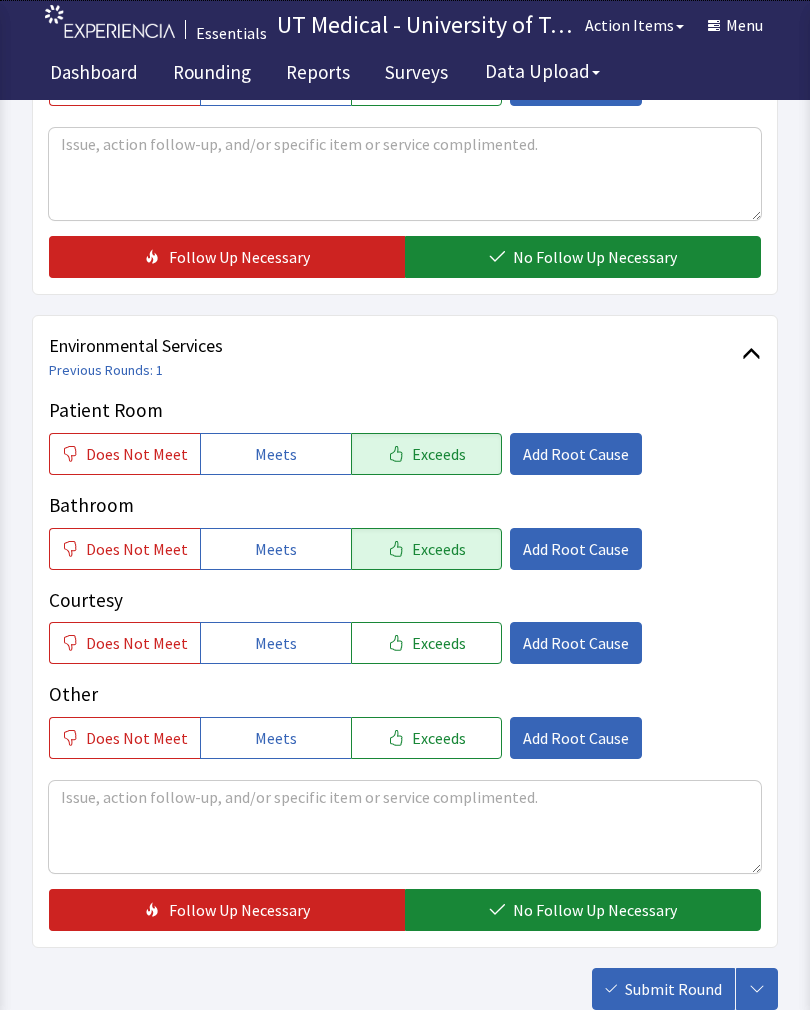 click on "Exceeds" at bounding box center (439, 643) 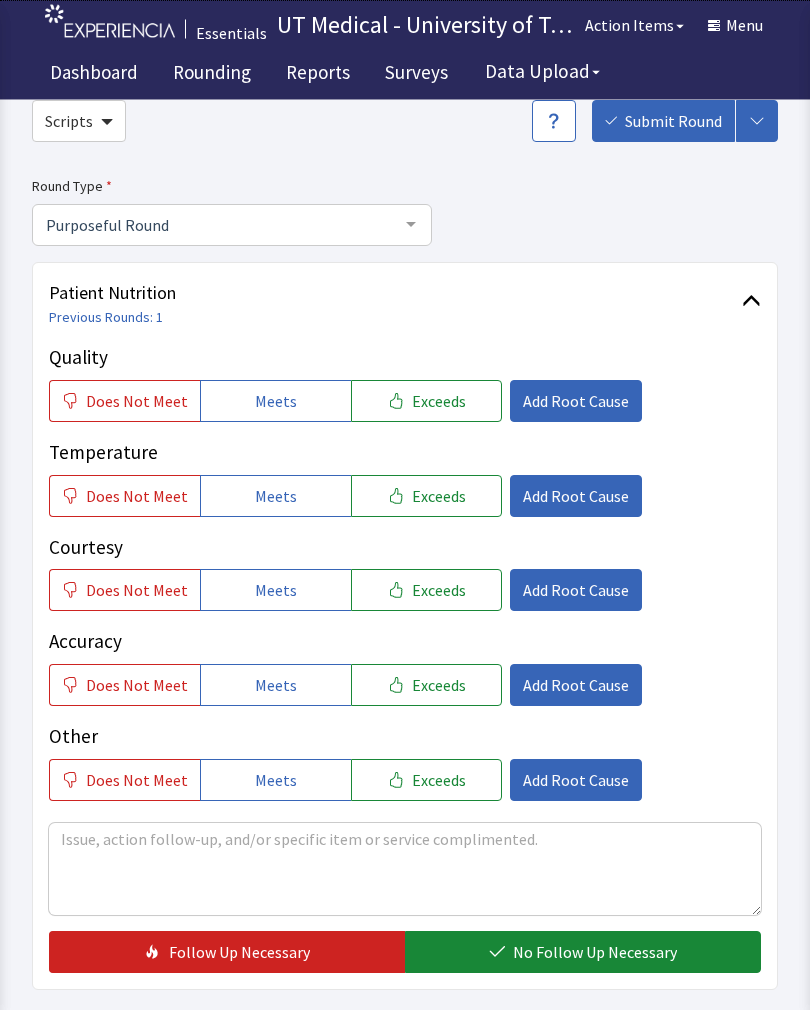 scroll, scrollTop: 94, scrollLeft: 0, axis: vertical 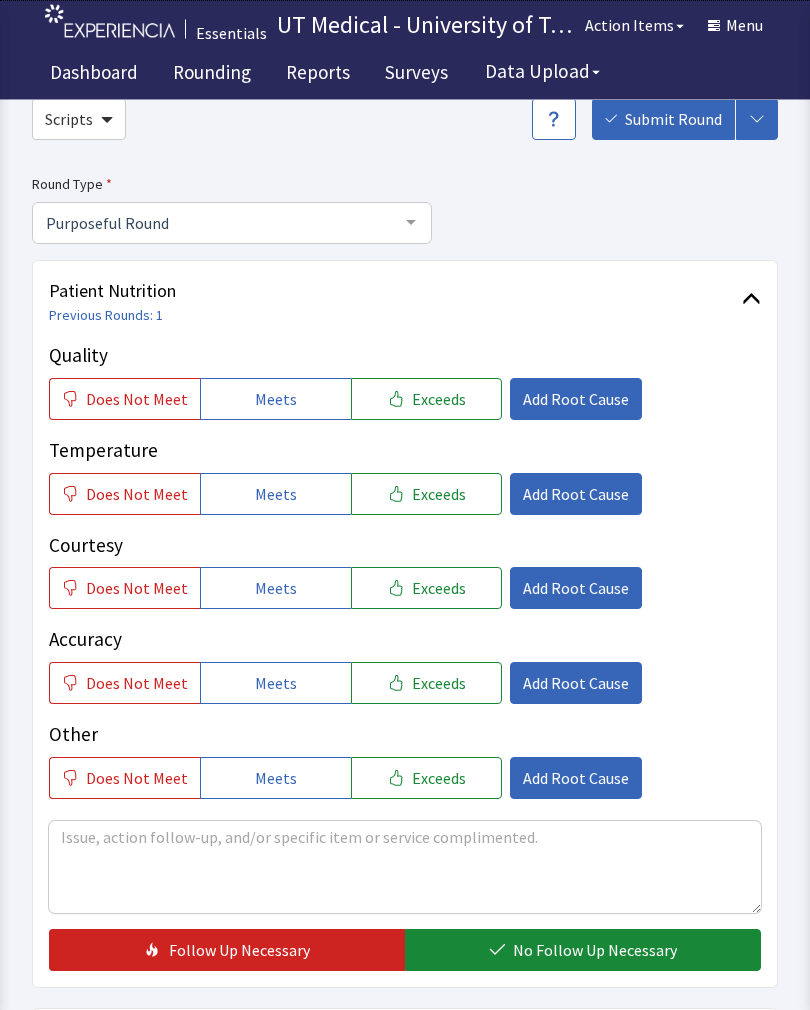 click on "Exceeds" at bounding box center (439, 400) 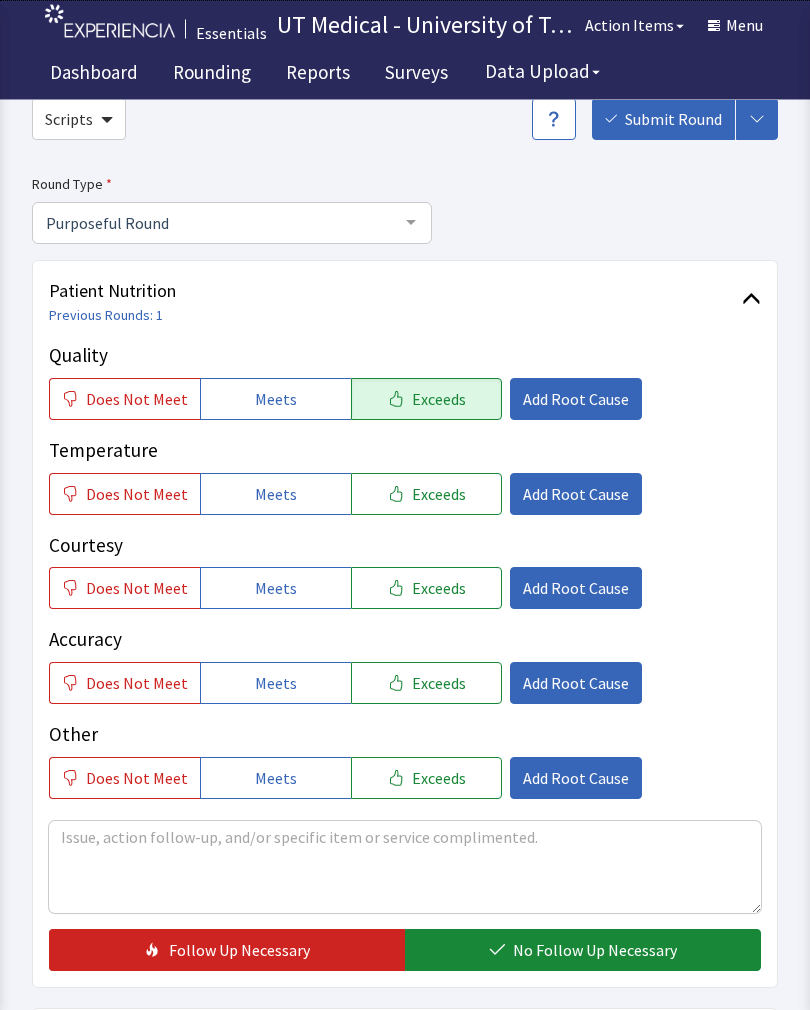 scroll, scrollTop: 95, scrollLeft: 0, axis: vertical 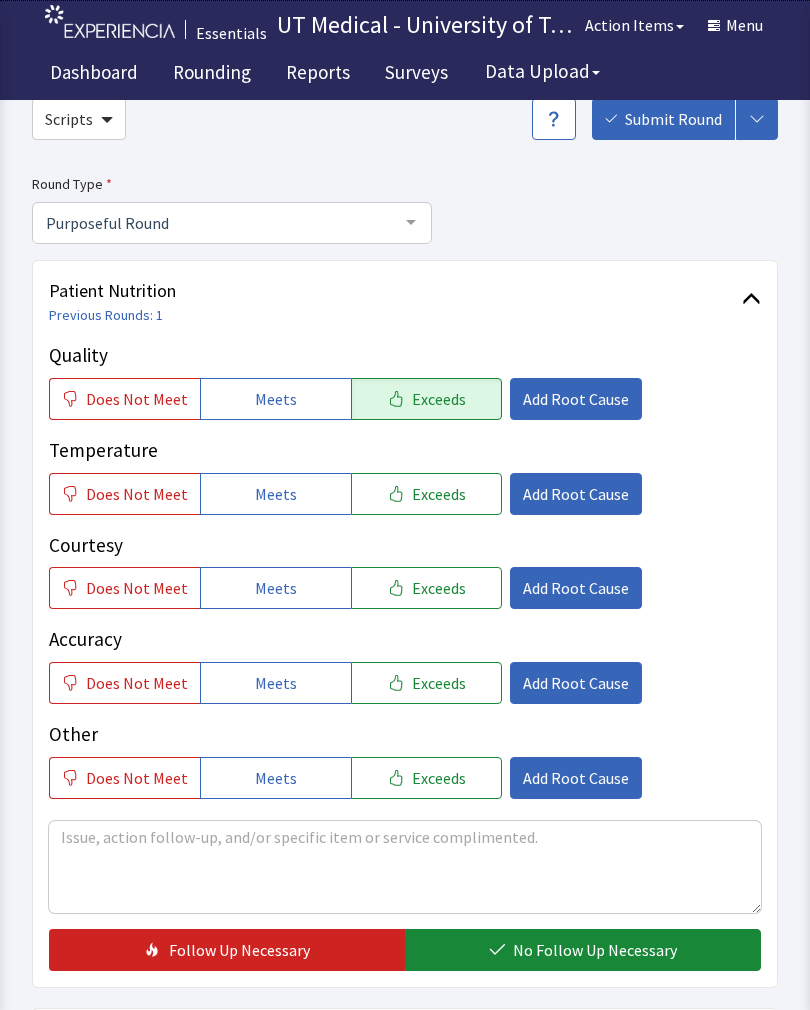 click on "Exceeds" at bounding box center (439, 494) 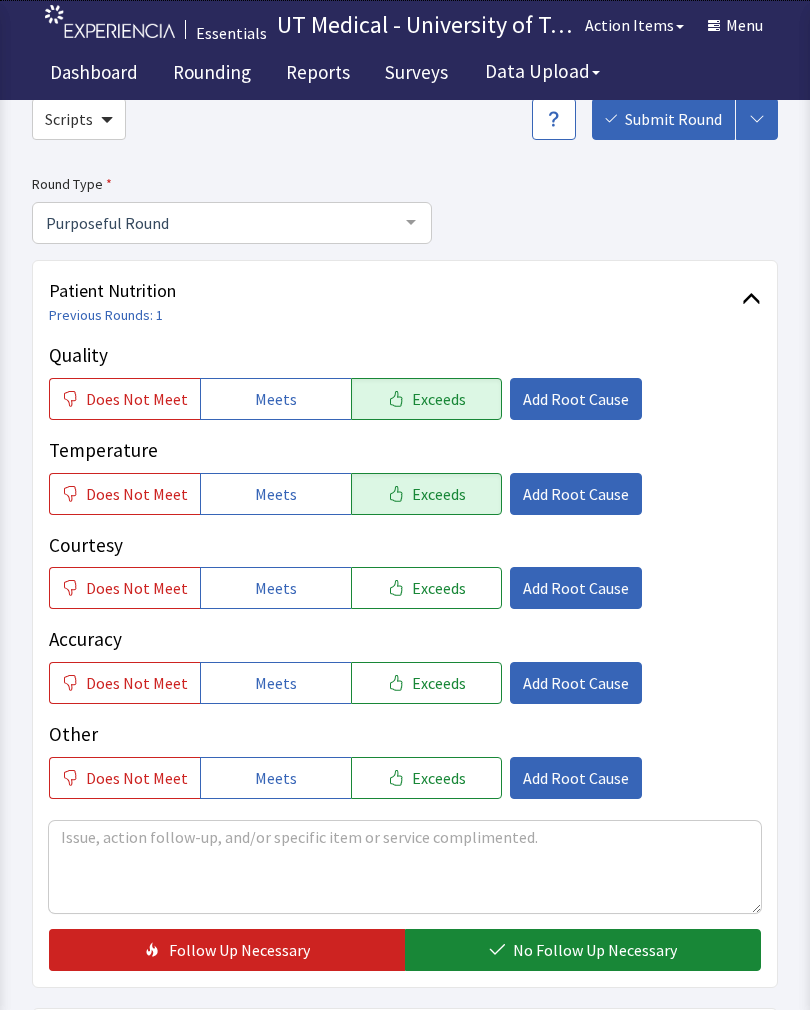 click on "Exceeds" 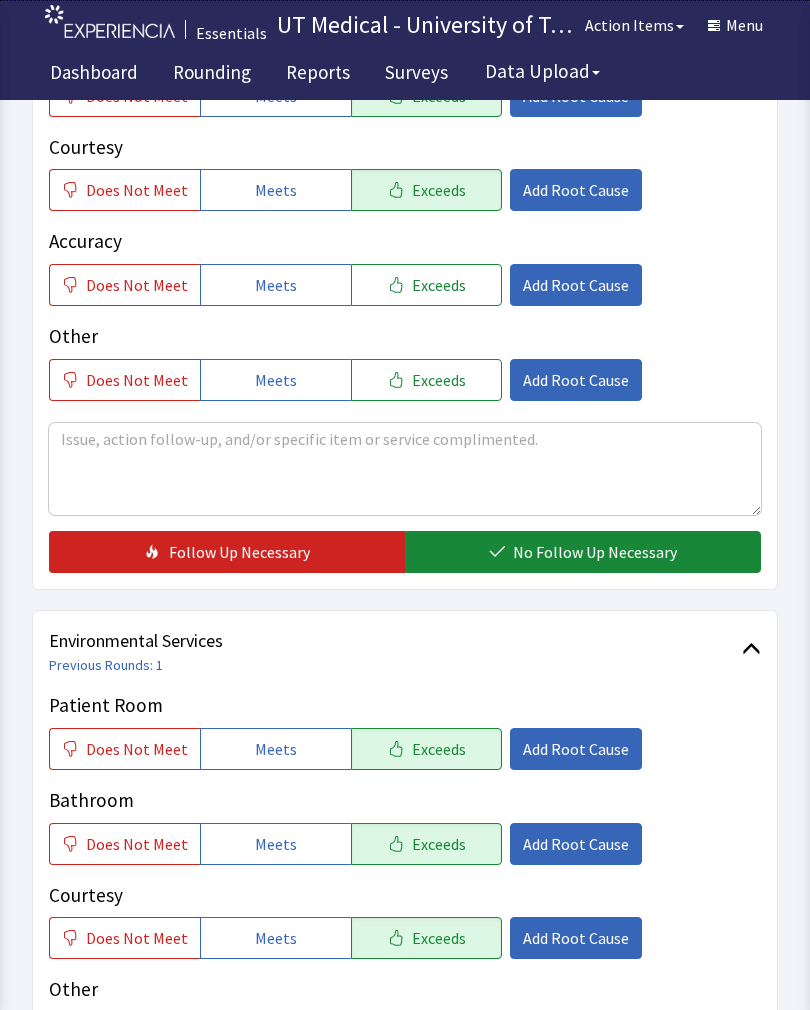 click on "No Follow Up Necessary" at bounding box center [595, 552] 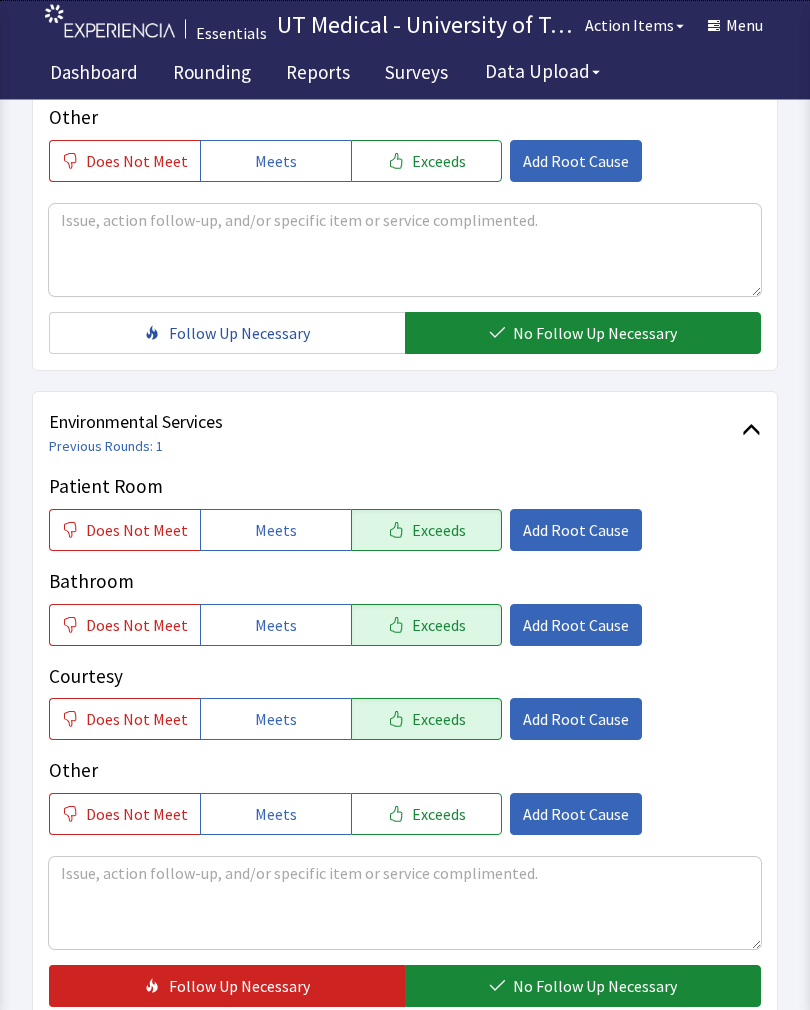 scroll, scrollTop: 890, scrollLeft: 0, axis: vertical 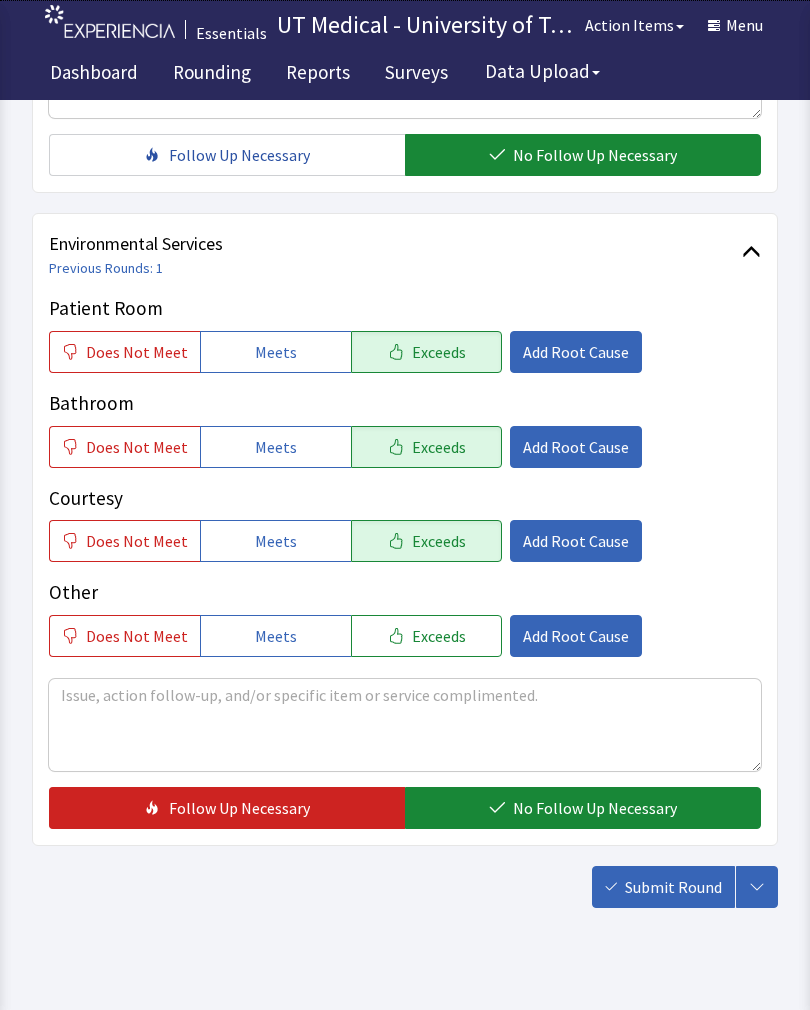 click on "No Follow Up Necessary" at bounding box center [595, 808] 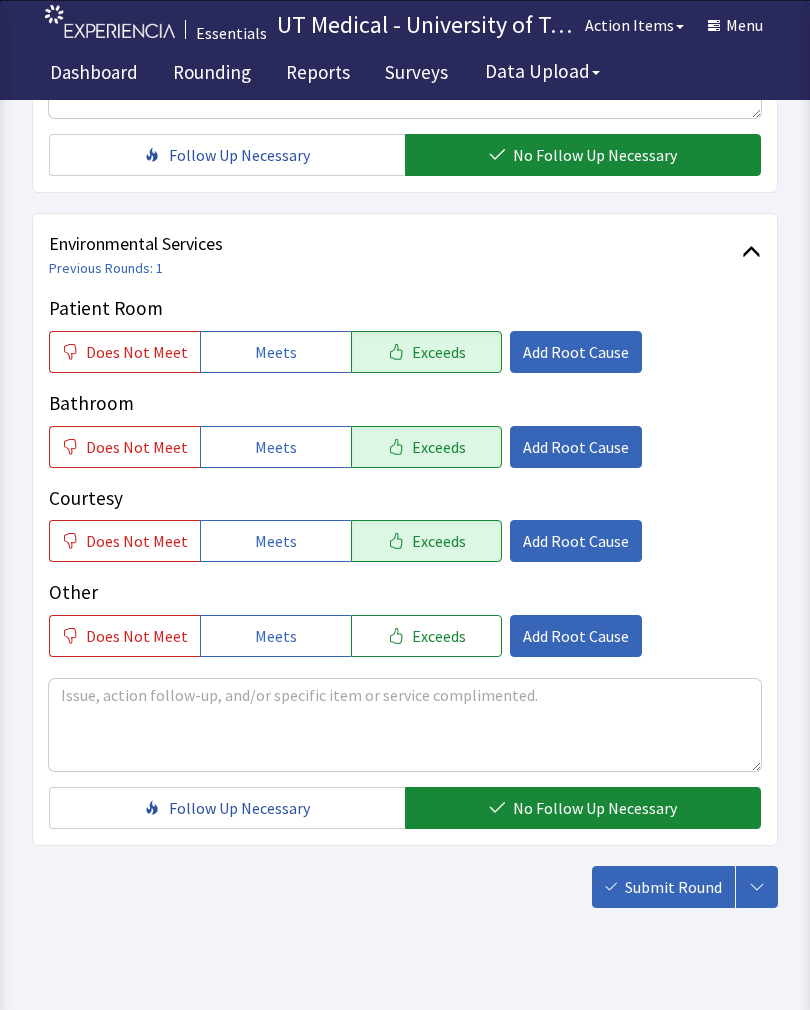 click on "Submit Round" at bounding box center [673, 887] 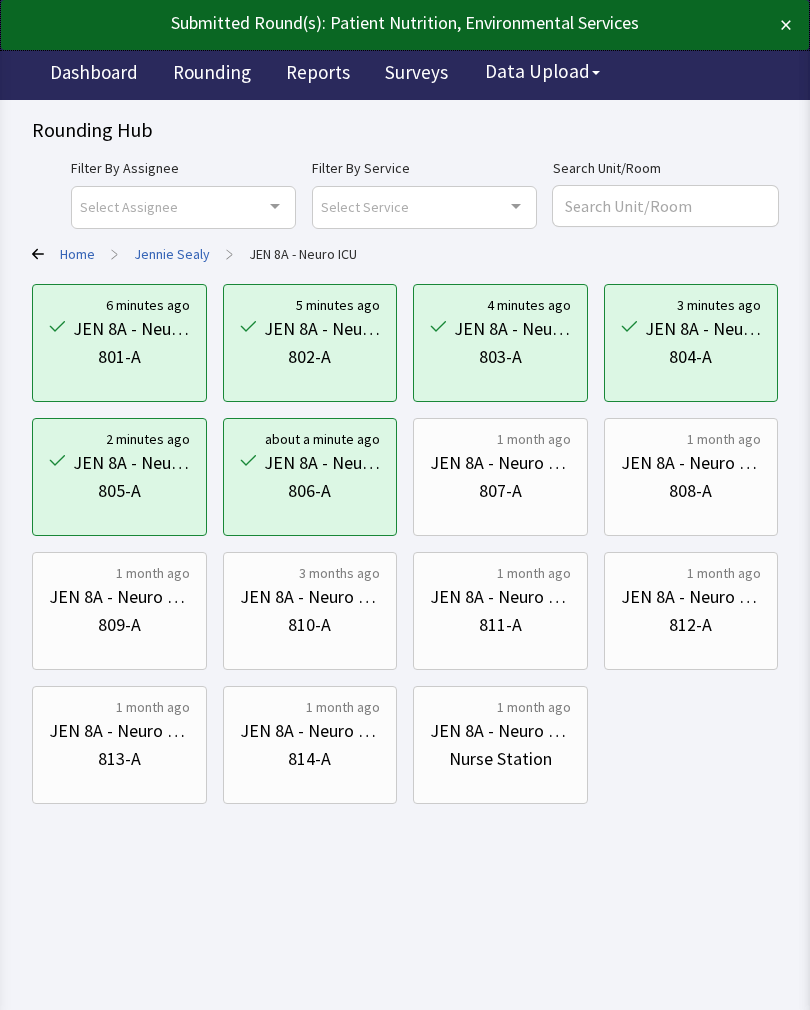 scroll, scrollTop: 0, scrollLeft: 0, axis: both 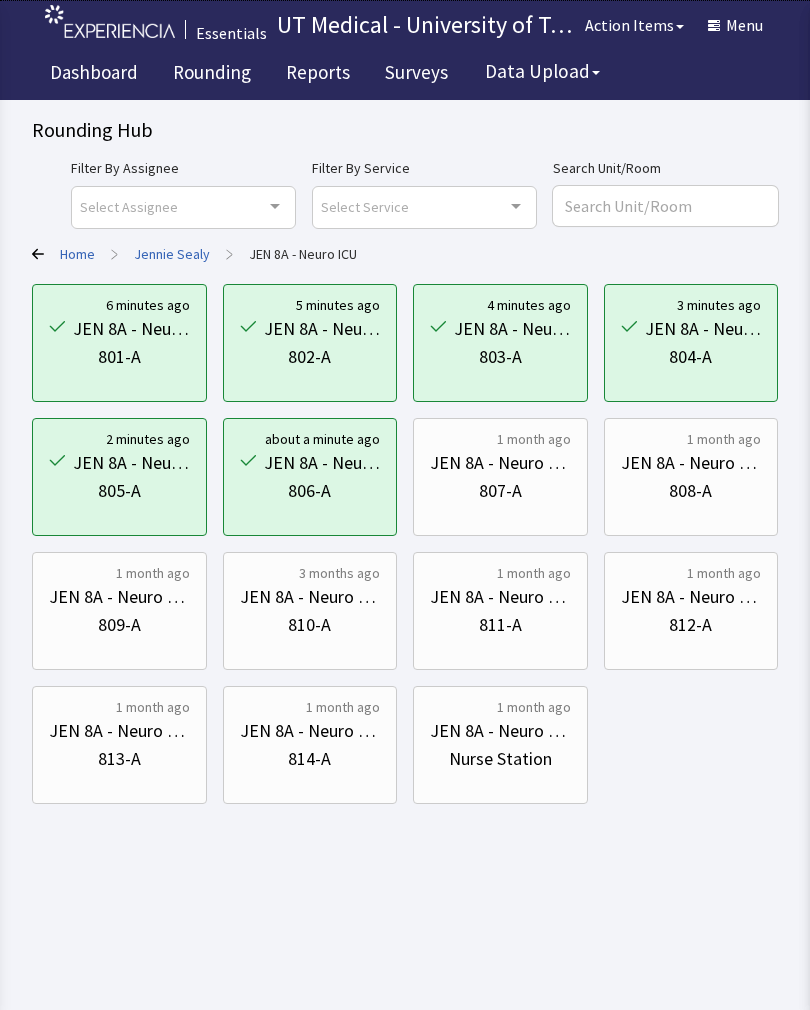 click on "807-A" at bounding box center (500, 491) 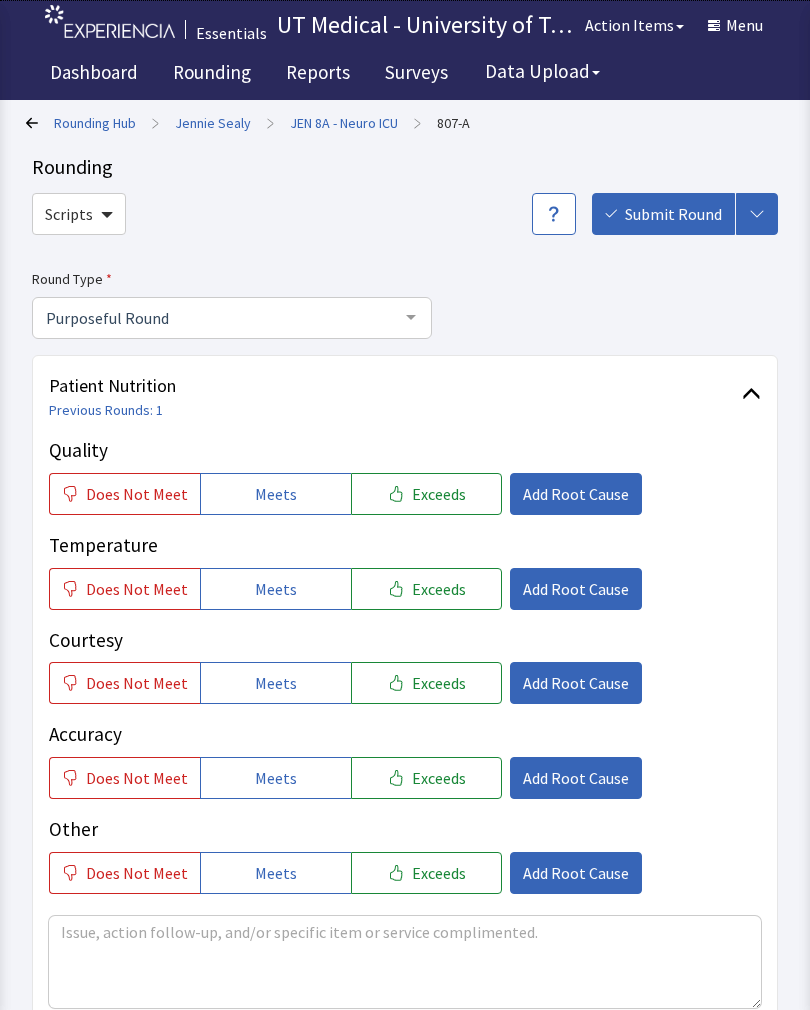 scroll, scrollTop: 0, scrollLeft: 0, axis: both 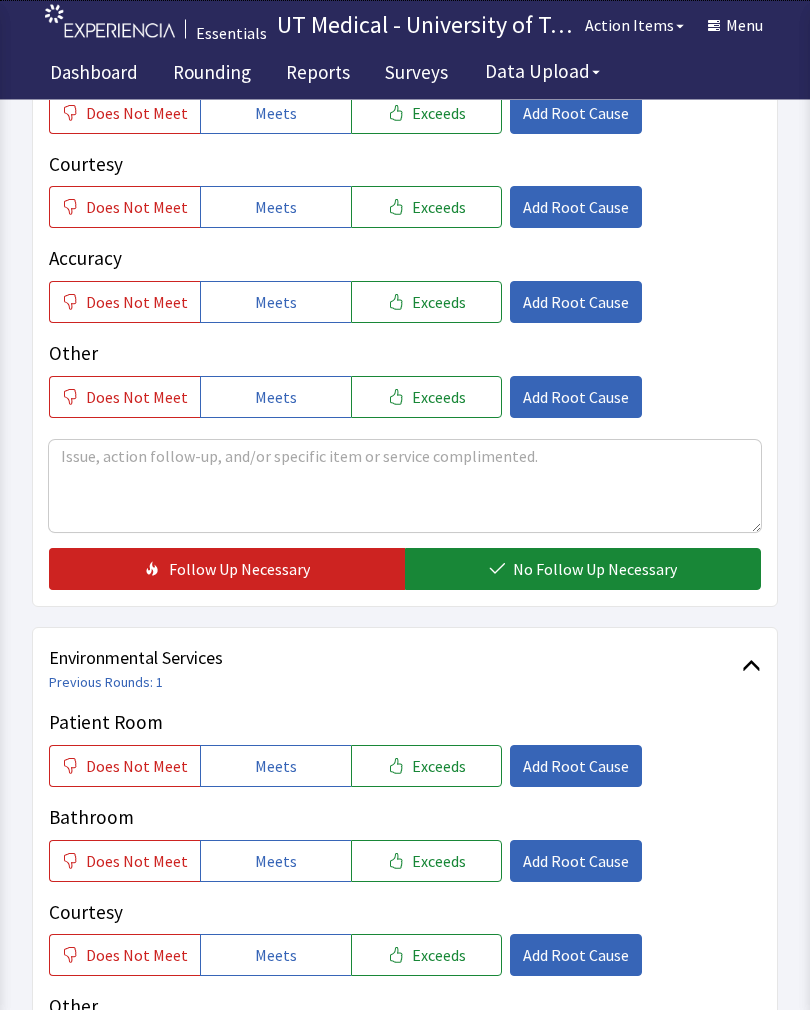 click on "Exceeds" at bounding box center (439, 767) 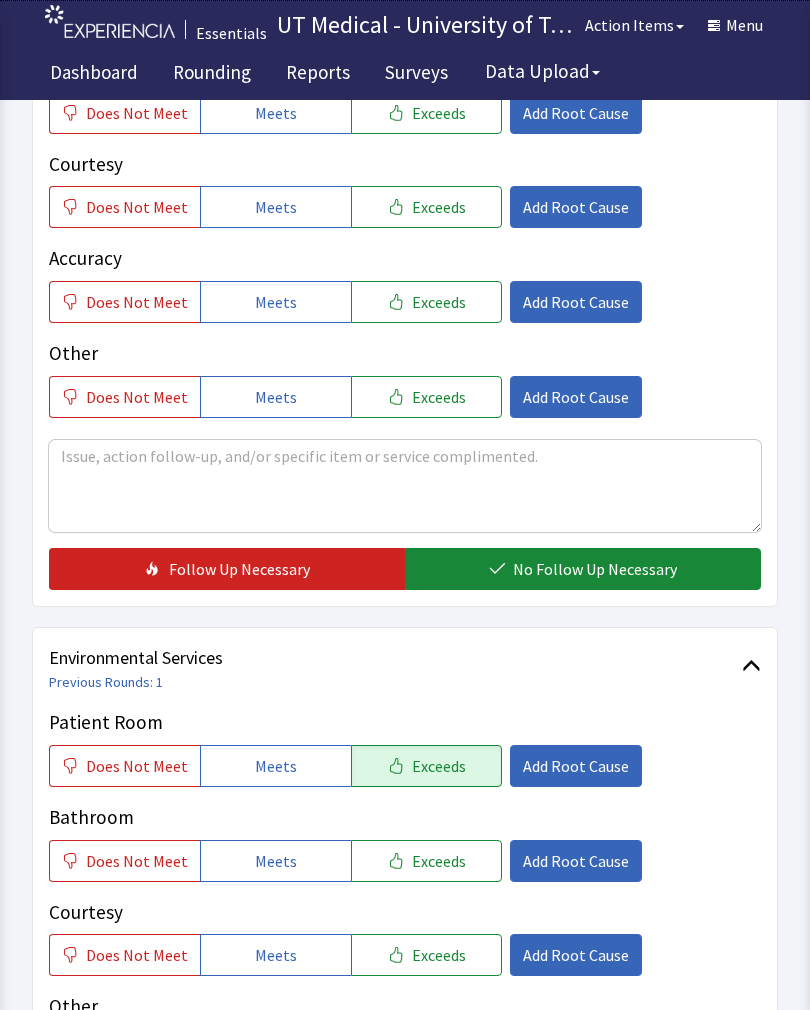 click on "Exceeds" at bounding box center [439, 861] 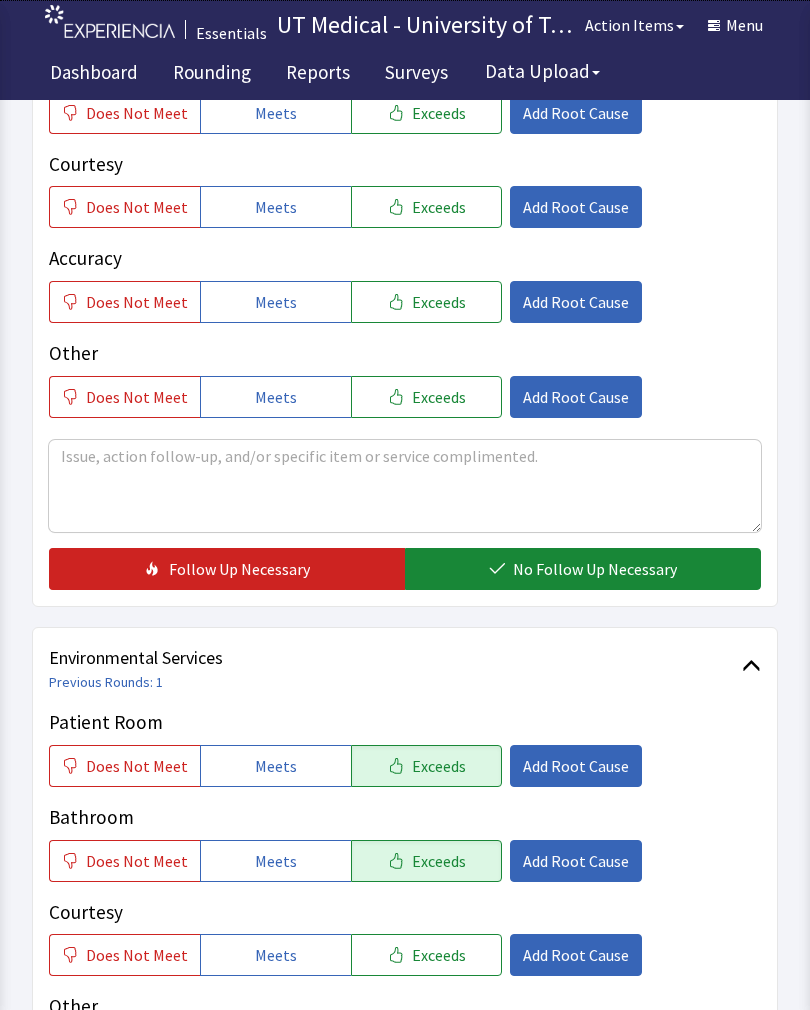 click on "Courtesy" at bounding box center (405, 912) 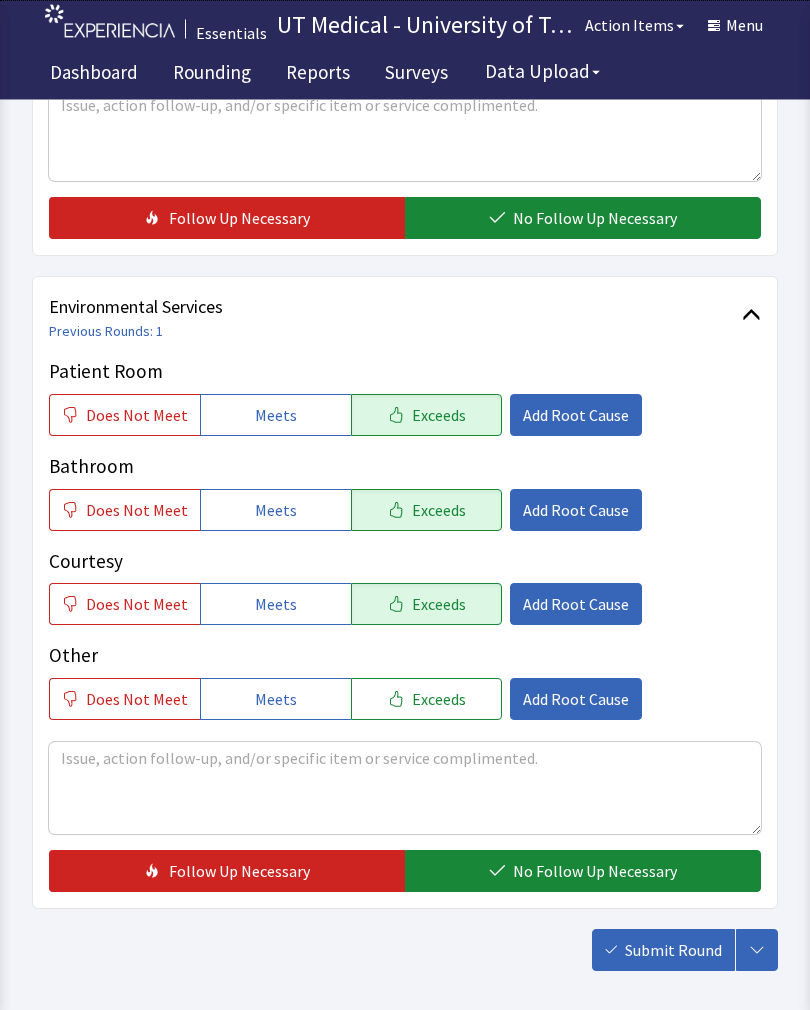 click on "No Follow Up Necessary" at bounding box center (595, 872) 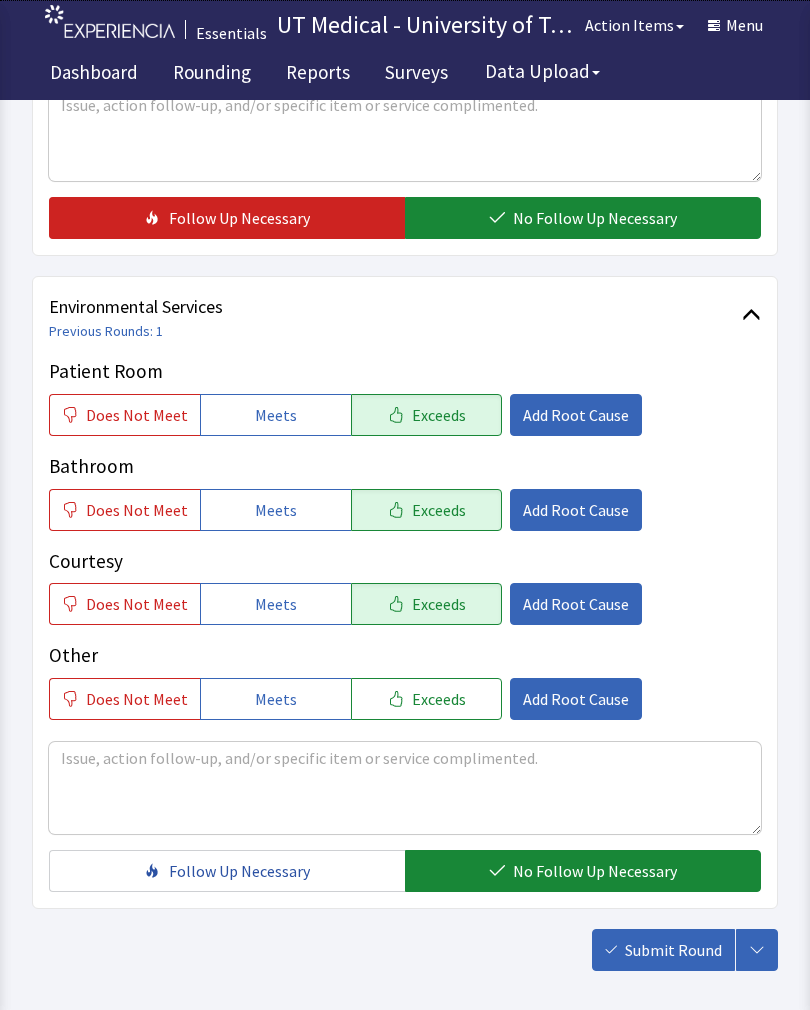 click on "Submit Round" at bounding box center [673, 950] 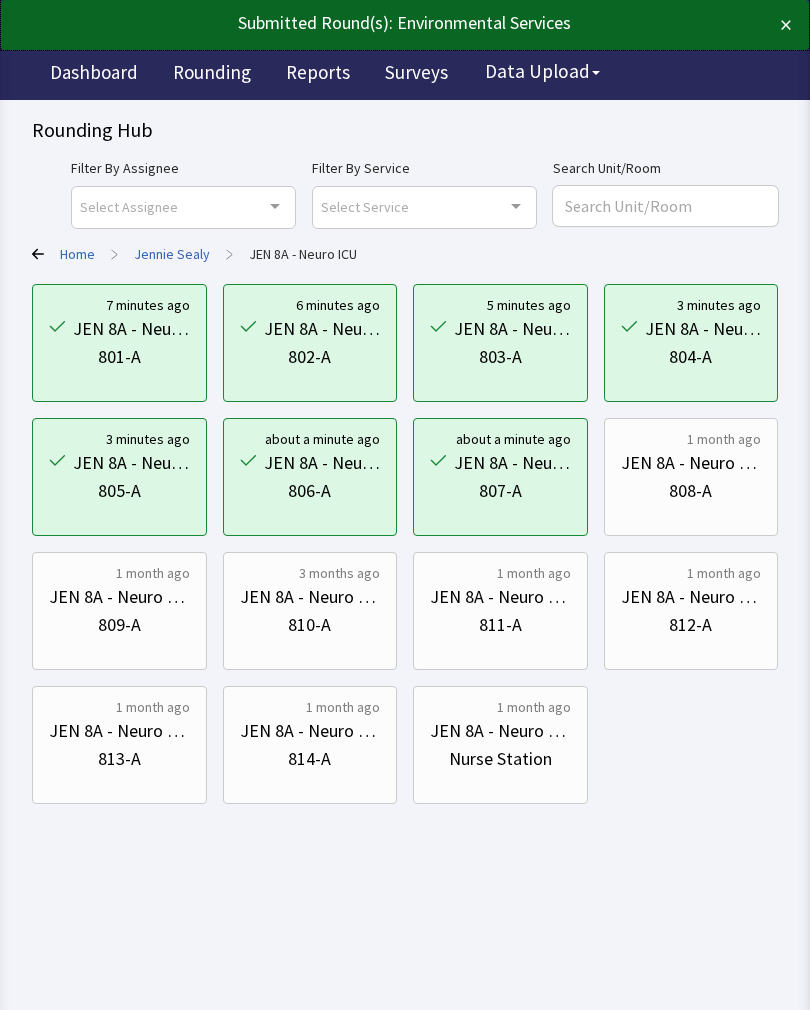 scroll, scrollTop: 0, scrollLeft: 0, axis: both 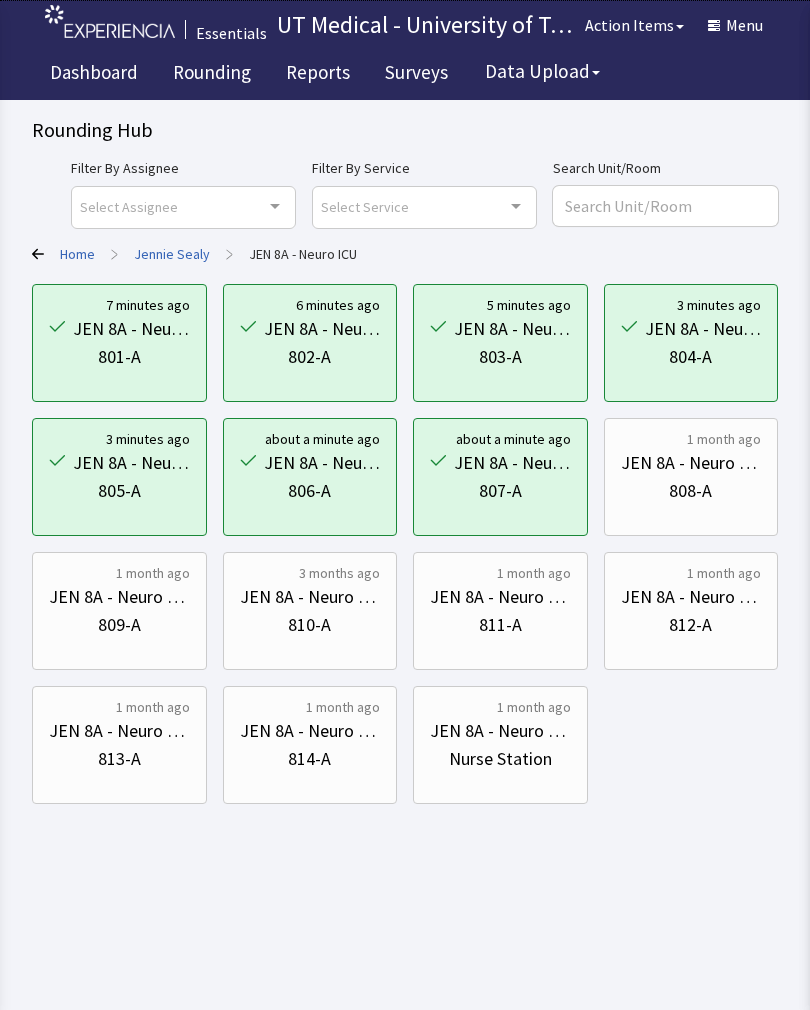 click on "808-A" at bounding box center (691, 491) 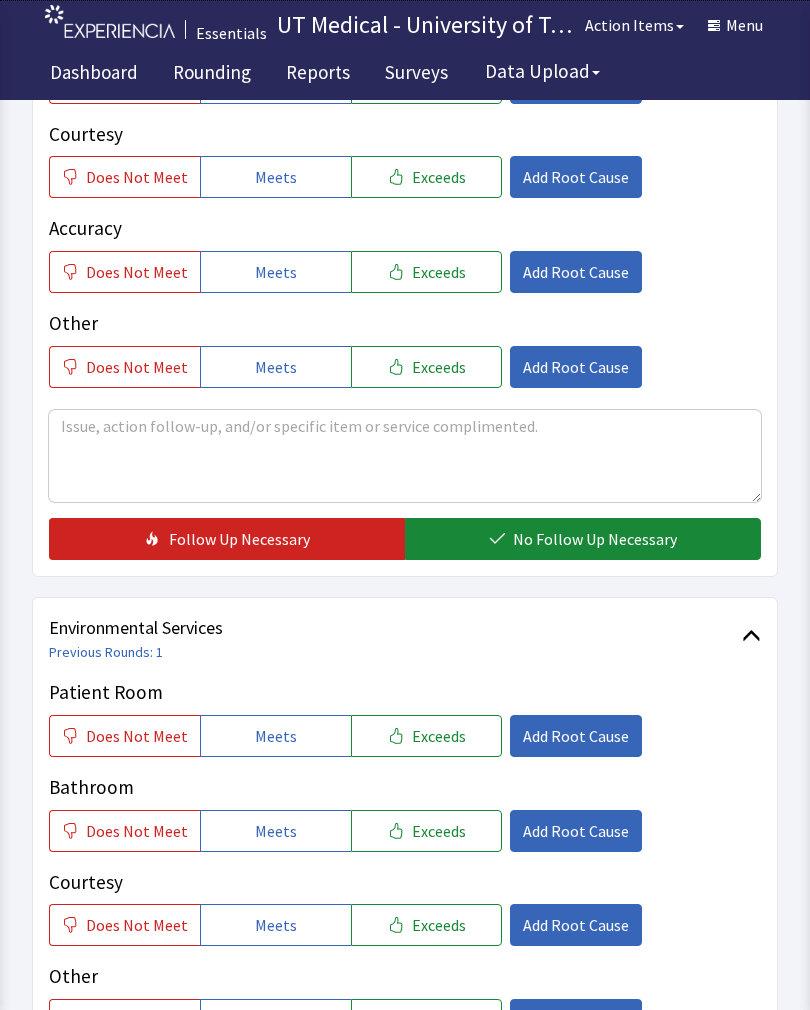 scroll, scrollTop: 505, scrollLeft: 0, axis: vertical 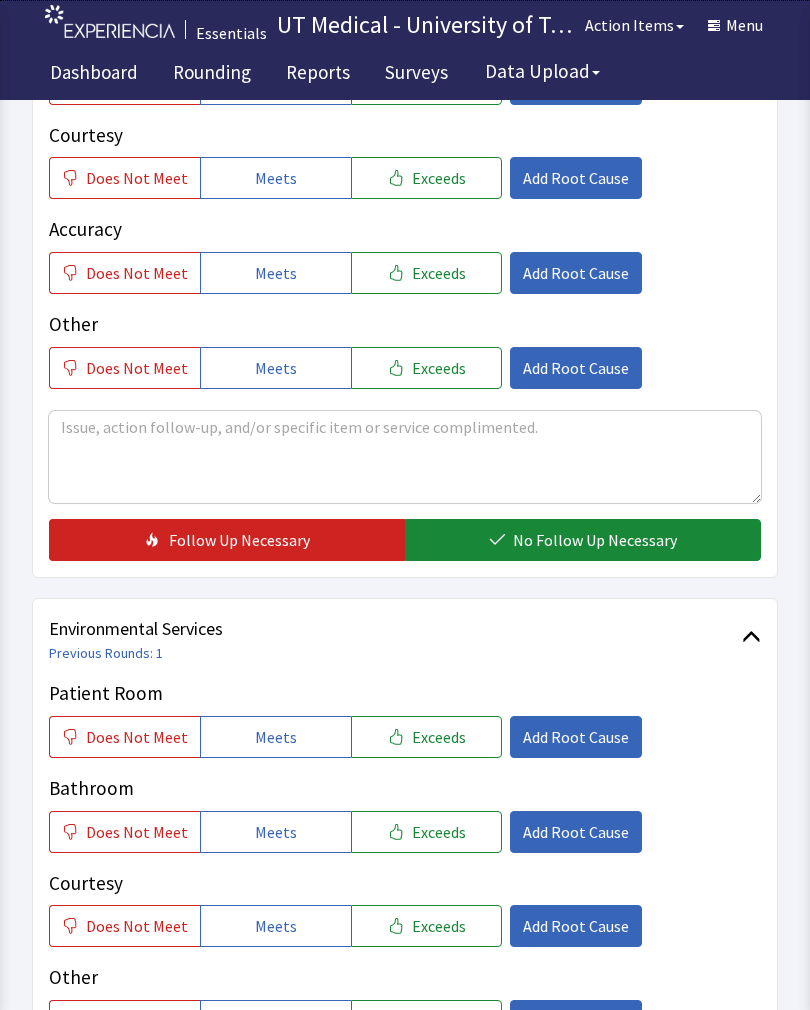 click on "Exceeds" at bounding box center [439, 737] 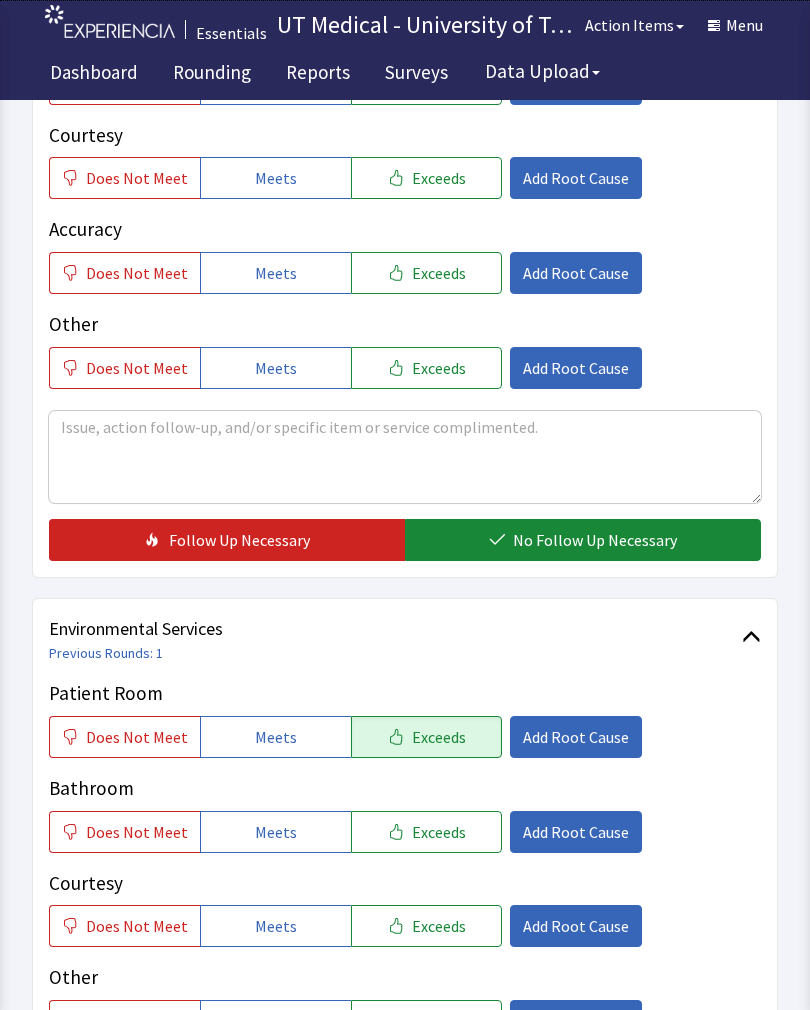 click on "Exceeds" 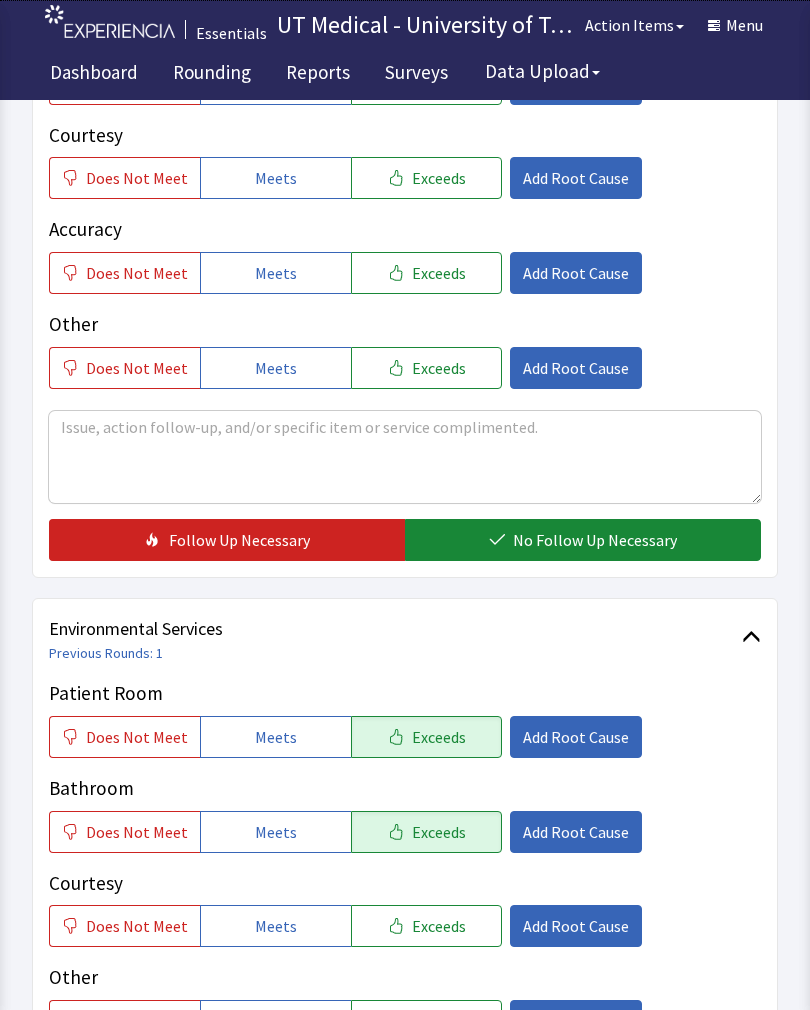 click on "Exceeds" 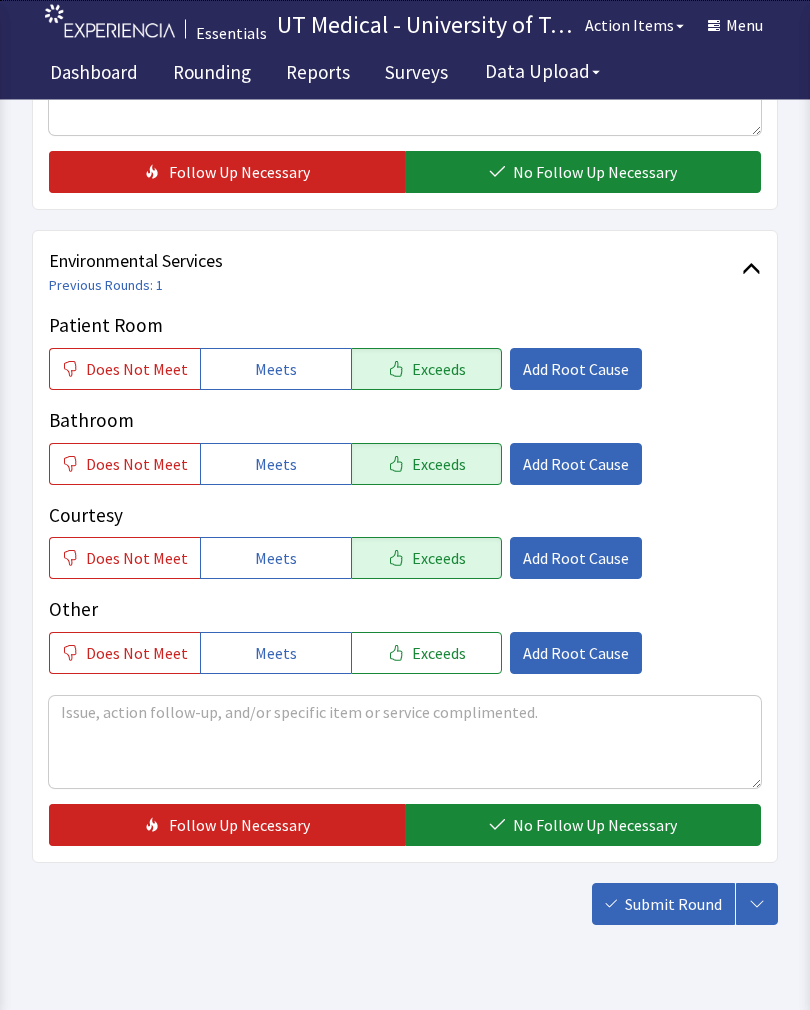 scroll, scrollTop: 890, scrollLeft: 0, axis: vertical 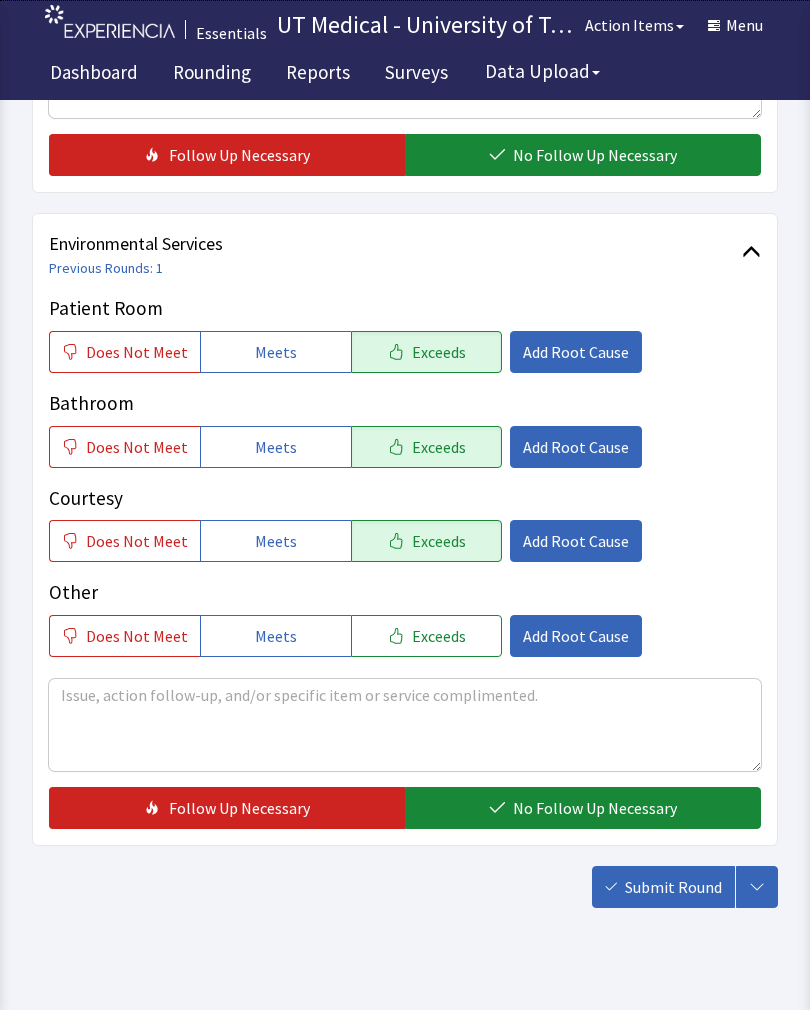 click on "No Follow Up Necessary" at bounding box center [595, 808] 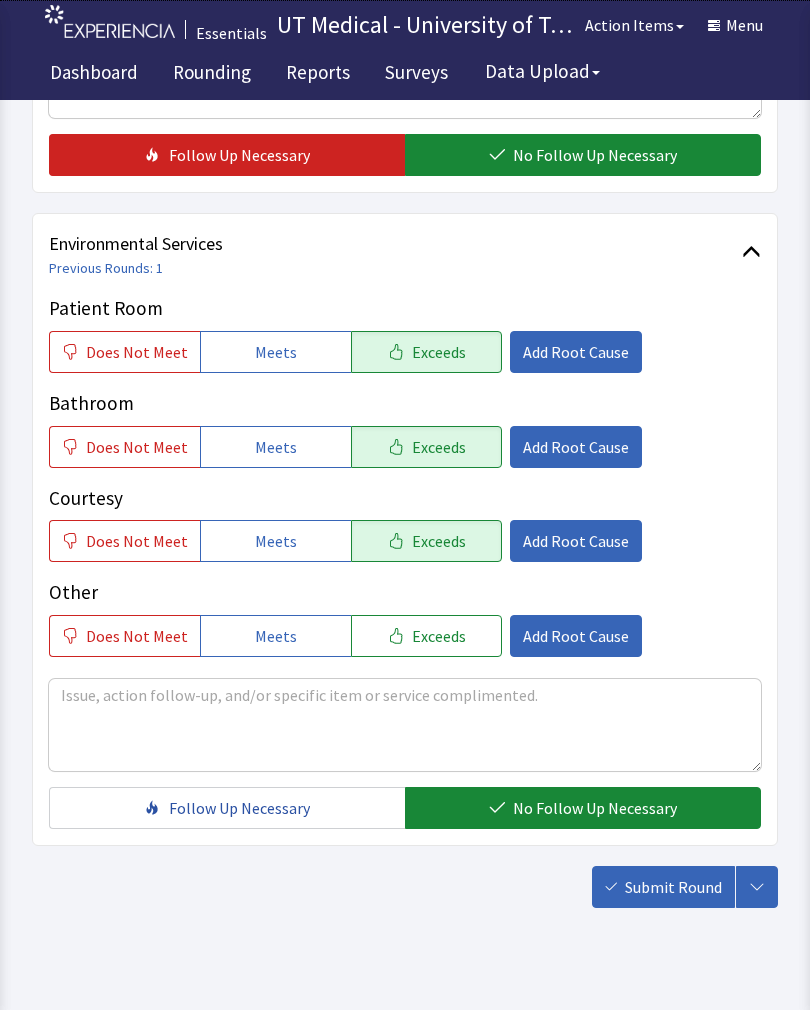 click on "Submit Round" at bounding box center [673, 887] 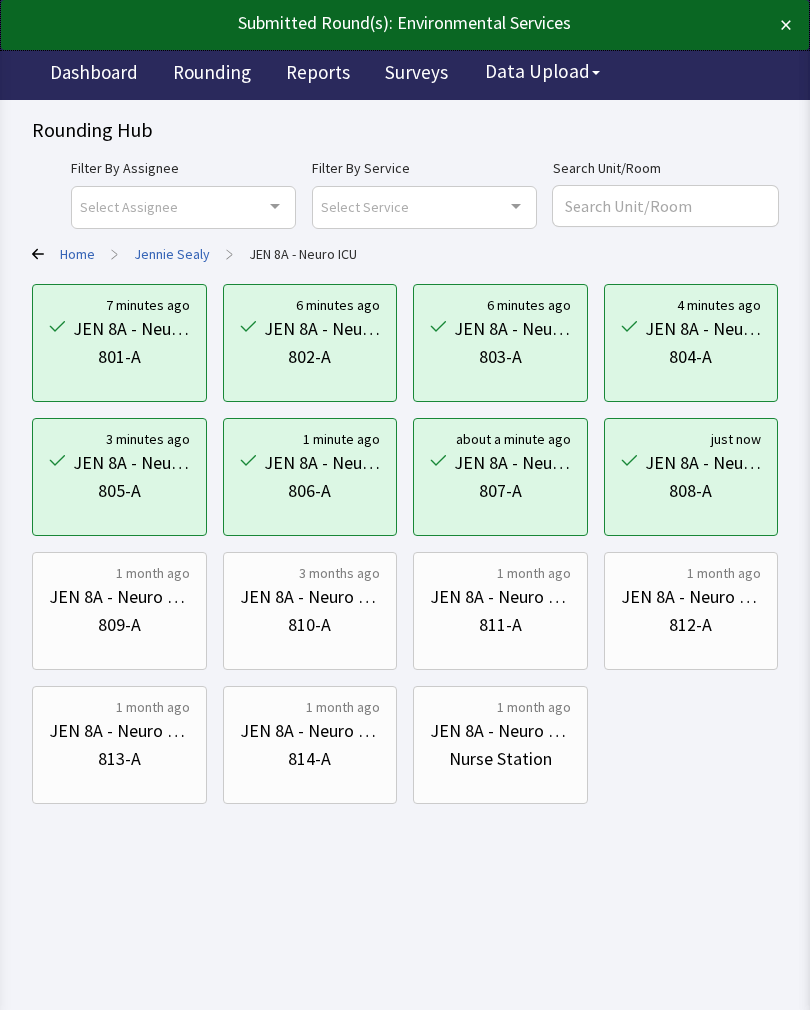scroll, scrollTop: 0, scrollLeft: 0, axis: both 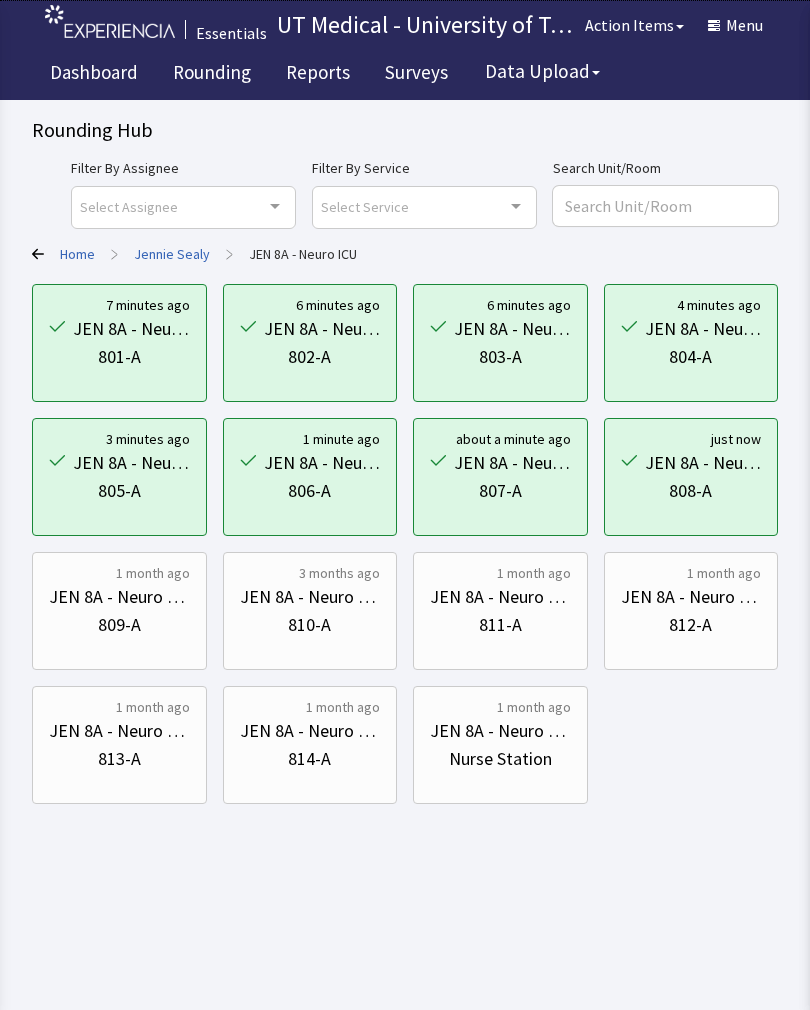 click on "809-A" at bounding box center (119, 625) 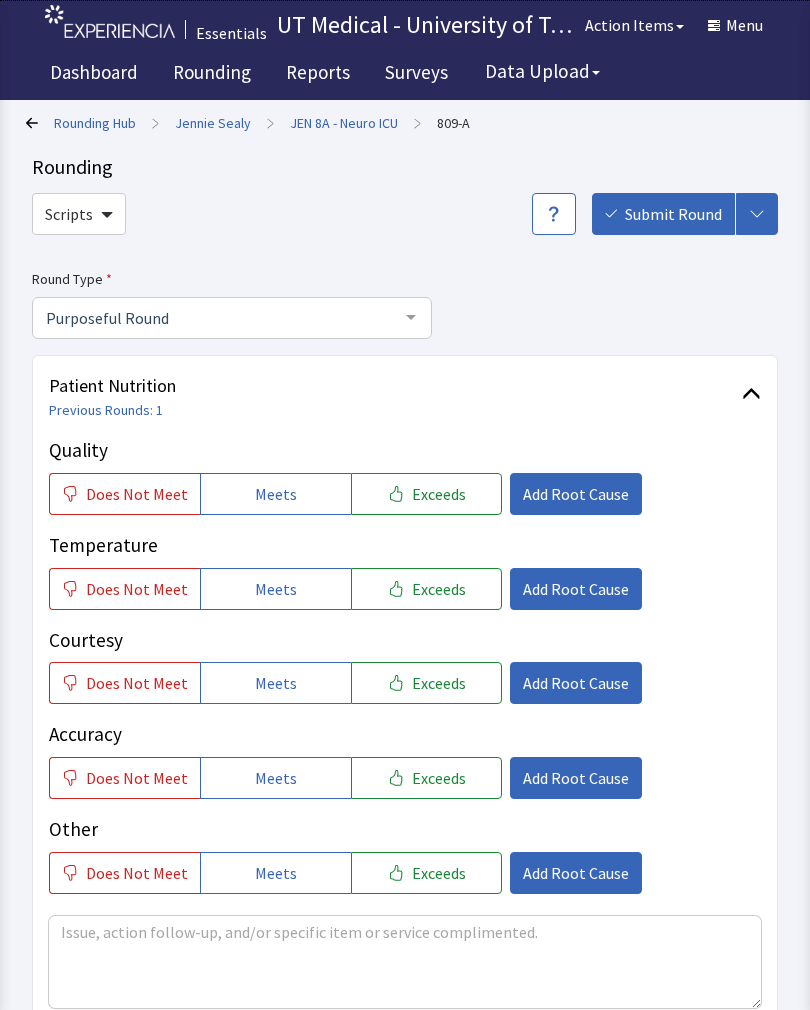 scroll, scrollTop: 0, scrollLeft: 0, axis: both 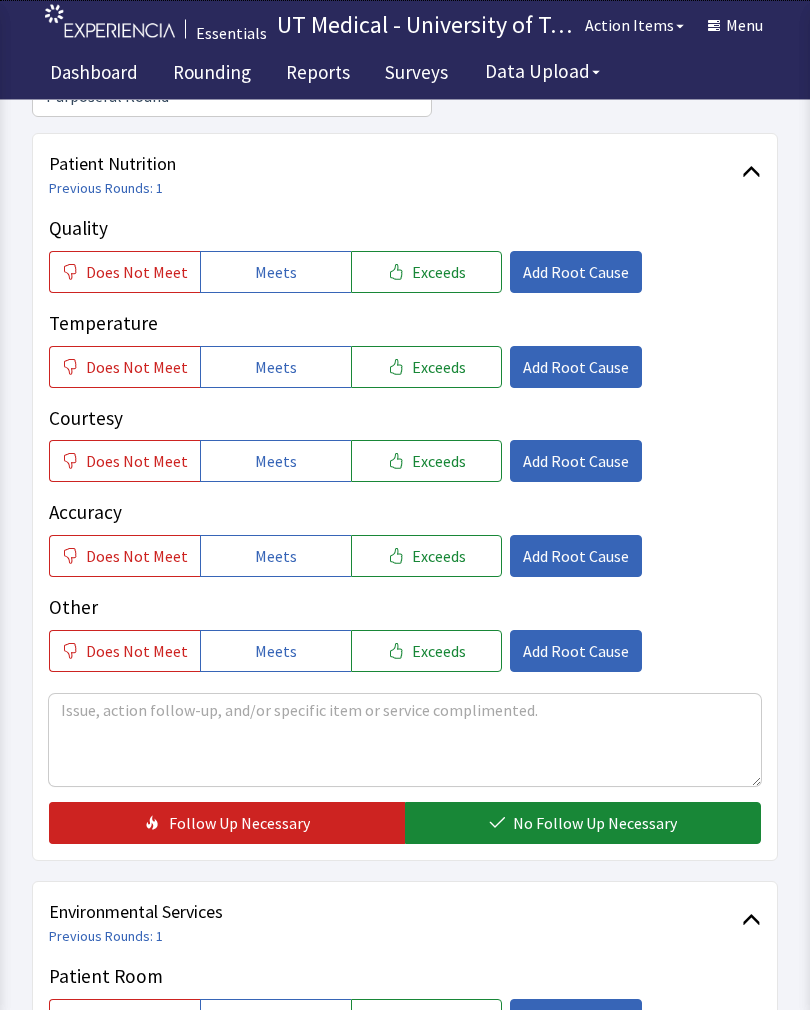 click on "Exceeds" 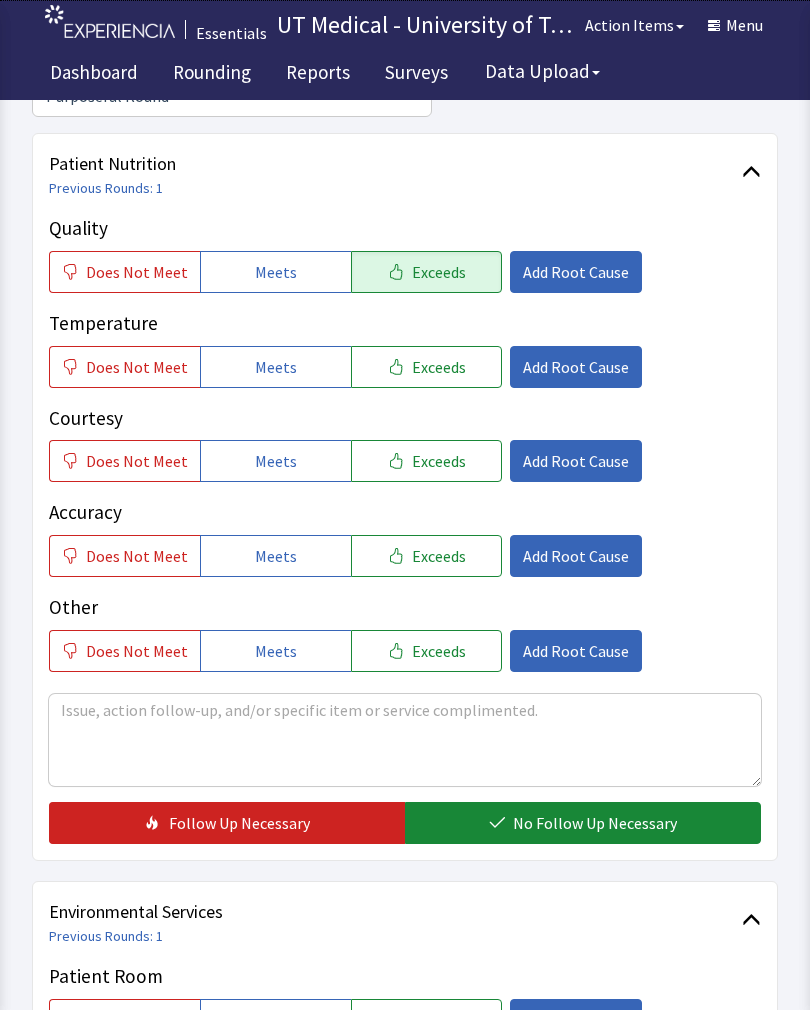 click on "Exceeds" at bounding box center [439, 367] 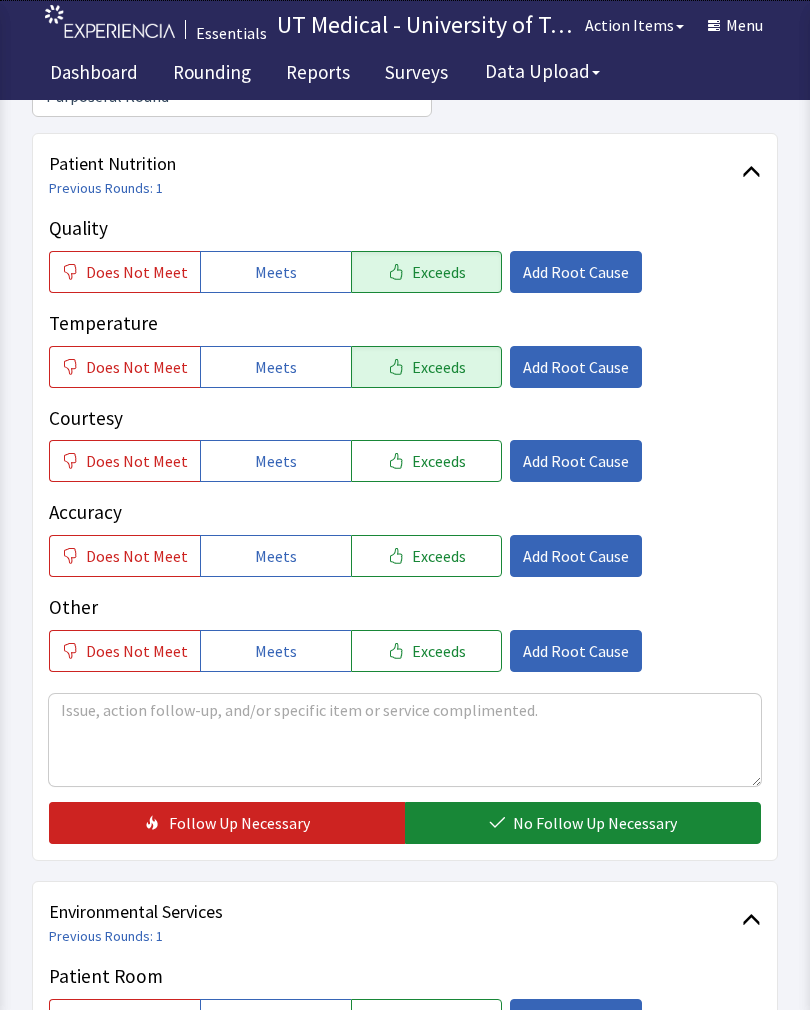 click on "Exceeds" at bounding box center (439, 461) 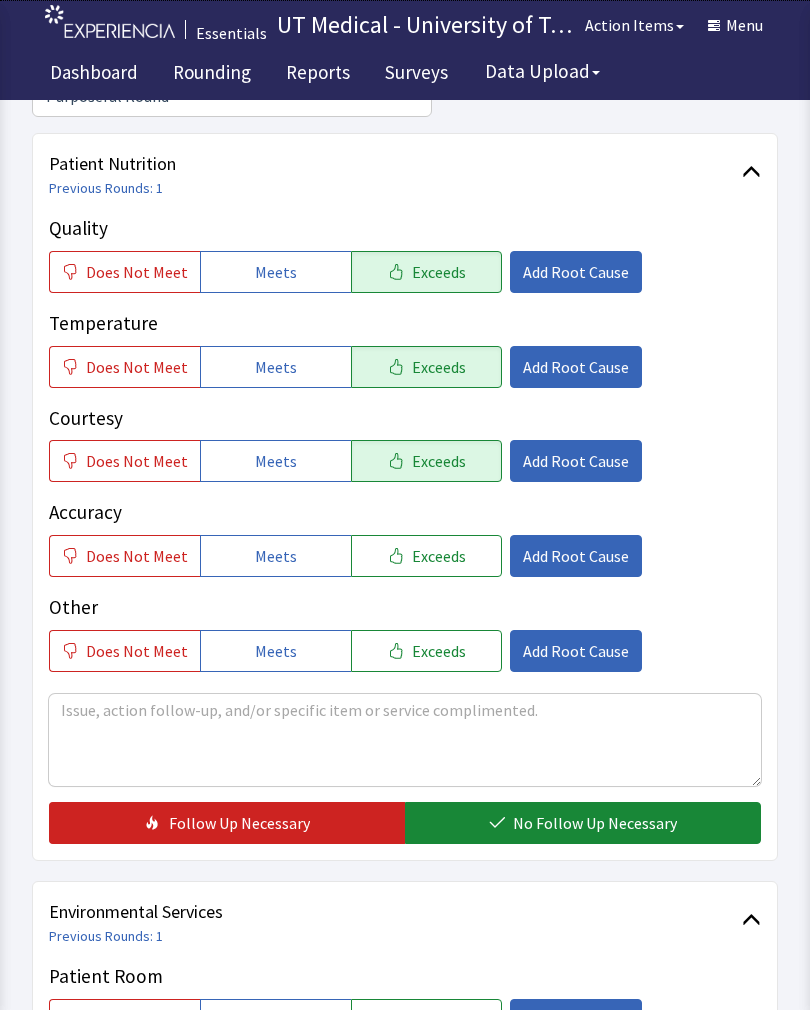 click on "No Follow Up Necessary" at bounding box center [595, 823] 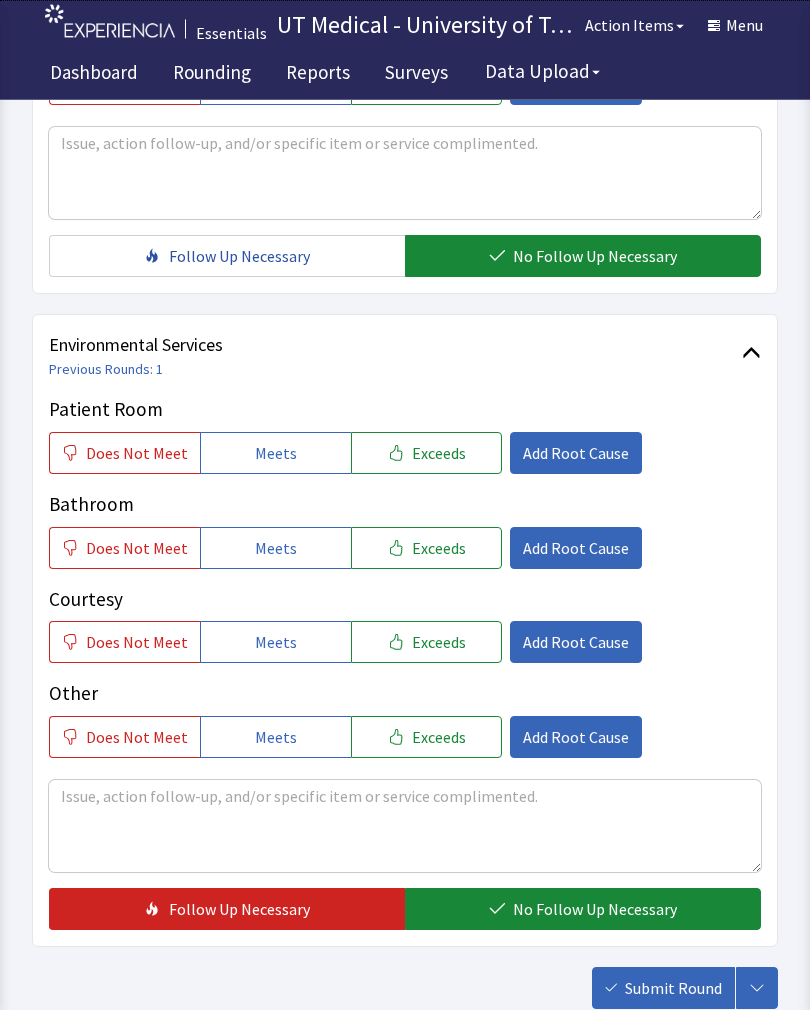 scroll, scrollTop: 815, scrollLeft: 0, axis: vertical 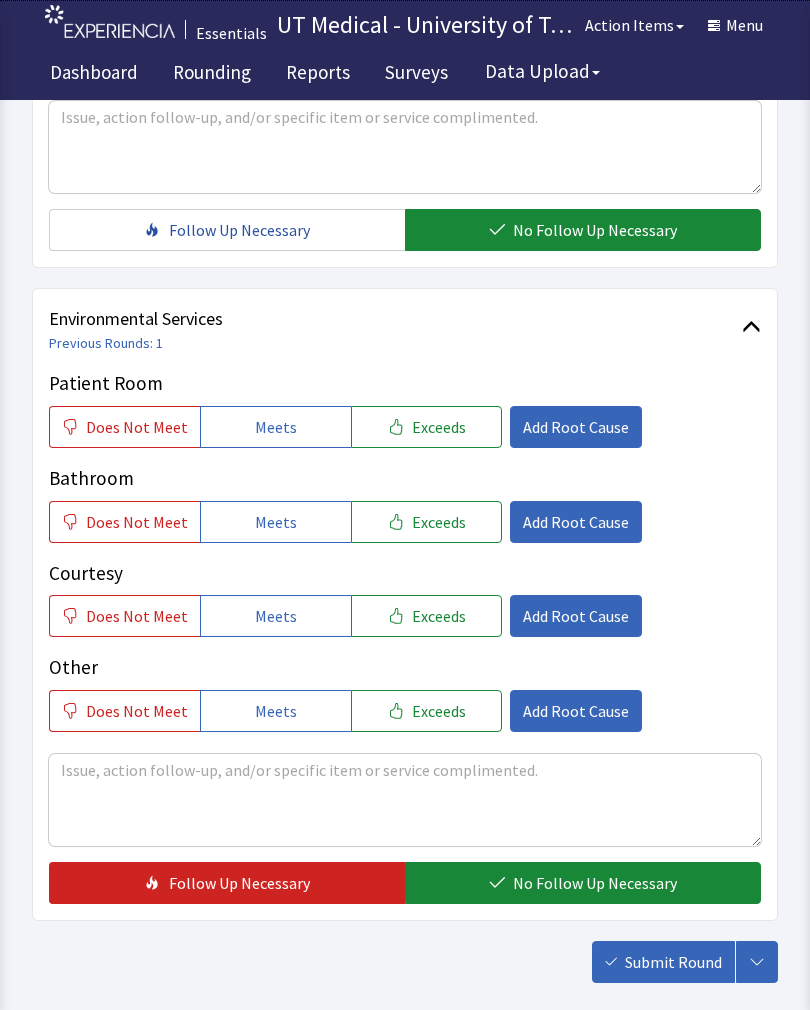 click on "Exceeds" at bounding box center (439, 427) 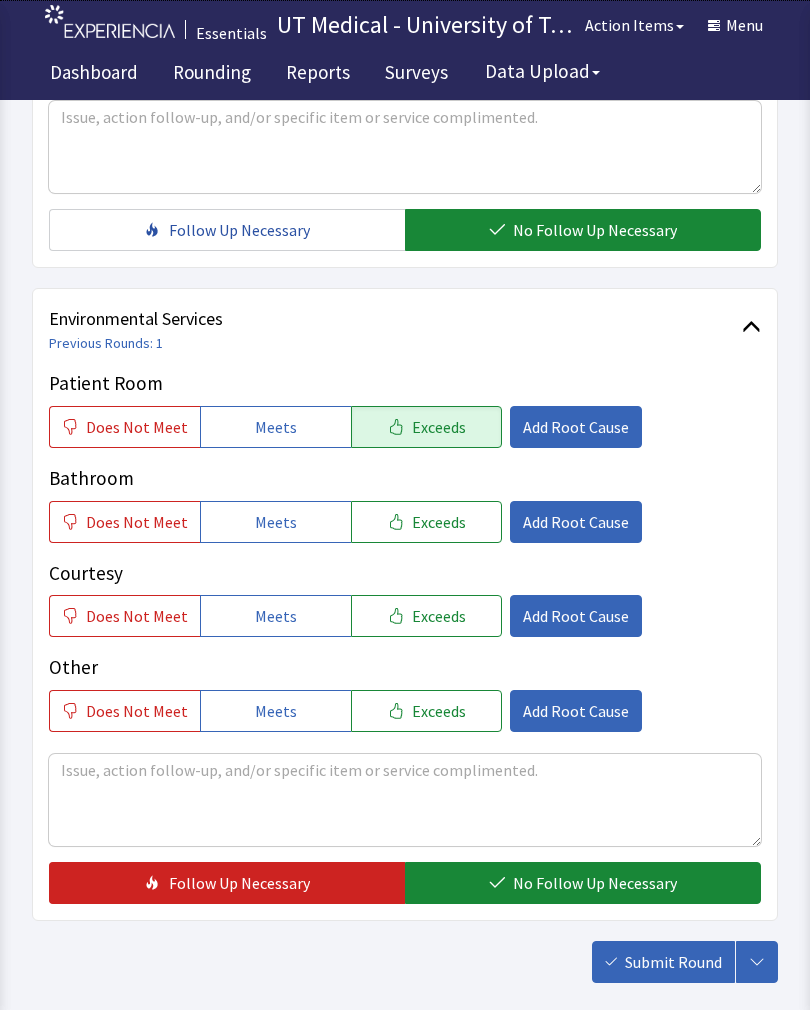 click on "Exceeds" at bounding box center (439, 522) 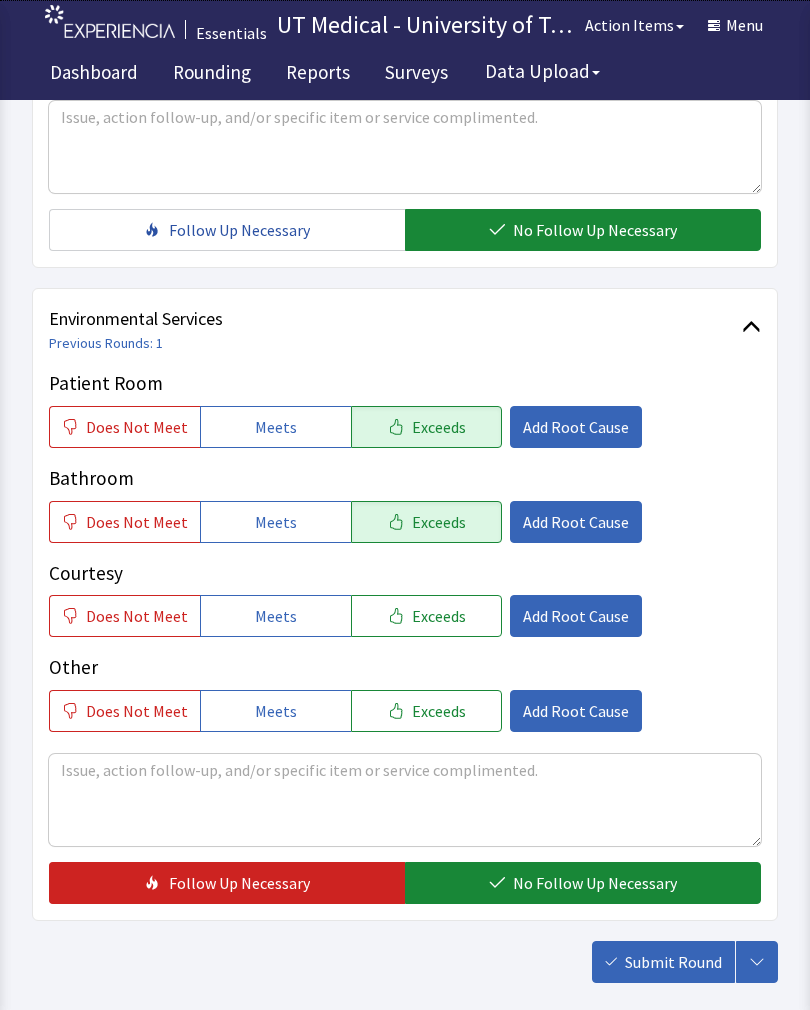 click on "Exceeds" 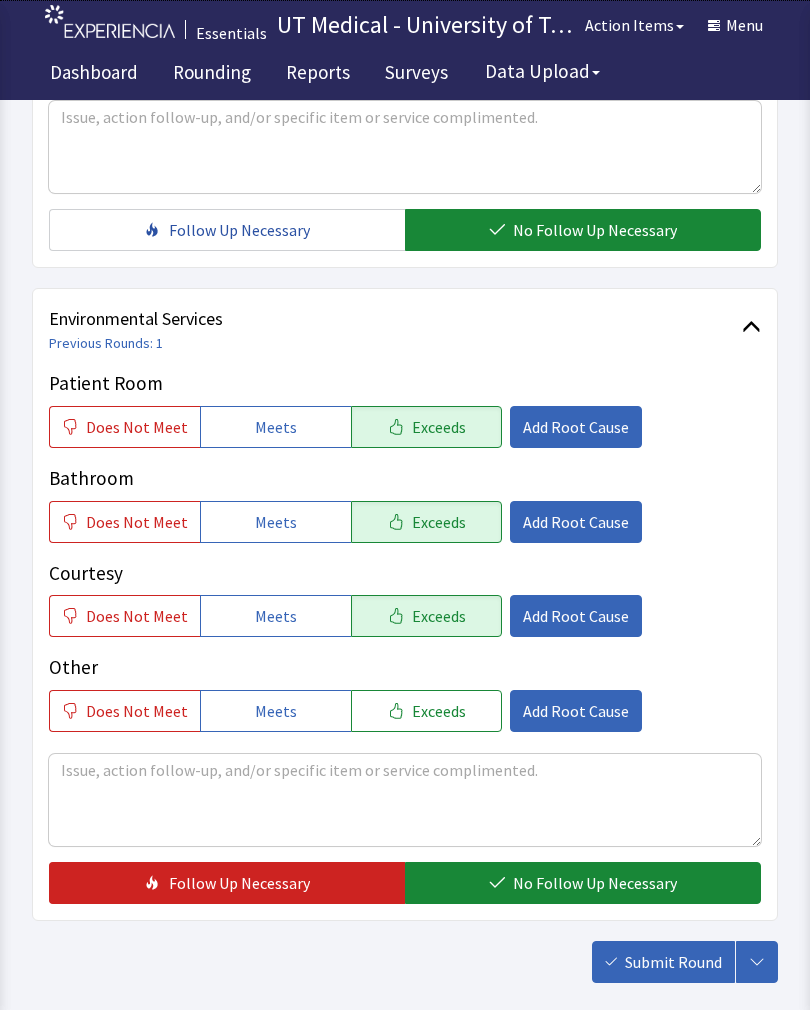 click on "No Follow Up Necessary" 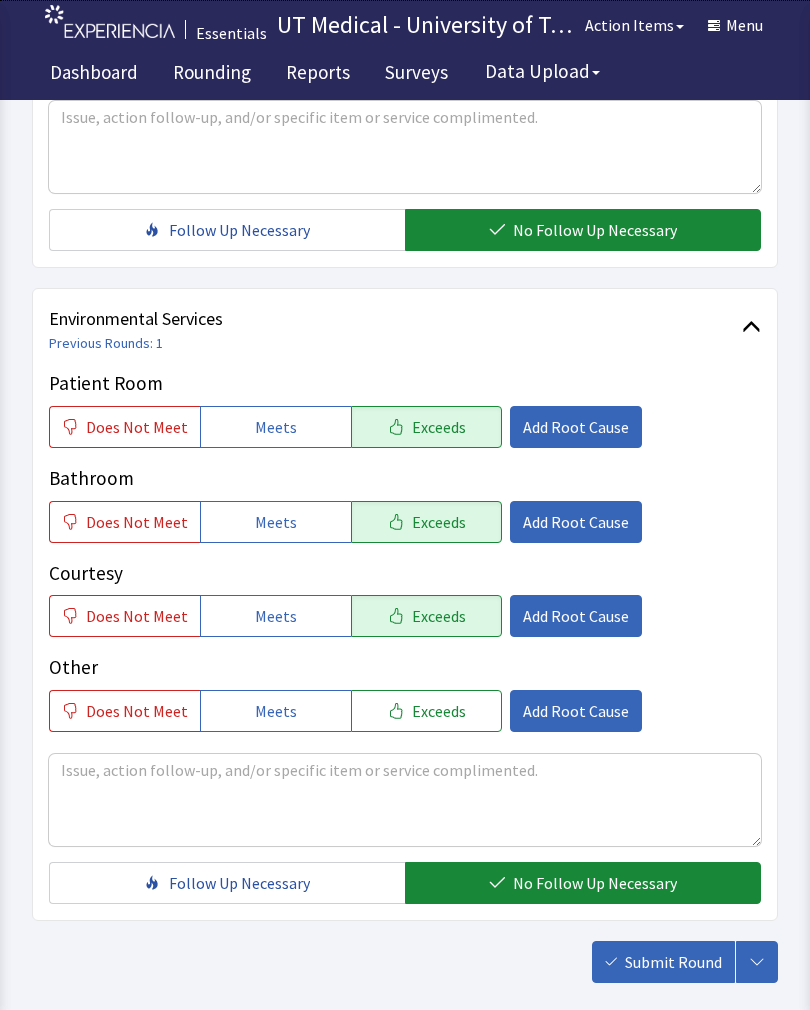 click on "Submit Round" at bounding box center [663, 962] 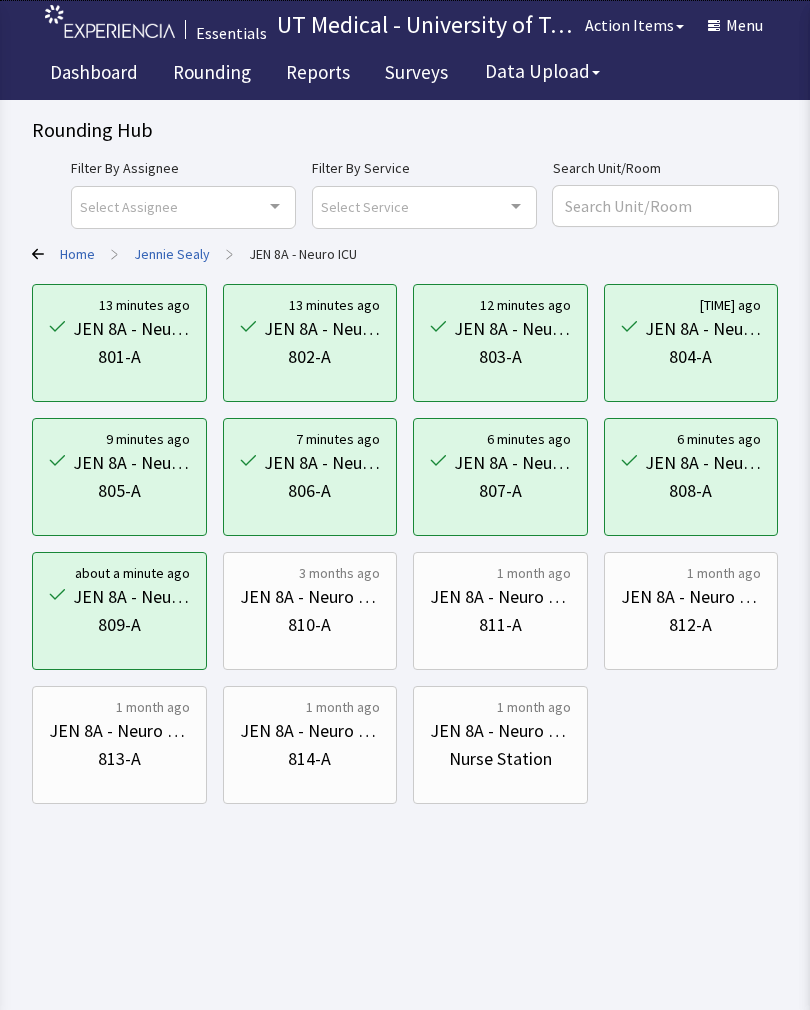 scroll, scrollTop: 0, scrollLeft: 0, axis: both 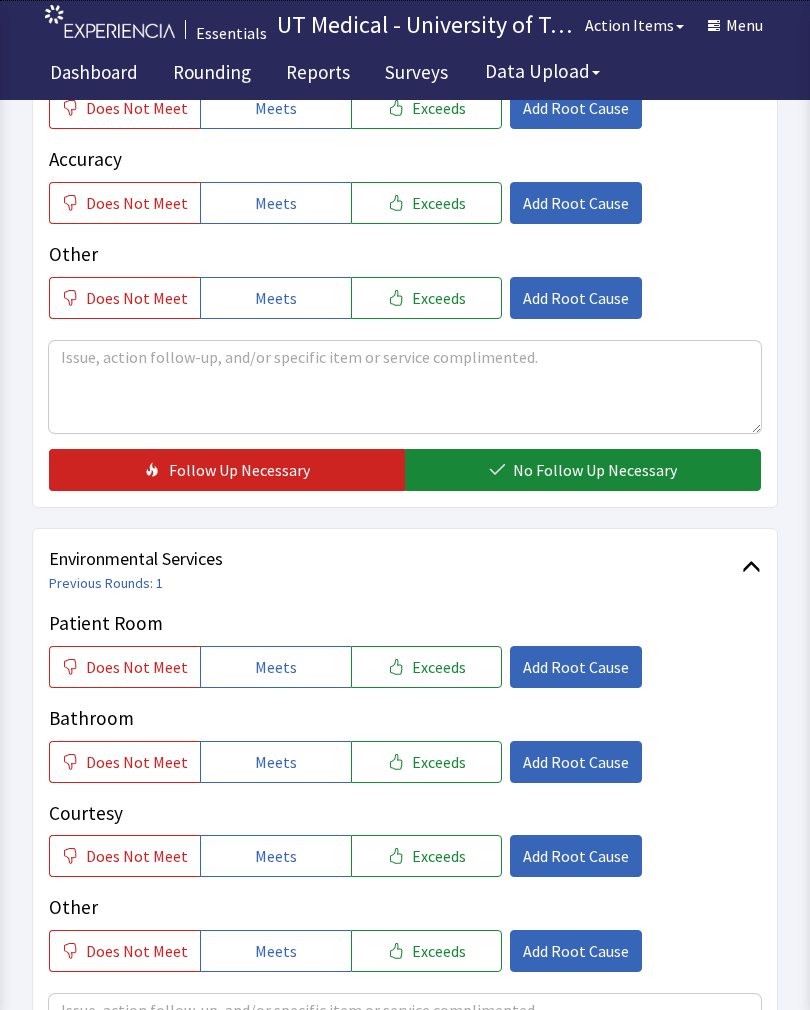 click on "Exceeds" 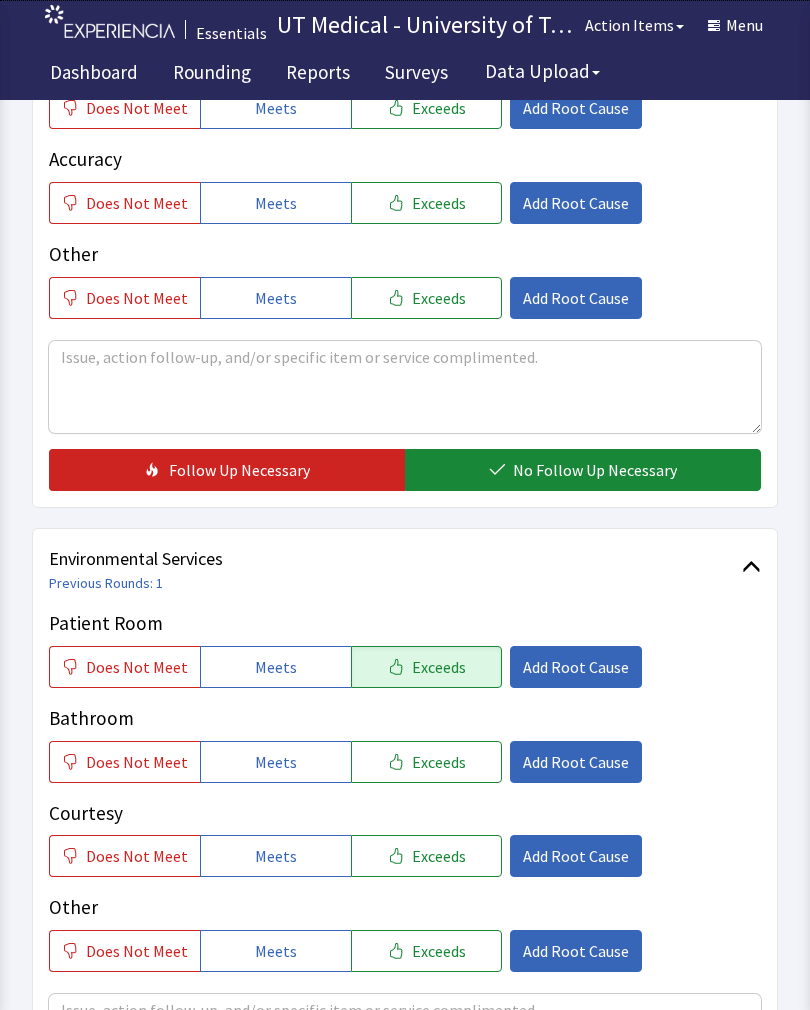 click on "Exceeds" 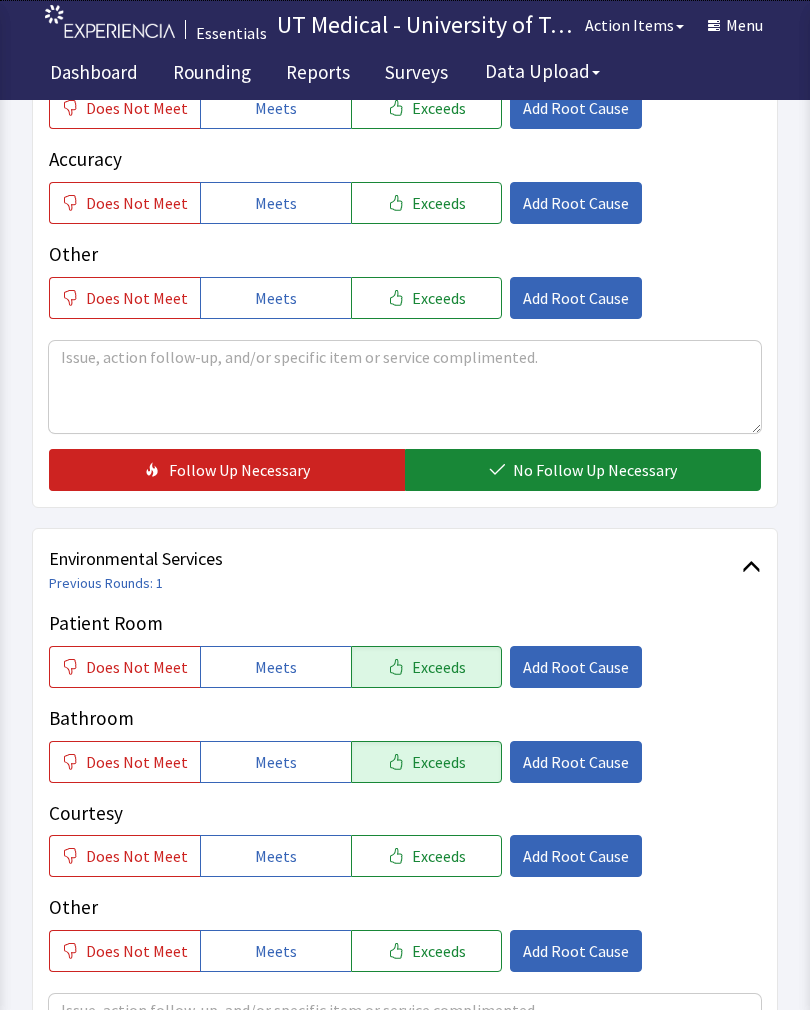 click on "Exceeds" 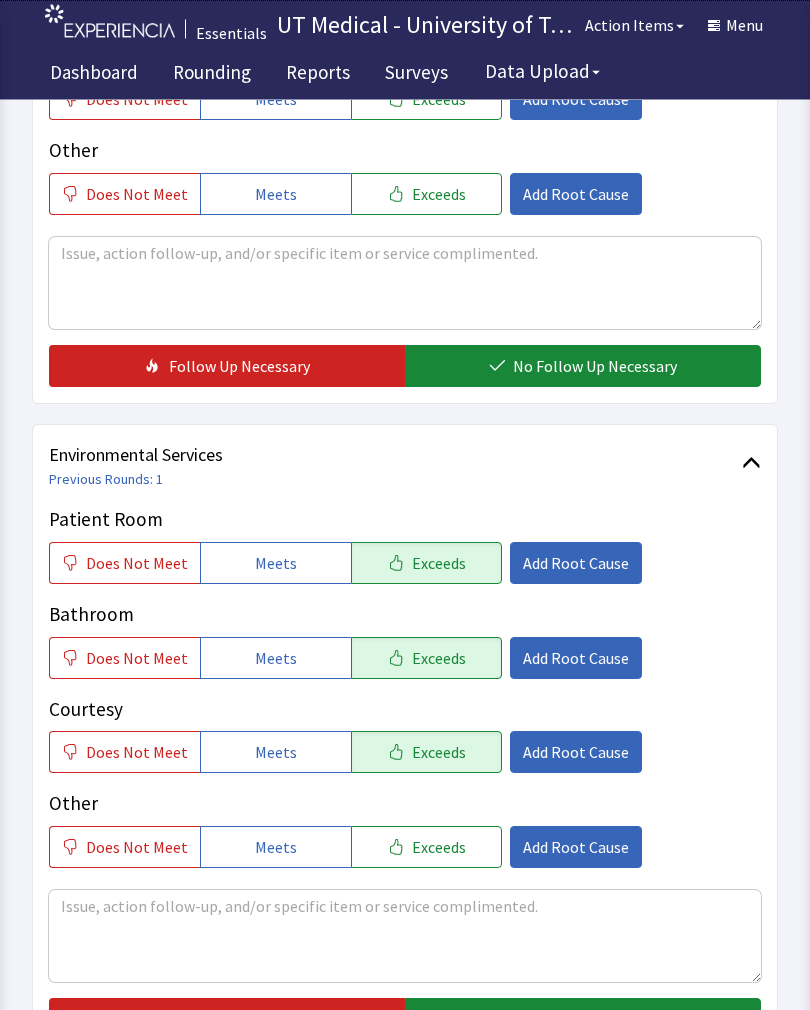 scroll, scrollTop: 890, scrollLeft: 0, axis: vertical 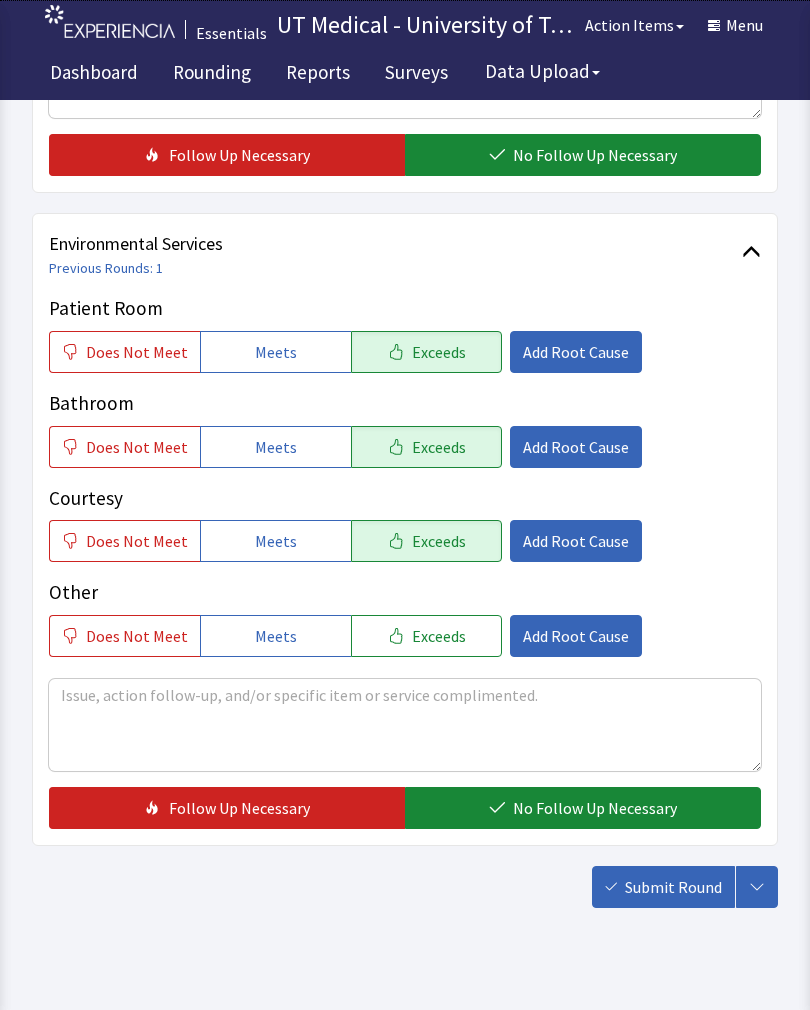 click on "No Follow Up Necessary" at bounding box center [595, 808] 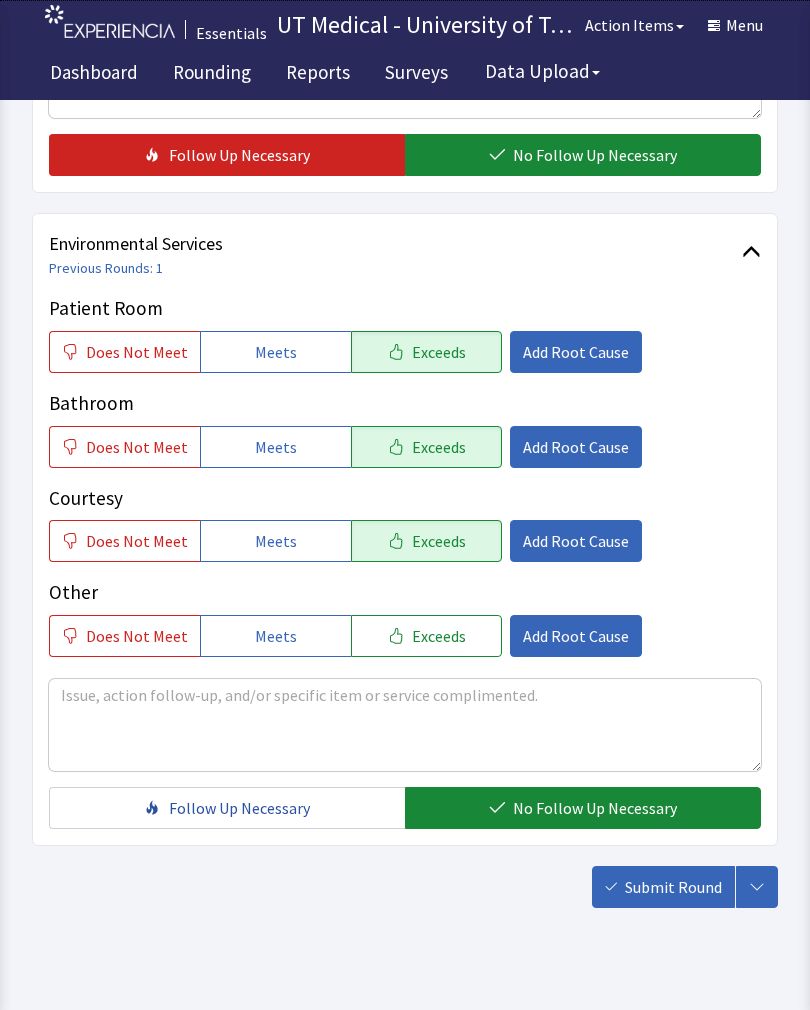 click on "Submit Round" at bounding box center [673, 887] 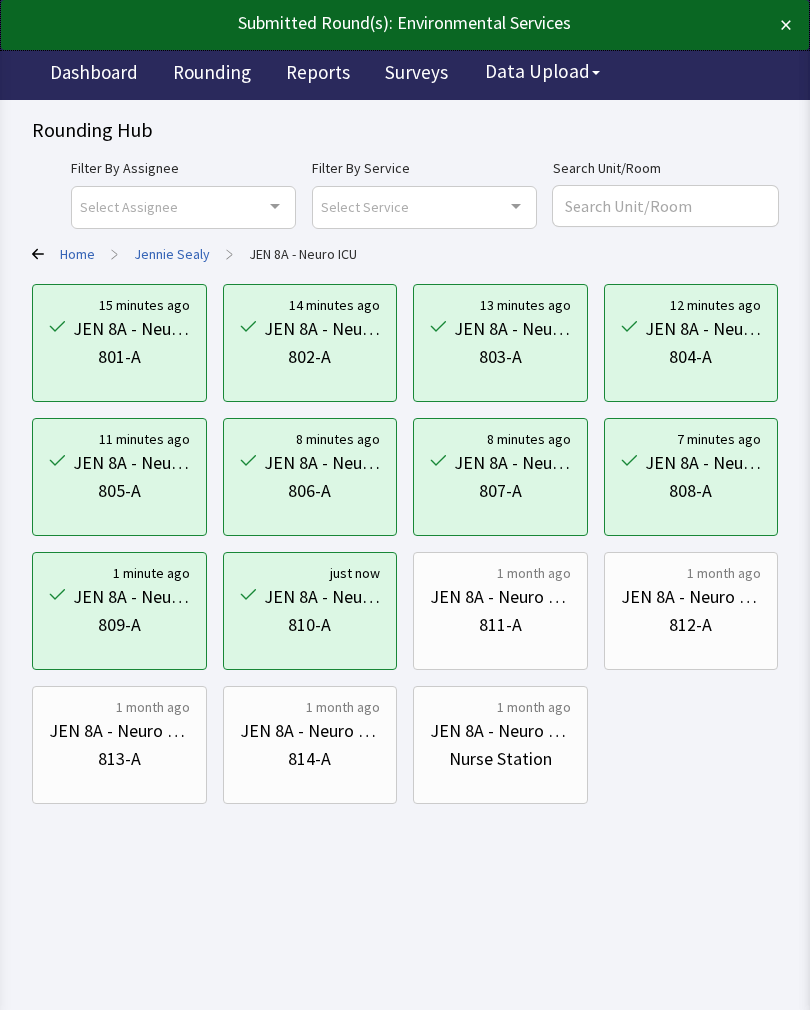 scroll, scrollTop: 0, scrollLeft: 0, axis: both 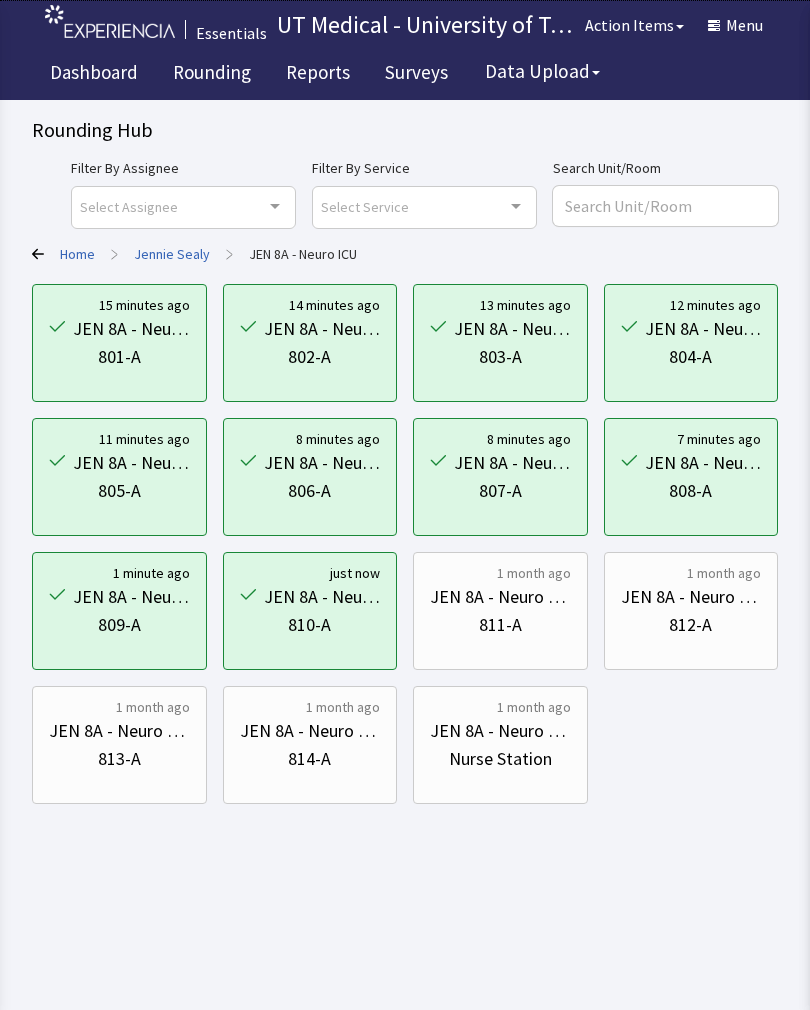 click on "812-A" at bounding box center (691, 625) 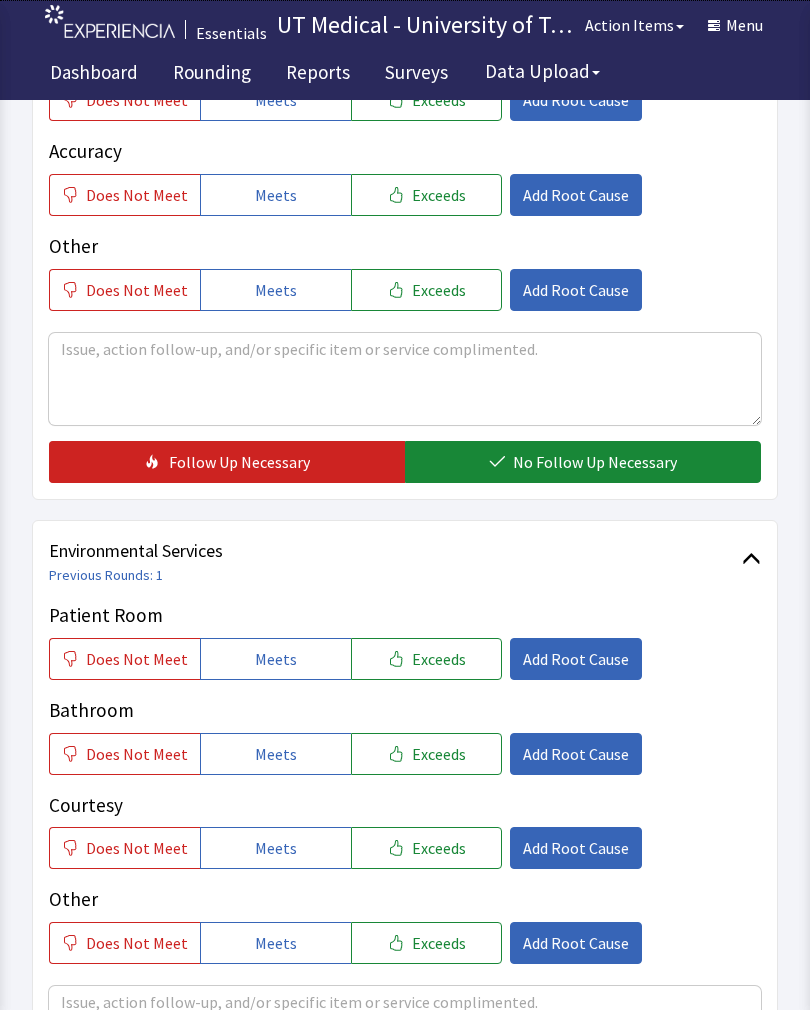 scroll, scrollTop: 612, scrollLeft: 0, axis: vertical 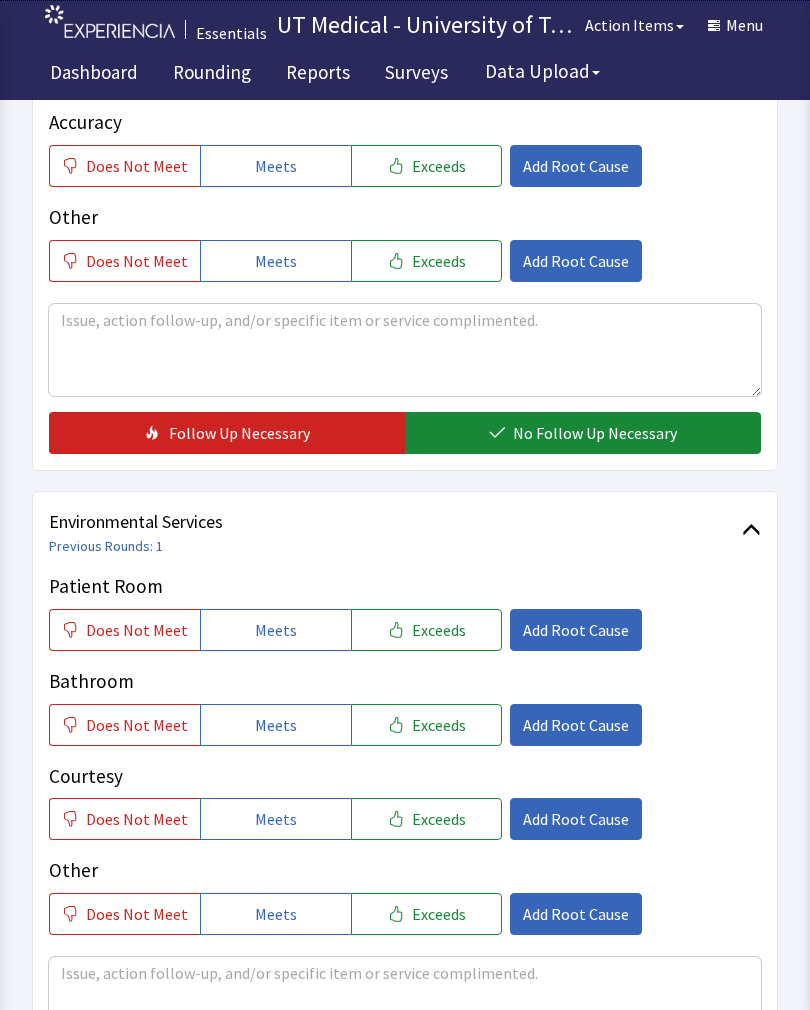 click on "Exceeds" 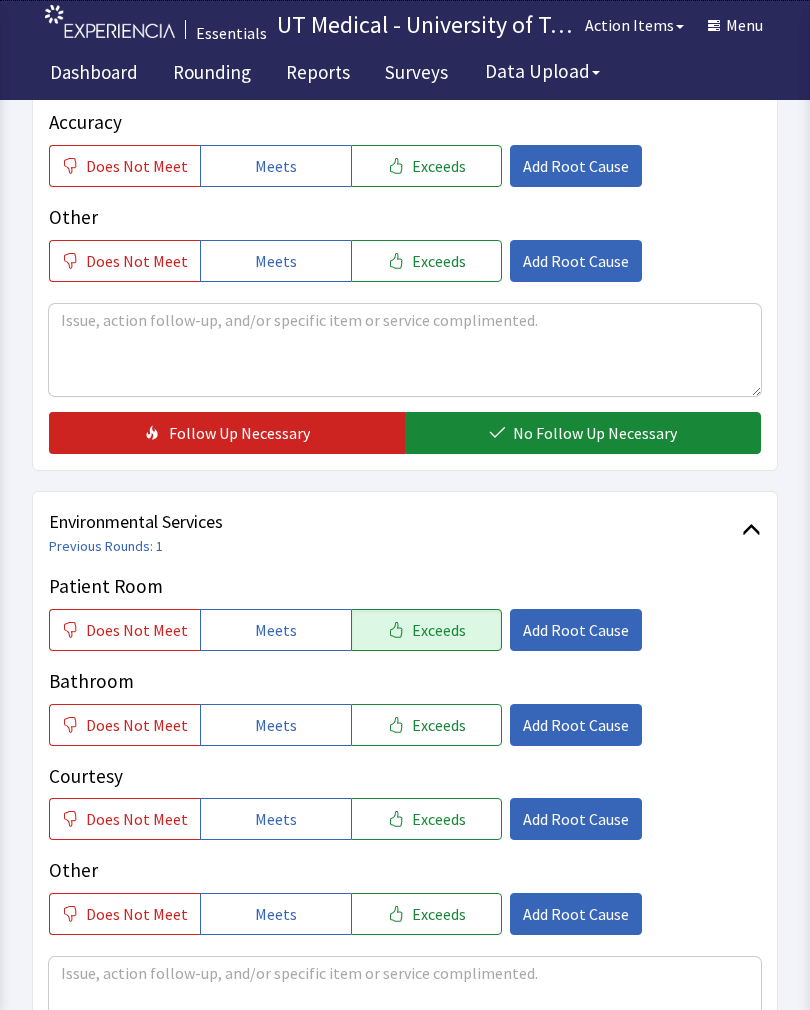 click on "Exceeds" at bounding box center [439, 725] 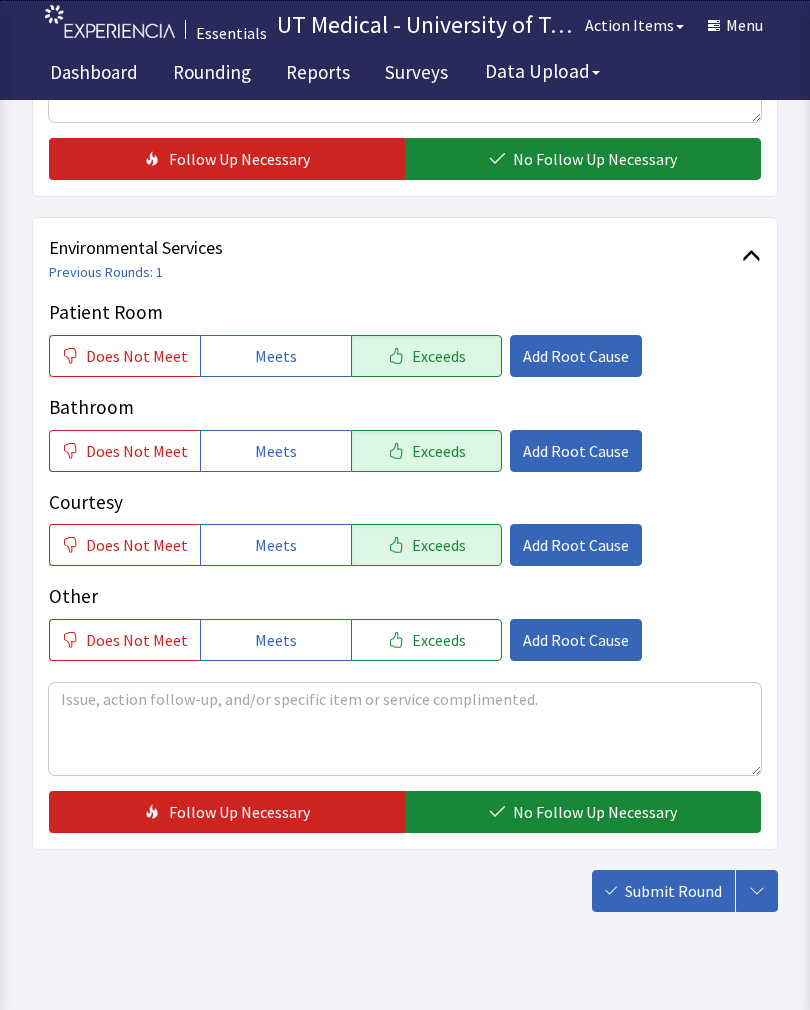 scroll, scrollTop: 890, scrollLeft: 0, axis: vertical 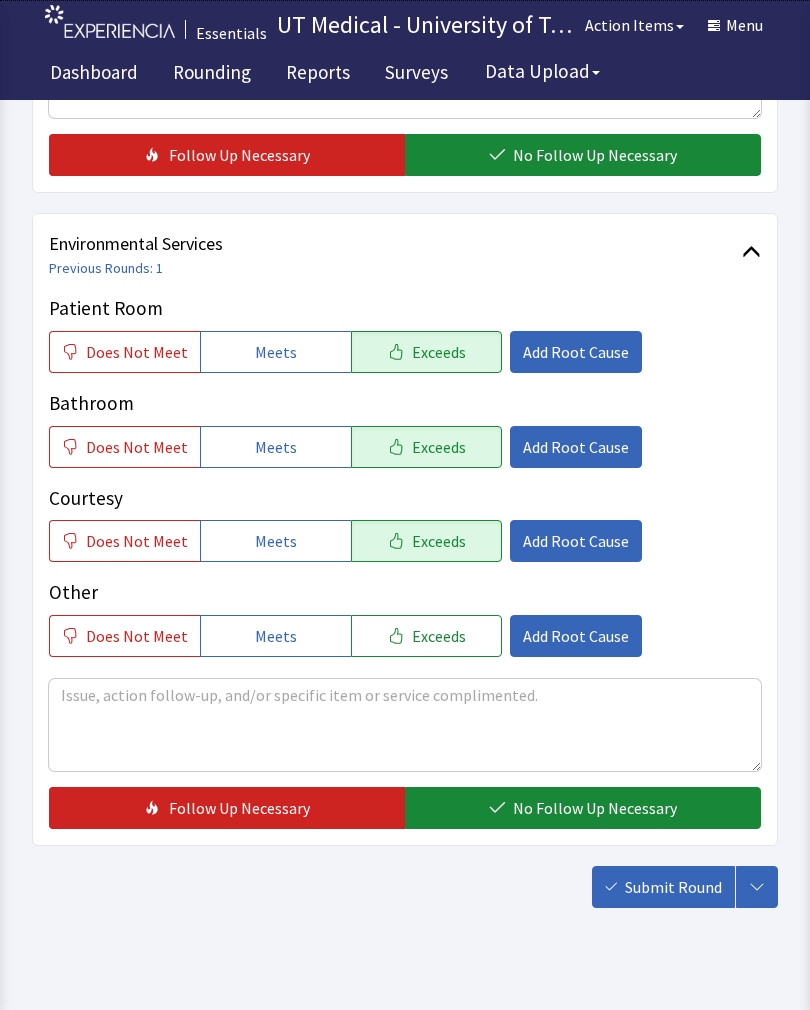click on "No Follow Up Necessary" at bounding box center [595, 808] 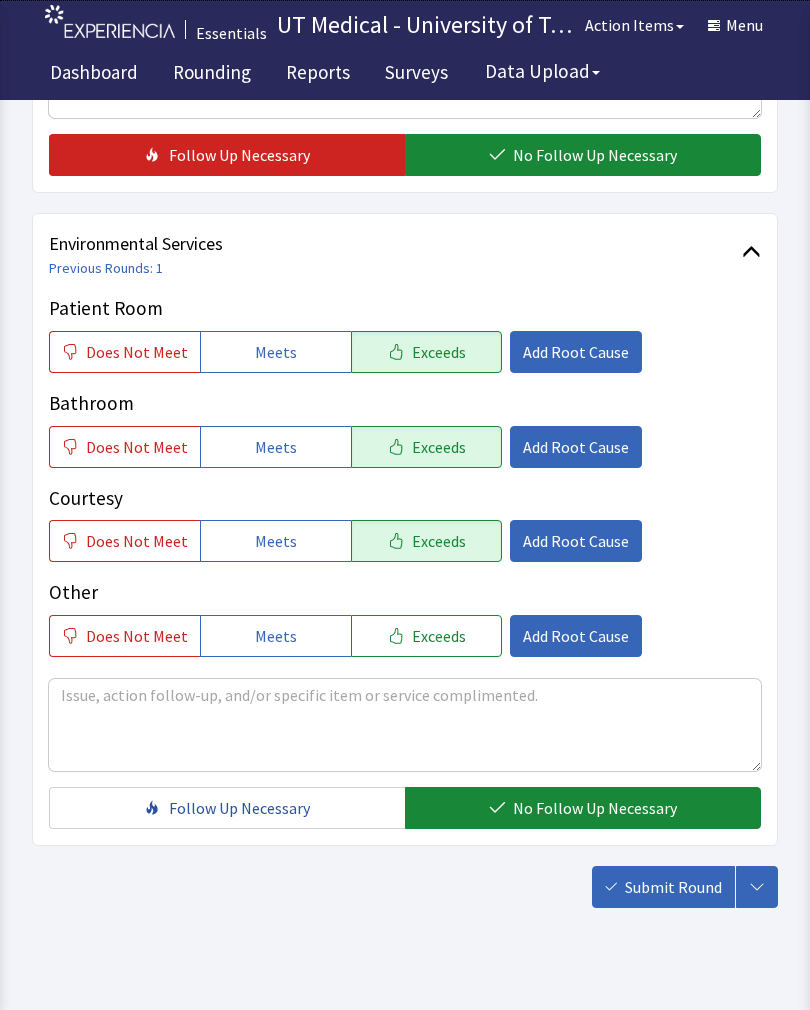 click on "Submit Round" at bounding box center [673, 887] 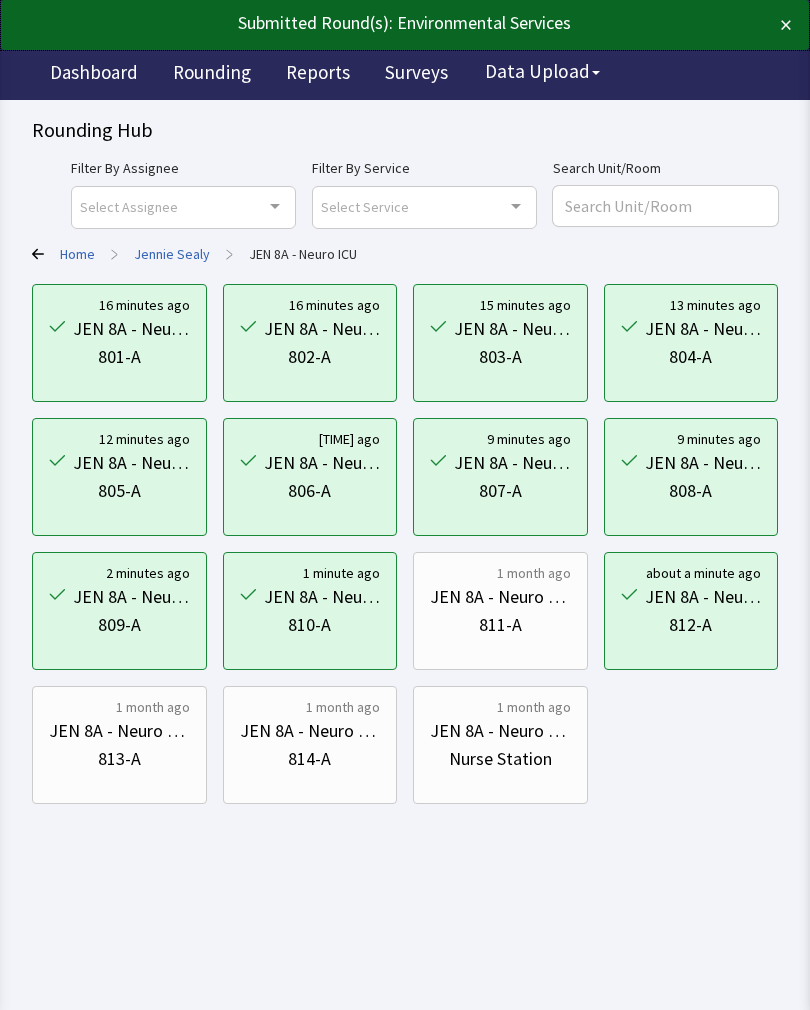scroll, scrollTop: 0, scrollLeft: 0, axis: both 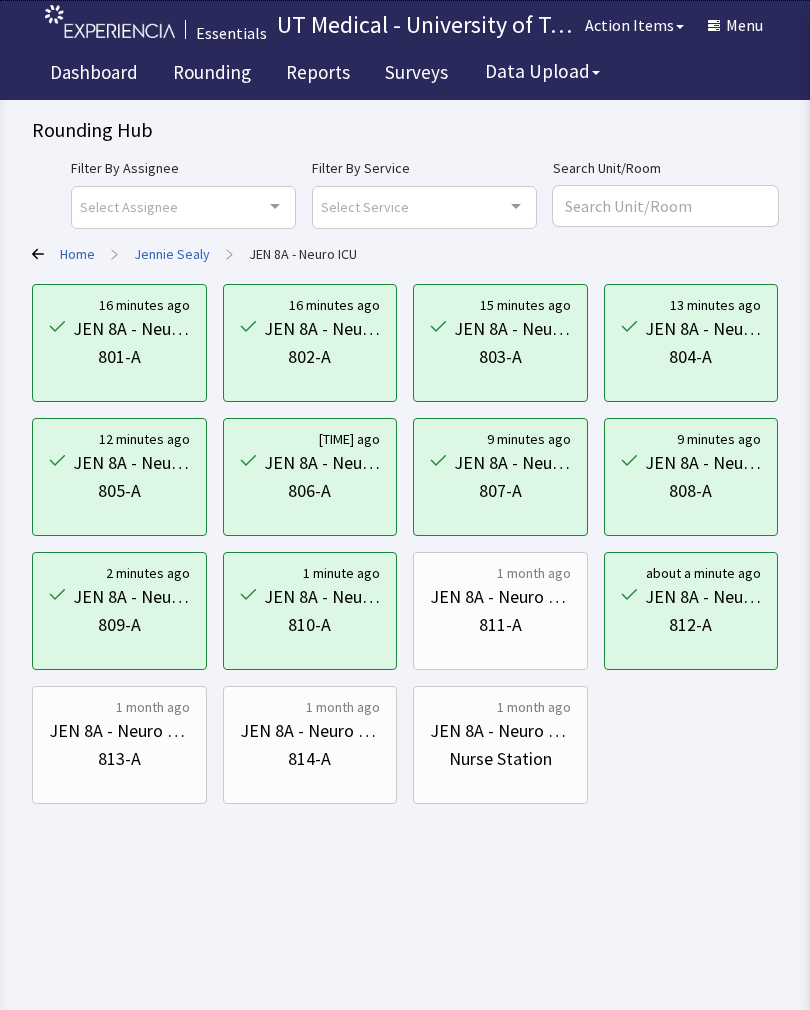 click on "814-A" at bounding box center (309, 759) 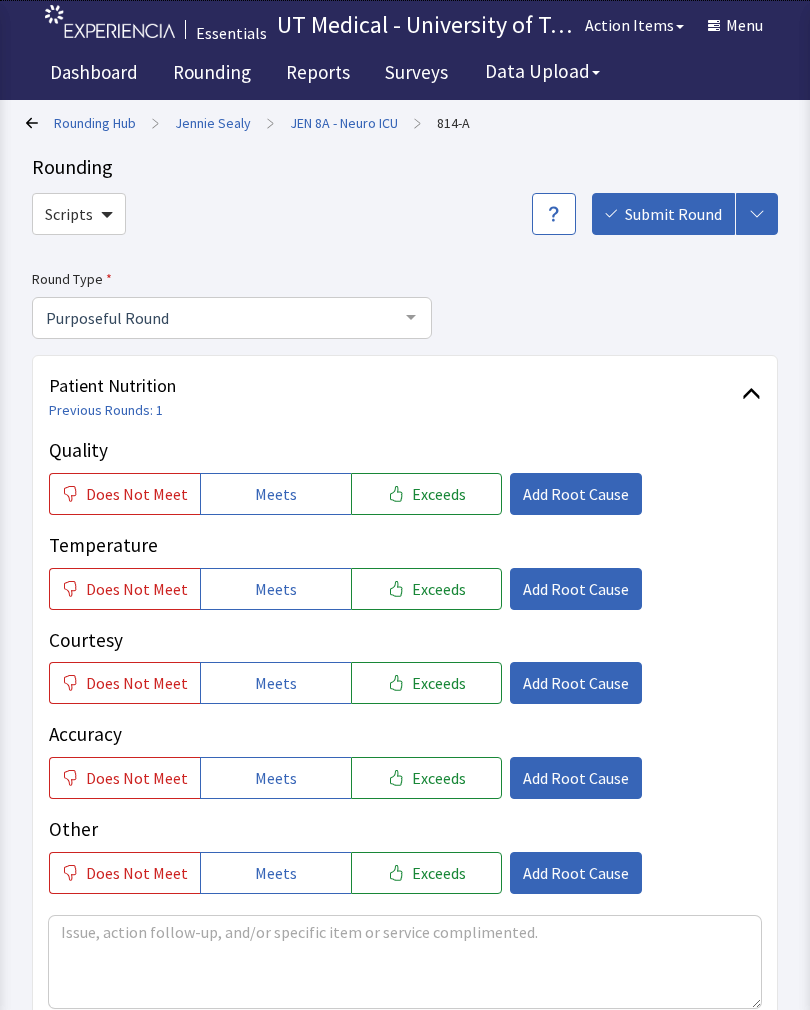 scroll, scrollTop: 0, scrollLeft: 0, axis: both 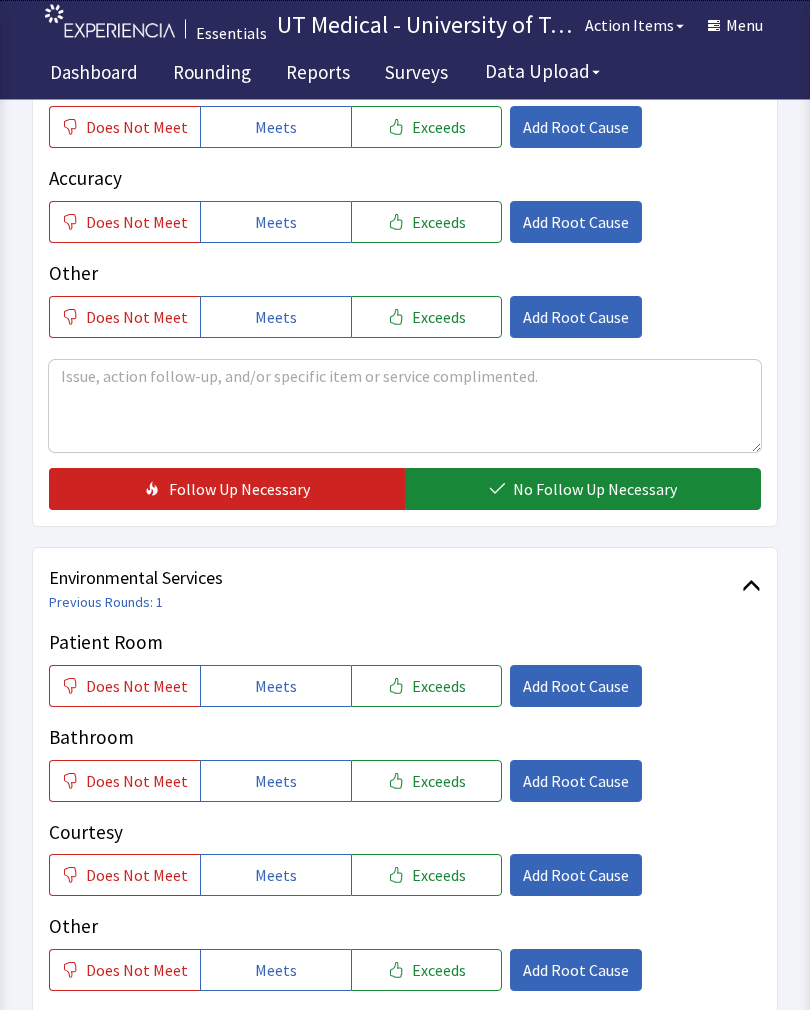 click on "Patient Room Does Not Meet Meets Exceeds Add Root Cause" 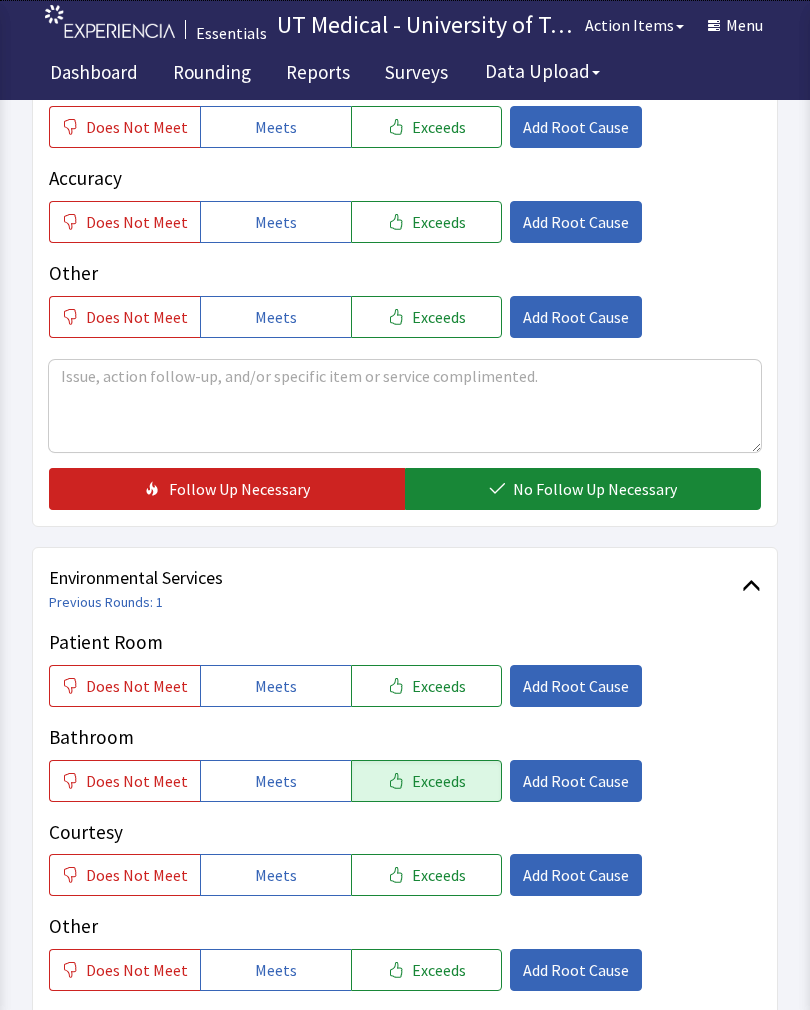 click on "Exceeds" at bounding box center [439, 686] 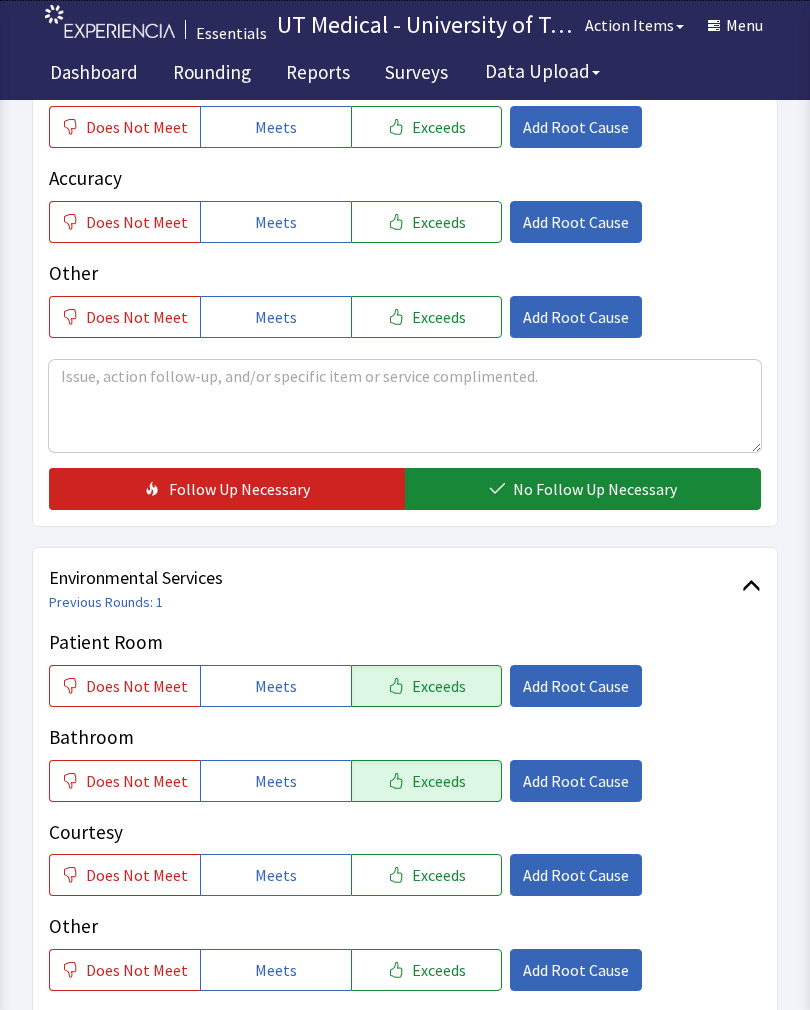 click on "Exceeds" 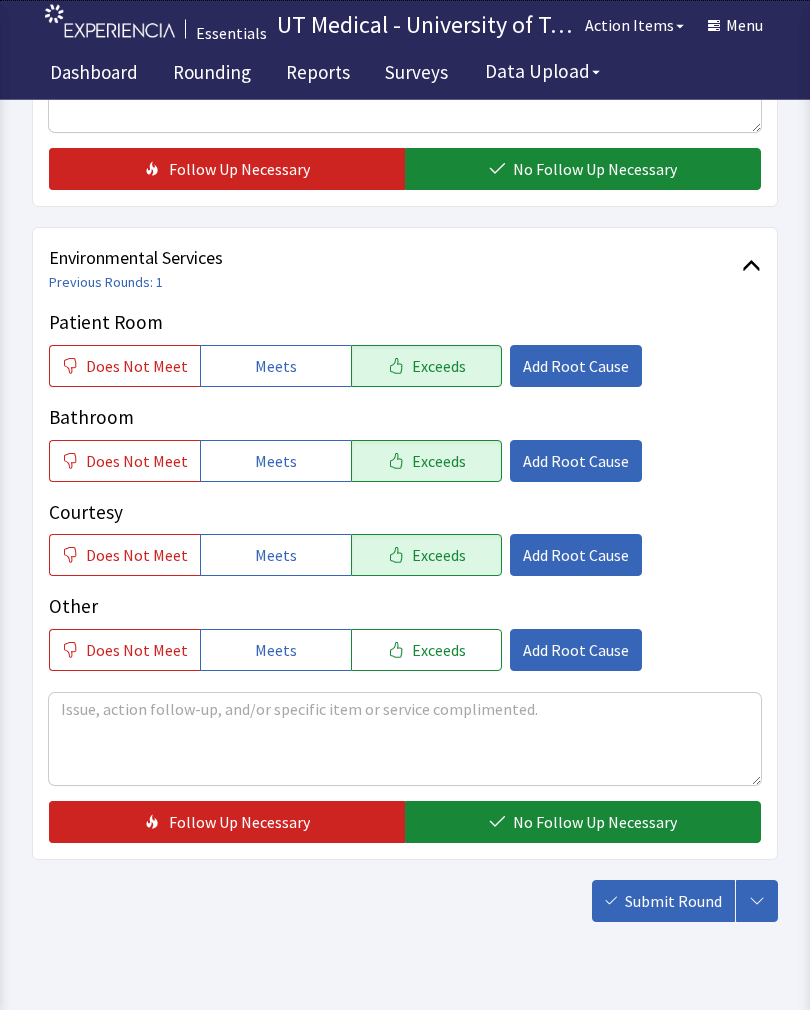 click on "No Follow Up Necessary" at bounding box center [595, 823] 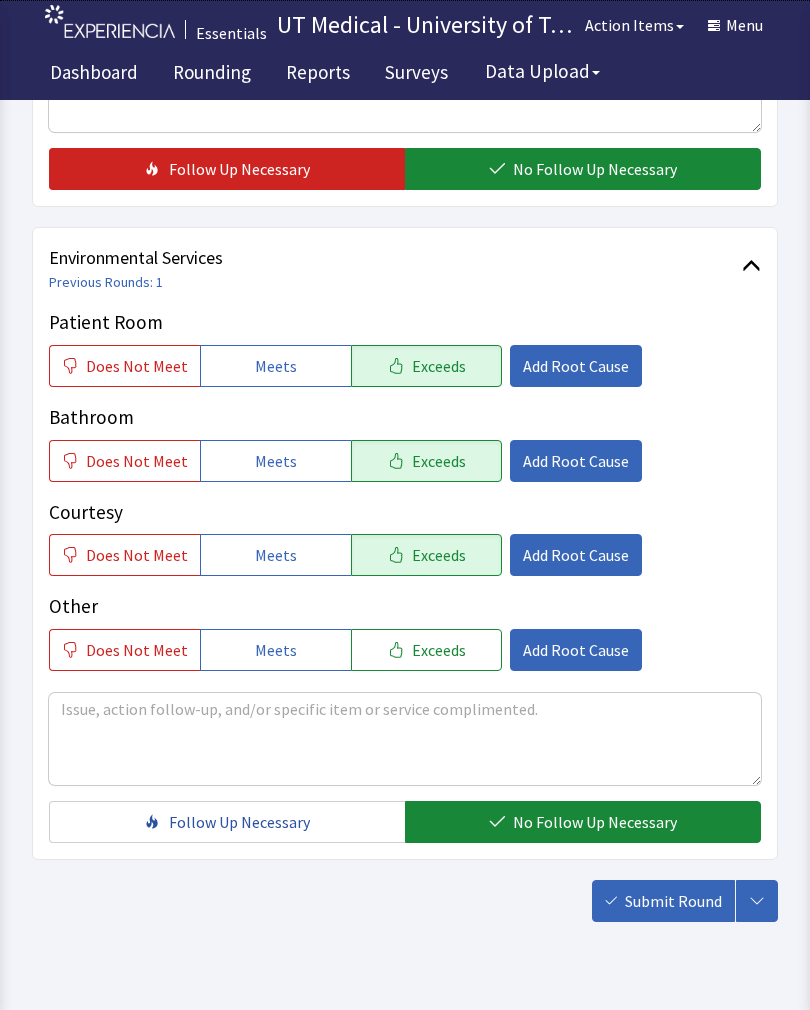 click on "Submit Round" at bounding box center [673, 901] 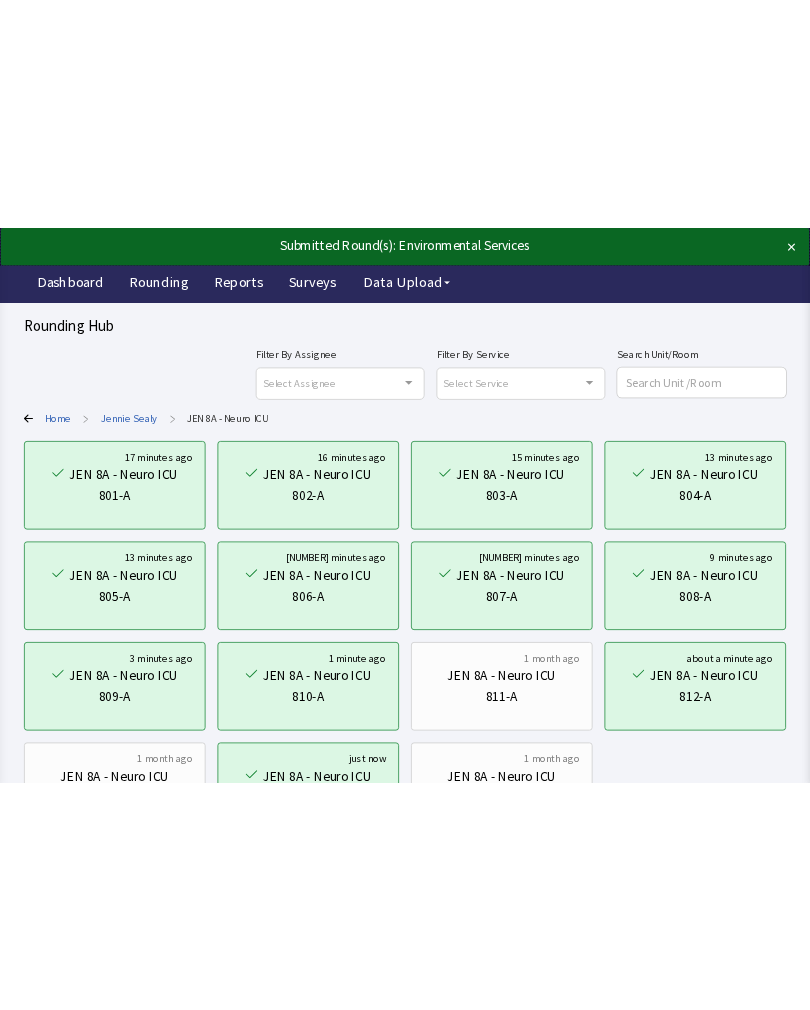 scroll, scrollTop: 0, scrollLeft: 0, axis: both 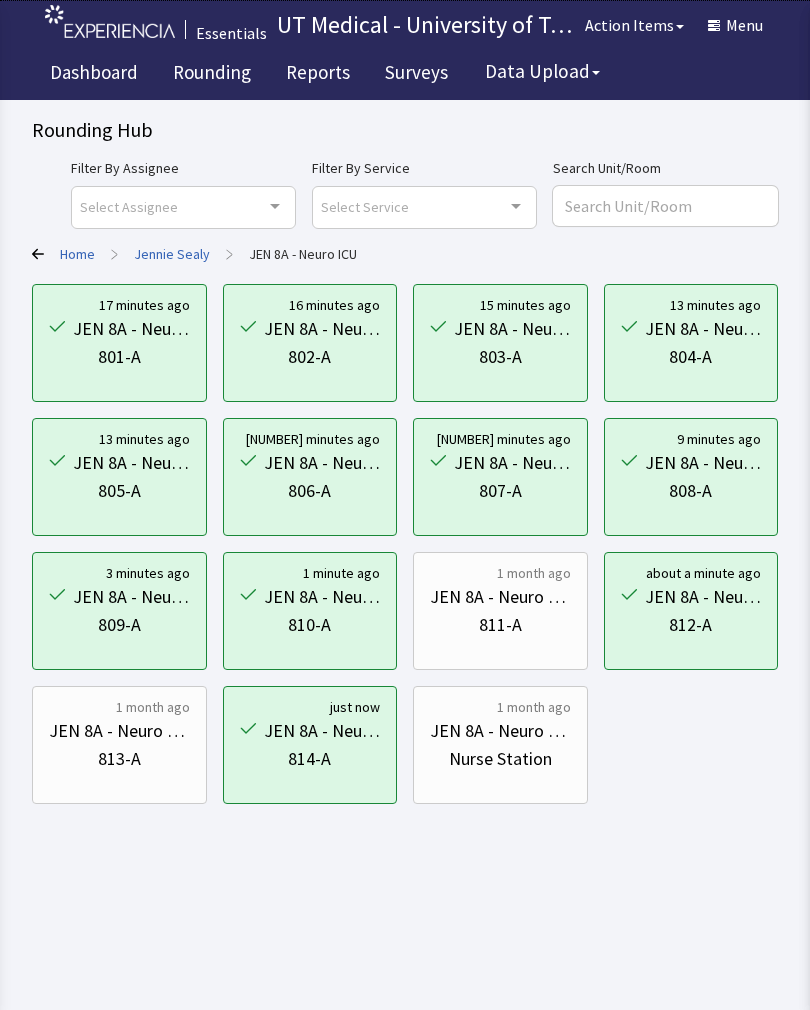 click on "Rounding" at bounding box center (212, 75) 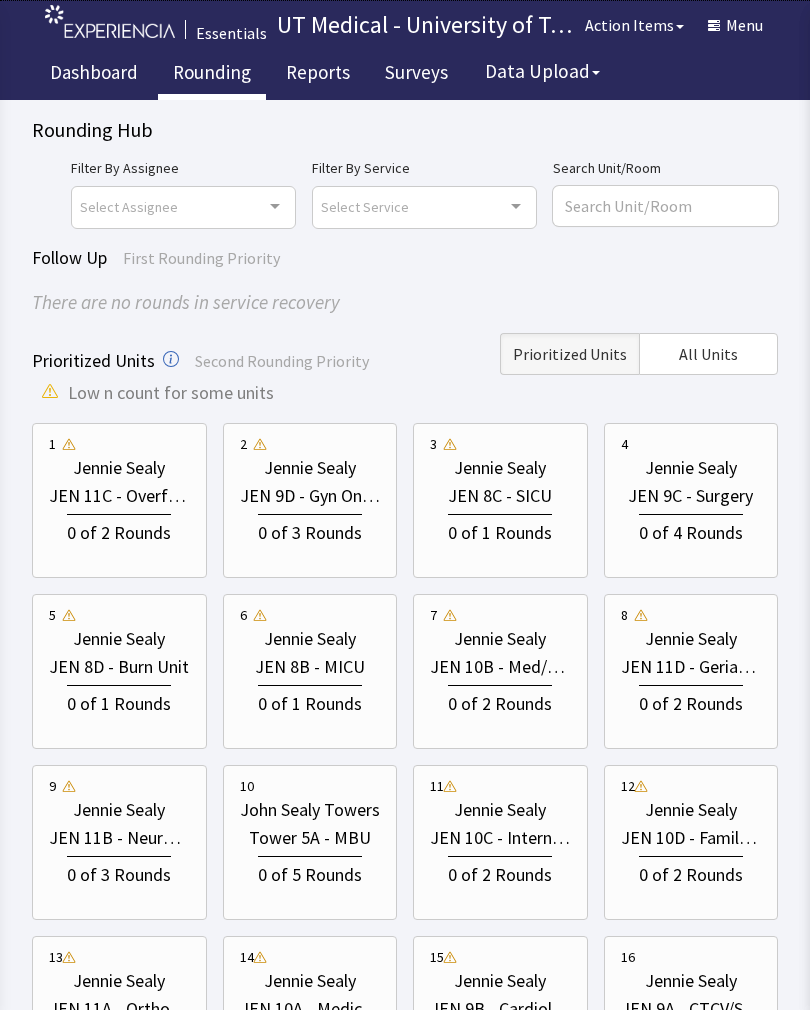 scroll, scrollTop: 0, scrollLeft: 0, axis: both 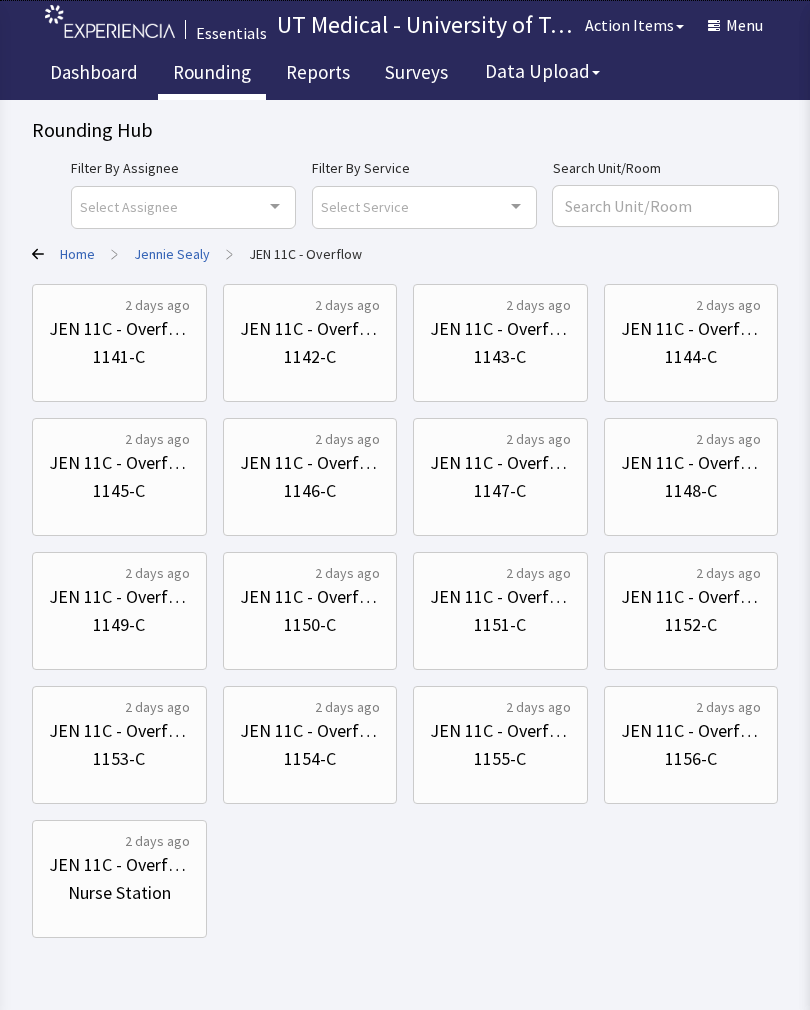 click on "JEN 11C - Overflow 1141-C" at bounding box center [119, 343] 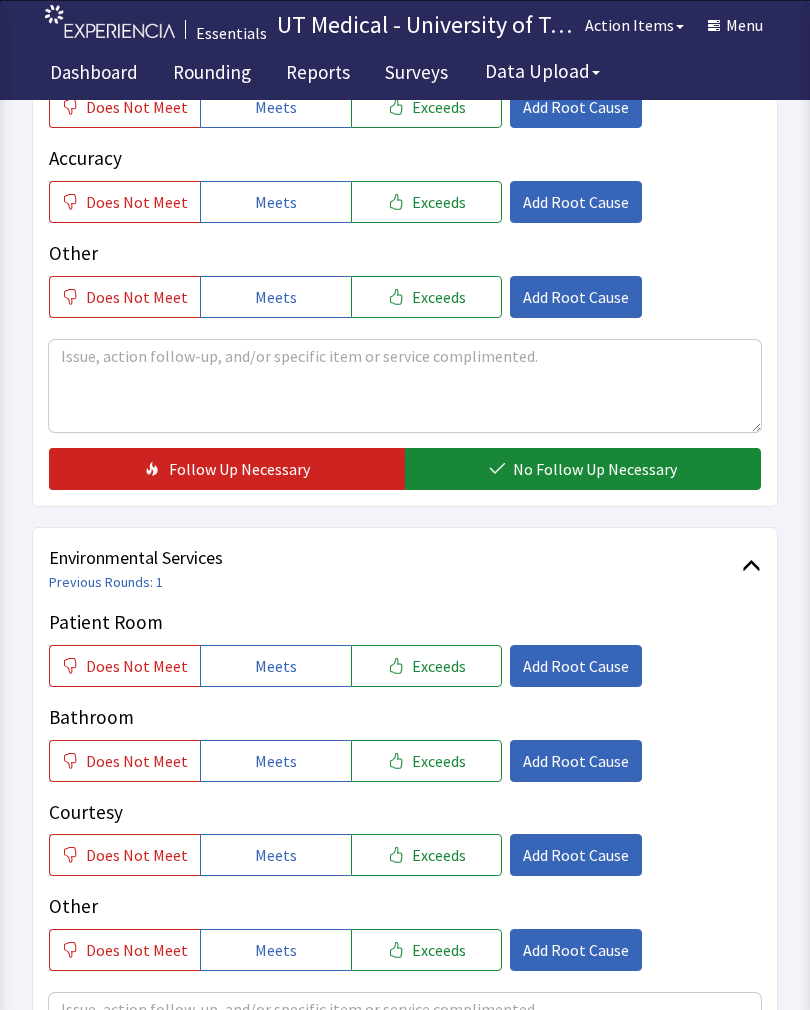 scroll, scrollTop: 574, scrollLeft: 0, axis: vertical 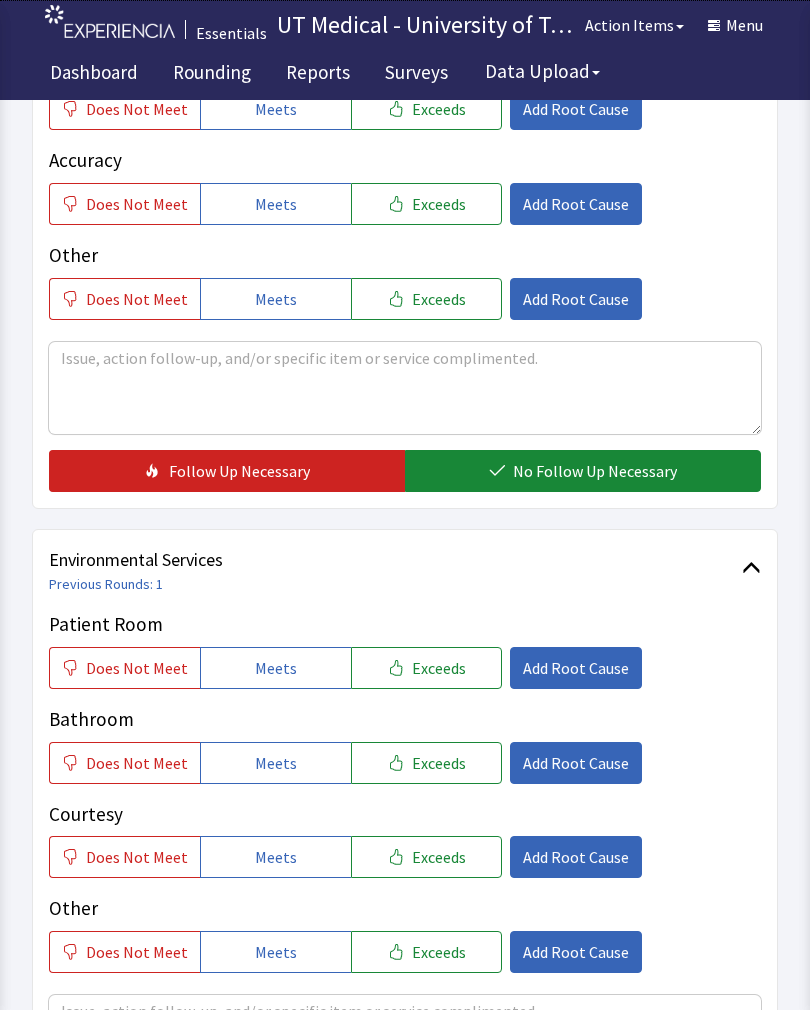 click on "Exceeds" at bounding box center (439, 668) 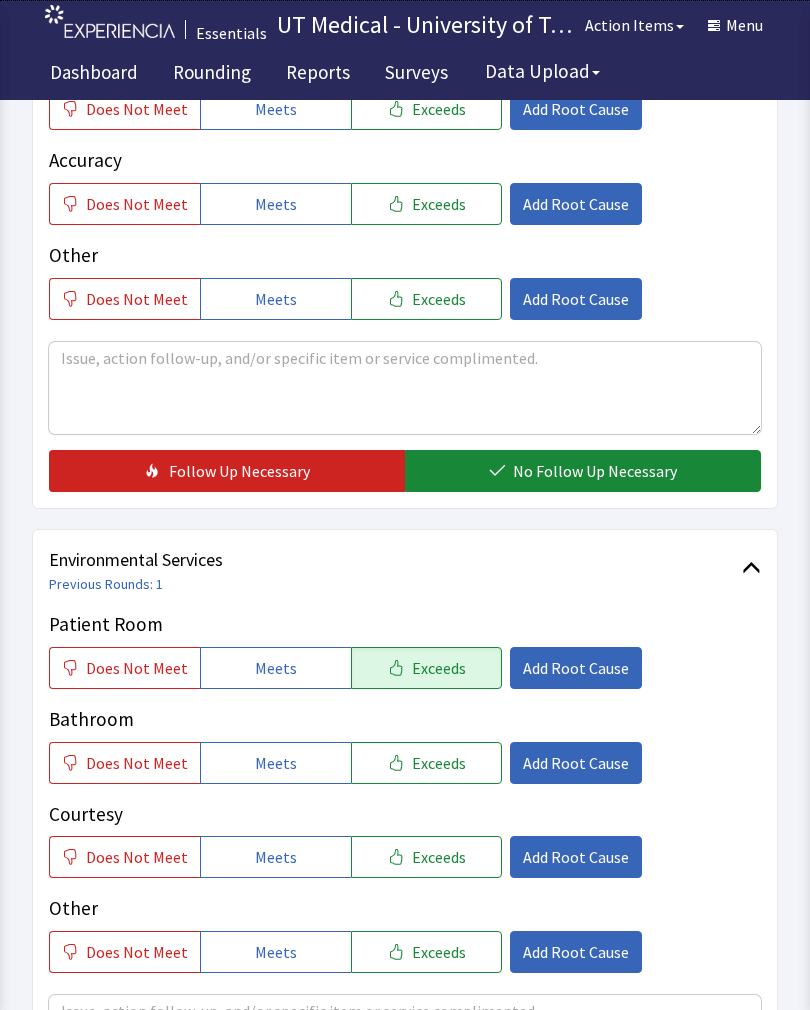 click on "Exceeds" at bounding box center (439, 763) 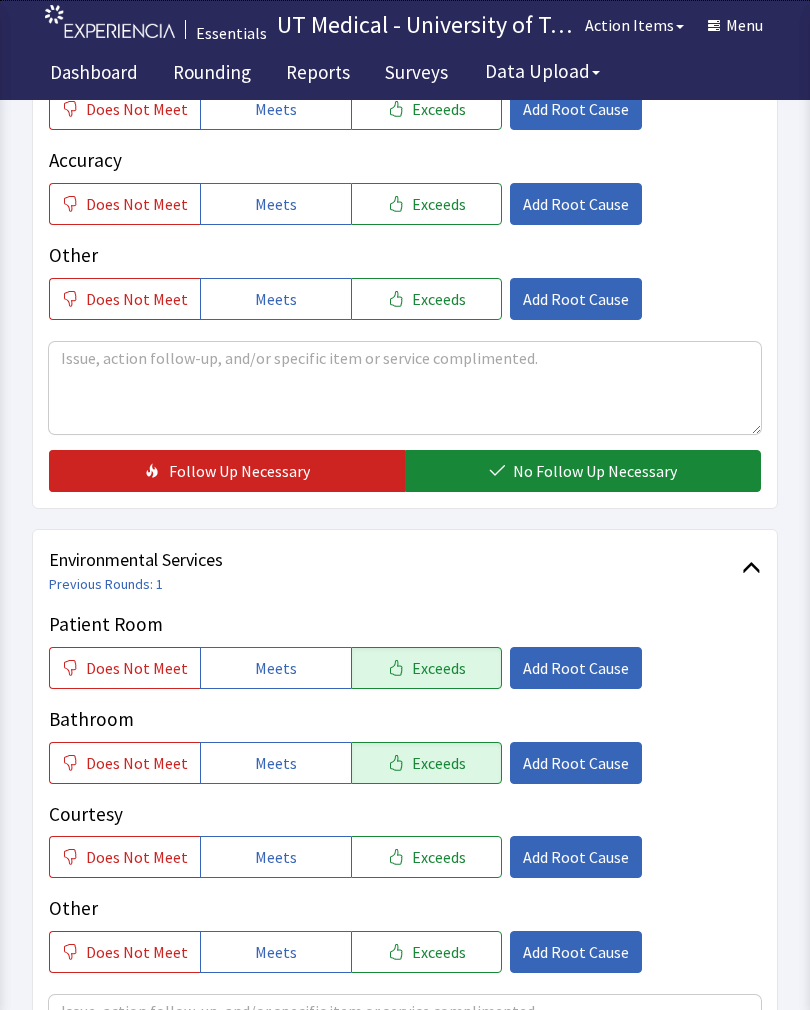 click on "Exceeds" at bounding box center (439, 857) 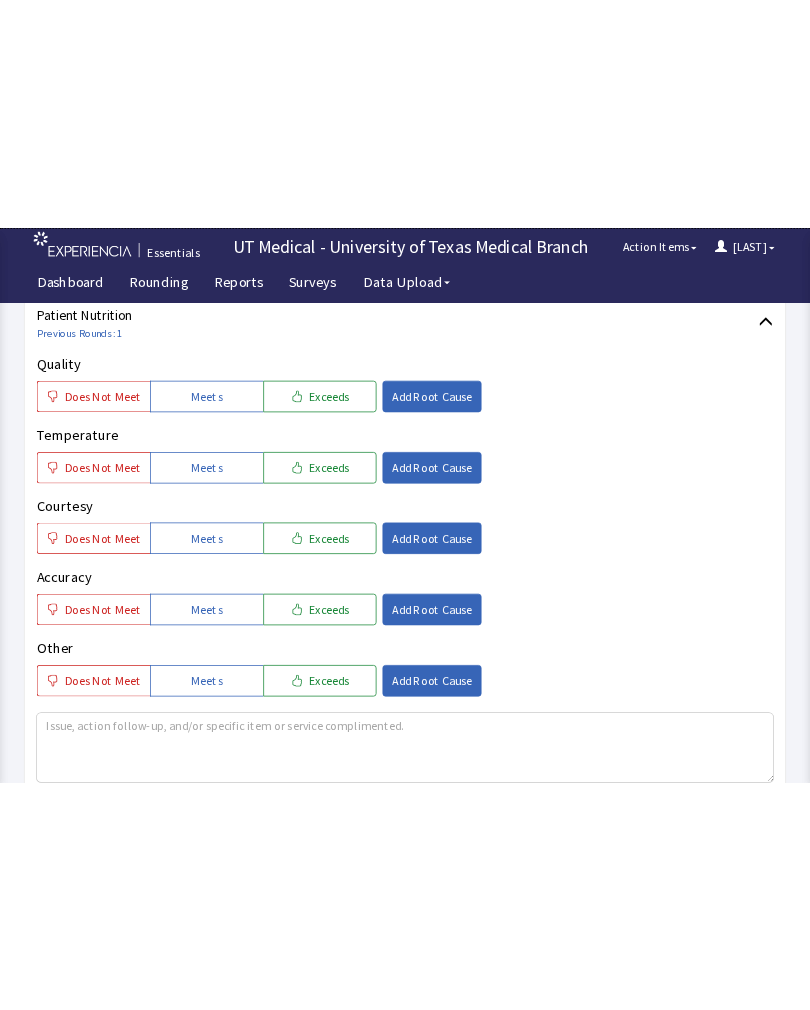 scroll, scrollTop: 135, scrollLeft: 0, axis: vertical 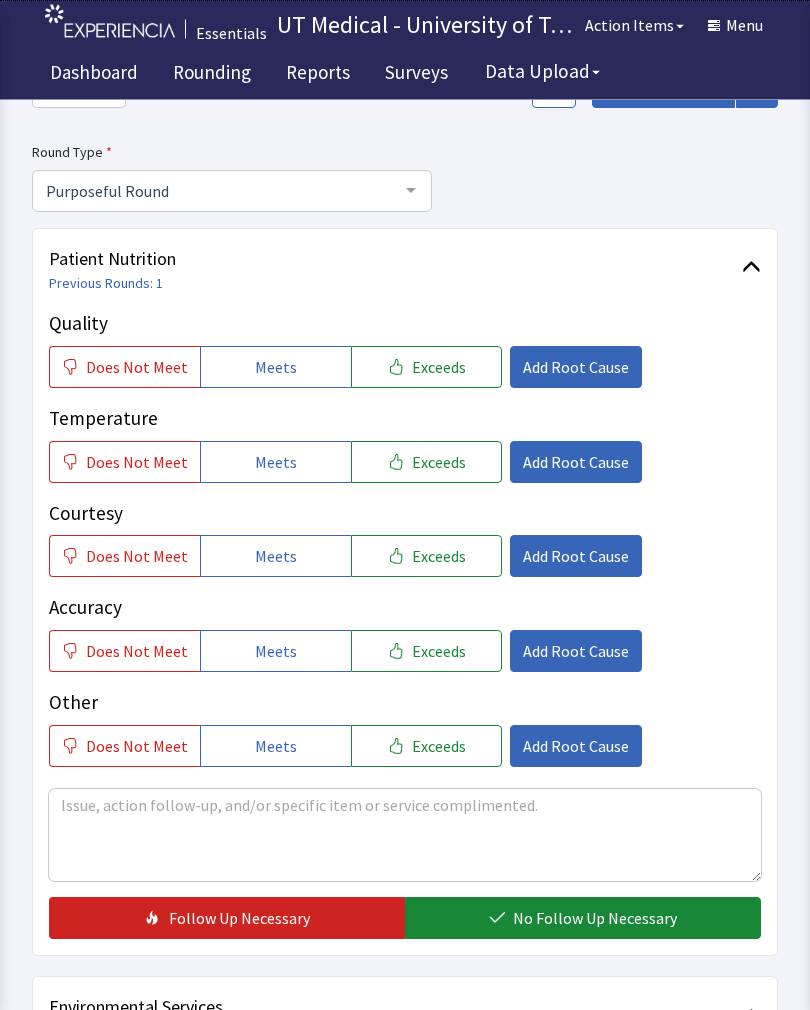 click on "Exceeds" 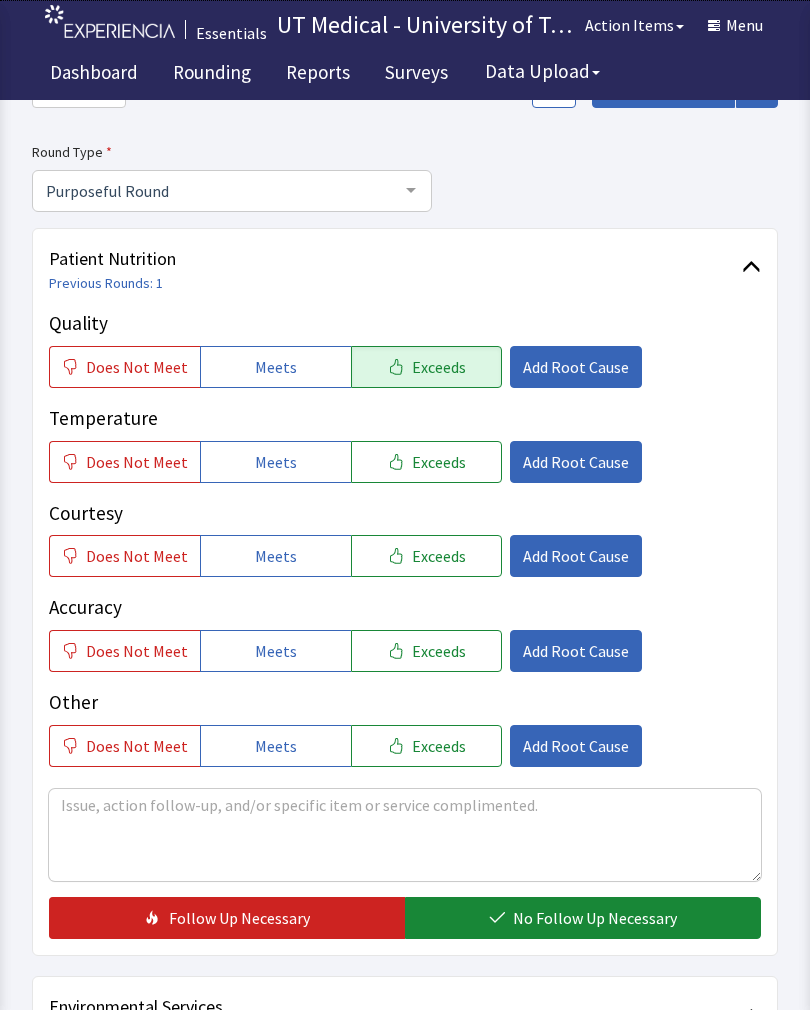 click on "Exceeds" at bounding box center [439, 462] 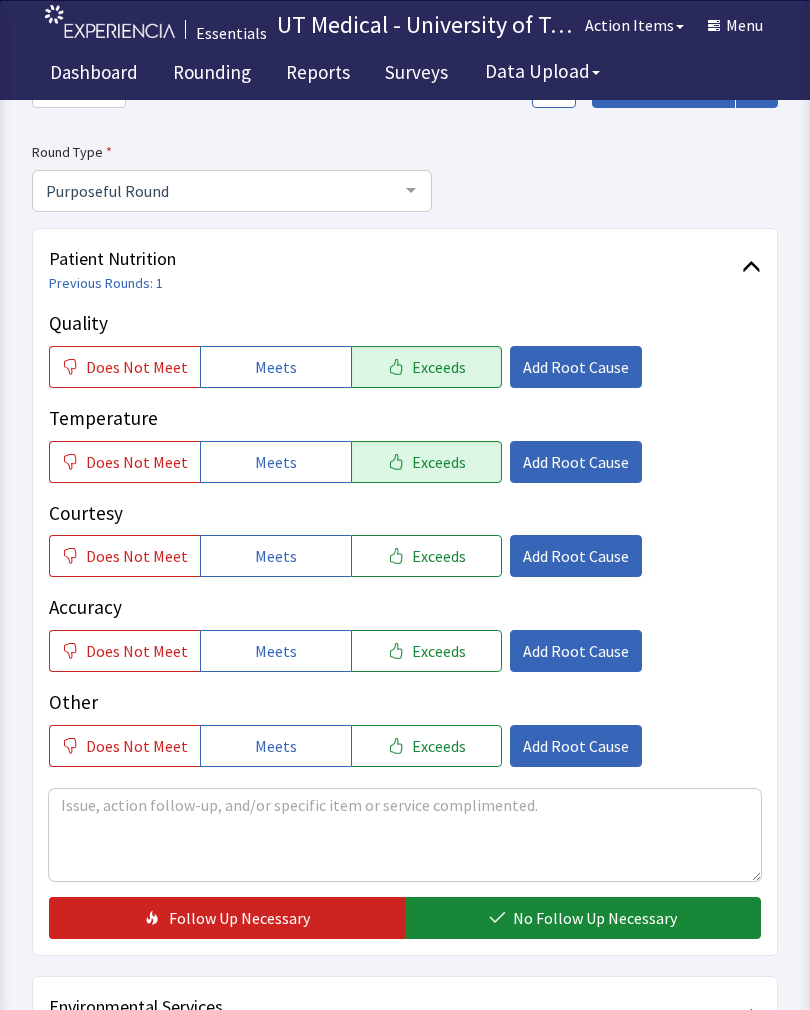 click on "Exceeds" 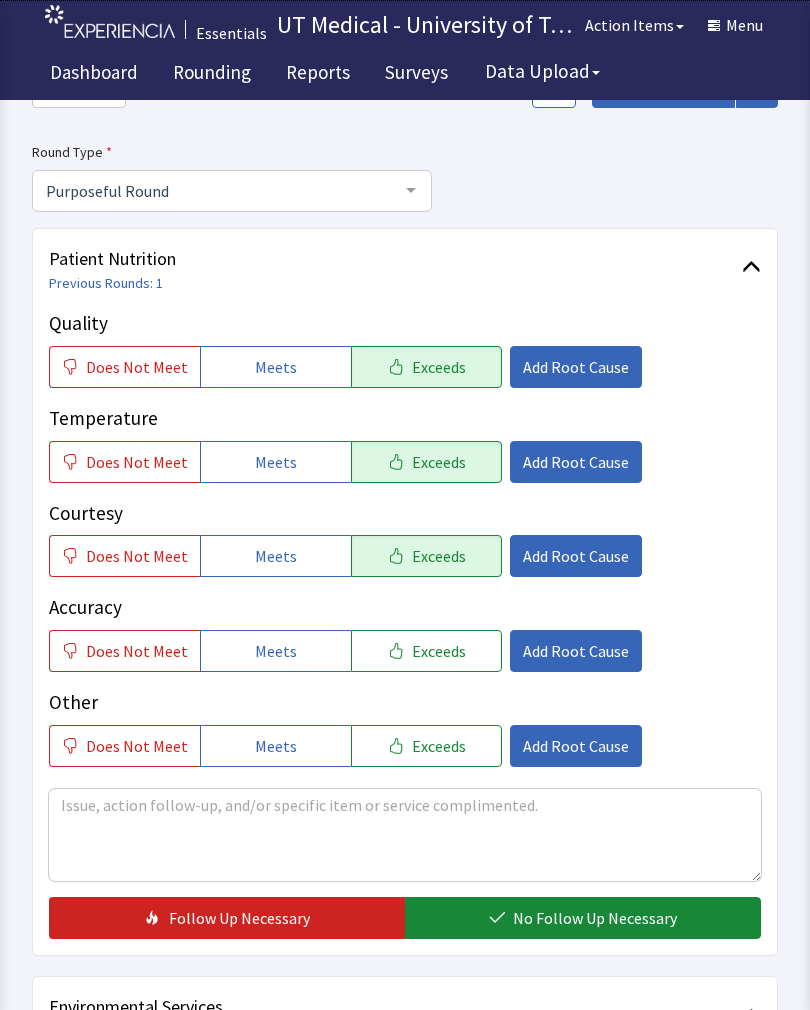click on "No Follow Up Necessary" at bounding box center [595, 918] 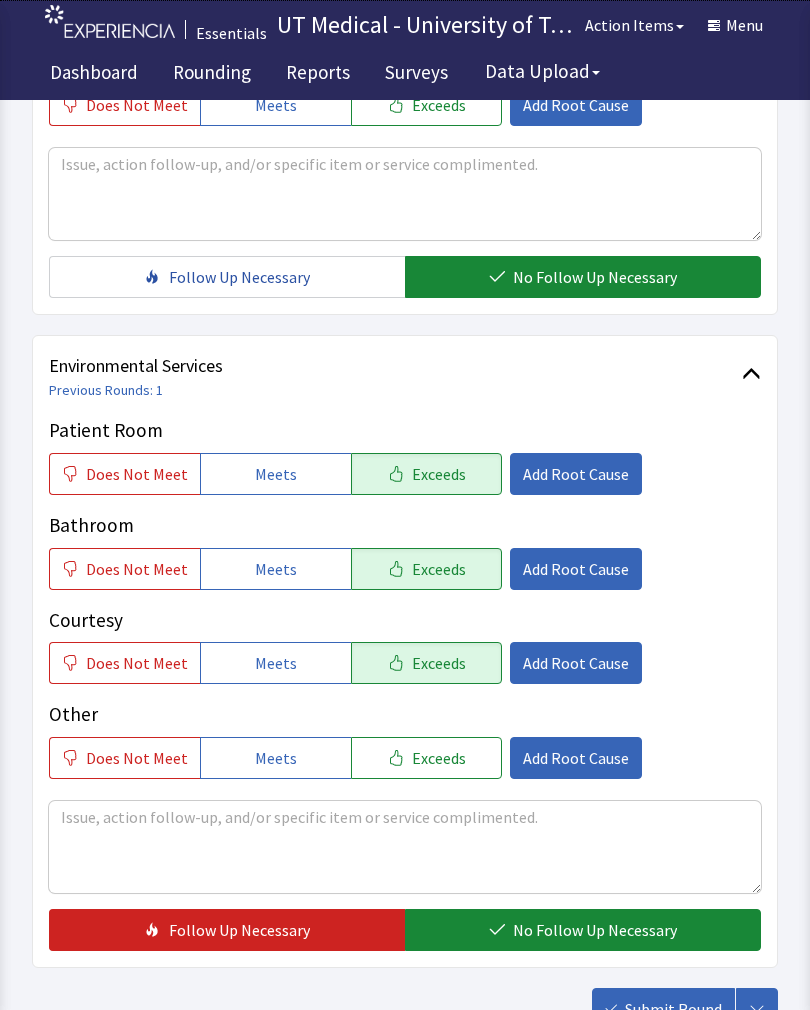 scroll, scrollTop: 766, scrollLeft: 0, axis: vertical 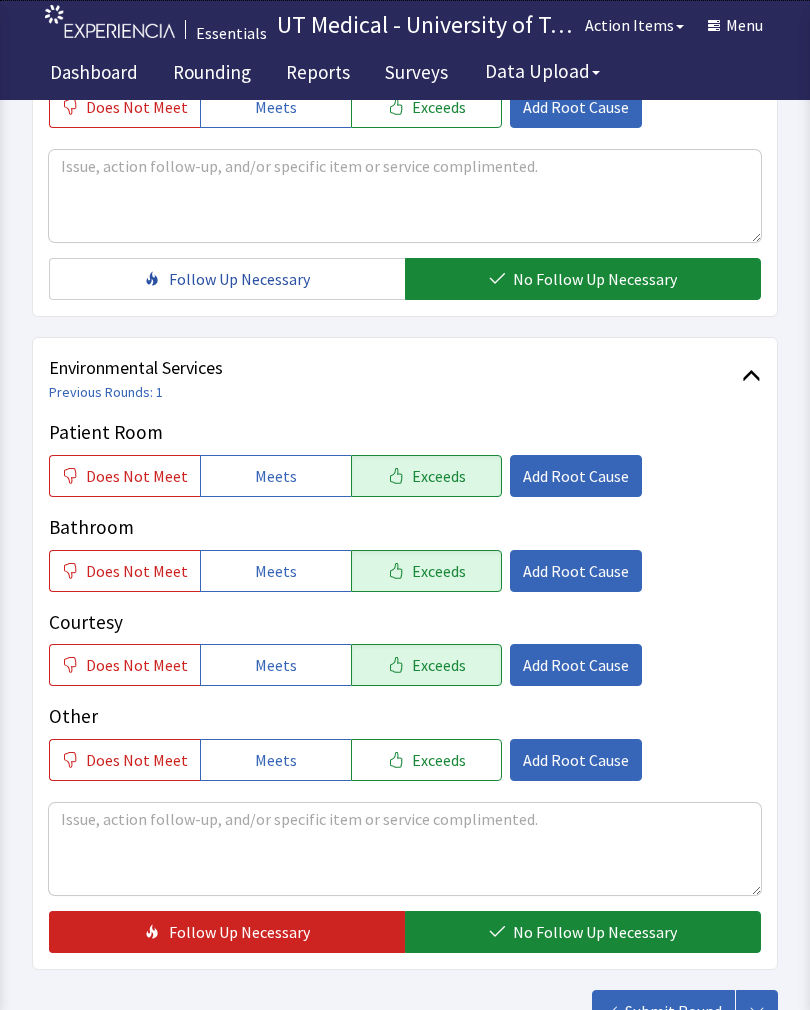 click on "No Follow Up Necessary" at bounding box center [595, 932] 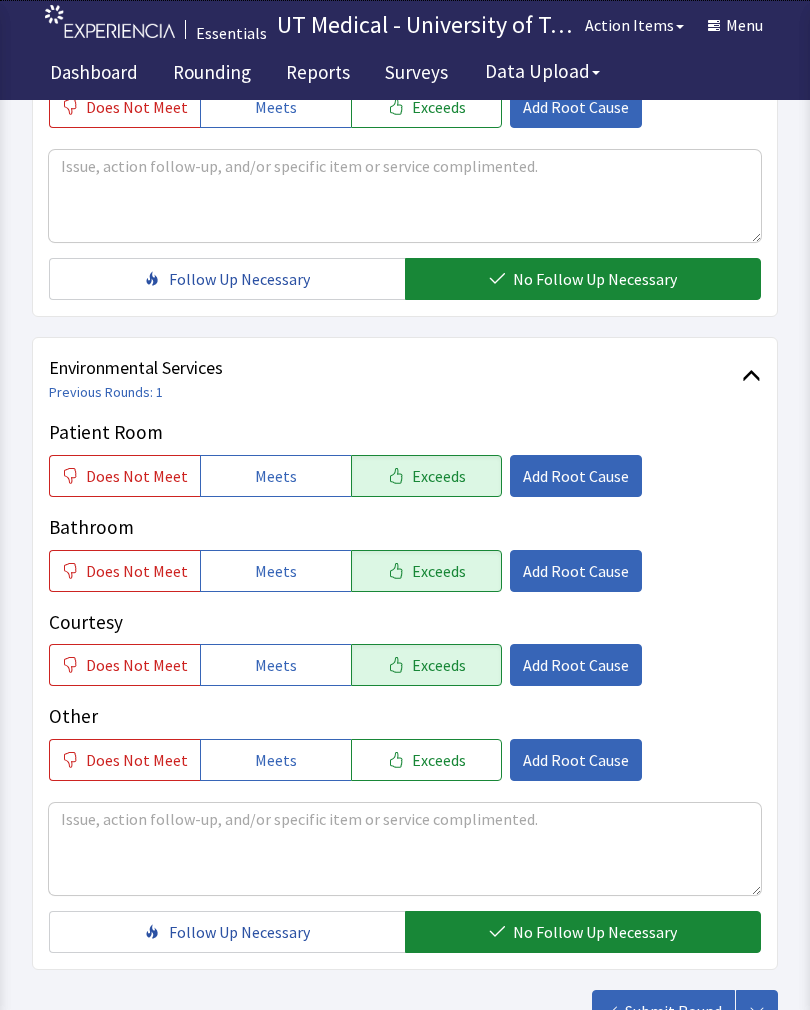 click on "Submit Round" at bounding box center [673, 1011] 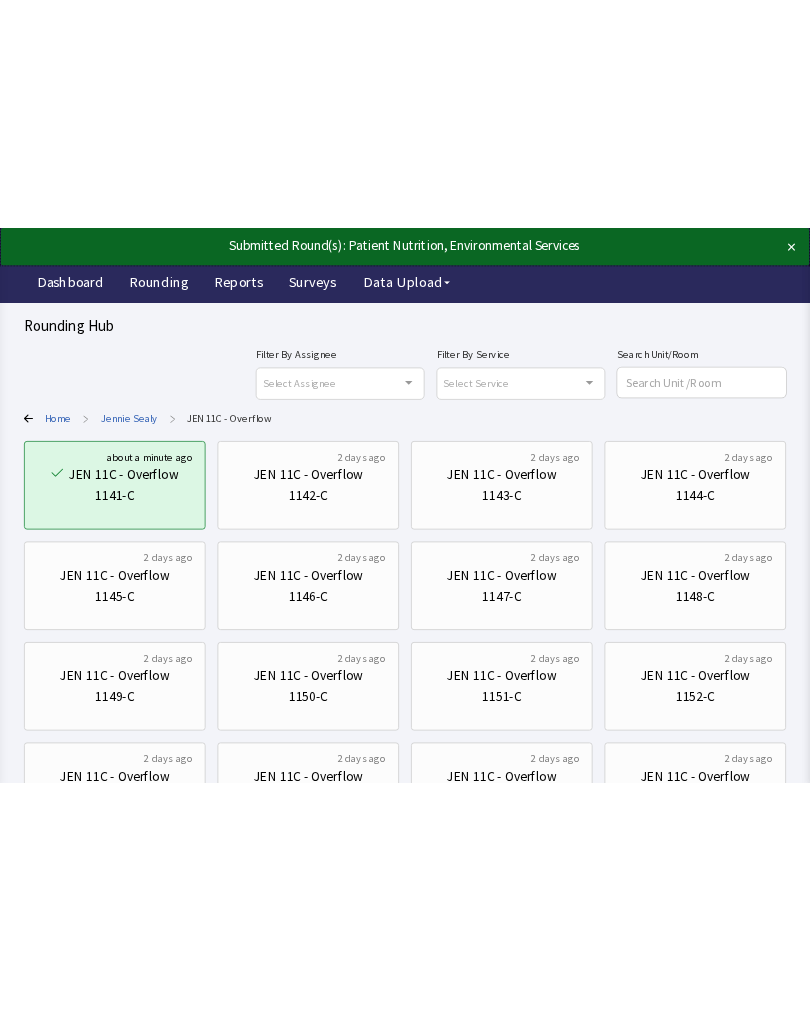 scroll, scrollTop: 0, scrollLeft: 0, axis: both 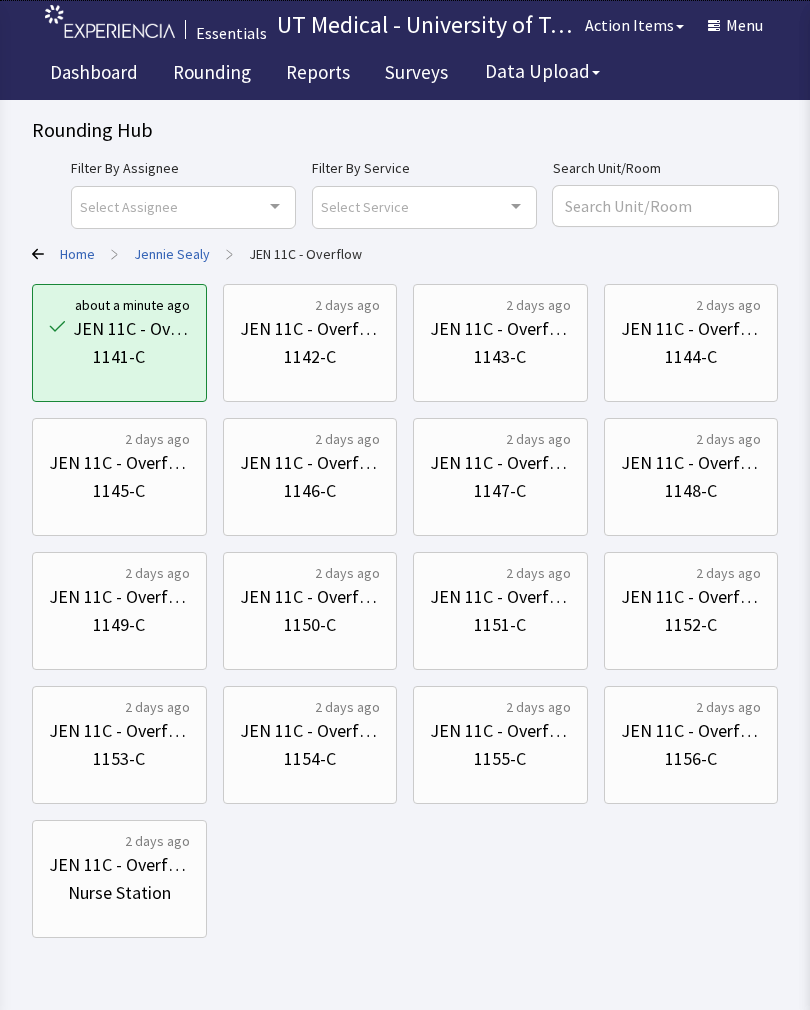 click on "1142-C" at bounding box center (310, 357) 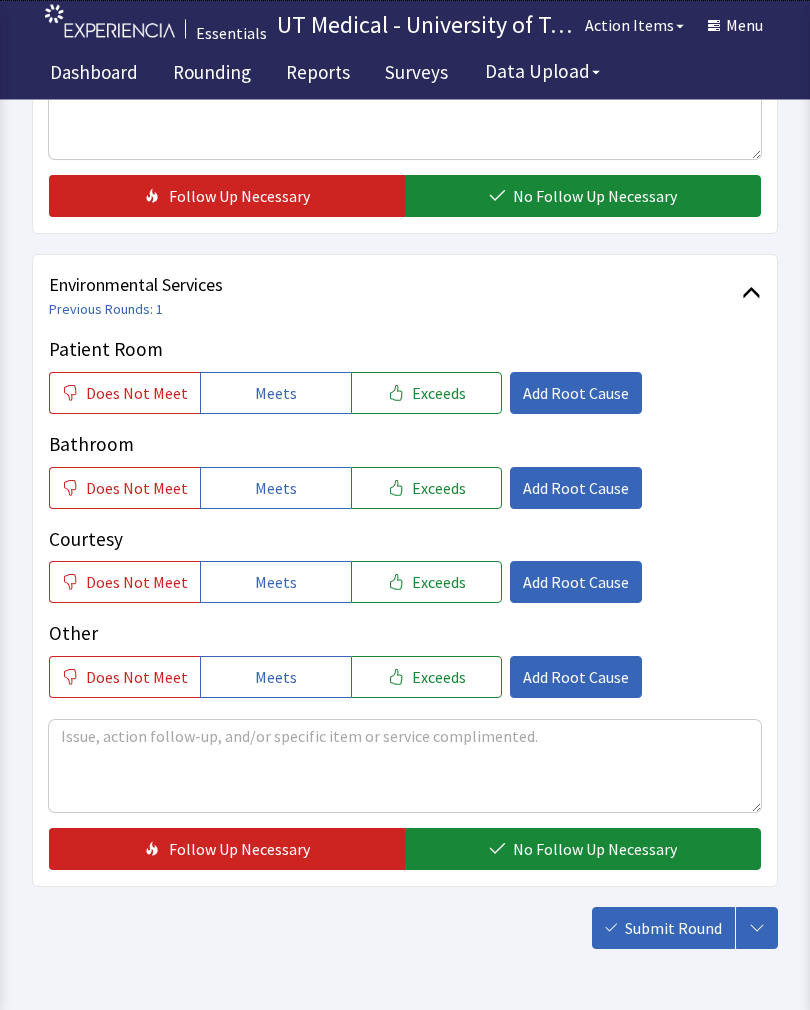 scroll, scrollTop: 850, scrollLeft: 0, axis: vertical 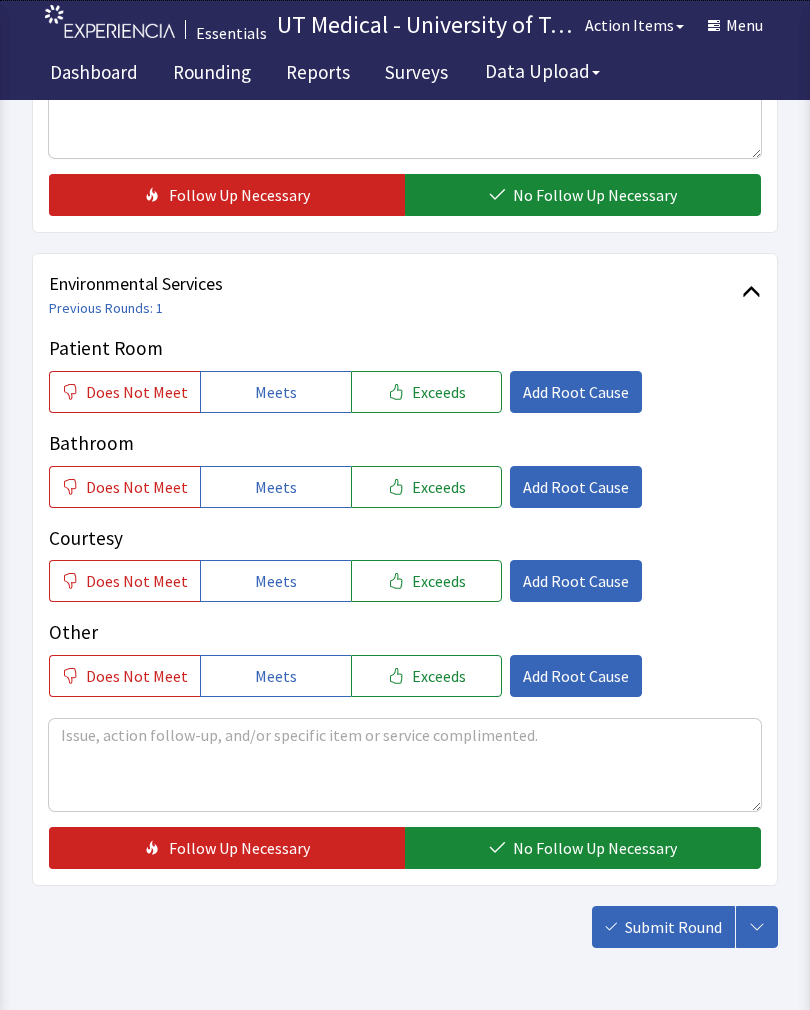click on "Exceeds" 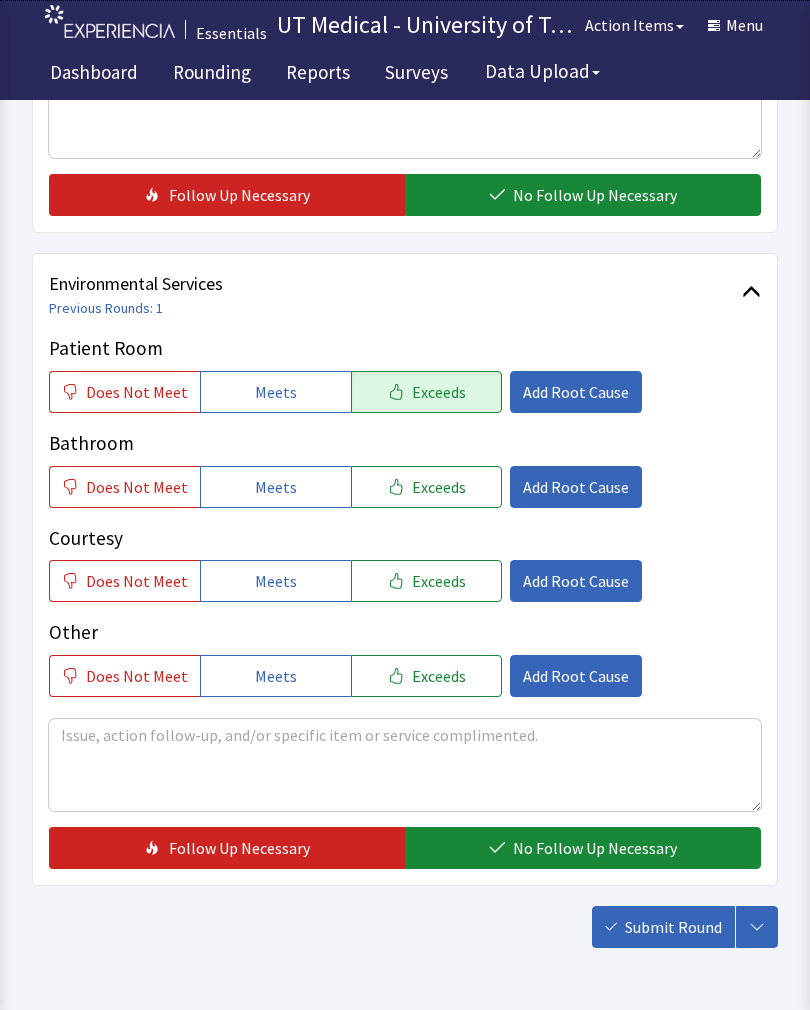 click on "Exceeds" at bounding box center [439, 487] 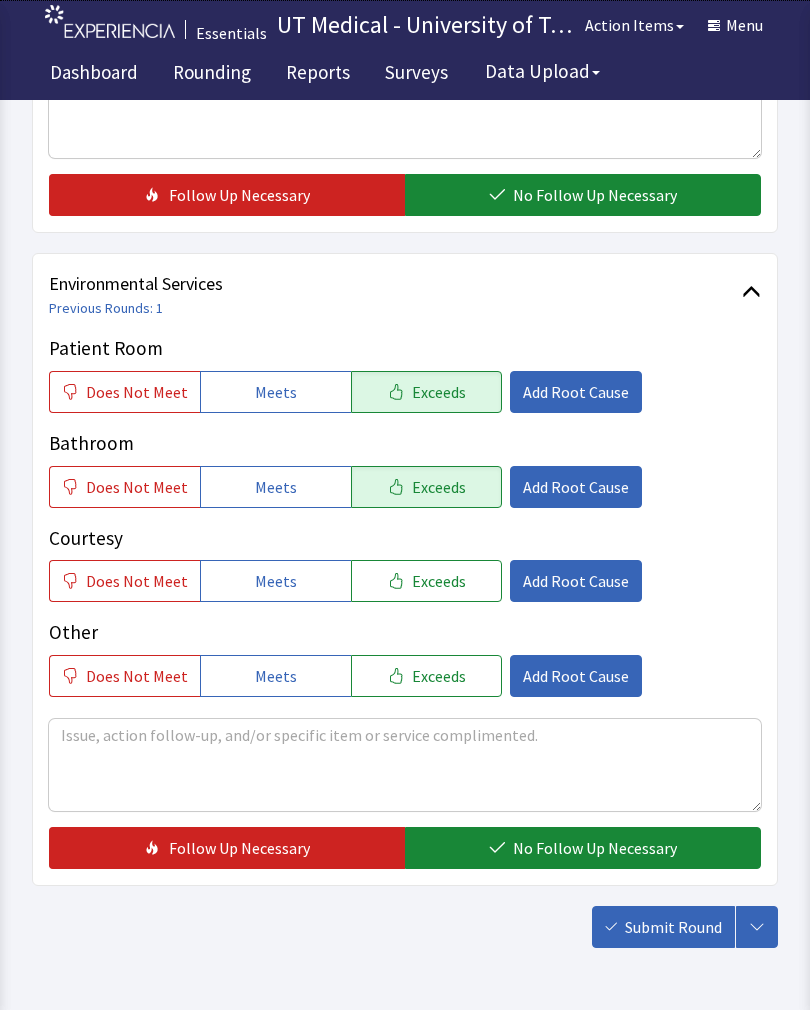 click on "Exceeds" at bounding box center [439, 581] 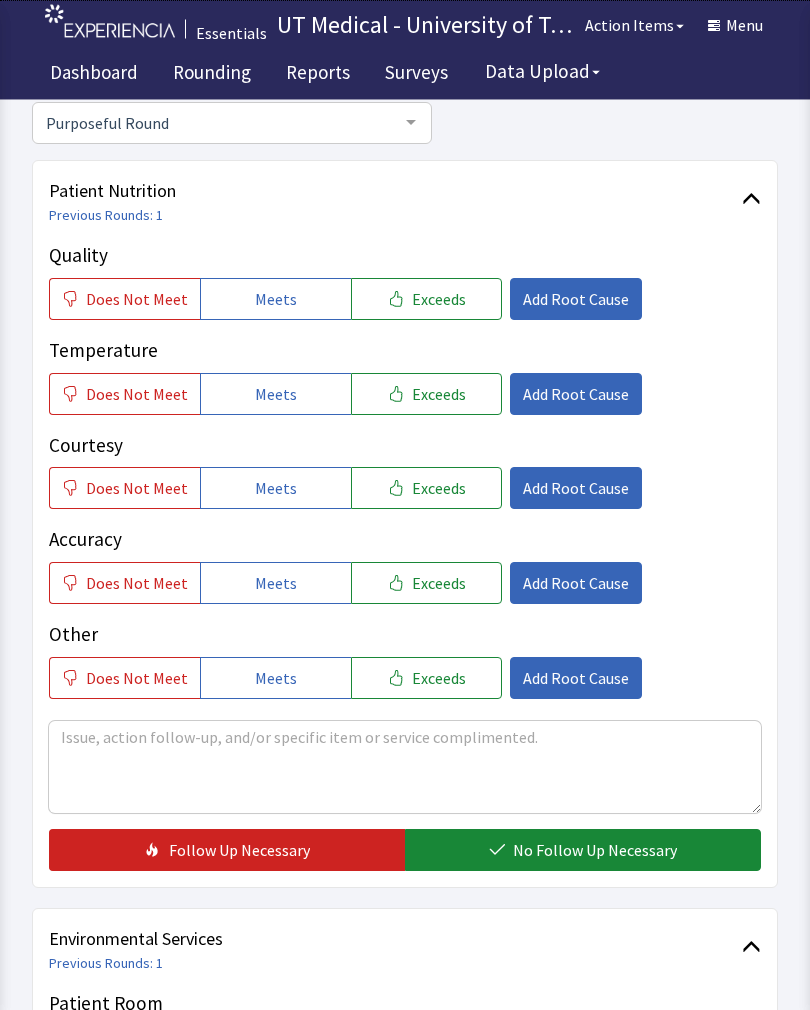 click on "Exceeds" at bounding box center [439, 300] 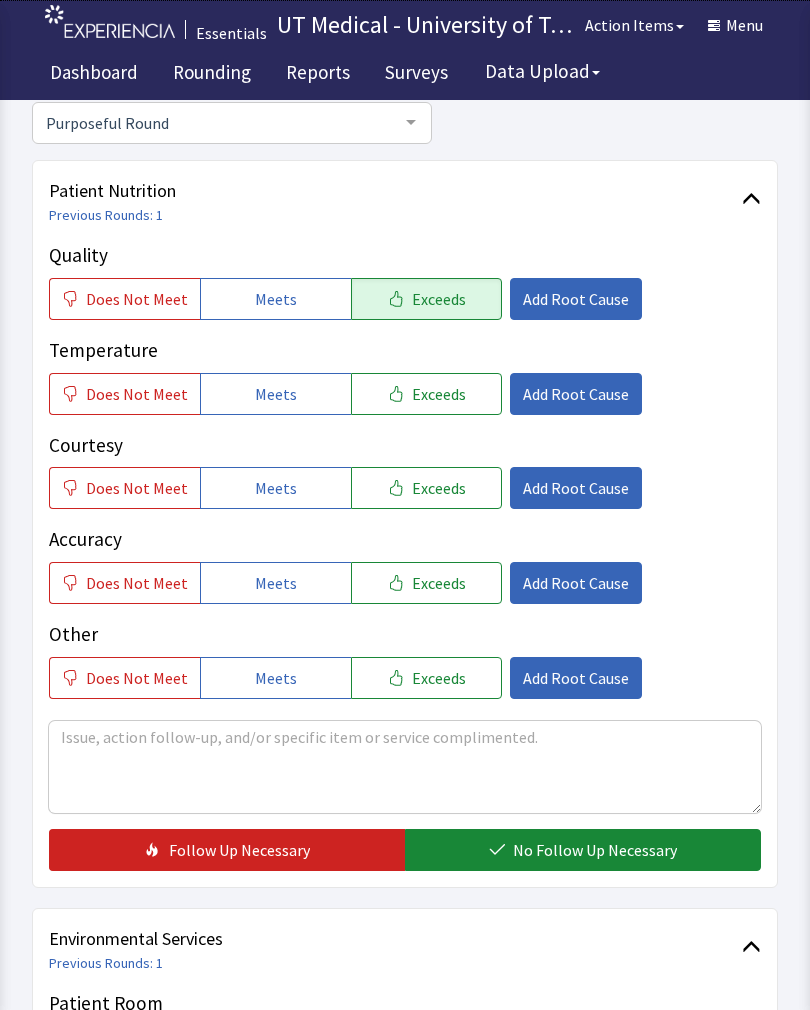 click on "Exceeds" at bounding box center (439, 394) 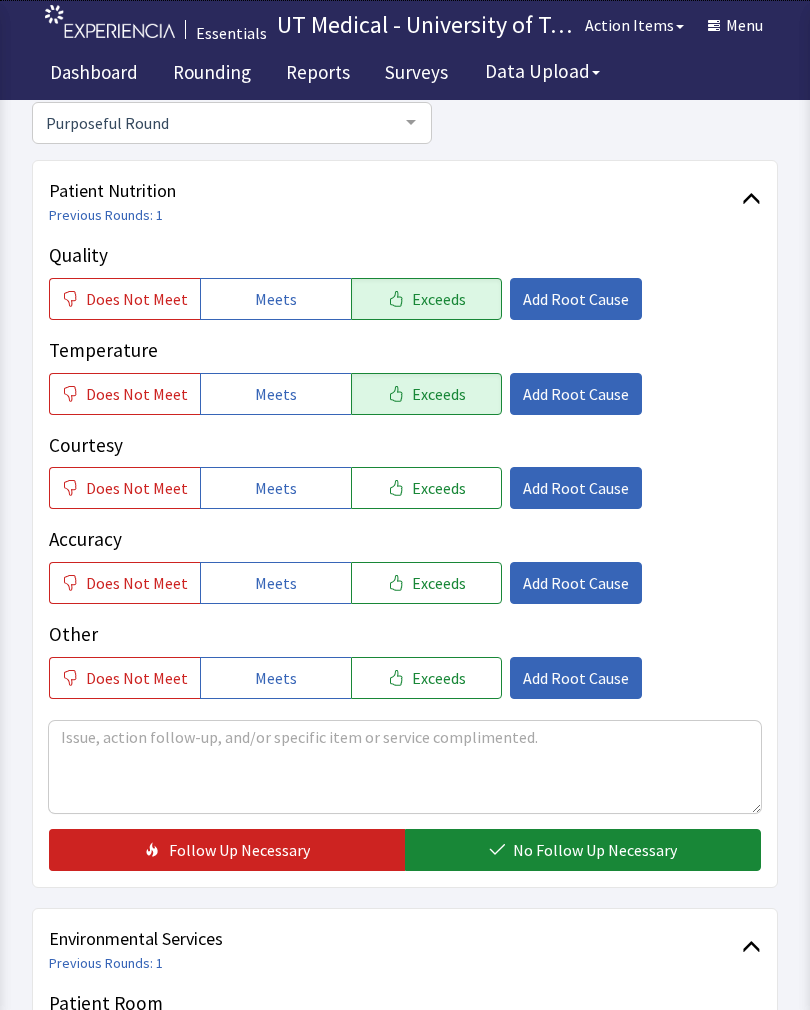 click on "Exceeds" at bounding box center (439, 488) 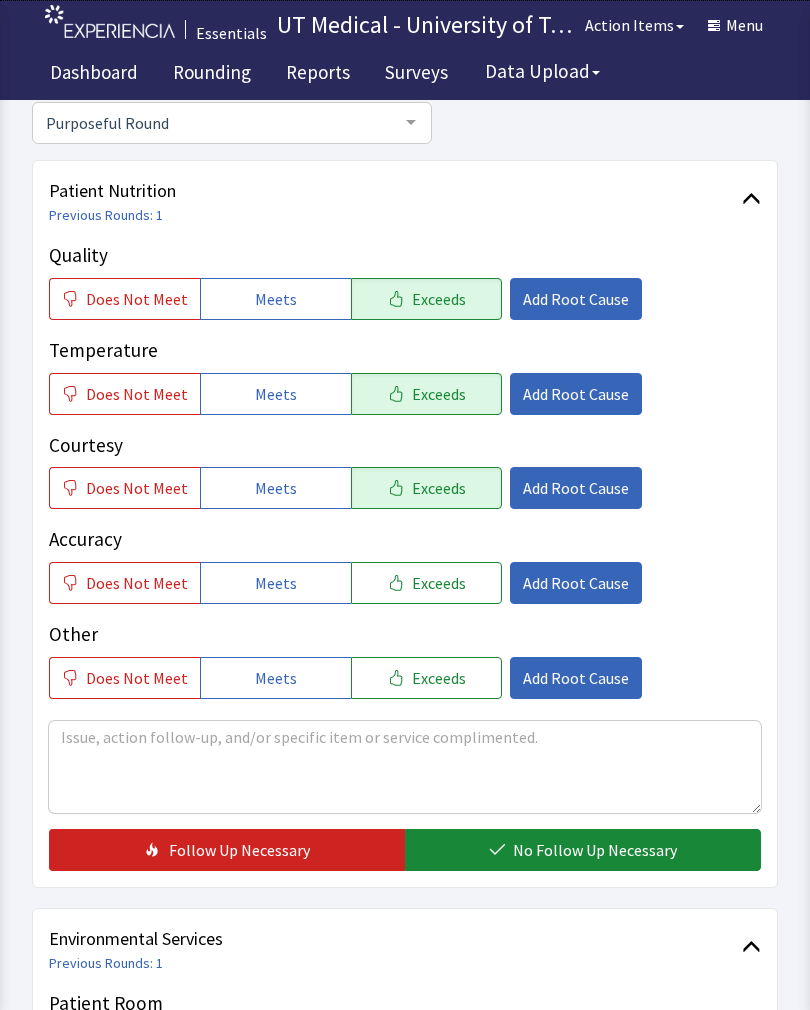 click on "No Follow Up Necessary" at bounding box center (595, 850) 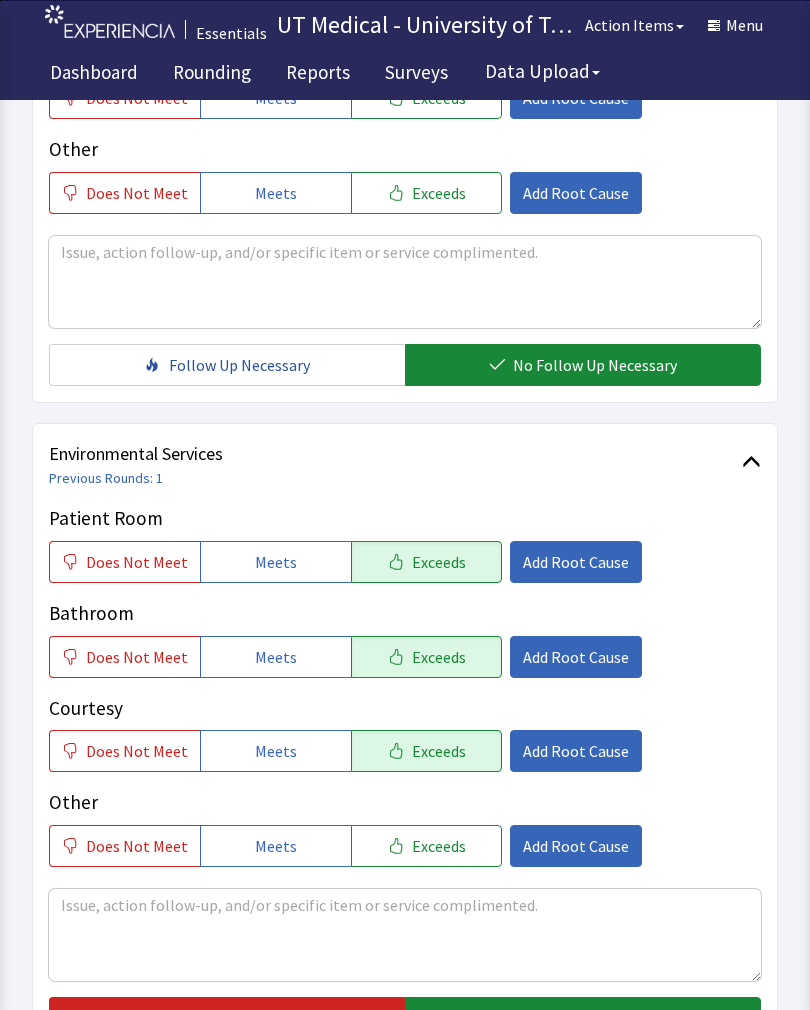scroll, scrollTop: 704, scrollLeft: 0, axis: vertical 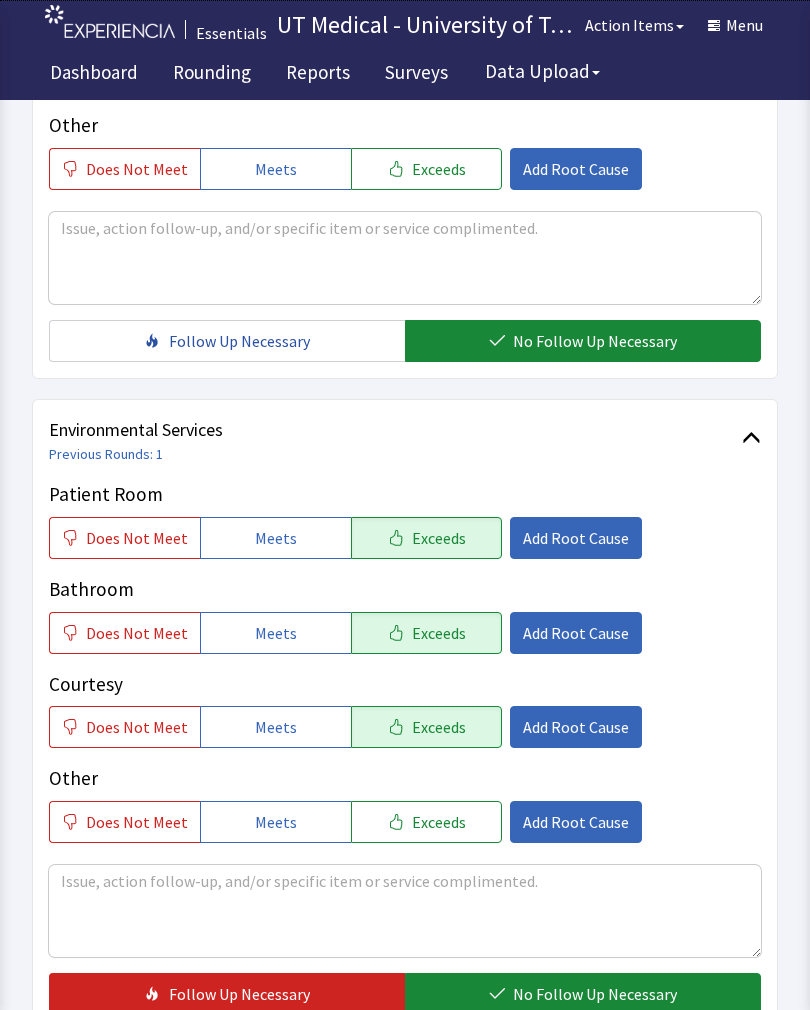 click on "No Follow Up Necessary" at bounding box center [595, 994] 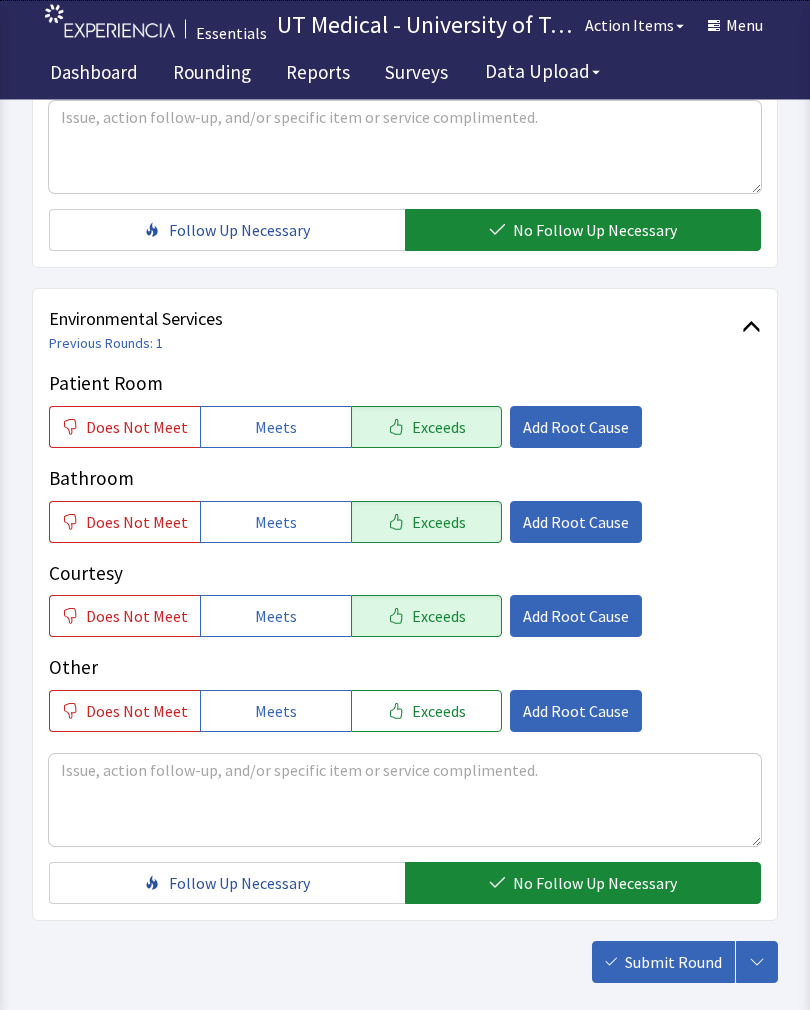 scroll, scrollTop: 890, scrollLeft: 0, axis: vertical 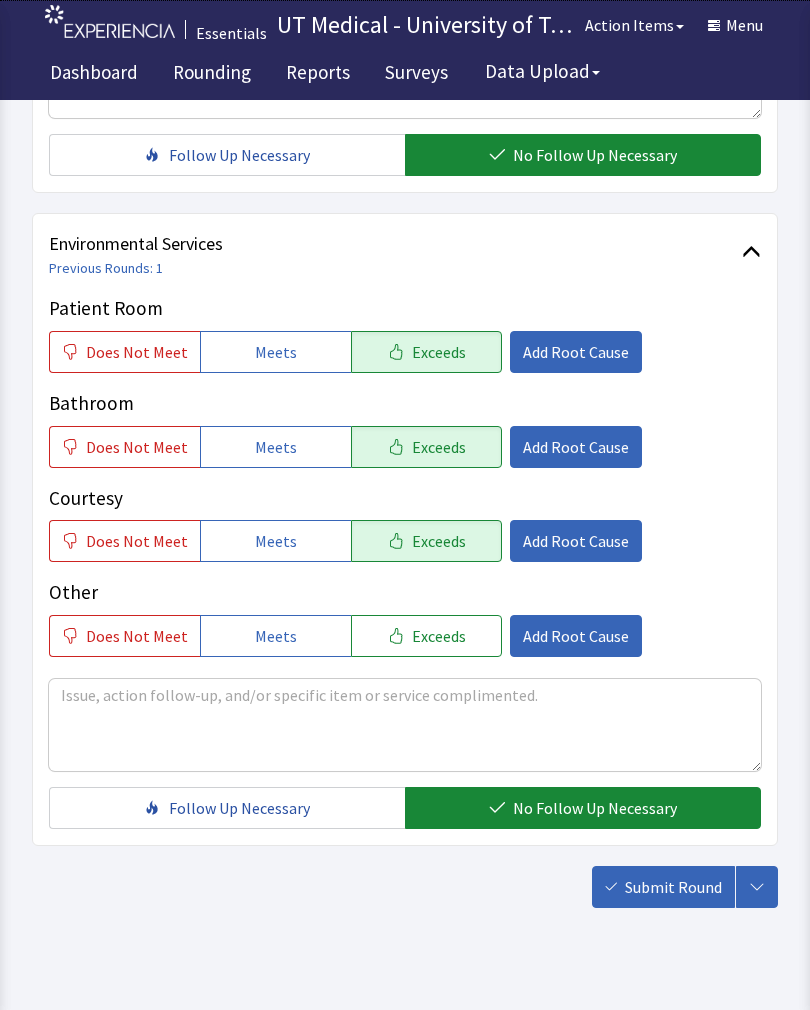 click on "Submit Round" at bounding box center [673, 887] 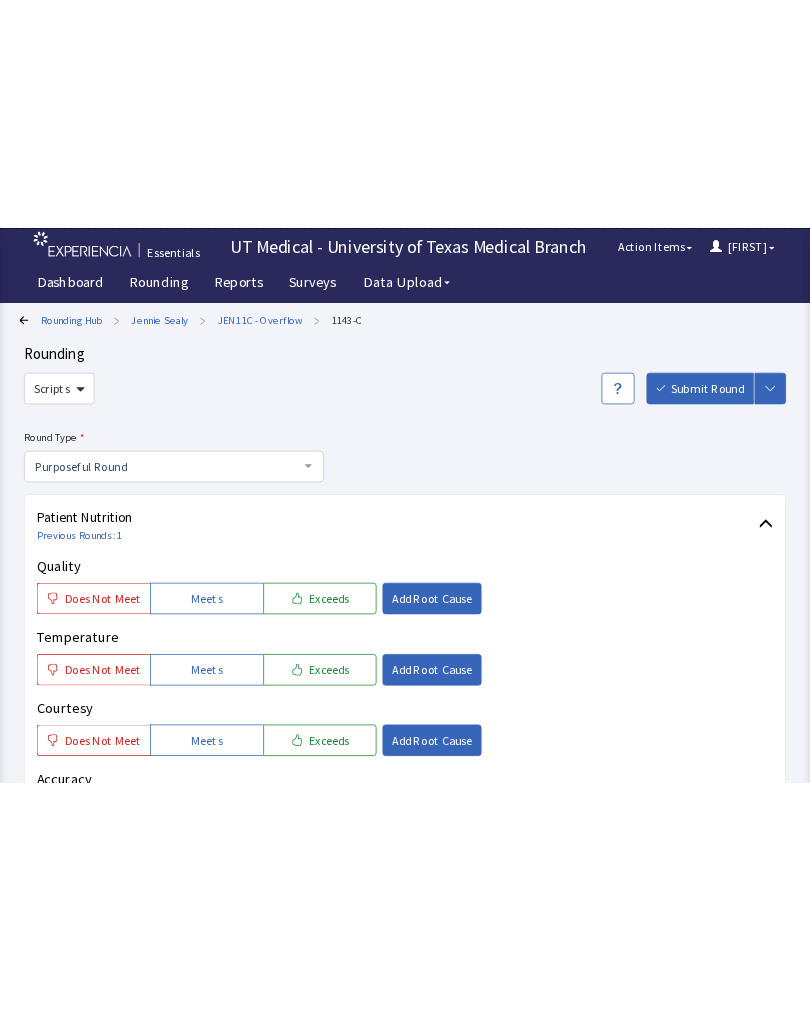 scroll, scrollTop: 0, scrollLeft: 0, axis: both 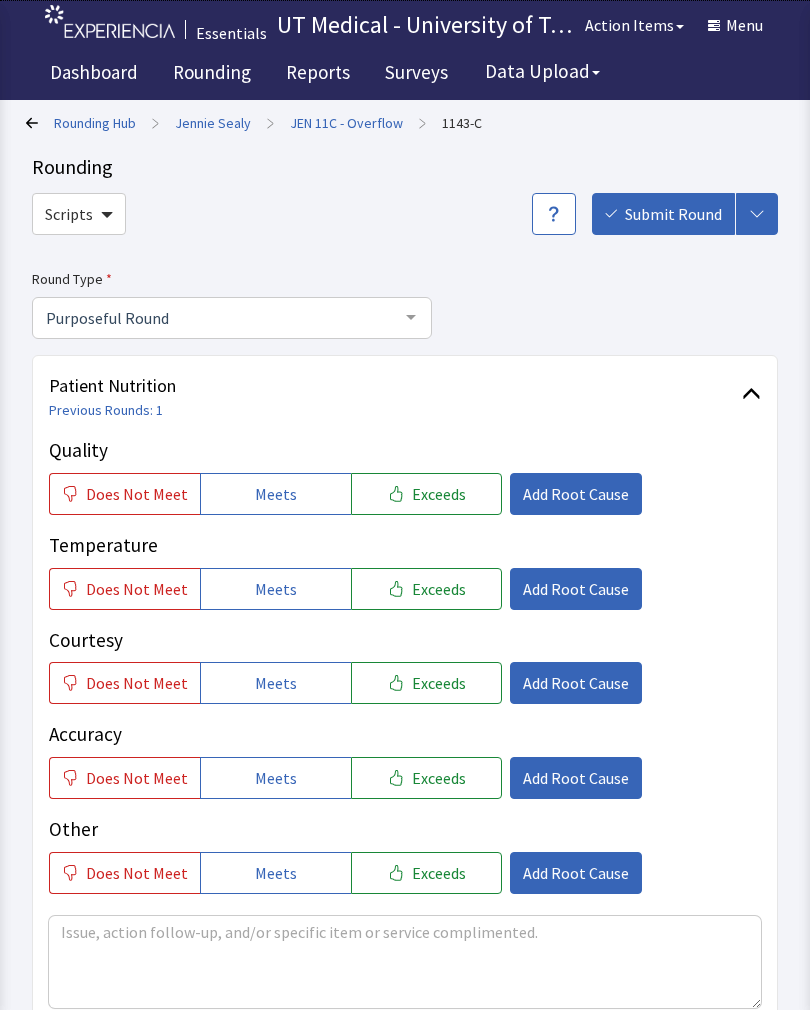 click on "Exceeds" at bounding box center [439, 494] 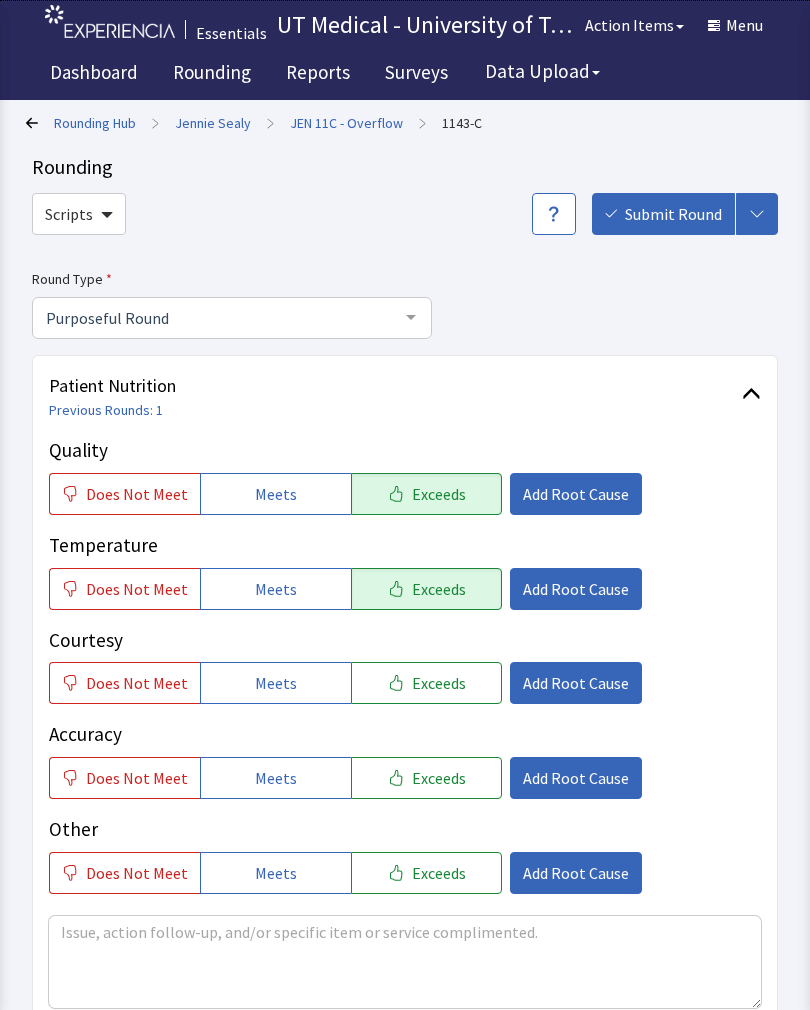 click on "Exceeds" 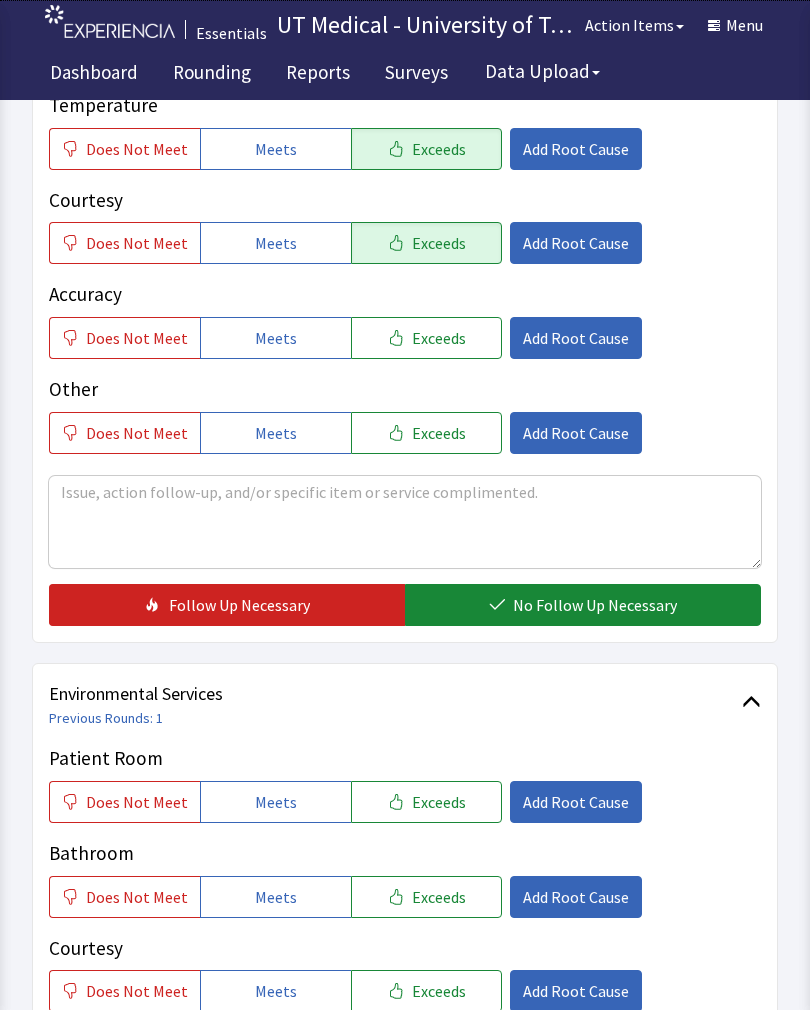 scroll, scrollTop: 435, scrollLeft: 0, axis: vertical 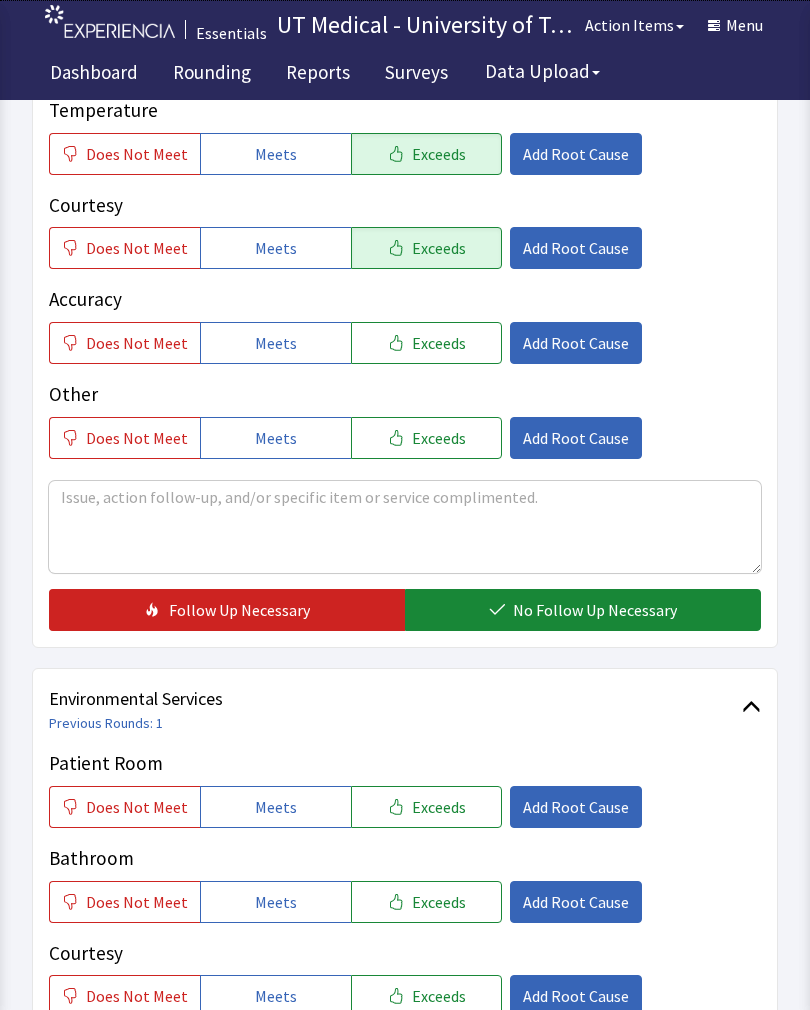 click on "No Follow Up Necessary" at bounding box center [595, 610] 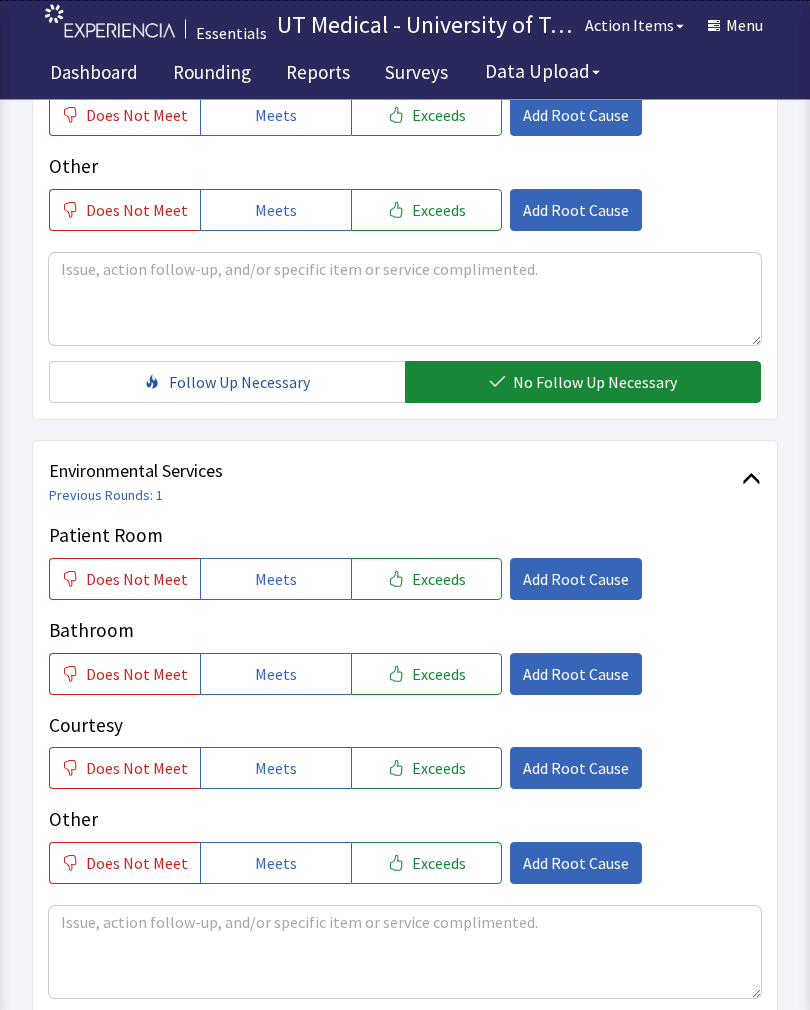 scroll, scrollTop: 667, scrollLeft: 0, axis: vertical 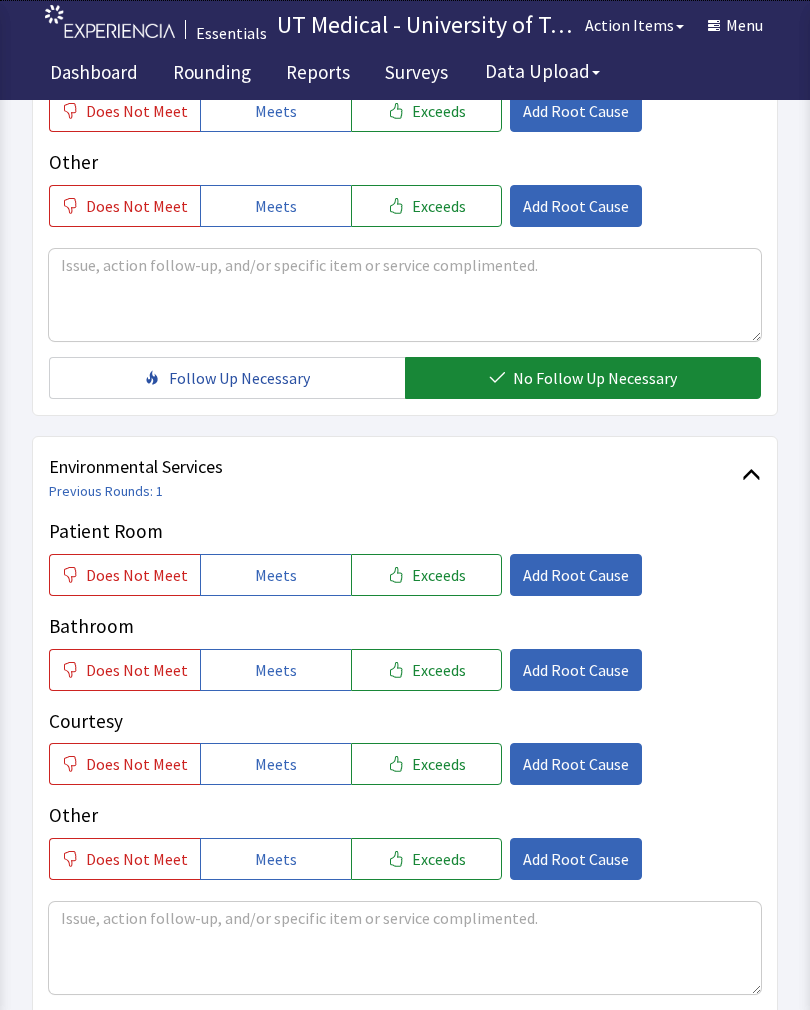 click on "Exceeds" 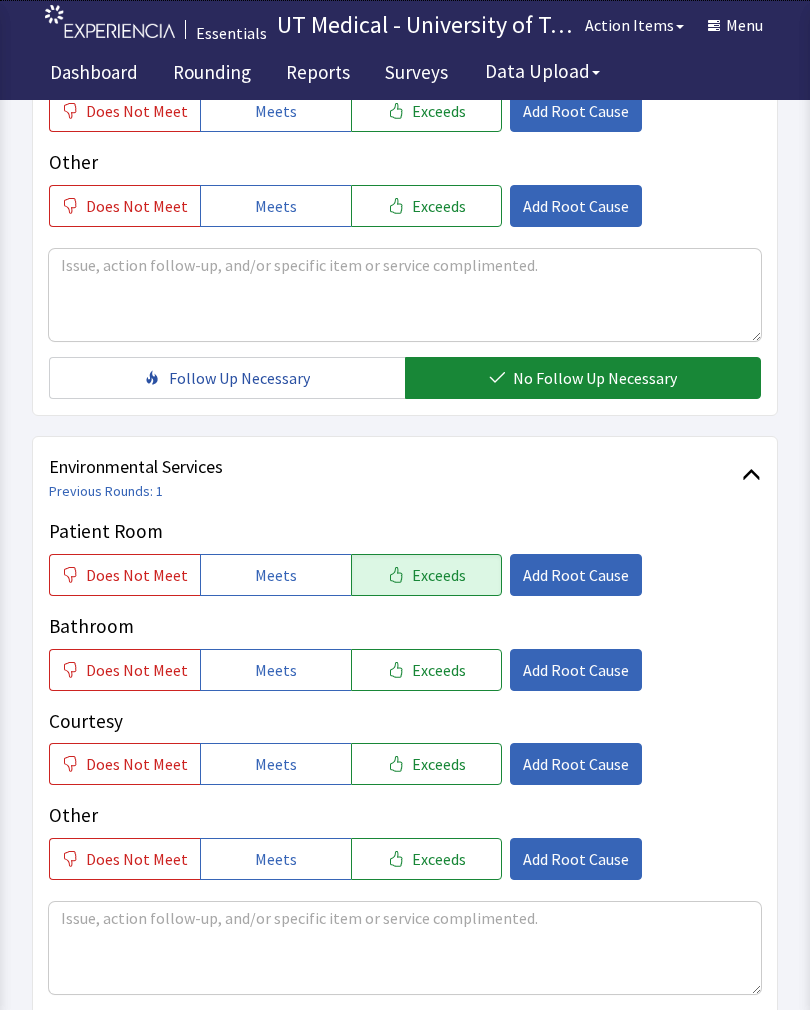 click on "Exceeds" at bounding box center [439, 670] 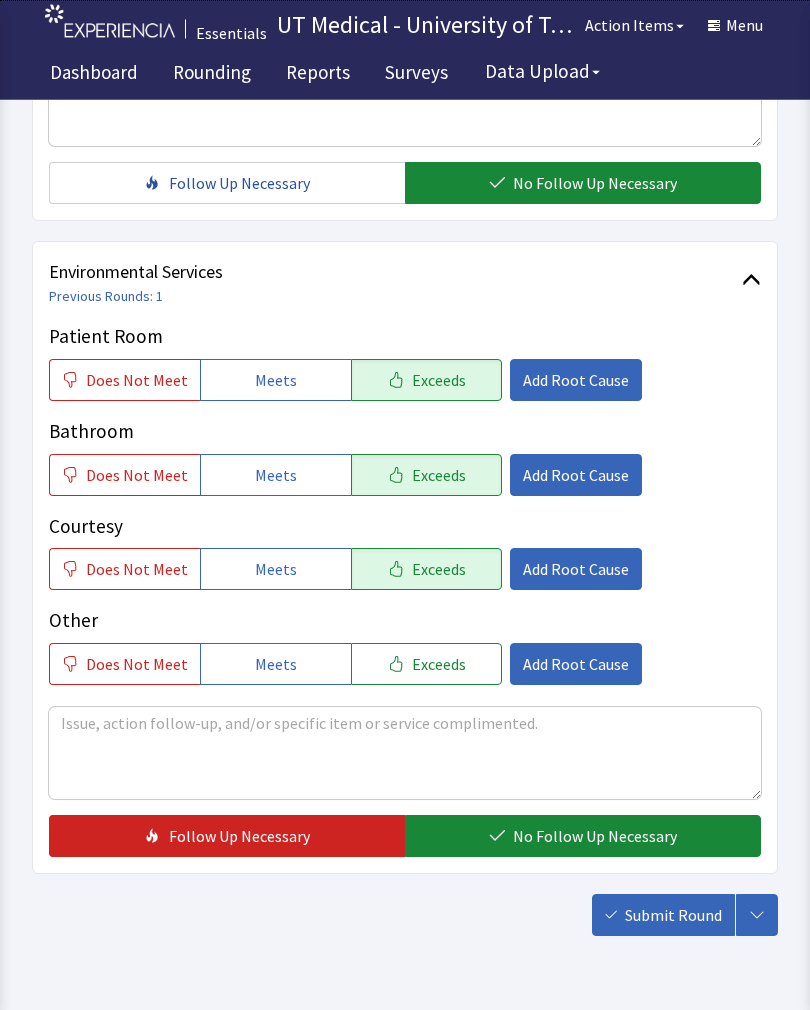 scroll, scrollTop: 890, scrollLeft: 0, axis: vertical 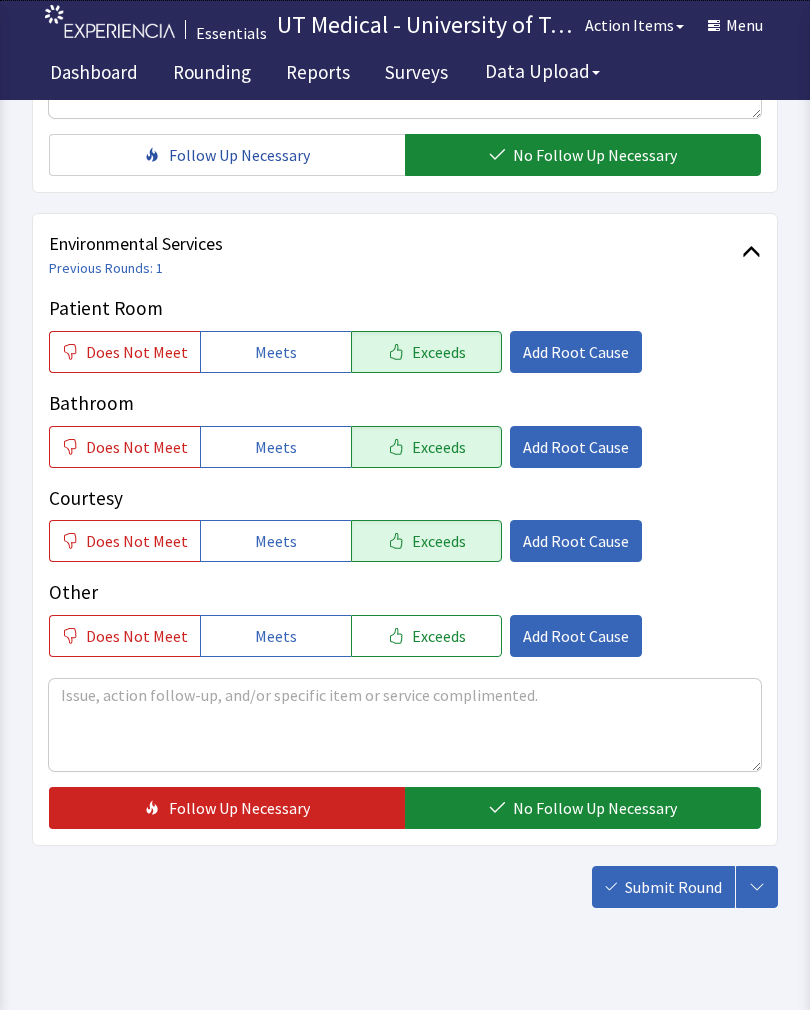 click on "No Follow Up Necessary" at bounding box center [595, 808] 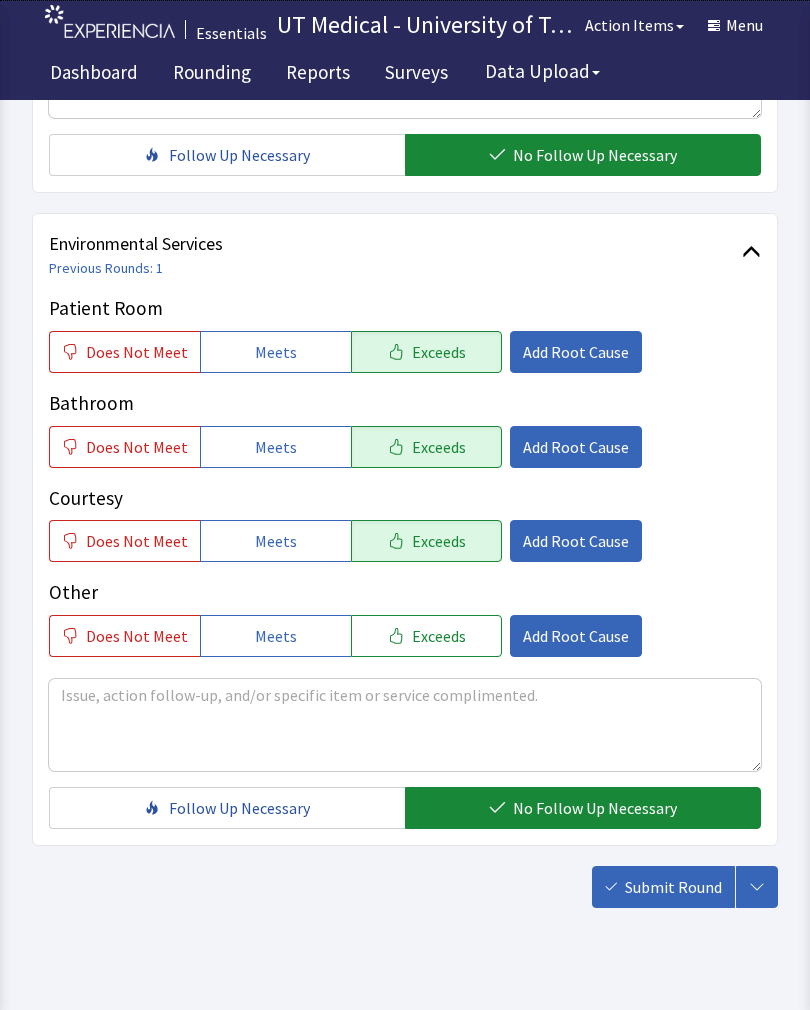 click on "Submit Round" at bounding box center [673, 887] 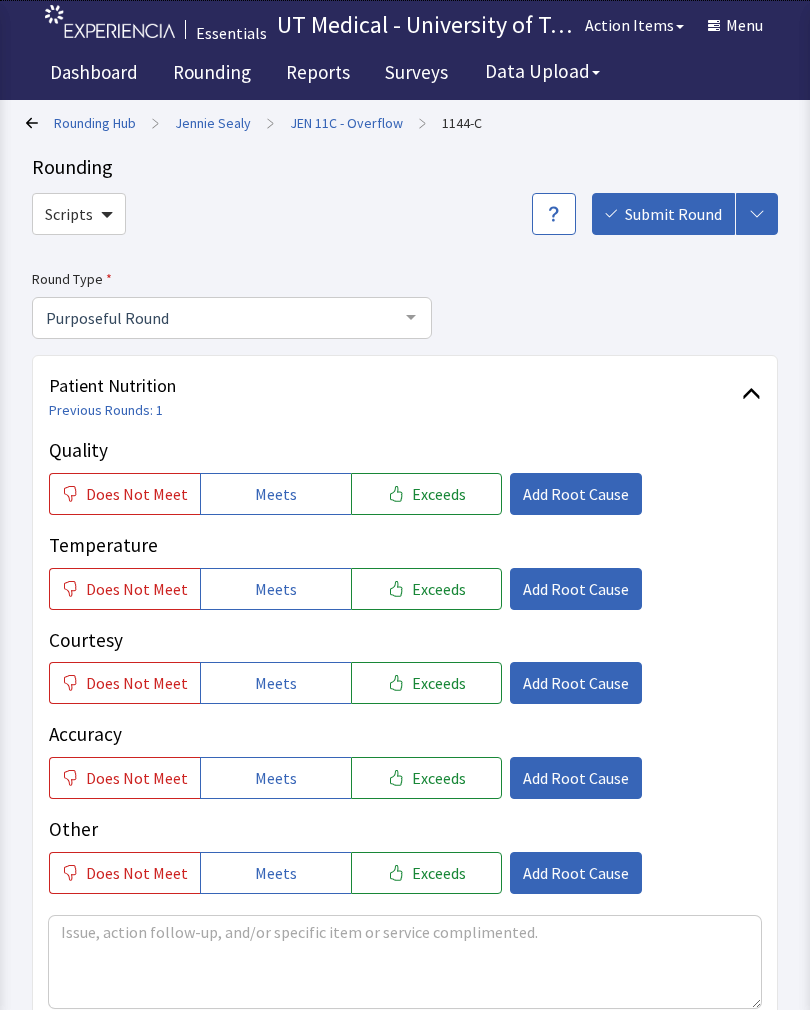 scroll, scrollTop: 0, scrollLeft: 0, axis: both 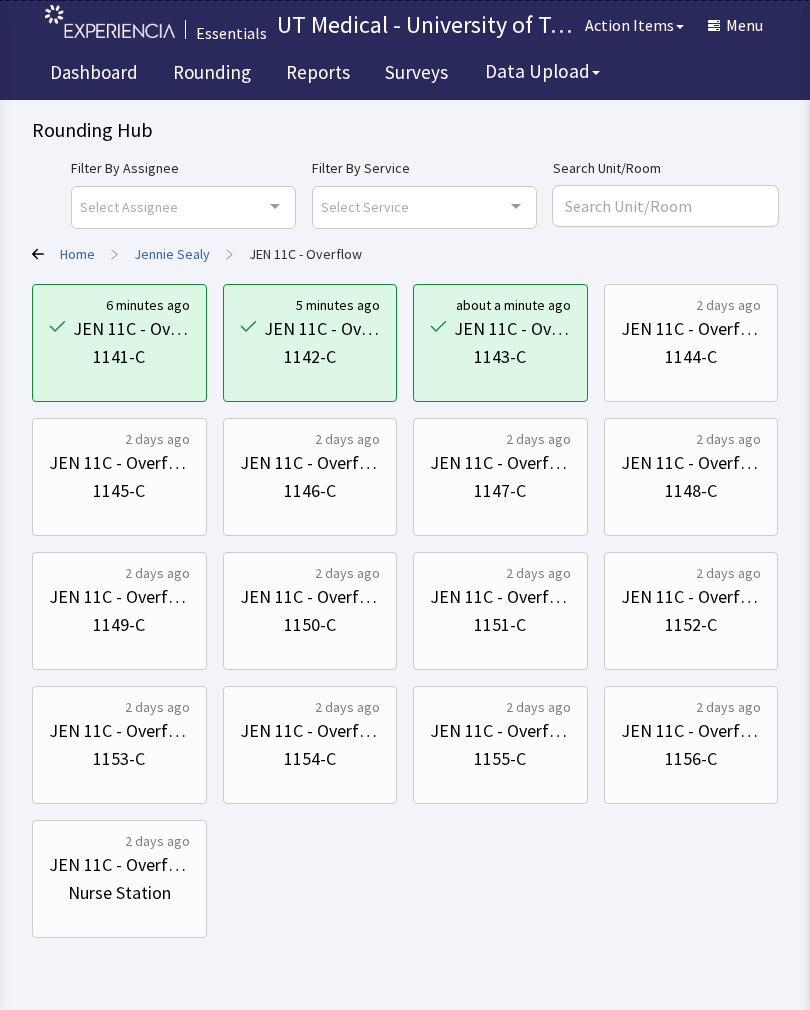 click on "Rounding Hub" at bounding box center [405, 130] 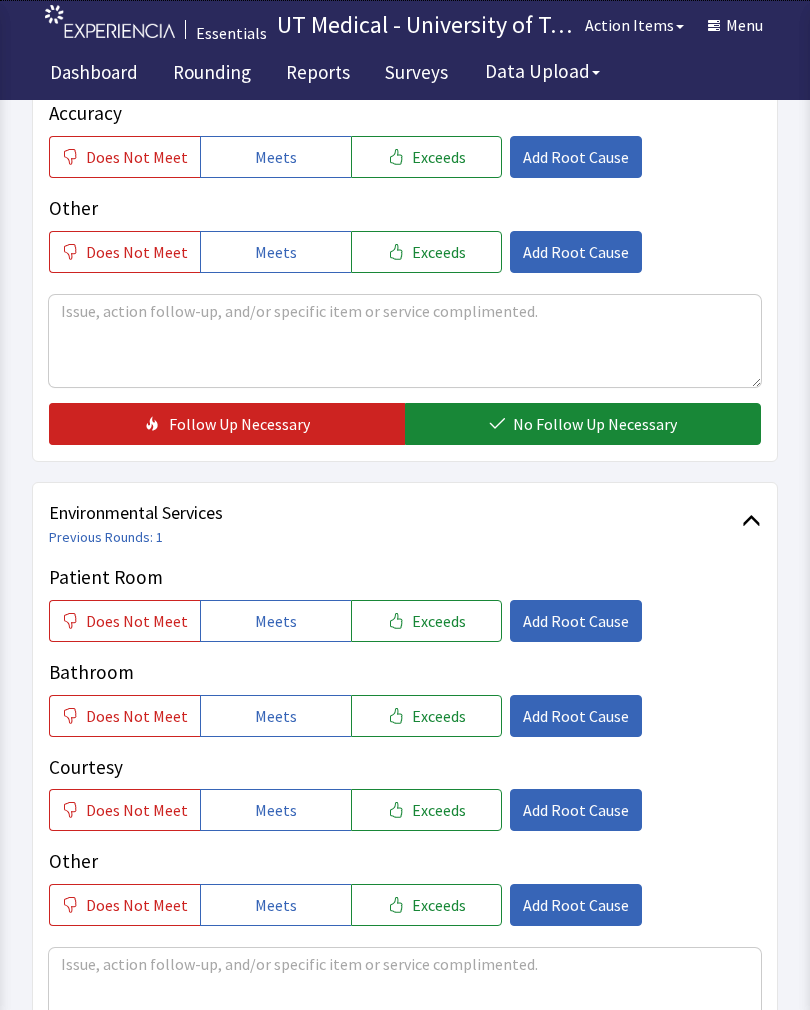 scroll, scrollTop: 626, scrollLeft: 0, axis: vertical 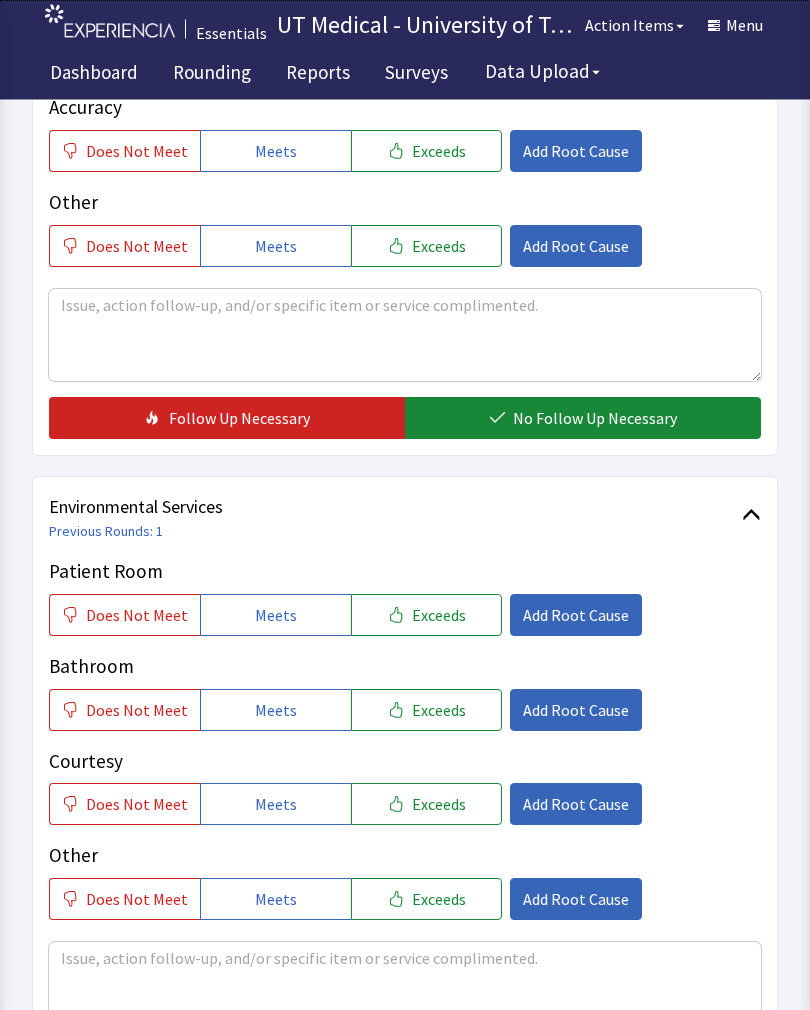 click on "Exceeds" at bounding box center [439, 616] 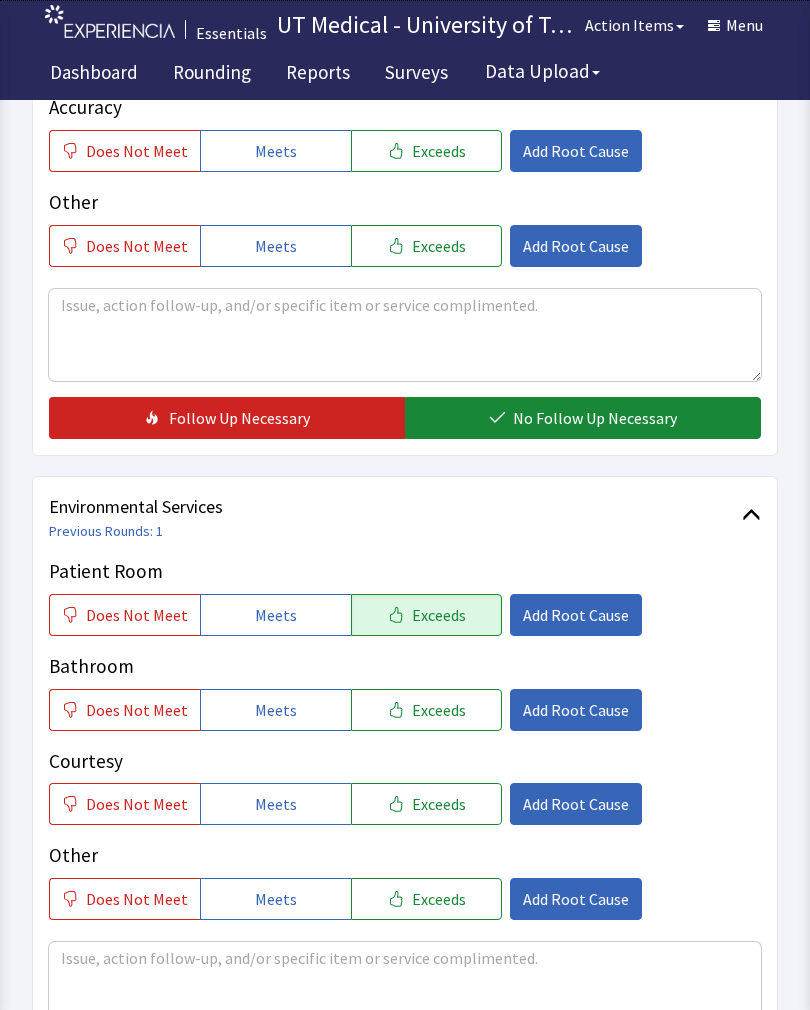 click on "Exceeds" at bounding box center [439, 710] 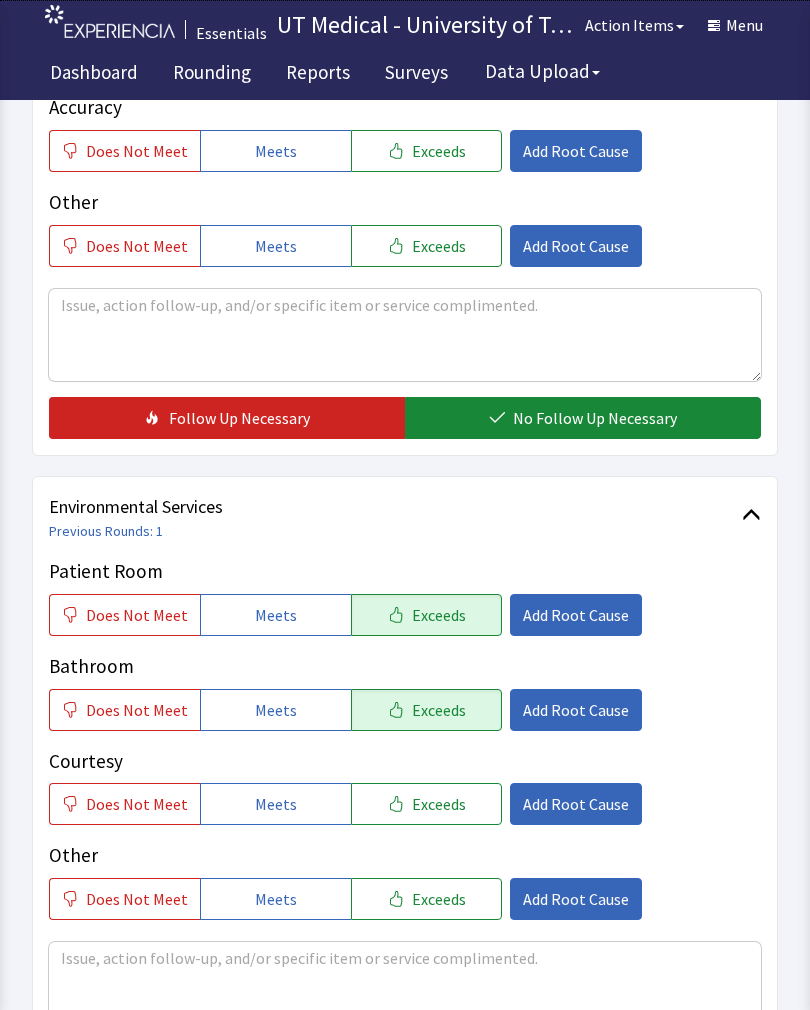 click on "Exceeds" 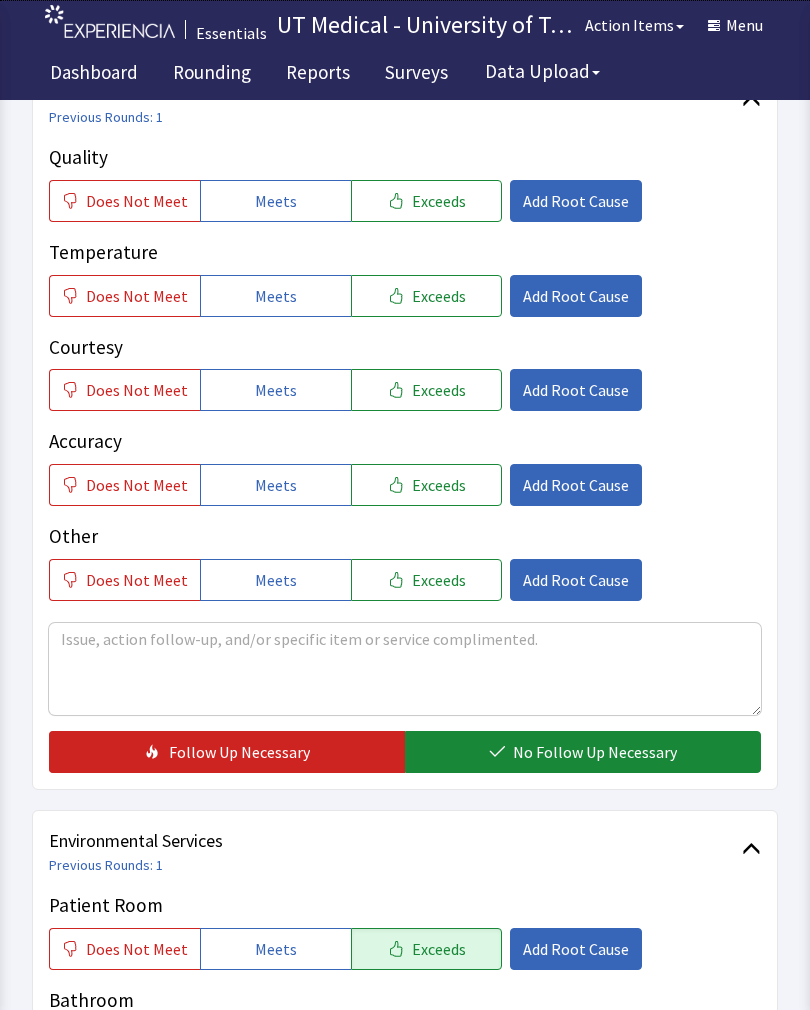 scroll, scrollTop: 299, scrollLeft: 0, axis: vertical 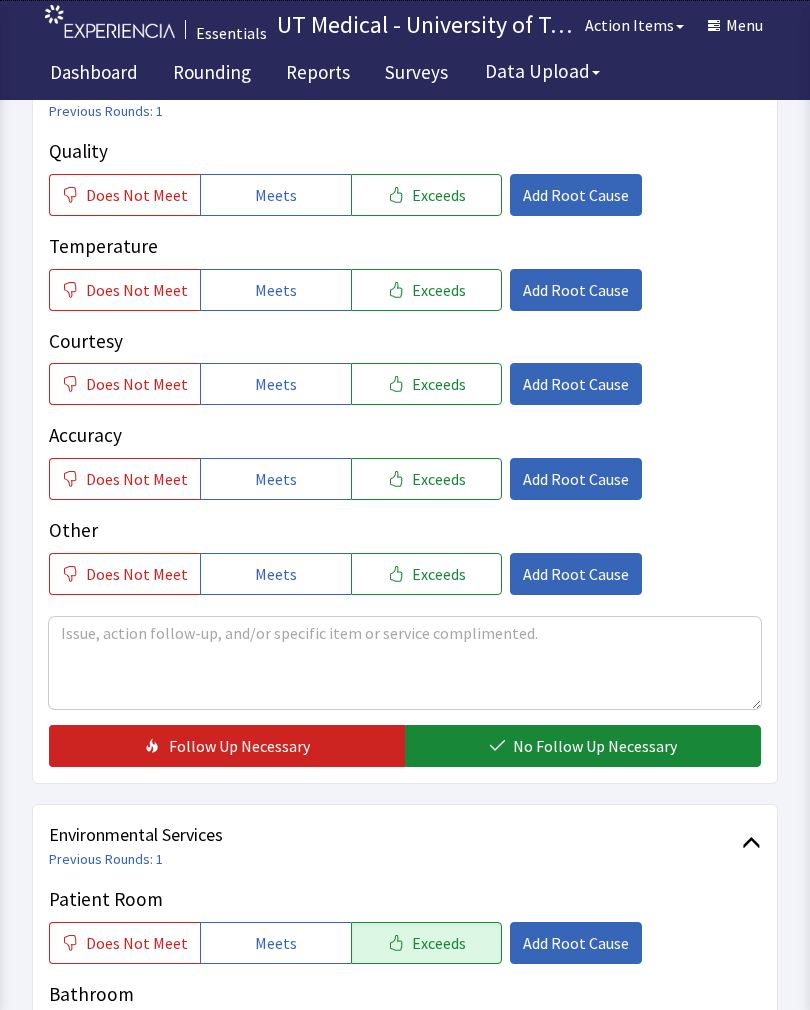 click on "Exceeds" 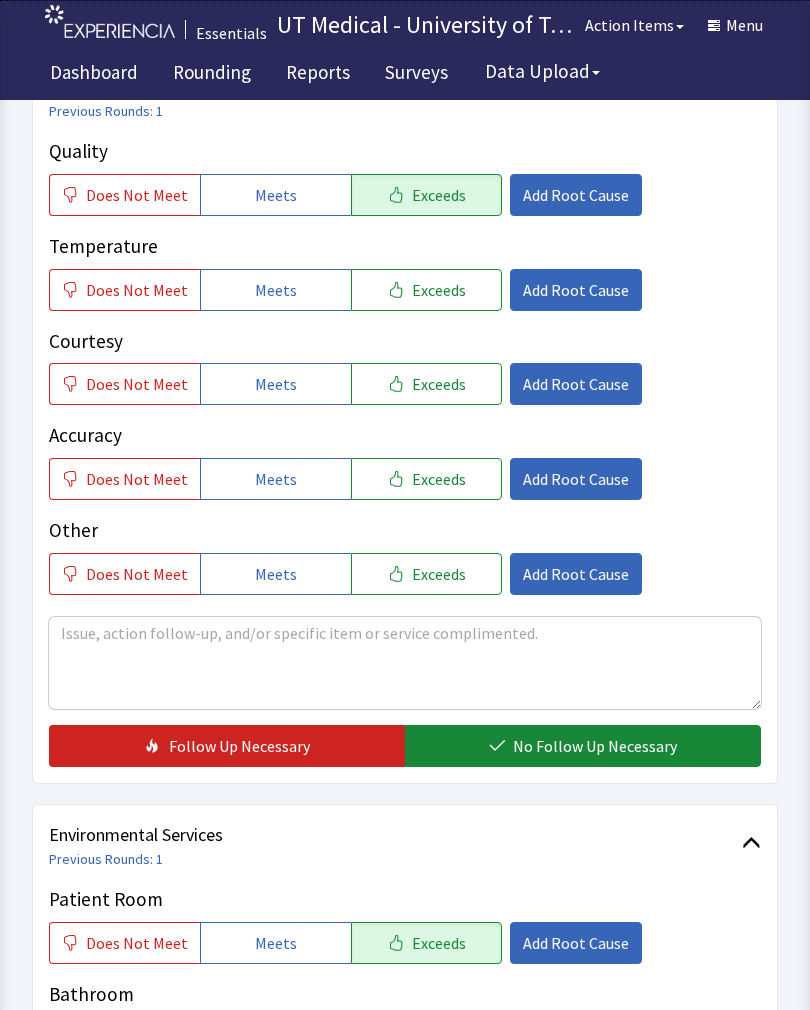 click on "Exceeds" 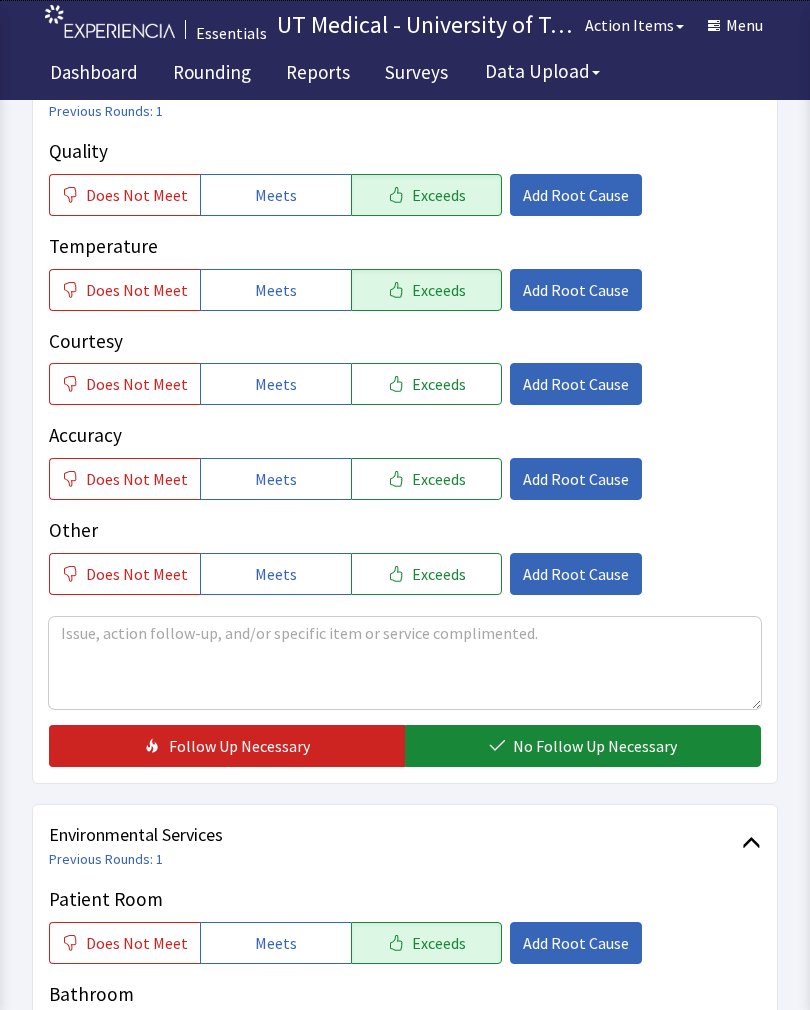 click on "Exceeds" 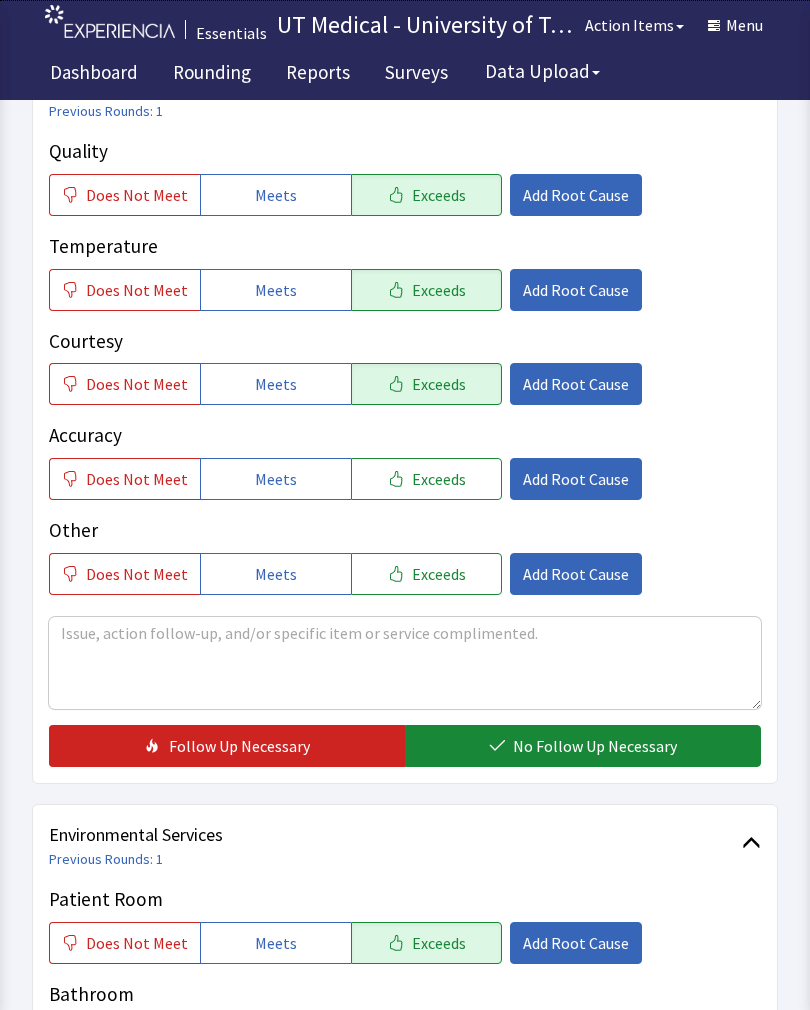 click on "No Follow Up Necessary" 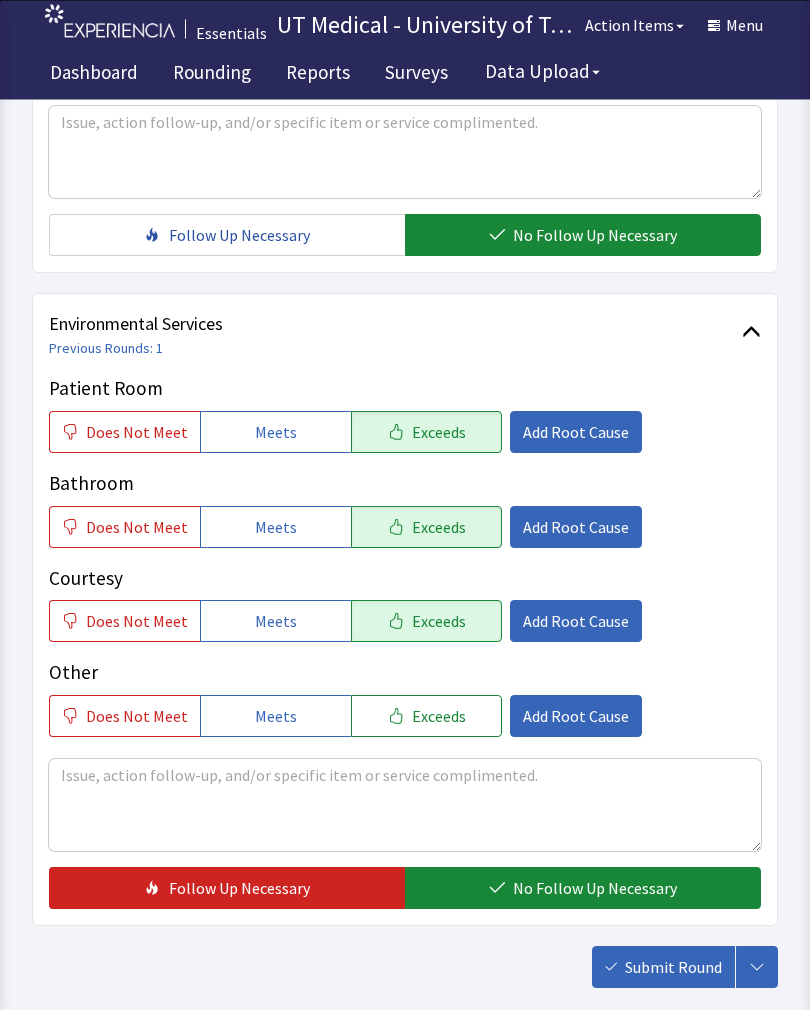 click on "No Follow Up Necessary" at bounding box center [595, 889] 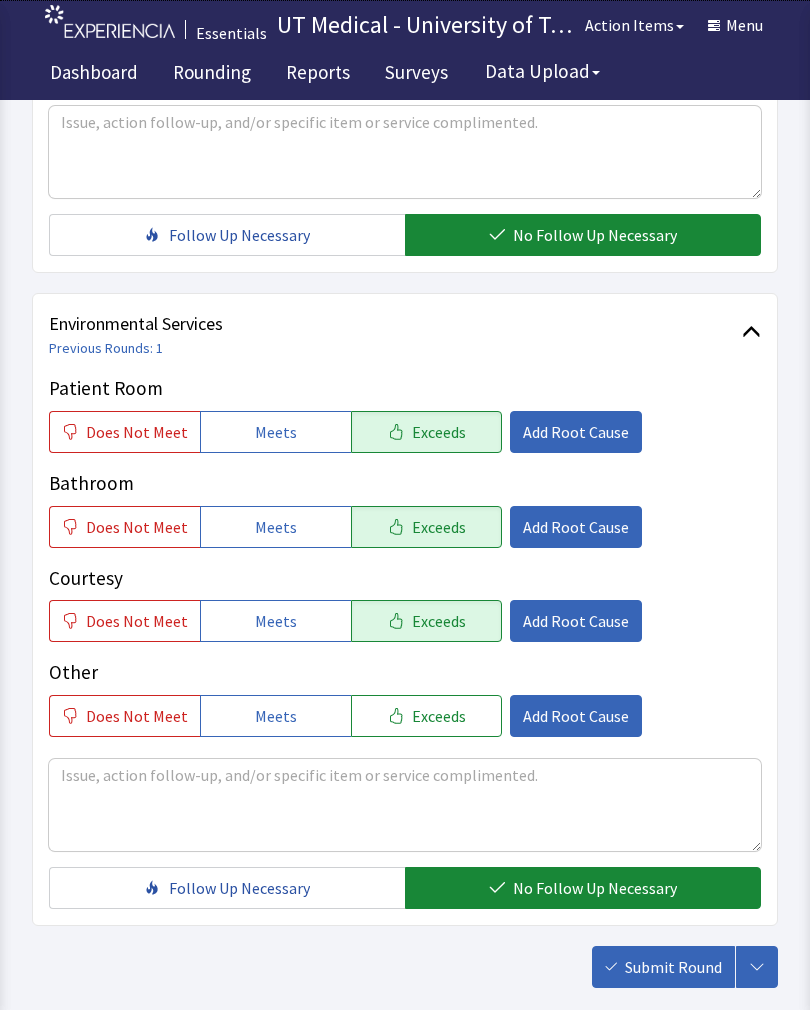 click on "Submit Round" at bounding box center [673, 967] 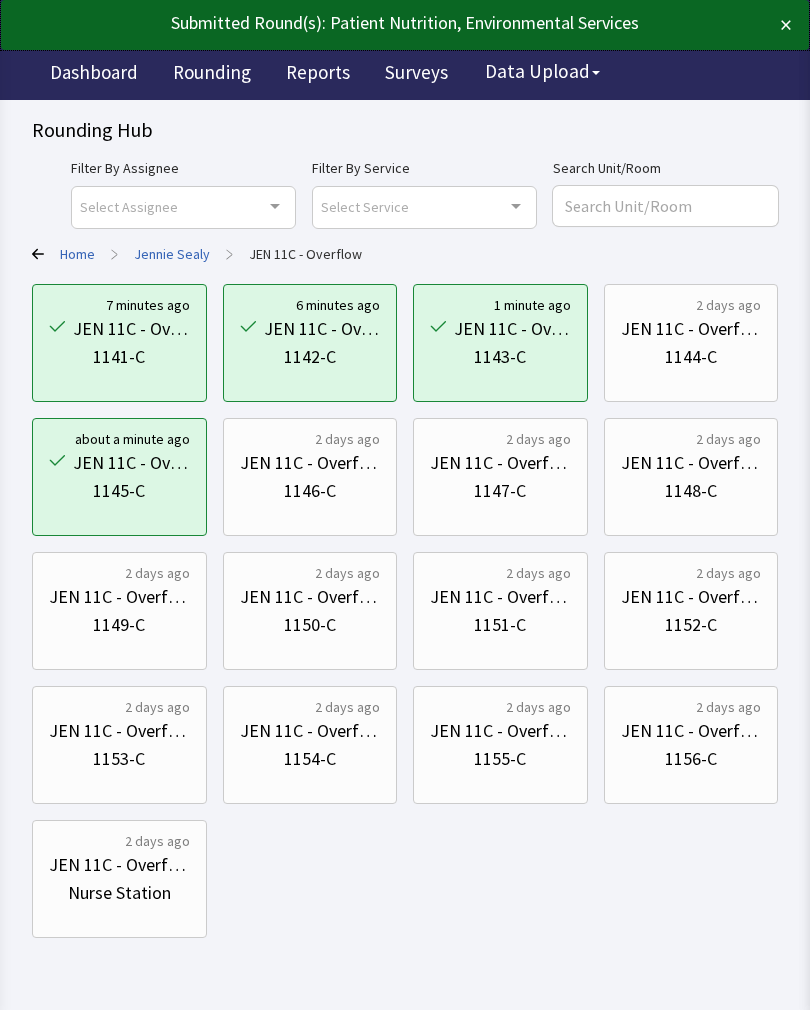 scroll, scrollTop: 0, scrollLeft: 0, axis: both 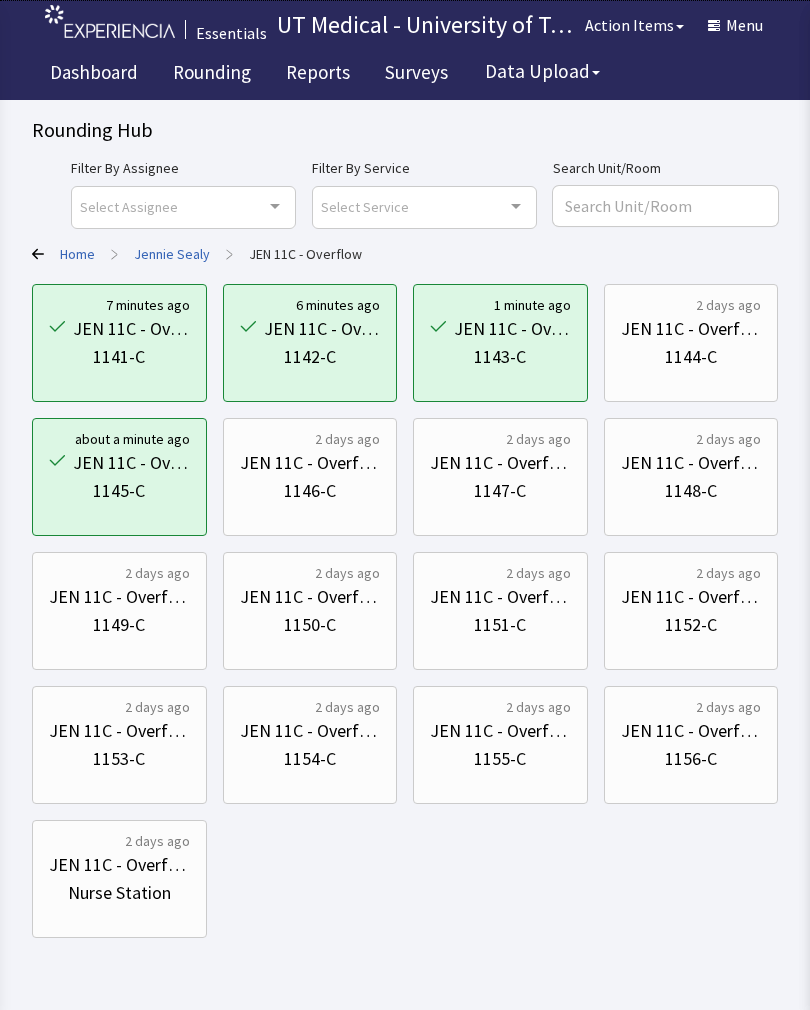 click on "JEN 11C - Overflow" at bounding box center [691, 329] 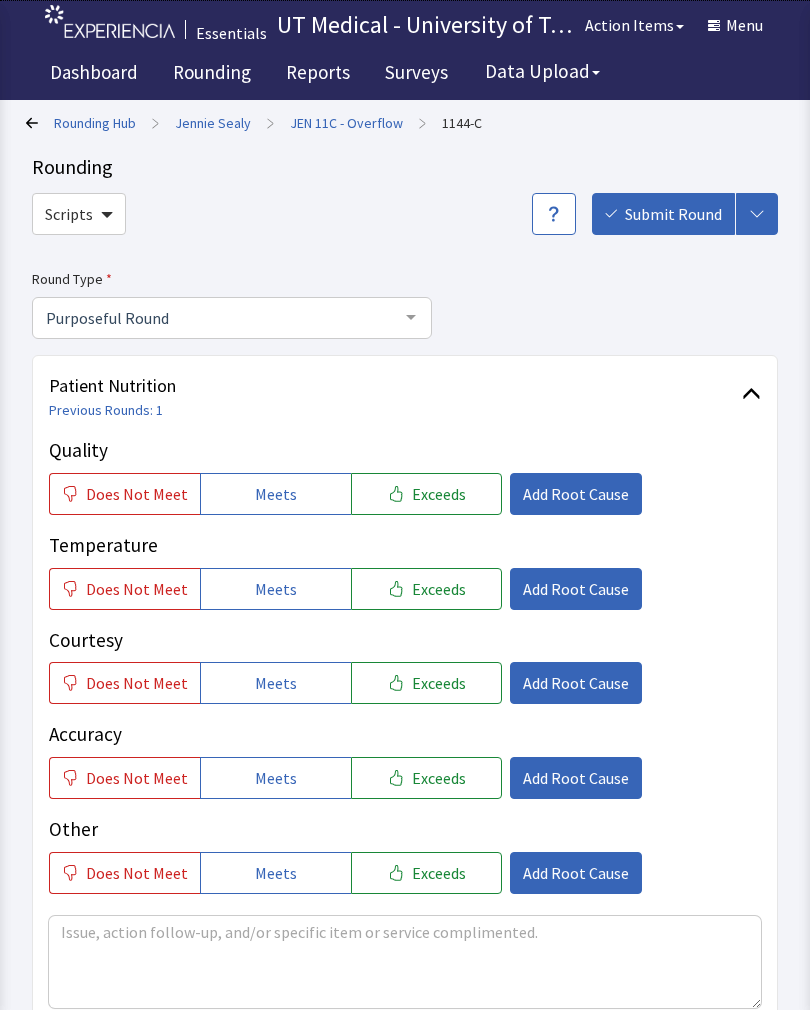 scroll, scrollTop: 0, scrollLeft: 0, axis: both 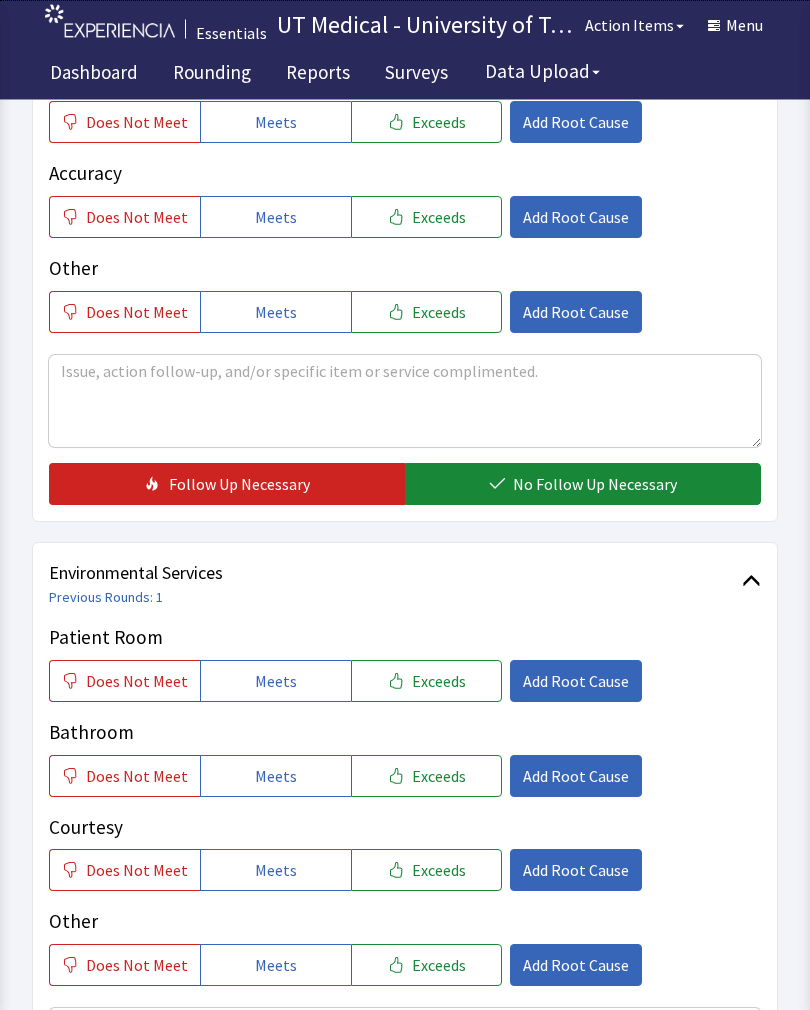 click on "Exceeds" at bounding box center [439, 682] 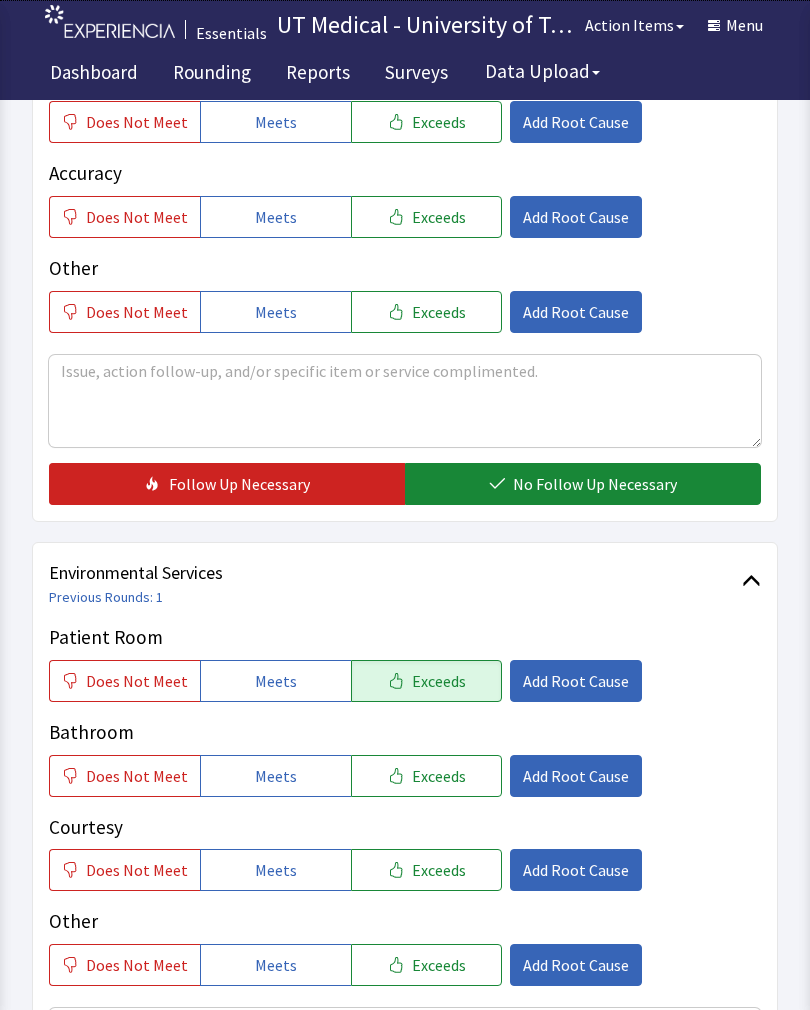 click on "Exceeds" at bounding box center [439, 776] 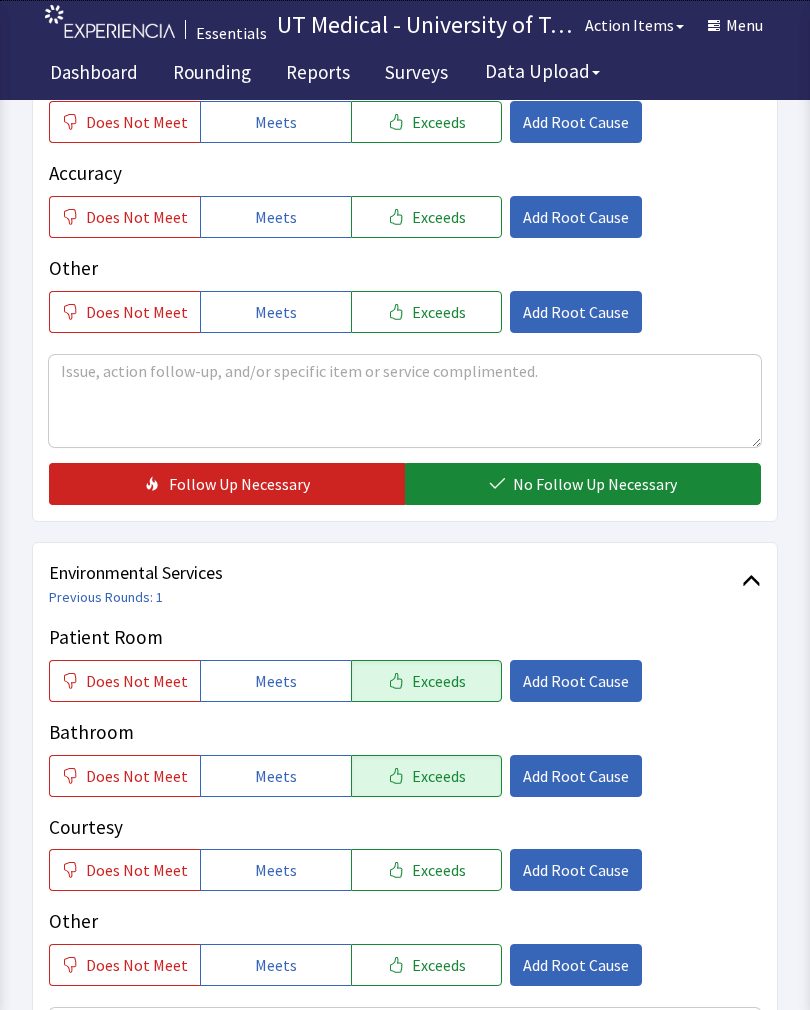 click on "Exceeds" at bounding box center (439, 870) 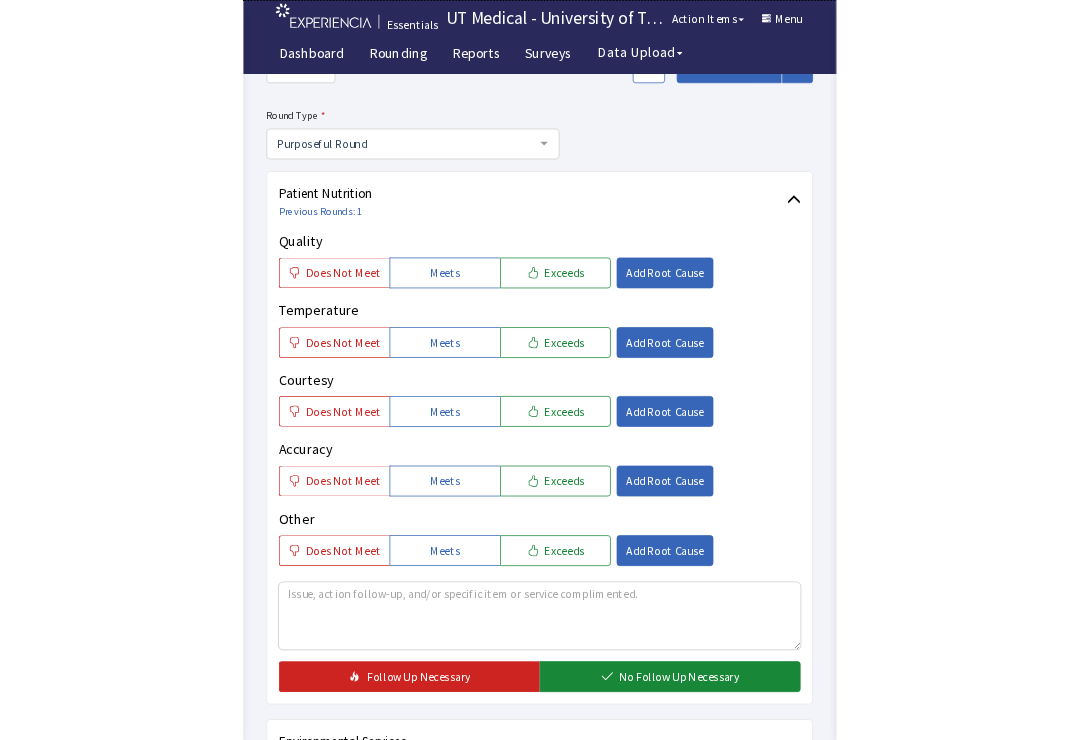 scroll, scrollTop: 256, scrollLeft: 0, axis: vertical 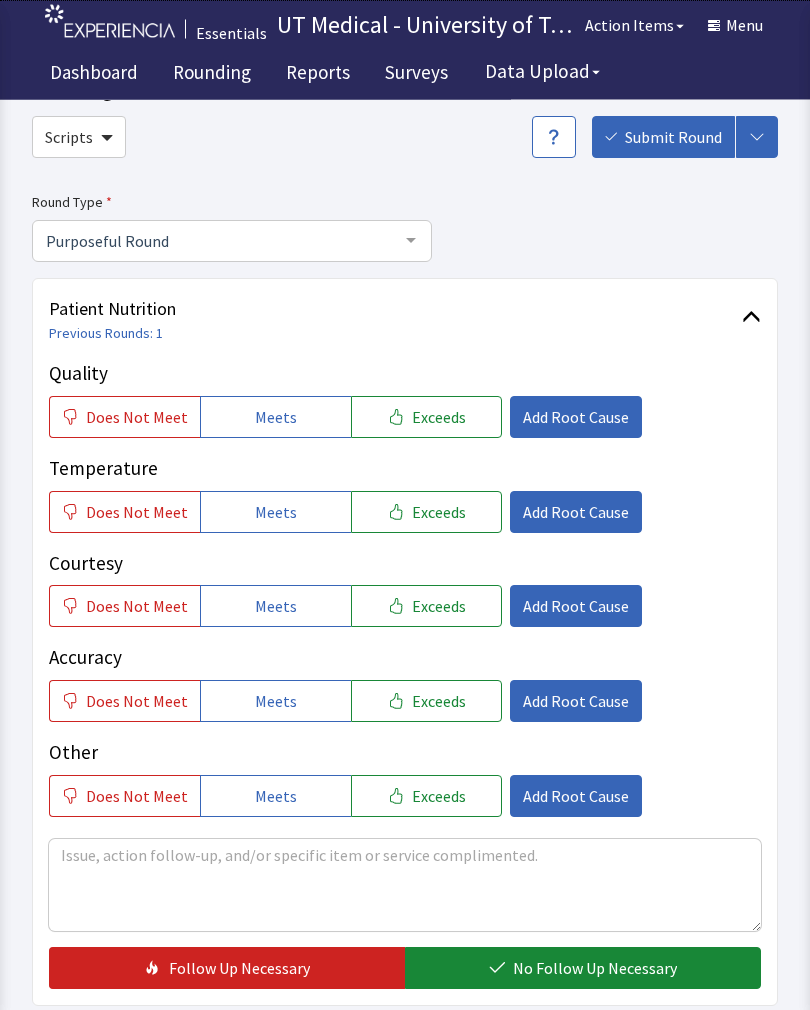 click on "Exceeds" at bounding box center (439, 418) 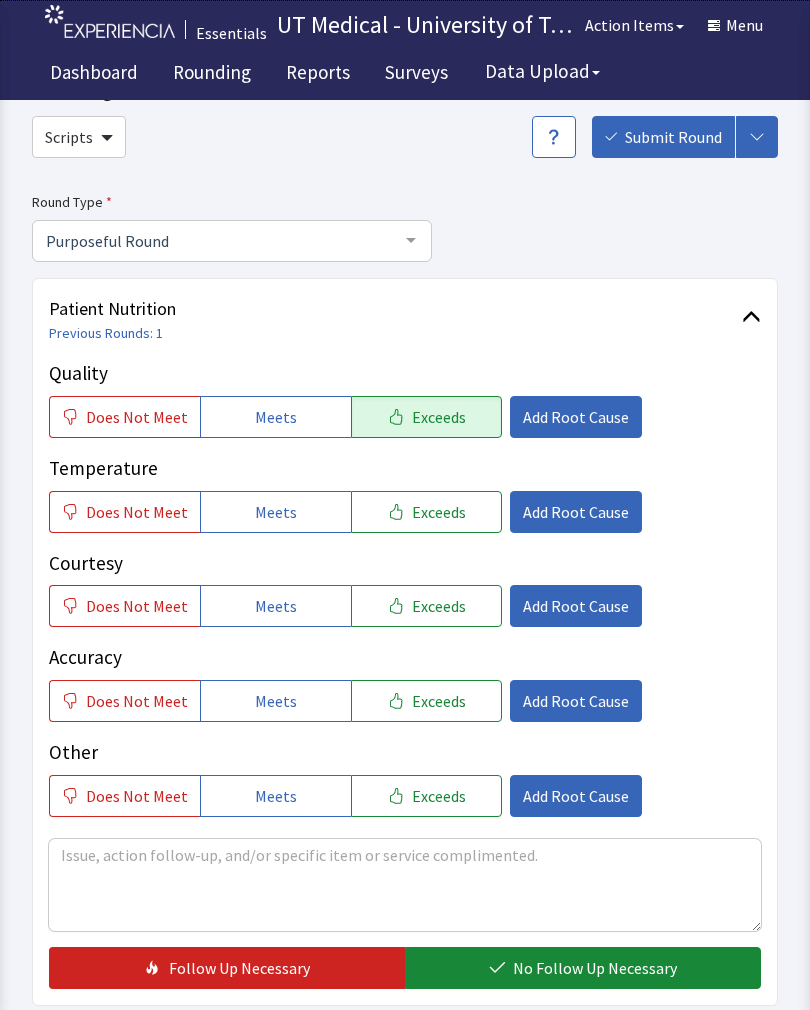 click on "Exceeds" at bounding box center (439, 512) 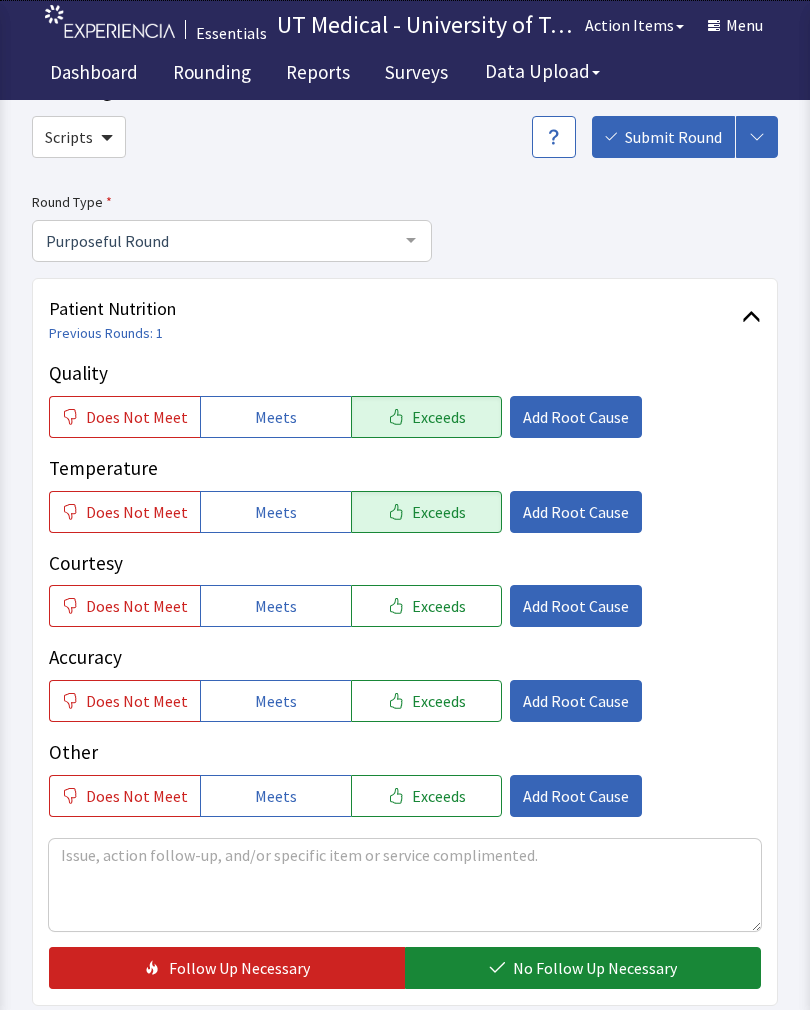 click on "Exceeds" 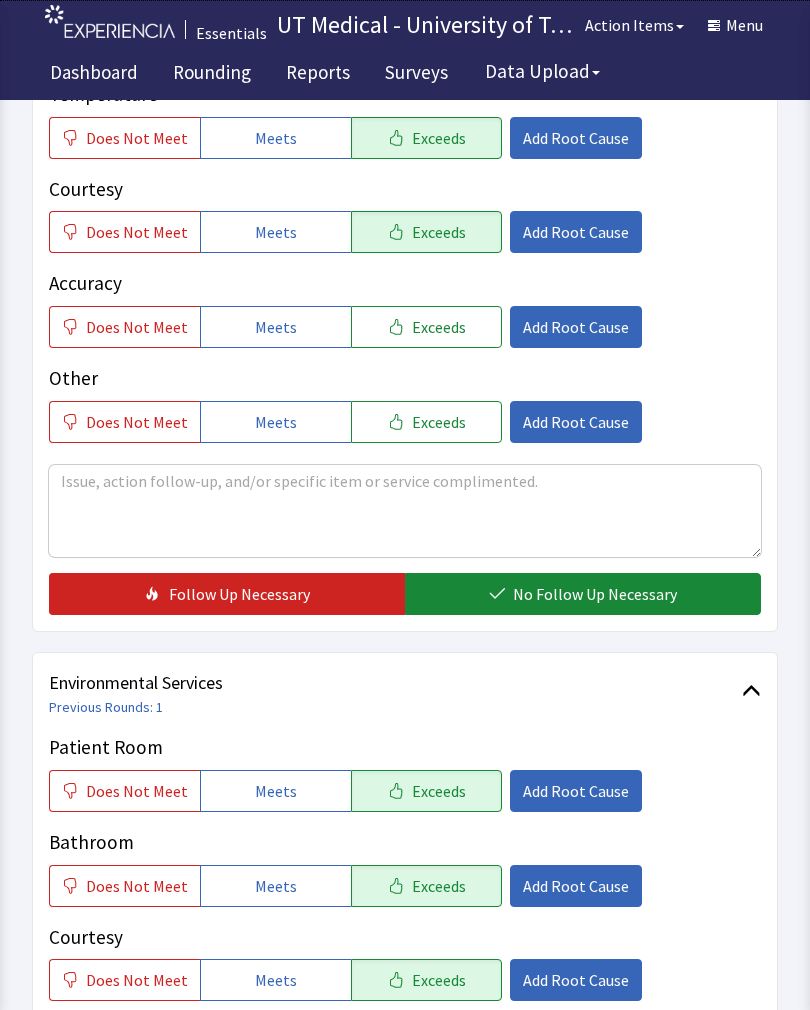 click on "No Follow Up Necessary" at bounding box center [595, 594] 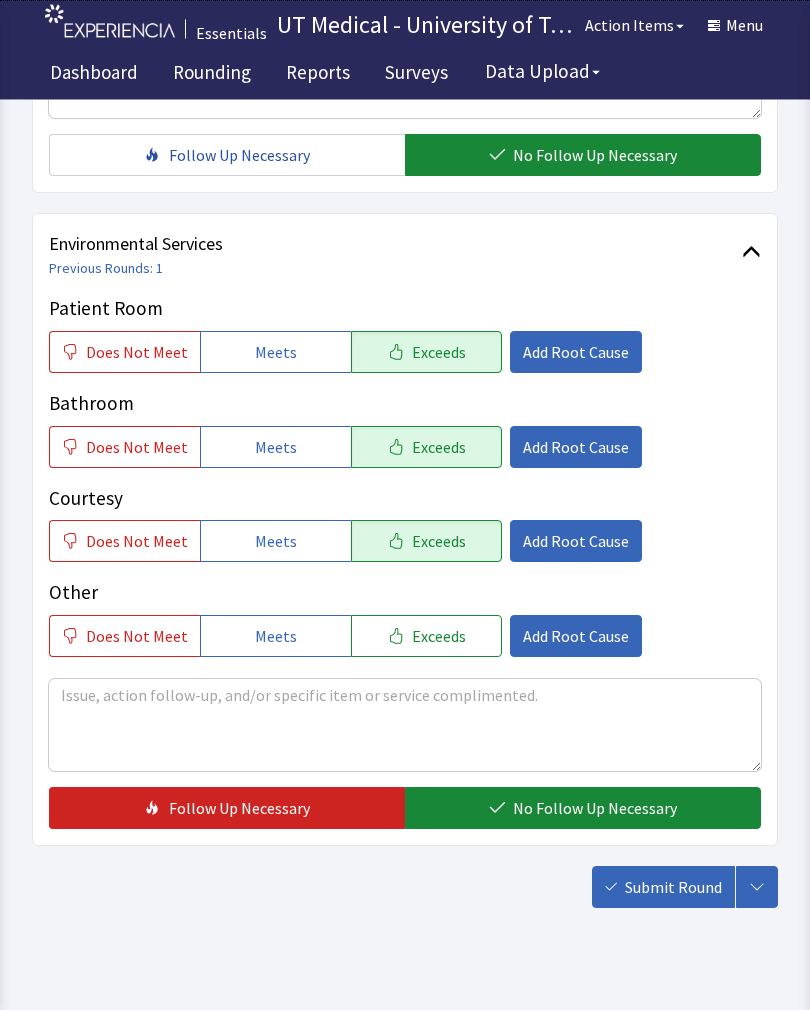 scroll, scrollTop: 890, scrollLeft: 0, axis: vertical 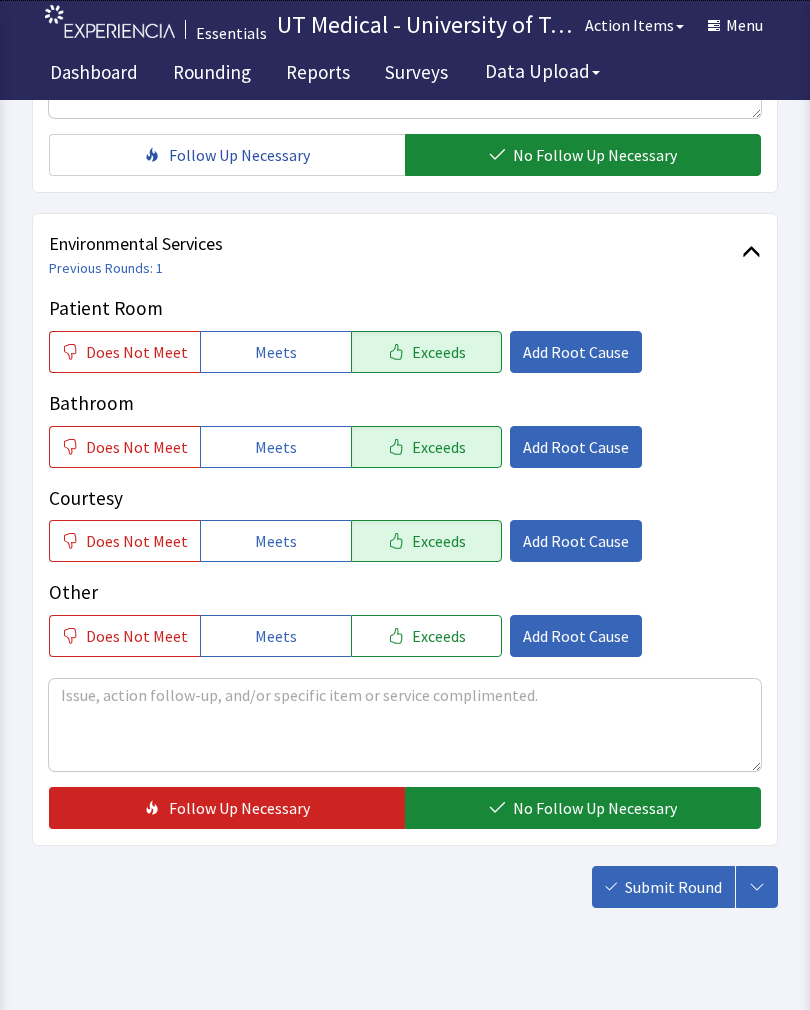 click on "No Follow Up Necessary" at bounding box center [595, 808] 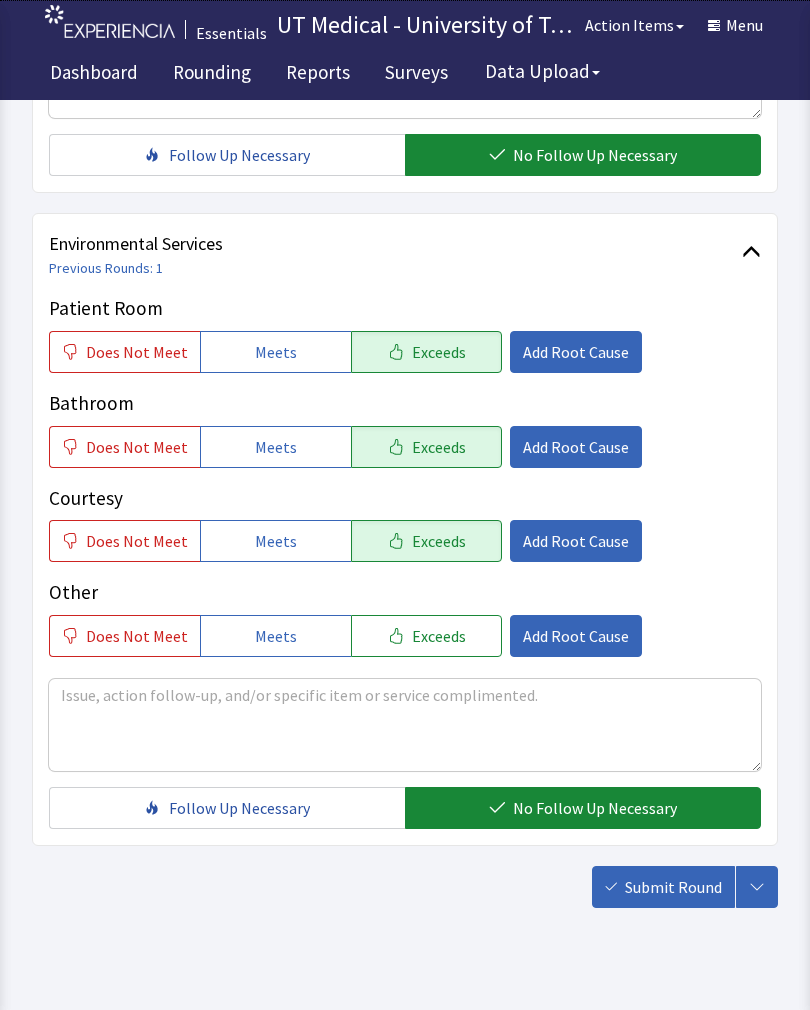click on "Submit Round" at bounding box center (663, 887) 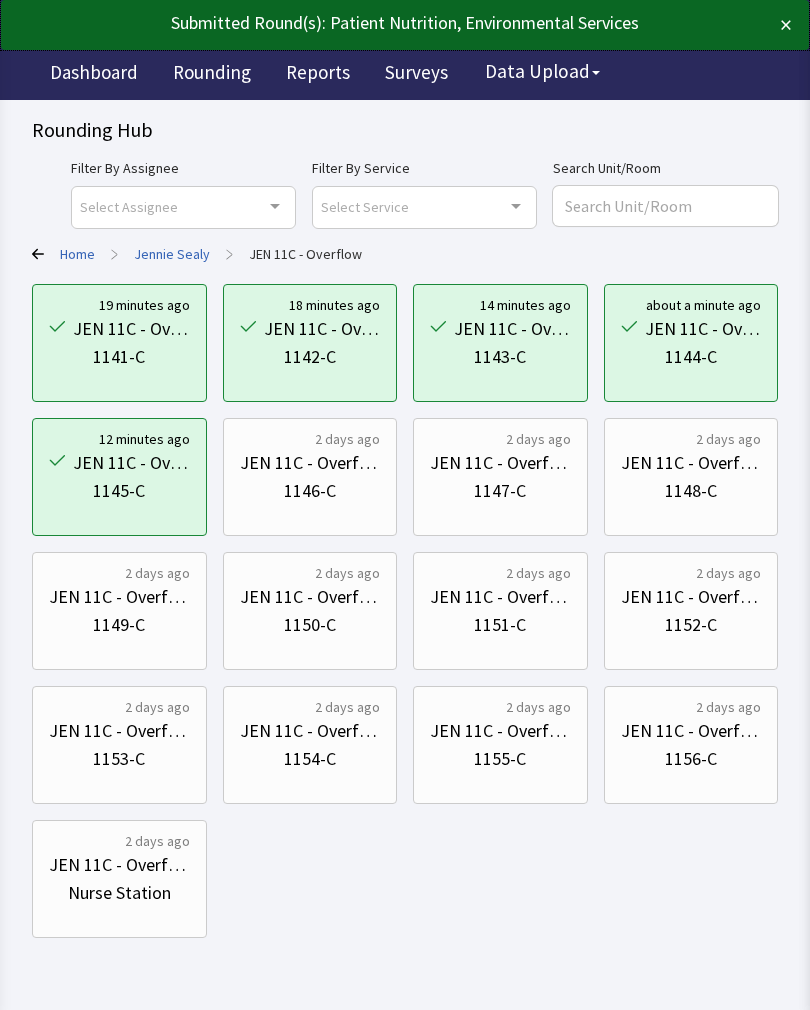 scroll, scrollTop: 0, scrollLeft: 0, axis: both 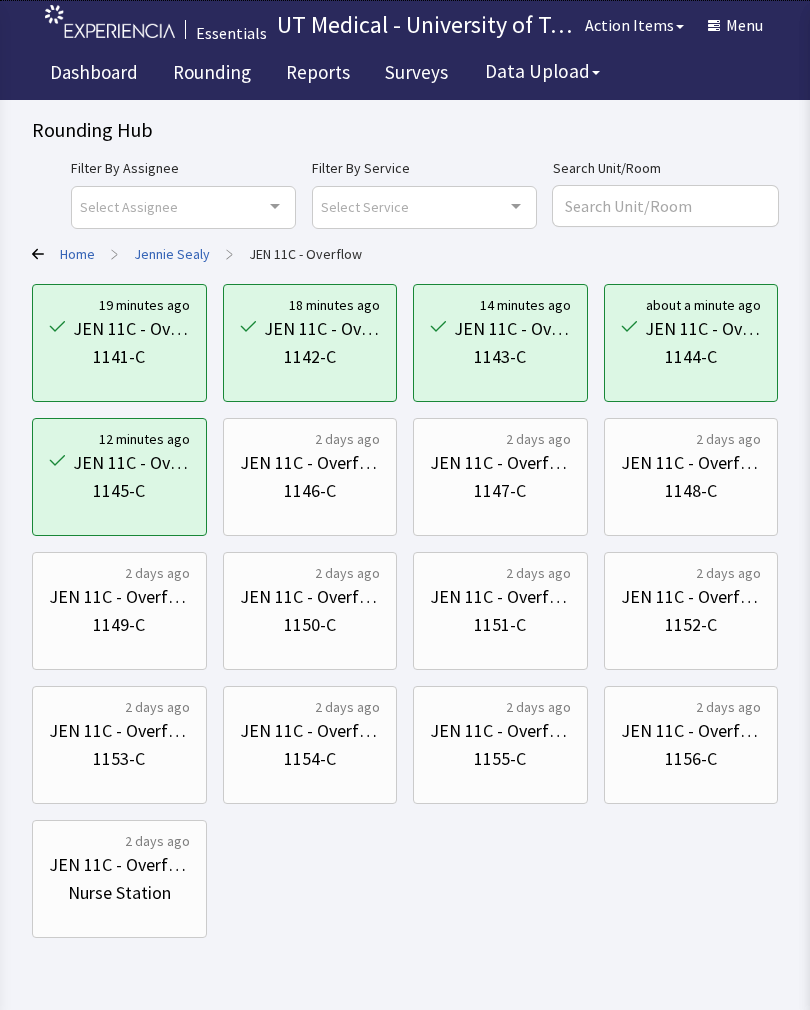 click on "JEN 11C - Overflow" at bounding box center (310, 463) 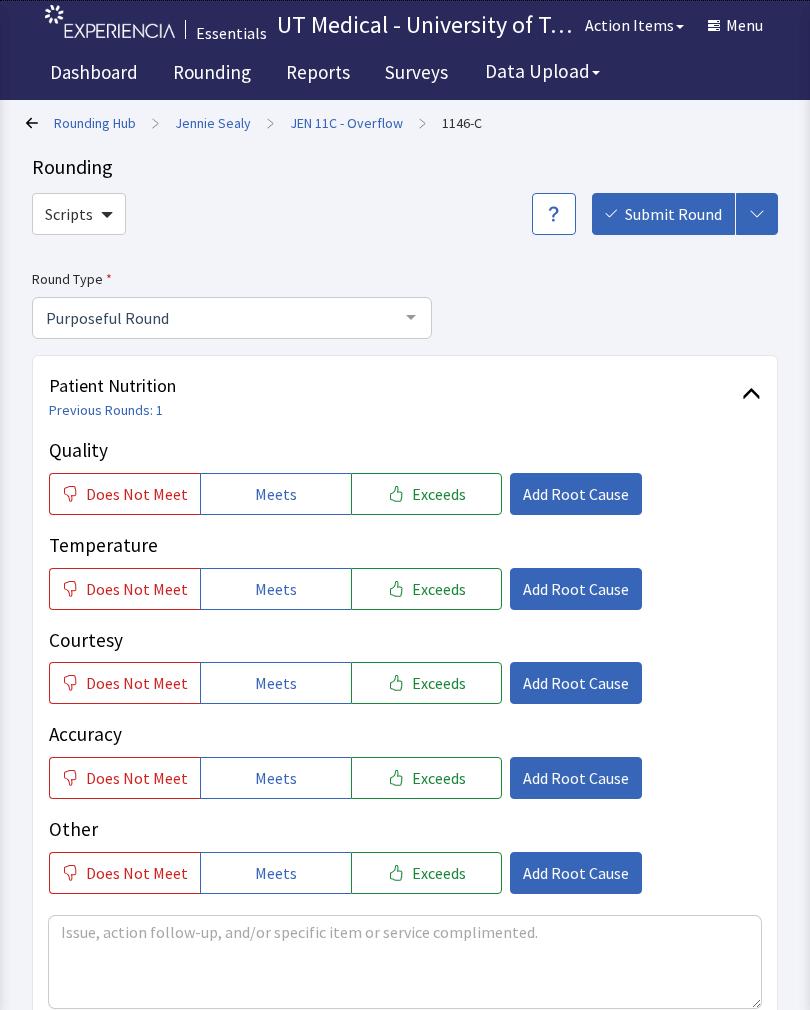scroll, scrollTop: 0, scrollLeft: 0, axis: both 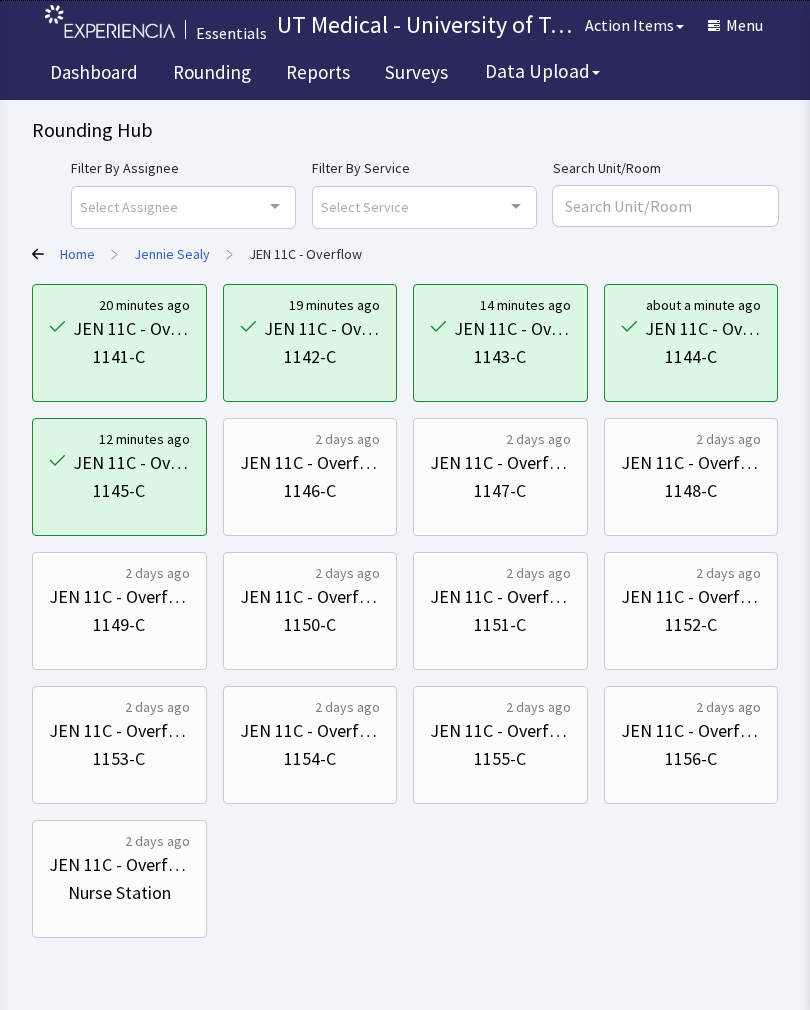 click on "JEN 11C - Overflow 1146-C" at bounding box center [310, 477] 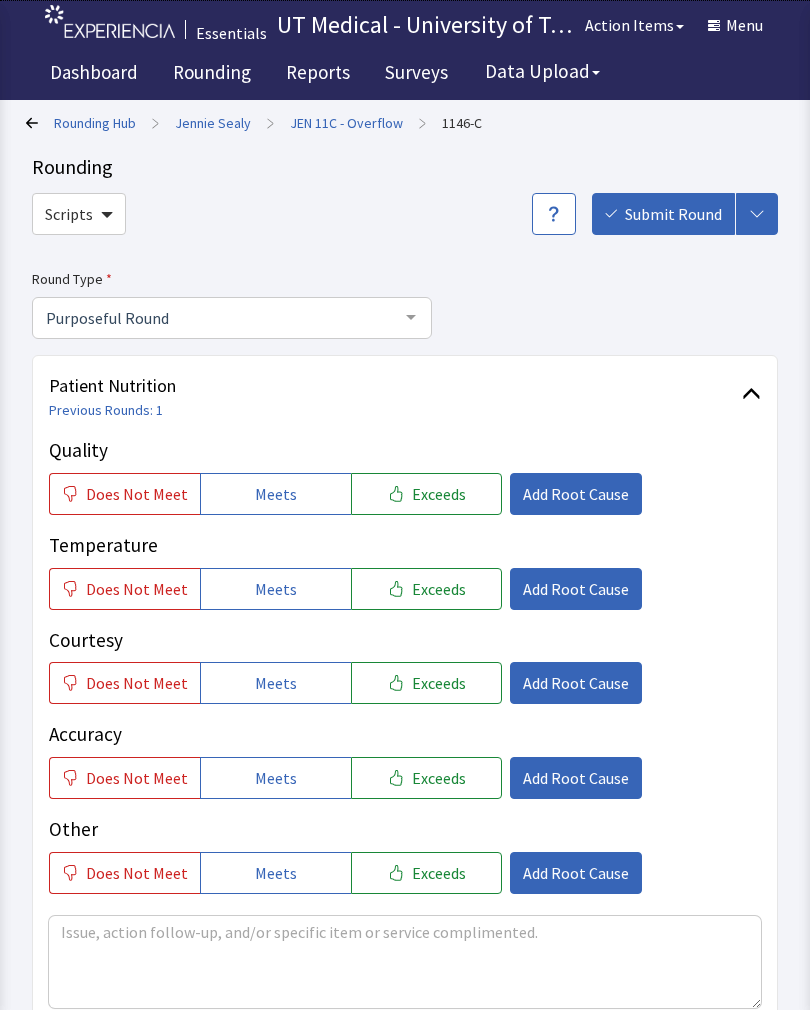 scroll, scrollTop: 0, scrollLeft: 0, axis: both 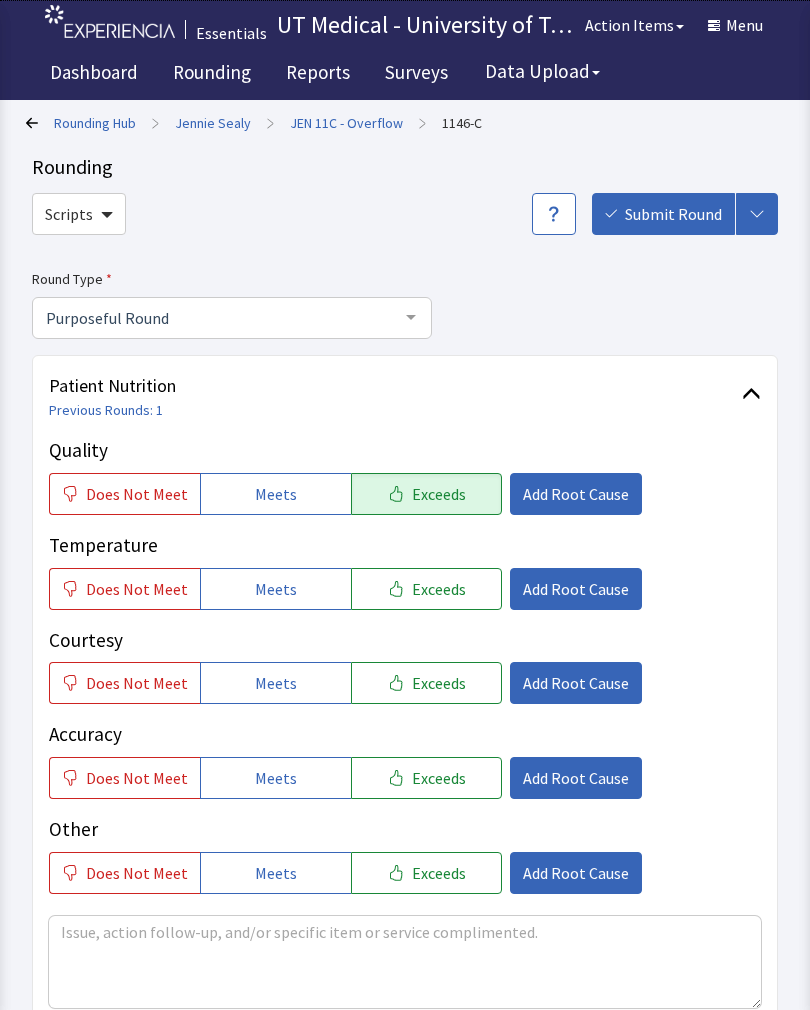 click on "Exceeds" 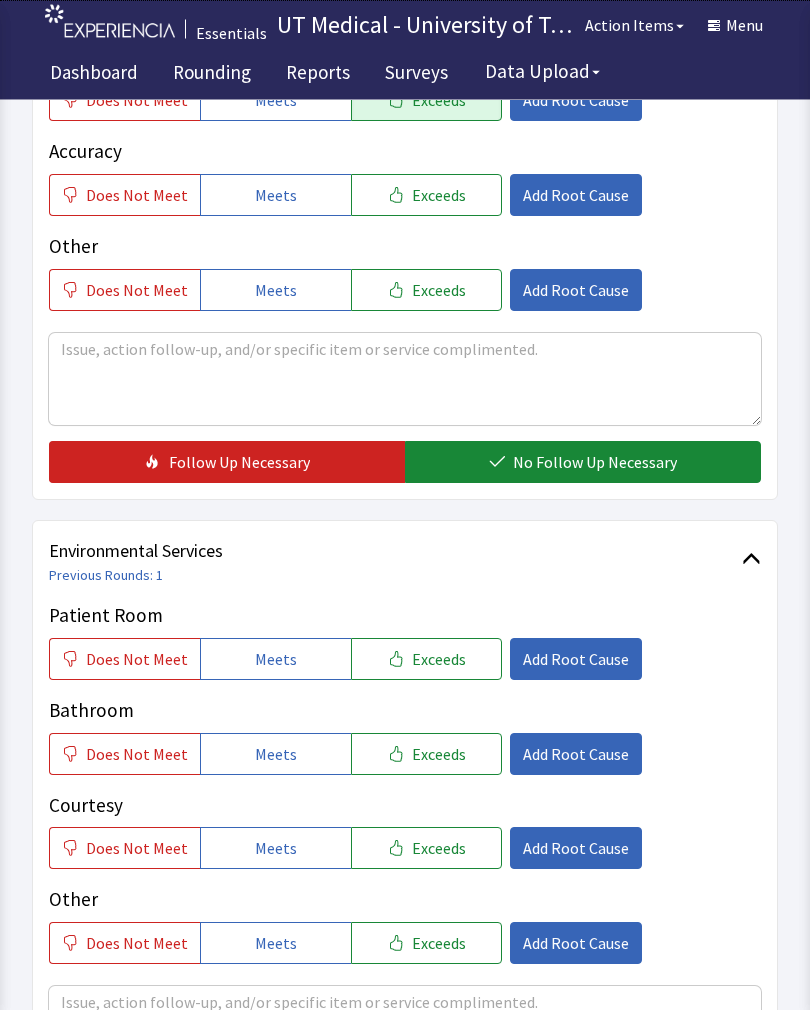 scroll, scrollTop: 578, scrollLeft: 0, axis: vertical 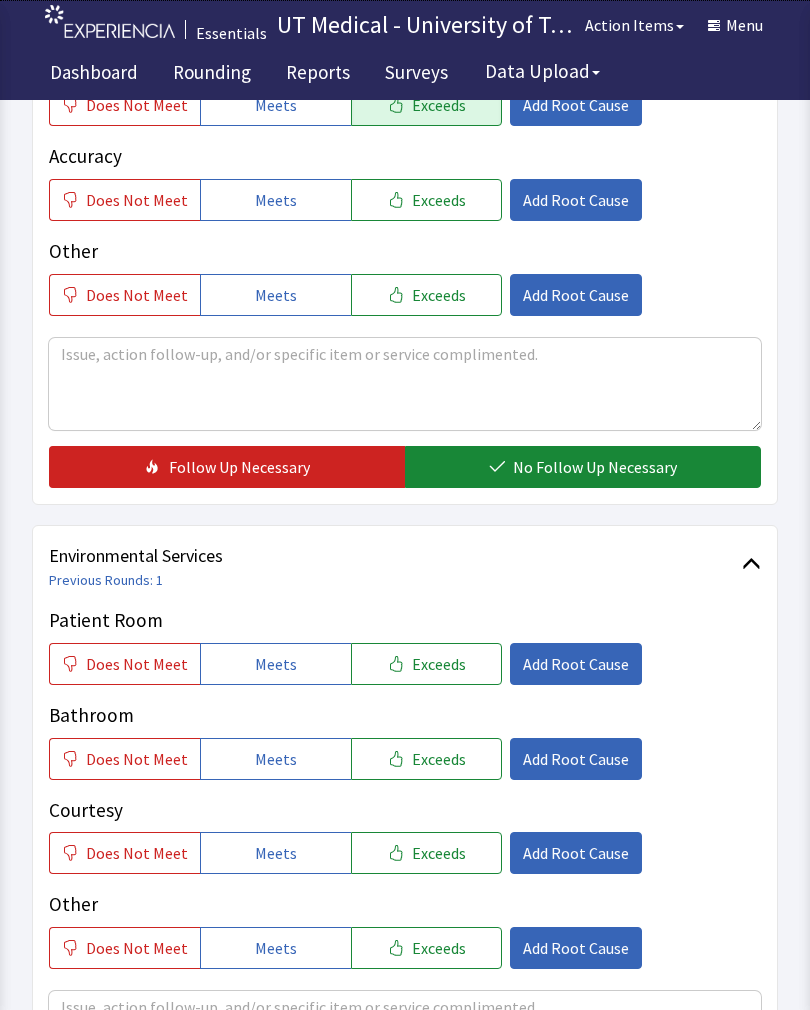 click on "No Follow Up Necessary" at bounding box center (595, 467) 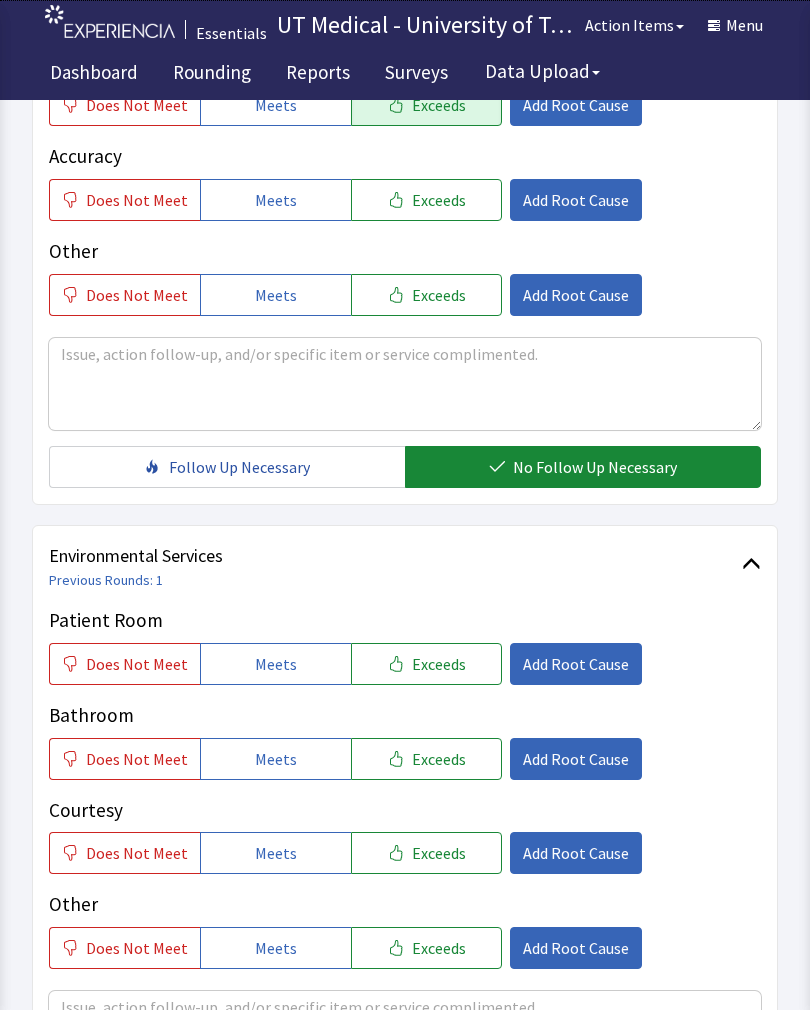 click on "Exceeds" at bounding box center (439, 664) 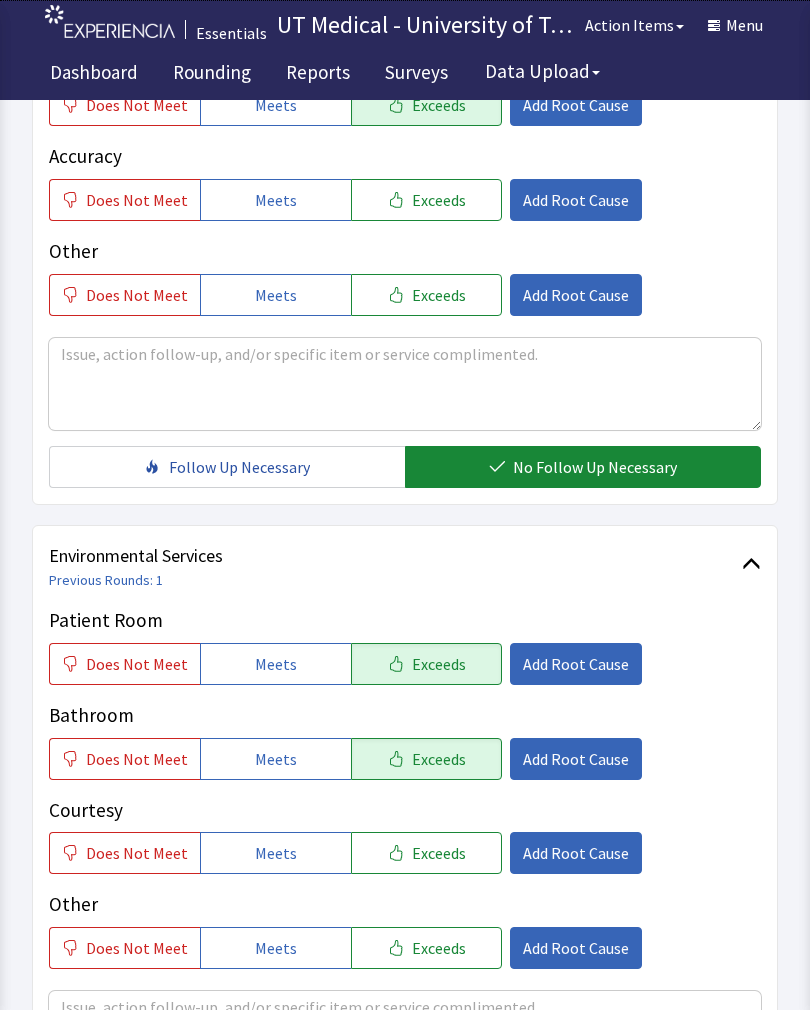 click on "Exceeds" at bounding box center (439, 853) 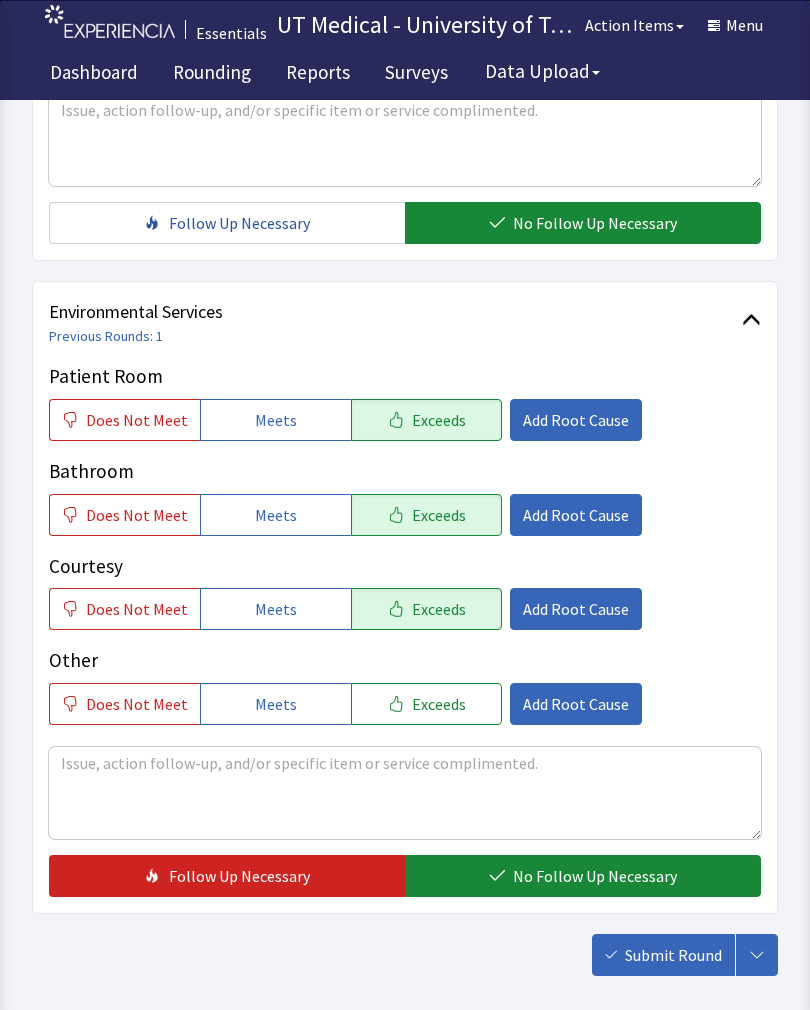 scroll, scrollTop: 890, scrollLeft: 0, axis: vertical 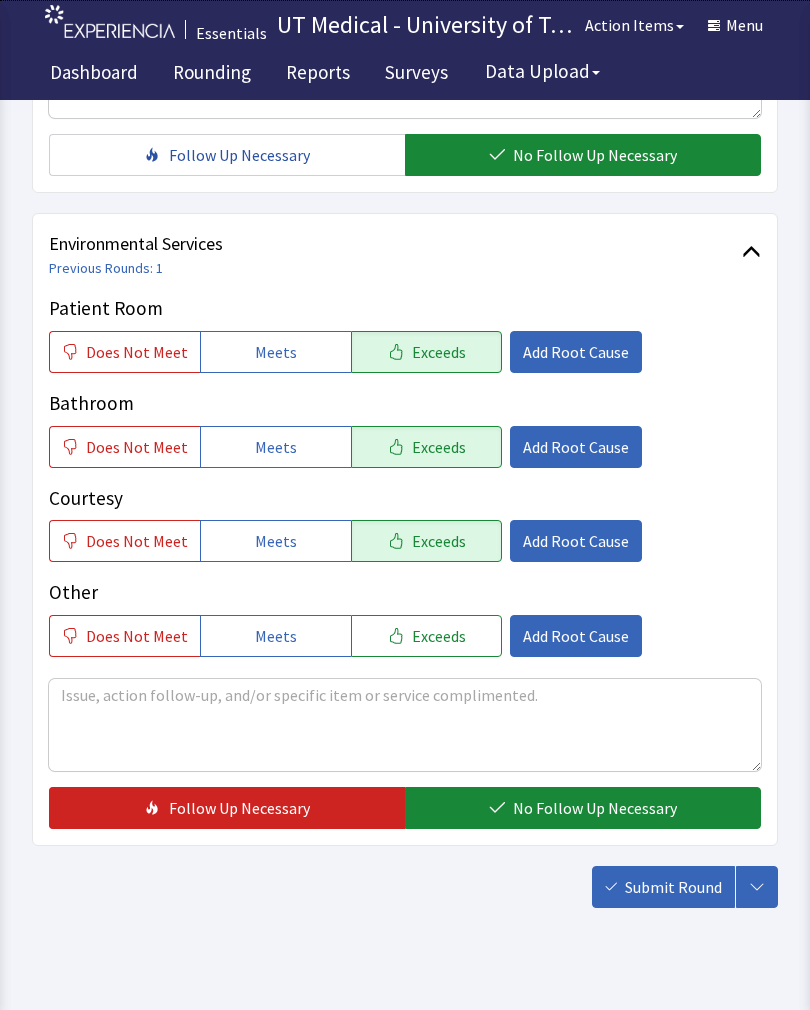 click on "No Follow Up Necessary" at bounding box center [595, 808] 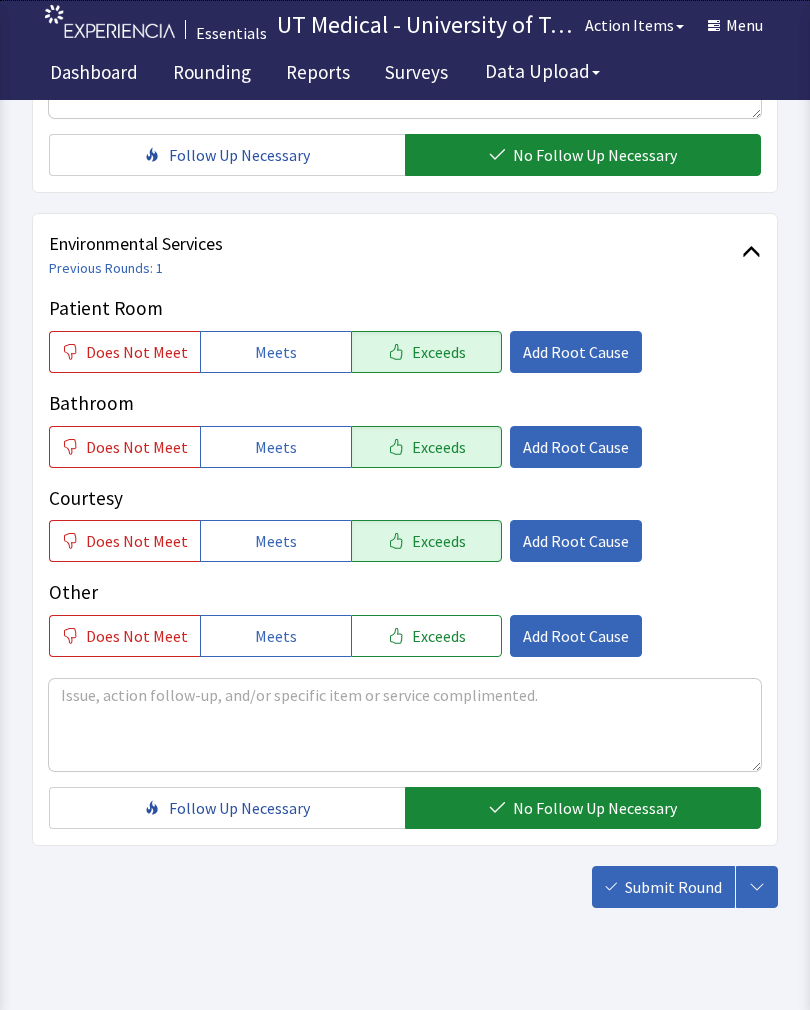 click on "Submit Round" at bounding box center [663, 887] 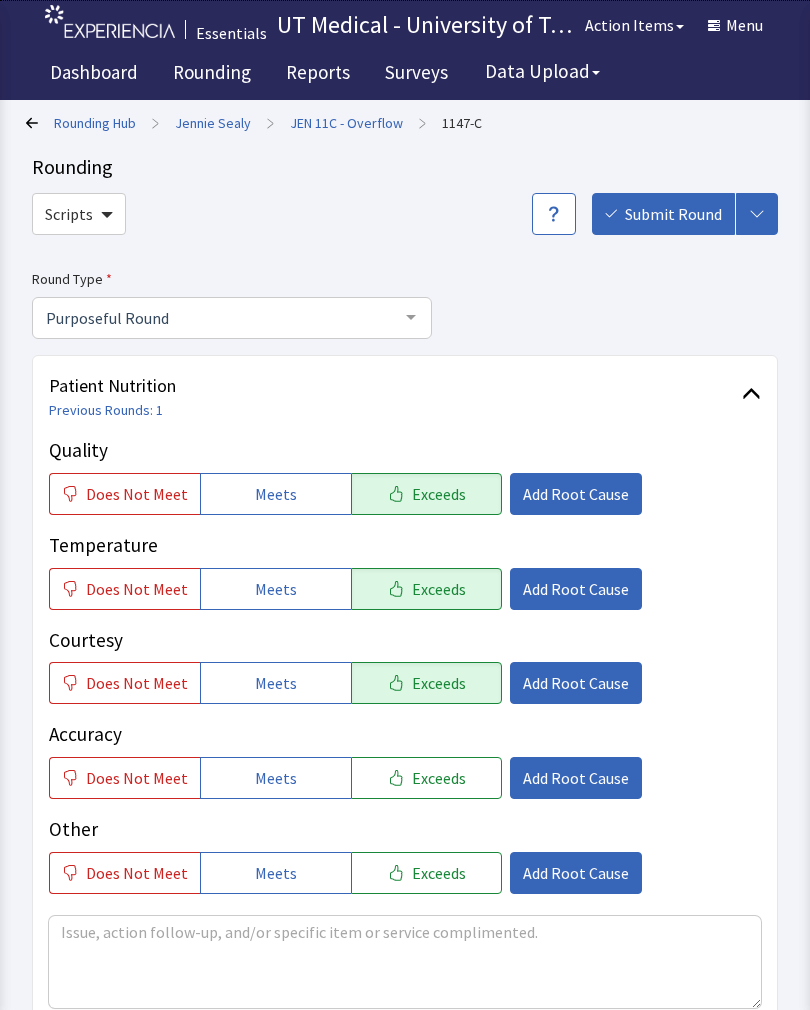 scroll, scrollTop: 933, scrollLeft: 0, axis: vertical 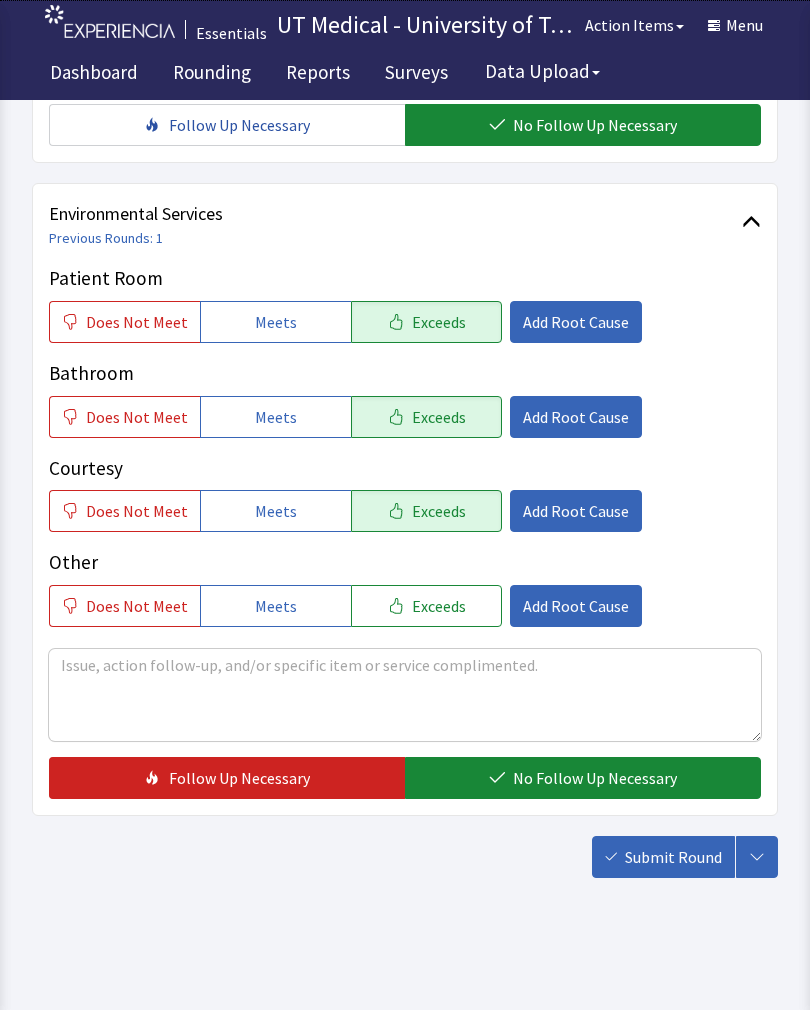 click on "No Follow Up Necessary" at bounding box center [595, 778] 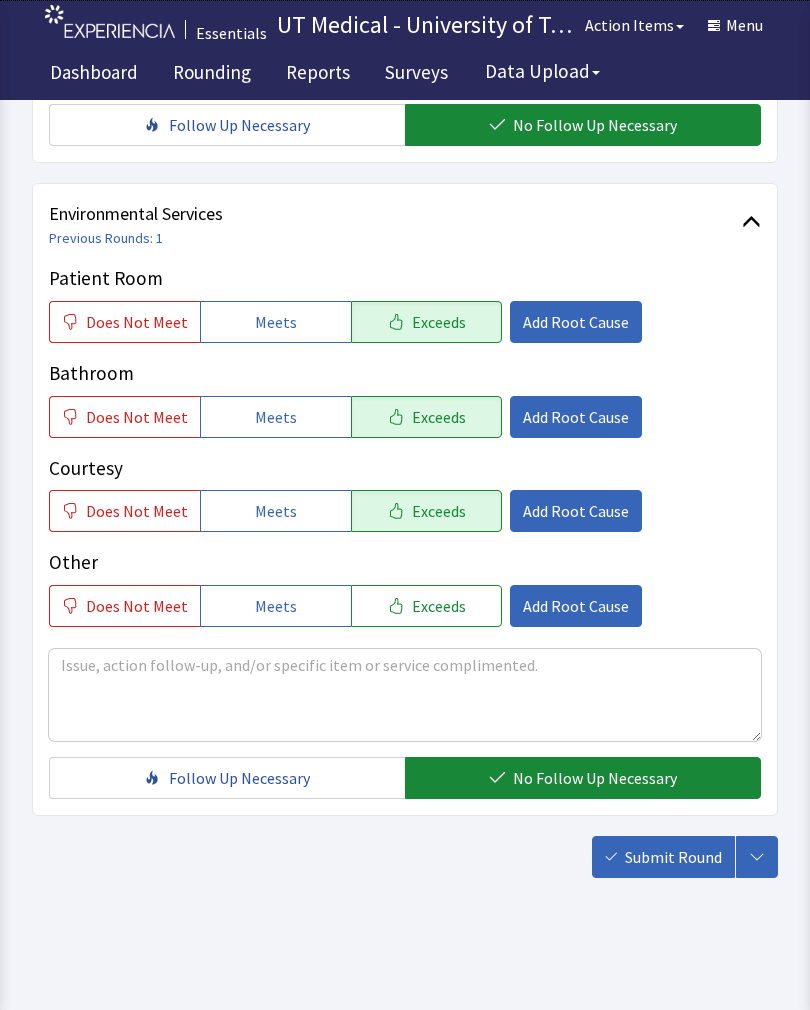 click on "Submit Round" at bounding box center [673, 857] 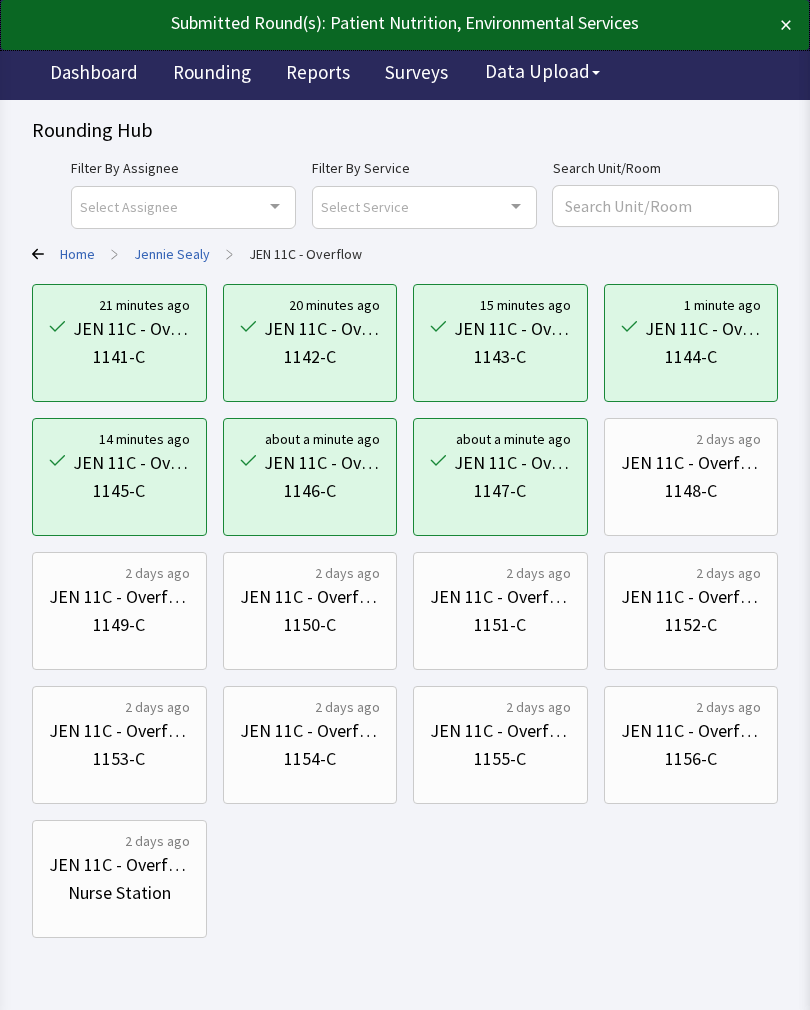 scroll, scrollTop: 0, scrollLeft: 0, axis: both 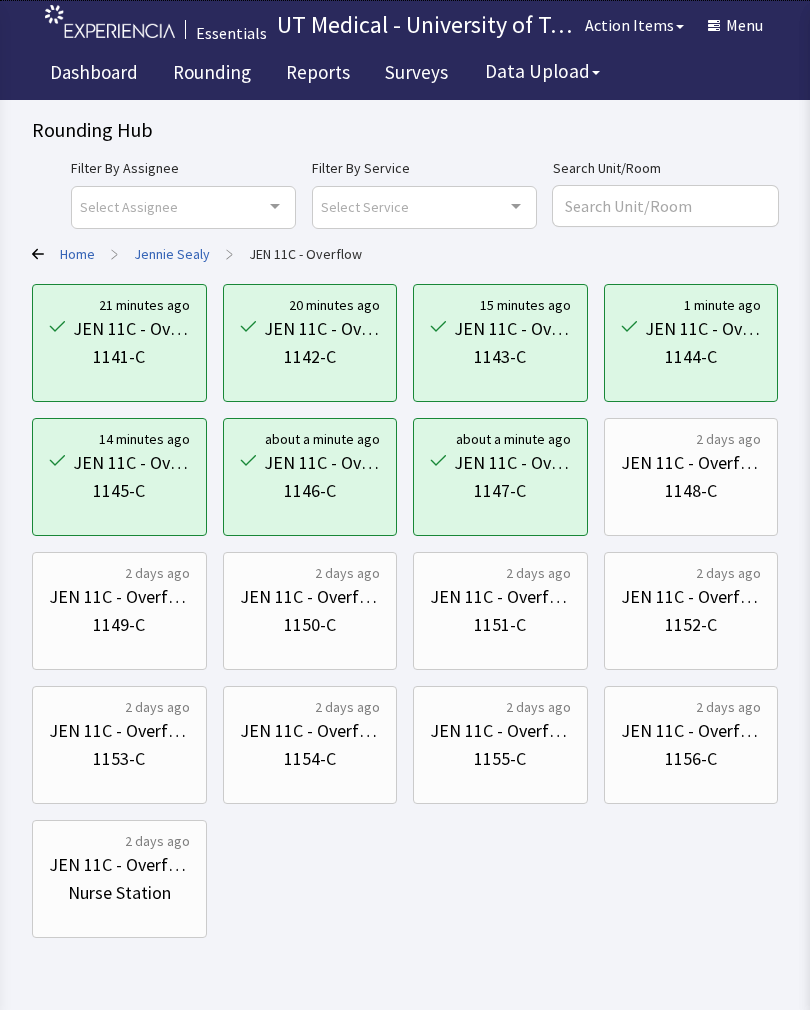 click on "1148-C" at bounding box center (691, 491) 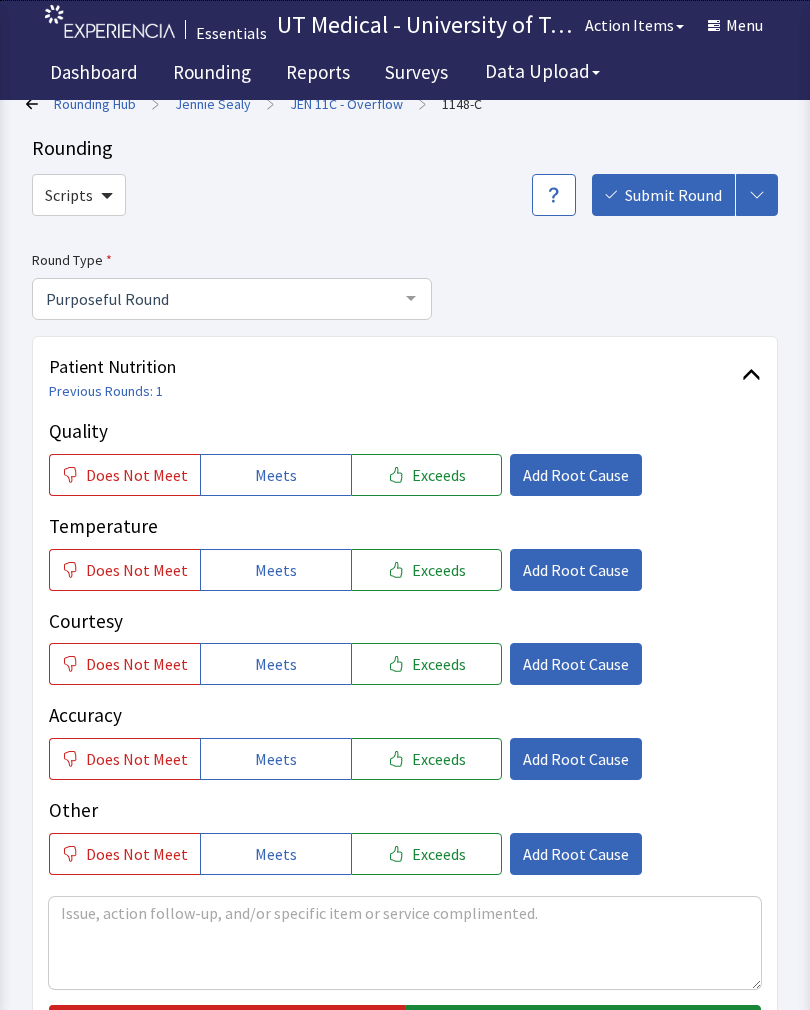 scroll, scrollTop: 23, scrollLeft: 0, axis: vertical 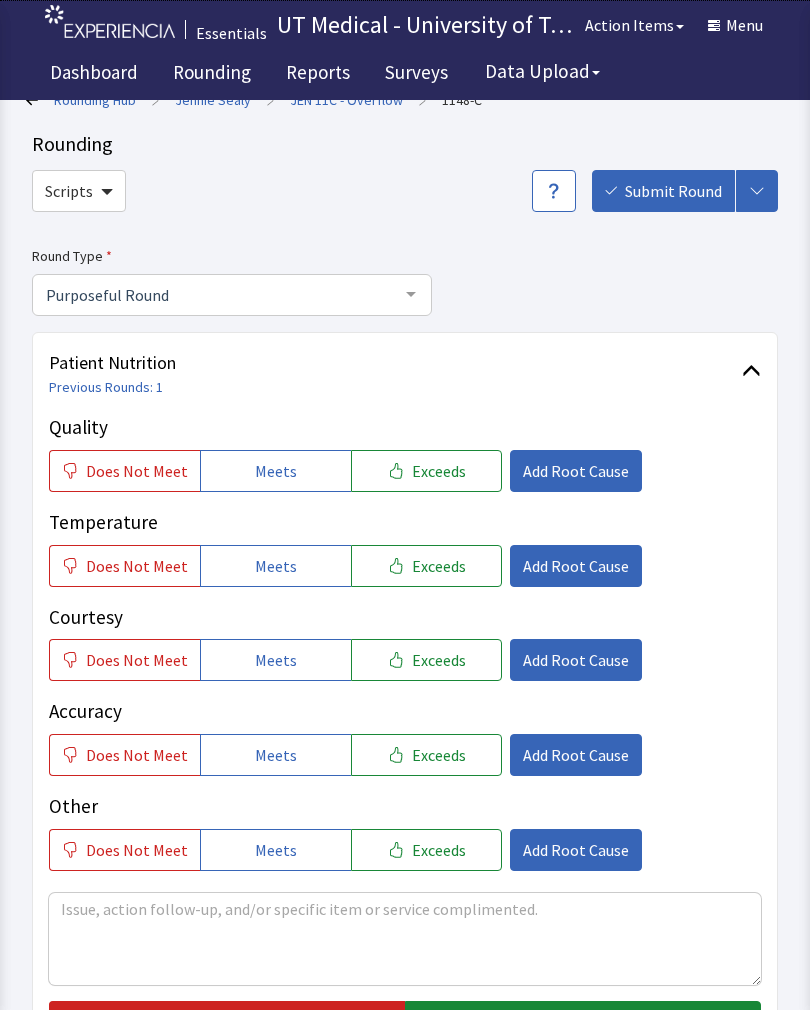 click on "Exceeds" at bounding box center (439, 471) 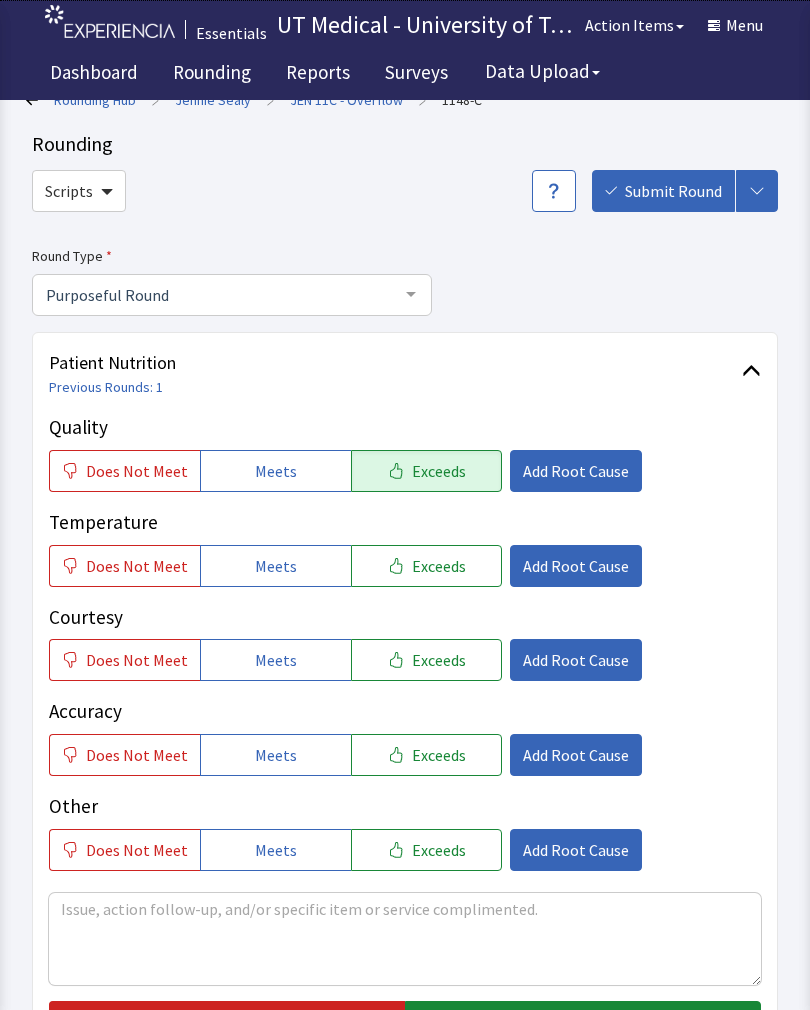 click on "Exceeds" at bounding box center [439, 566] 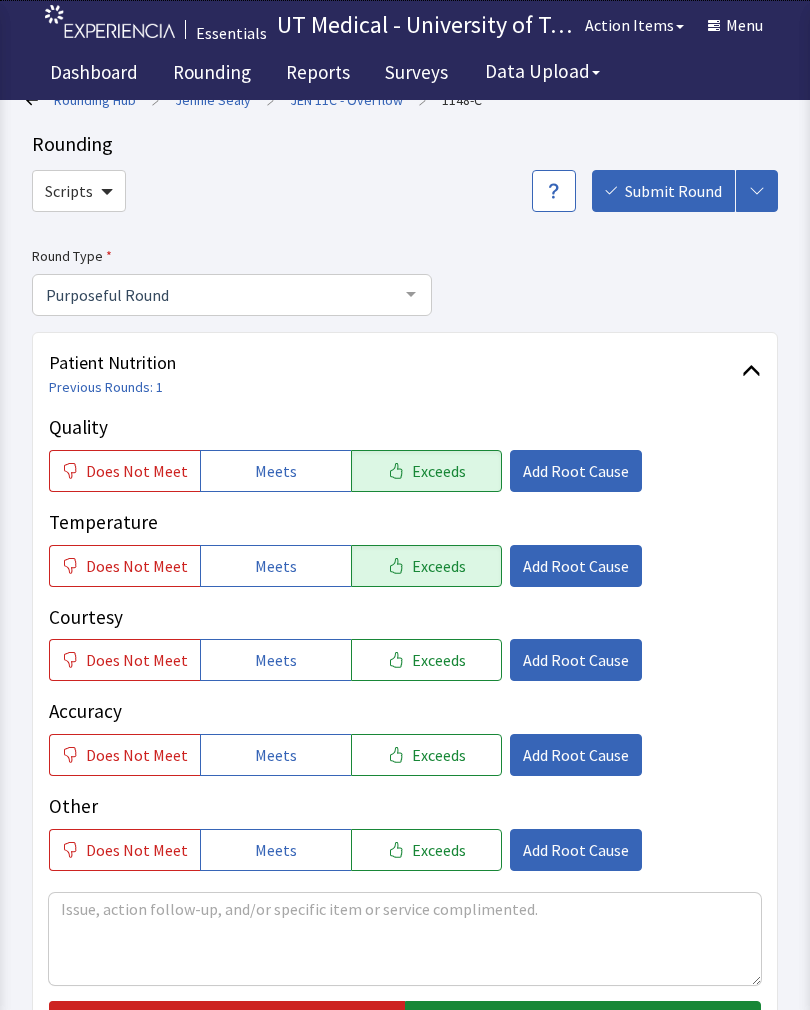 click on "Exceeds" 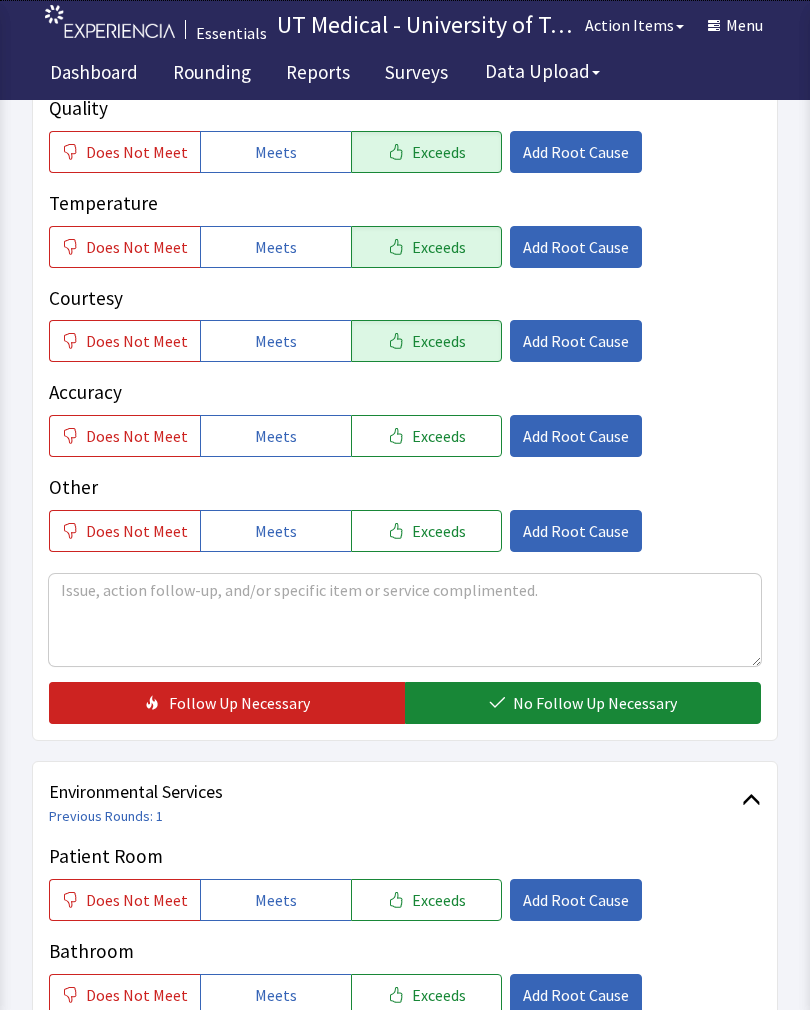 click on "No Follow Up Necessary" at bounding box center [595, 703] 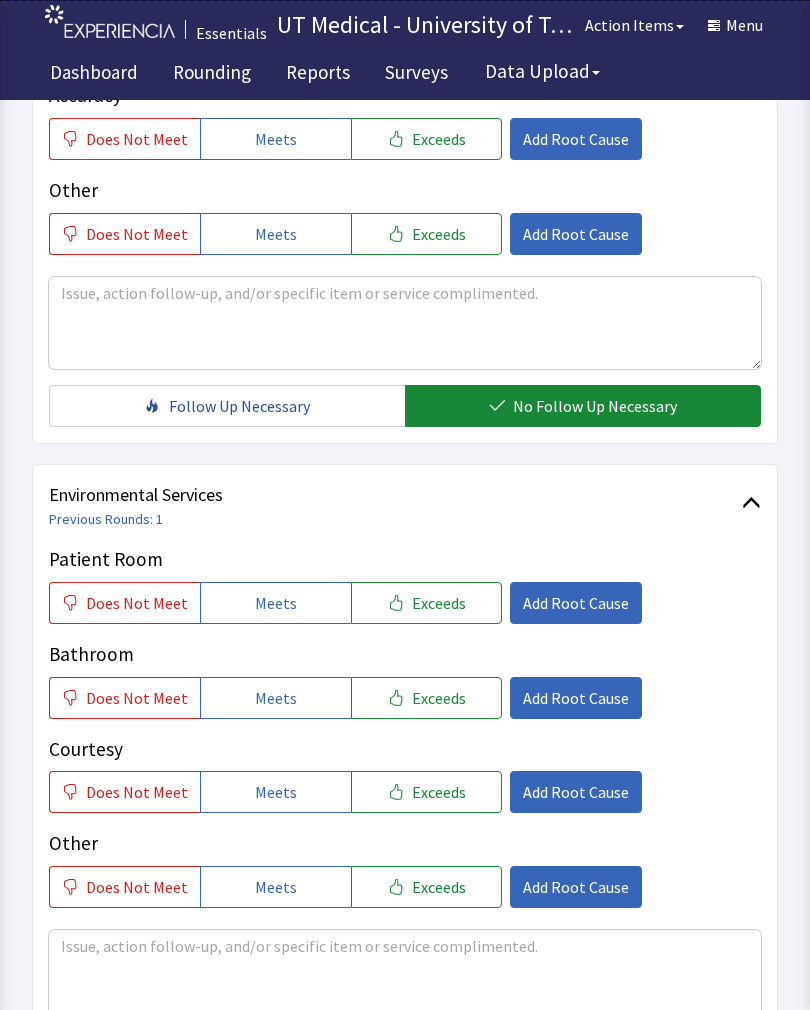 scroll, scrollTop: 641, scrollLeft: 0, axis: vertical 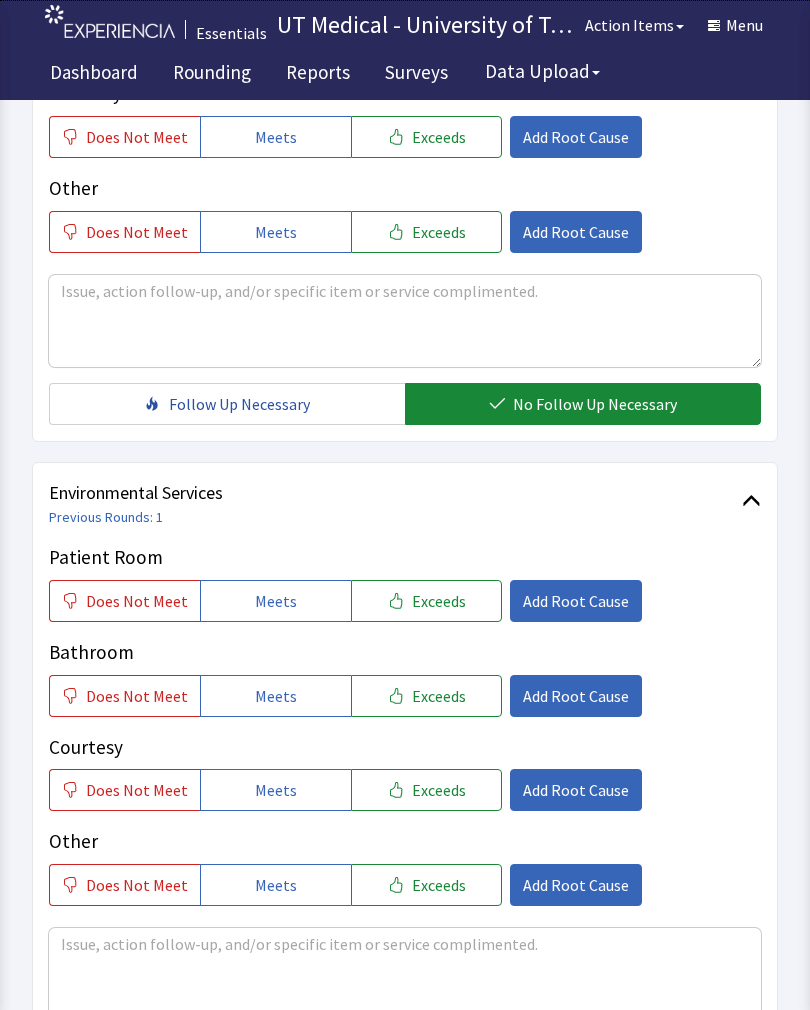 click on "Exceeds" at bounding box center (439, 601) 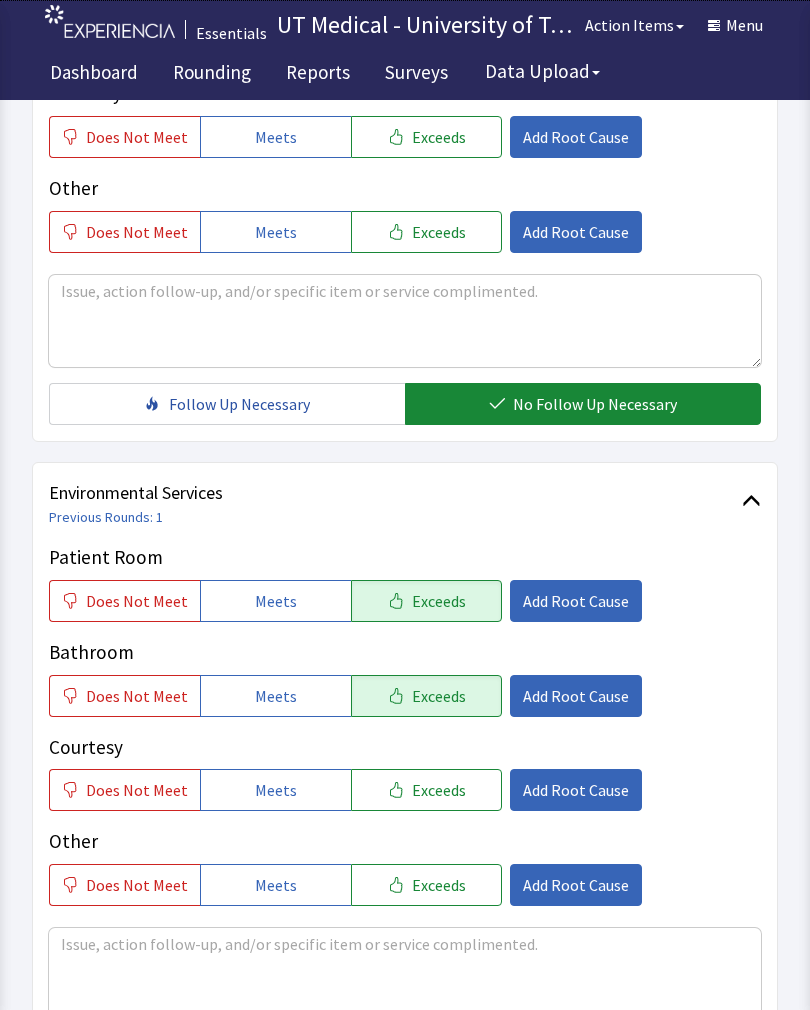 click on "Exceeds" 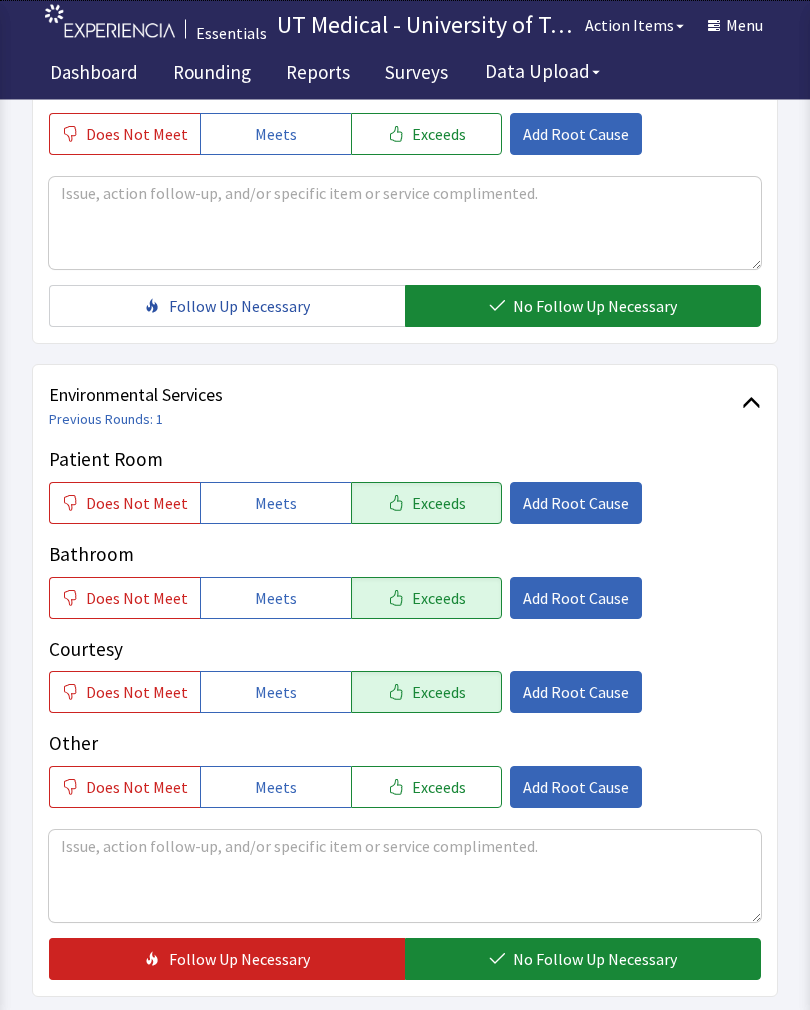 scroll, scrollTop: 890, scrollLeft: 0, axis: vertical 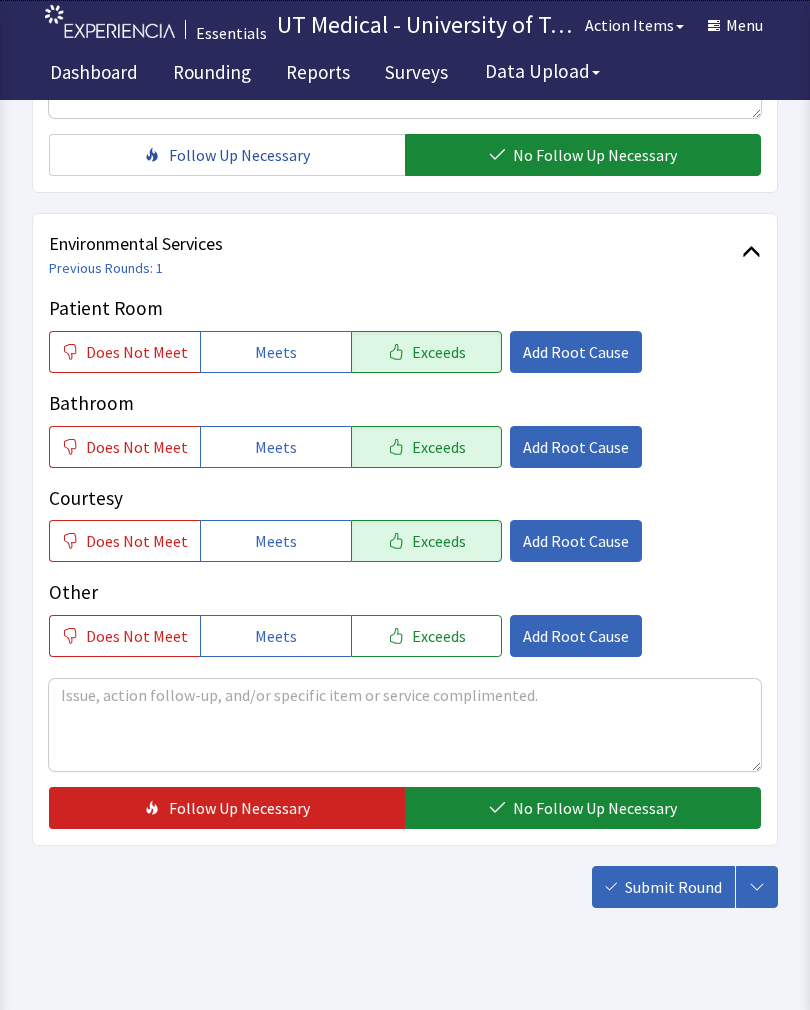 click on "No Follow Up Necessary" 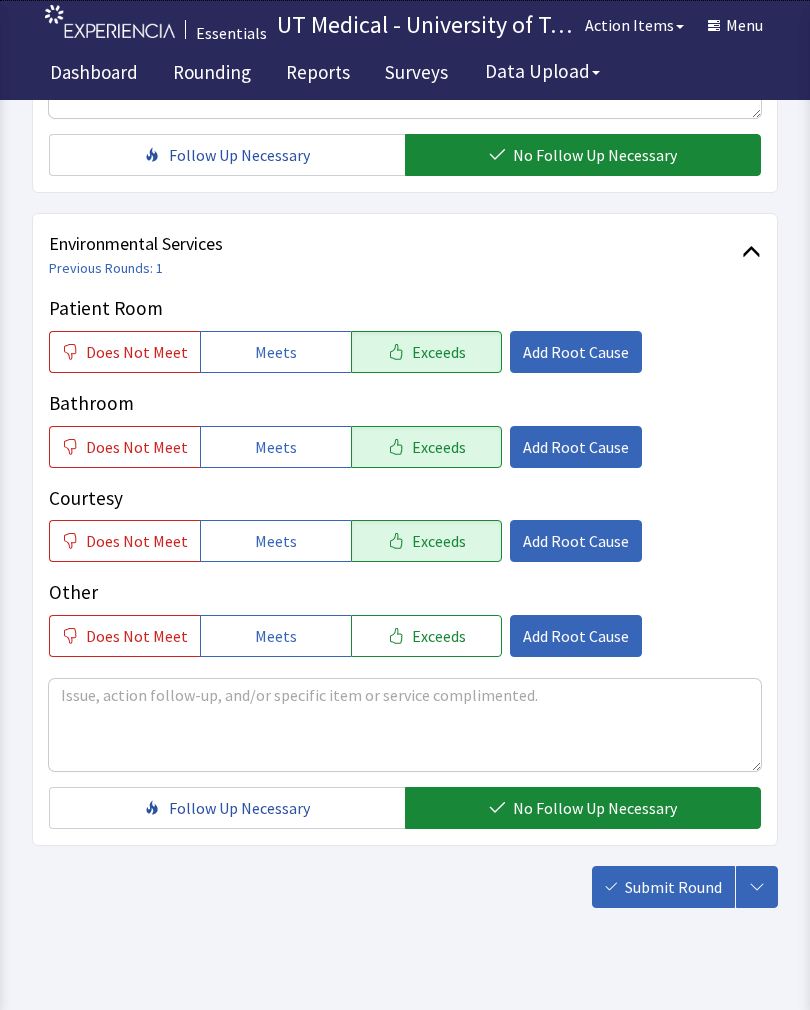 click on "Submit Round" at bounding box center (663, 887) 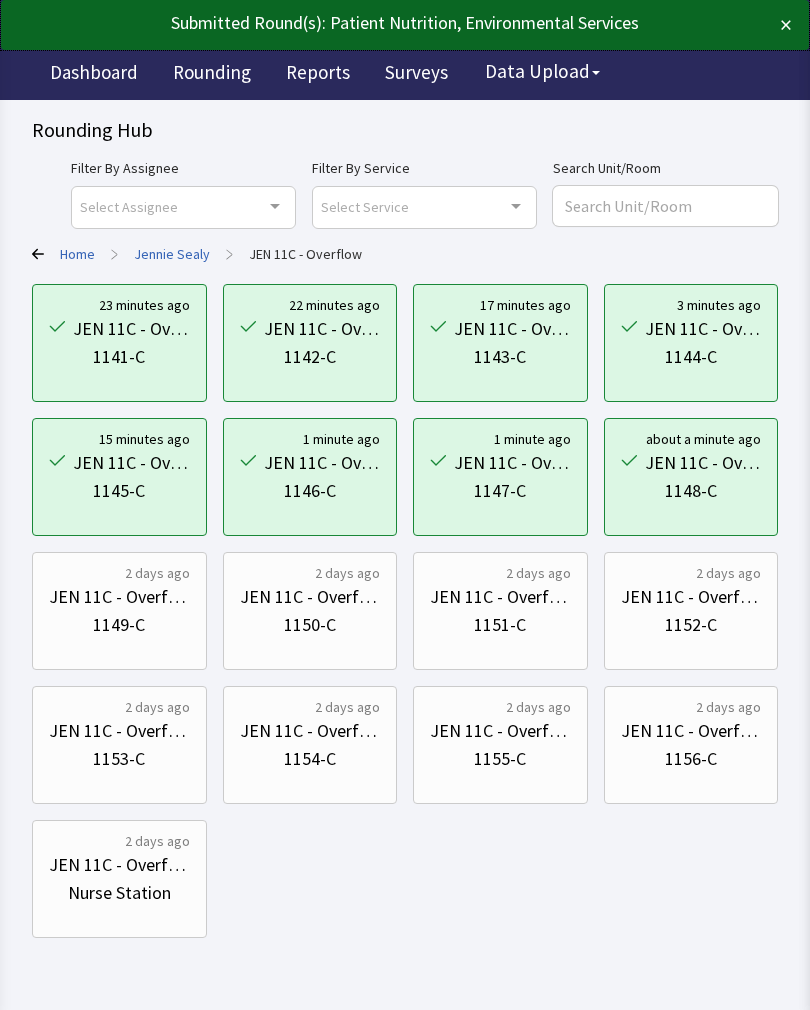 scroll, scrollTop: 0, scrollLeft: 0, axis: both 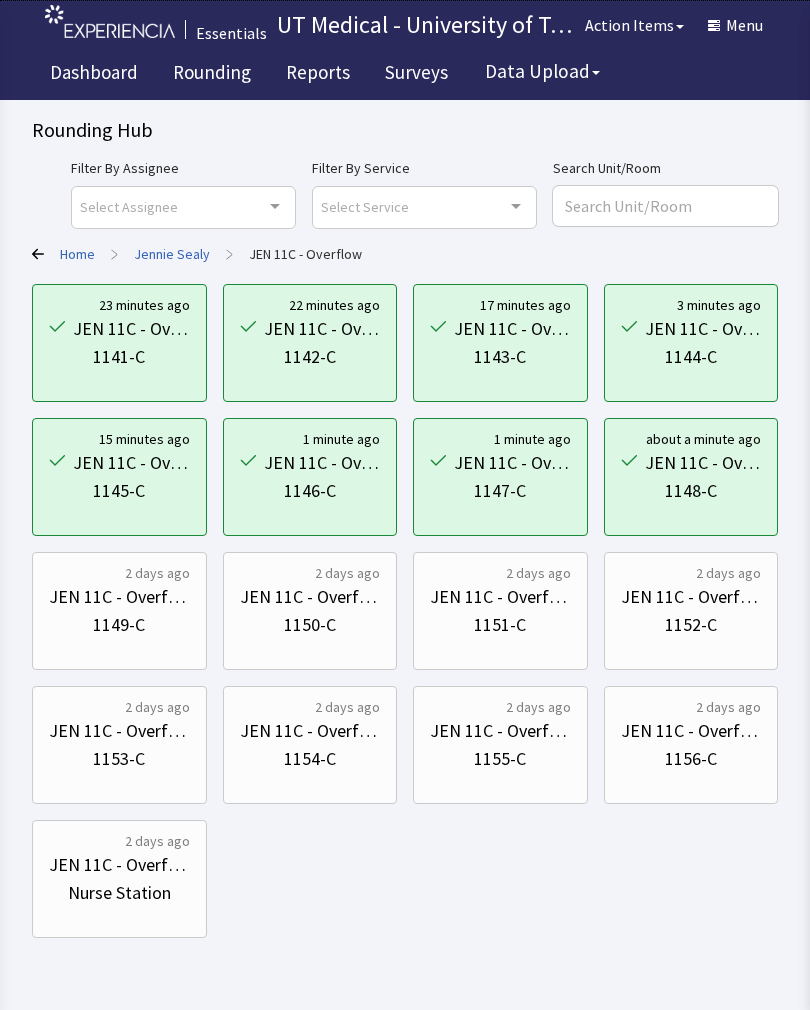 click on "JEN 11C - Overflow 1149-C" at bounding box center (119, 611) 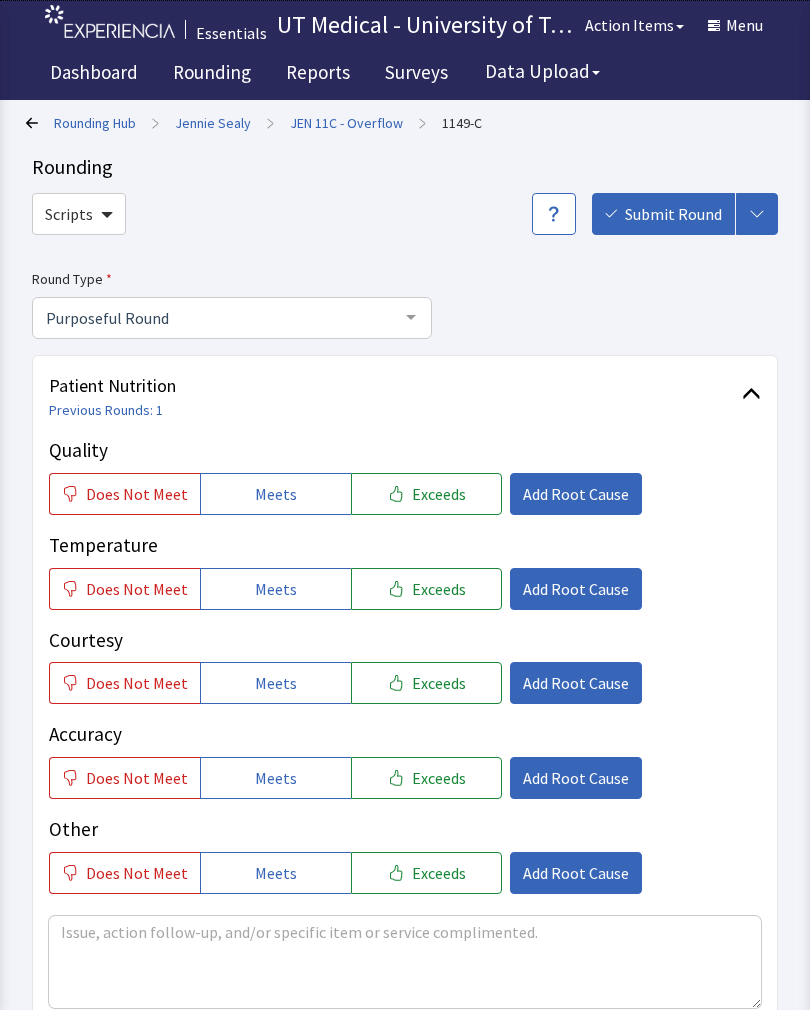 scroll, scrollTop: 0, scrollLeft: 0, axis: both 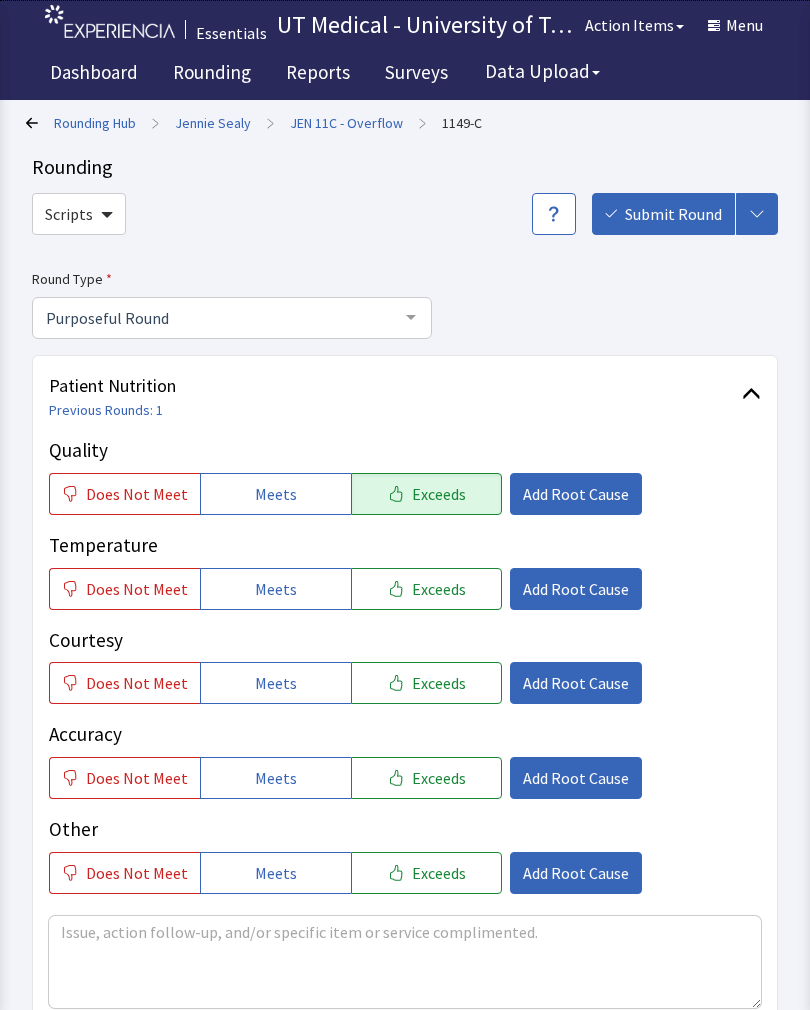 click on "Exceeds" at bounding box center [439, 589] 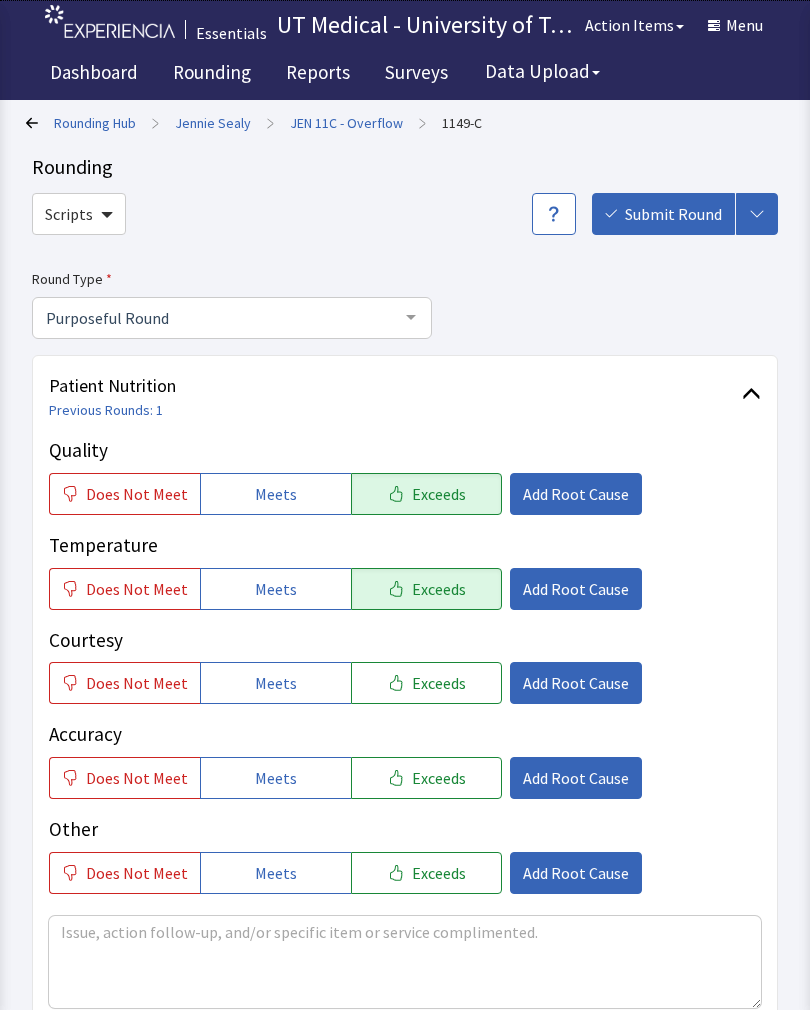 click on "Exceeds" at bounding box center [439, 683] 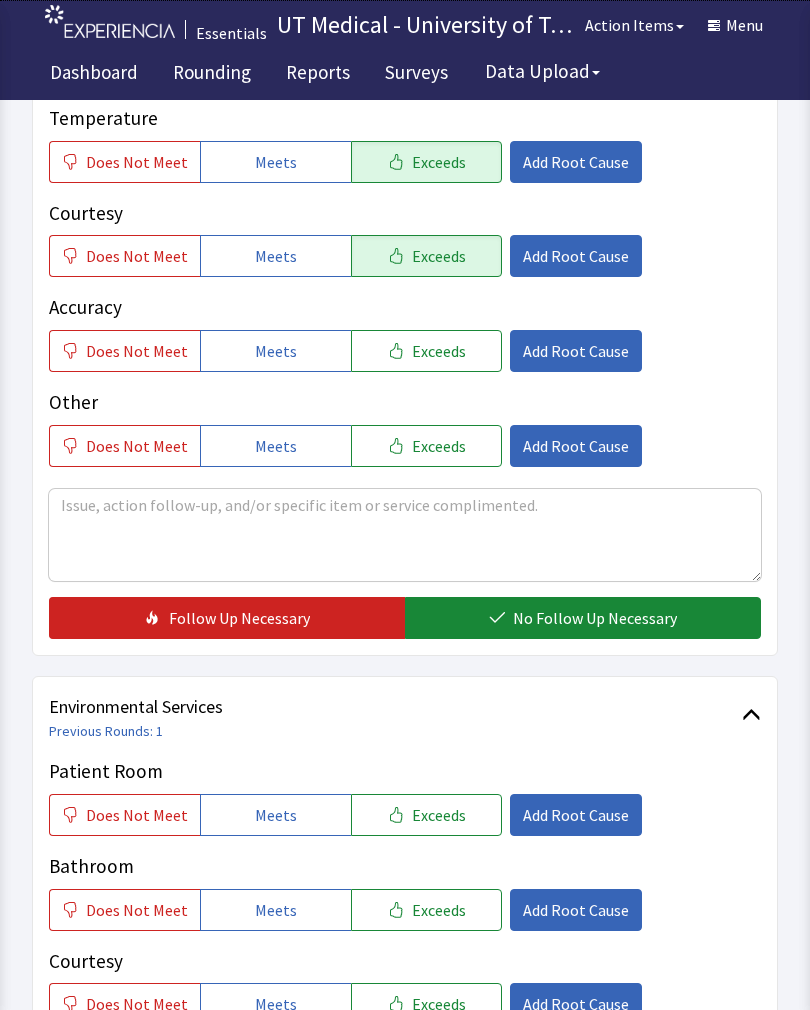 scroll, scrollTop: 435, scrollLeft: 0, axis: vertical 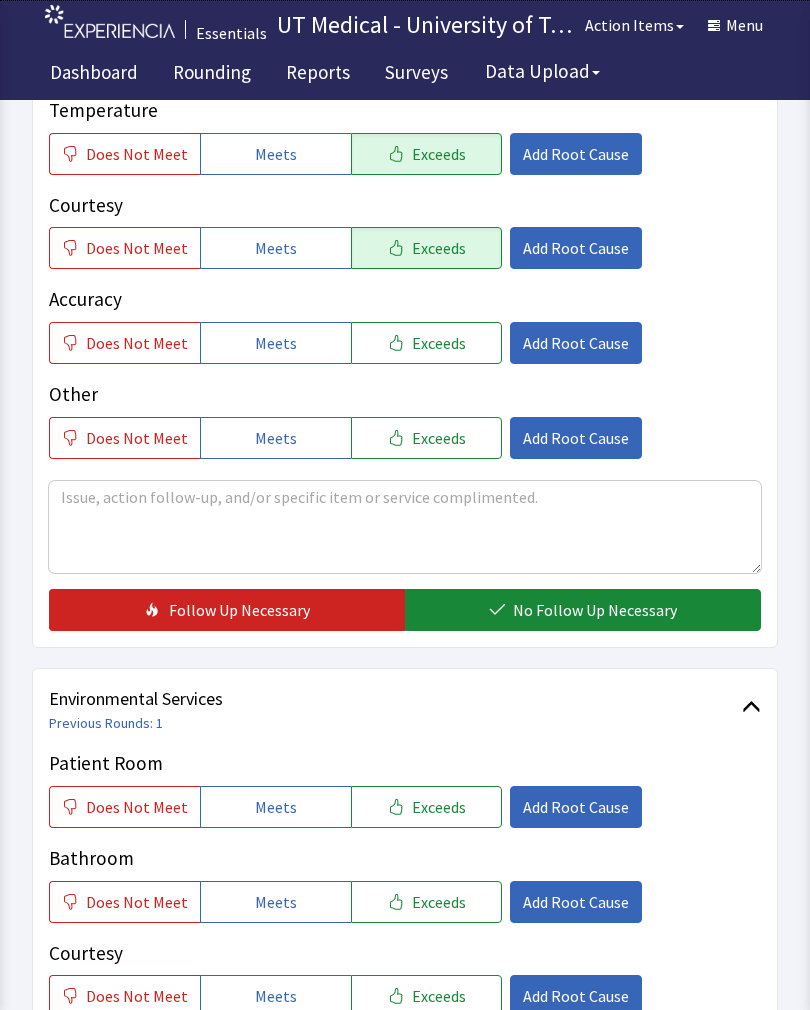 click on "No Follow Up Necessary" at bounding box center (595, 610) 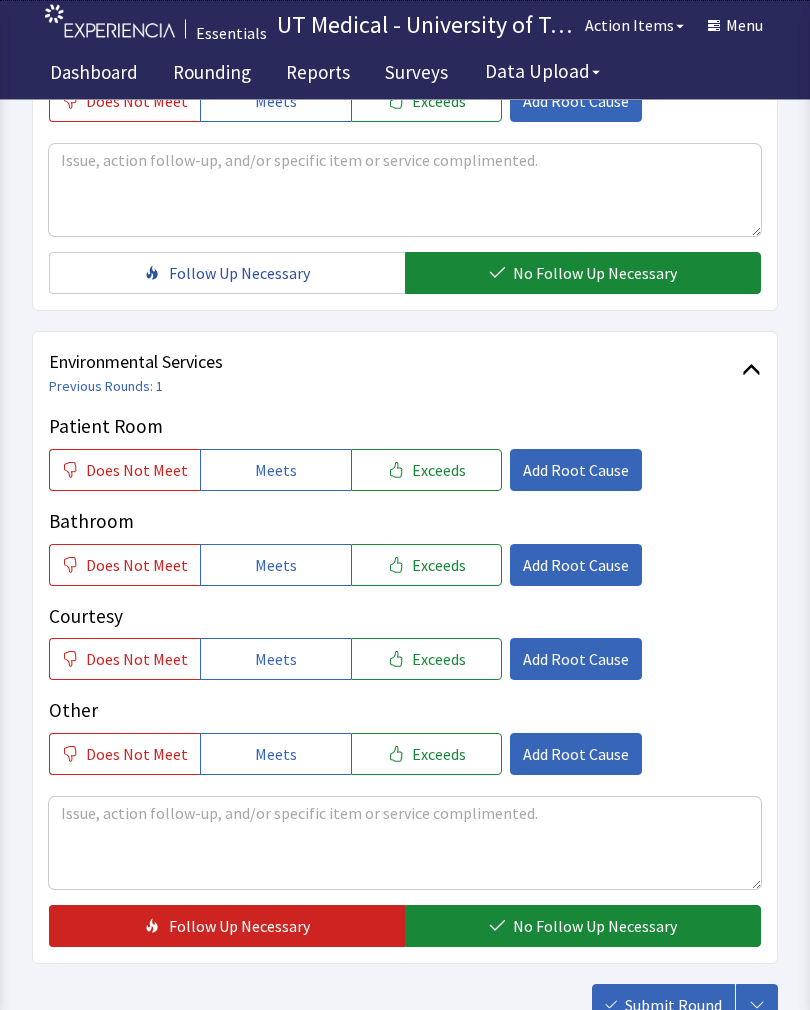 click on "Exceeds" at bounding box center [439, 471] 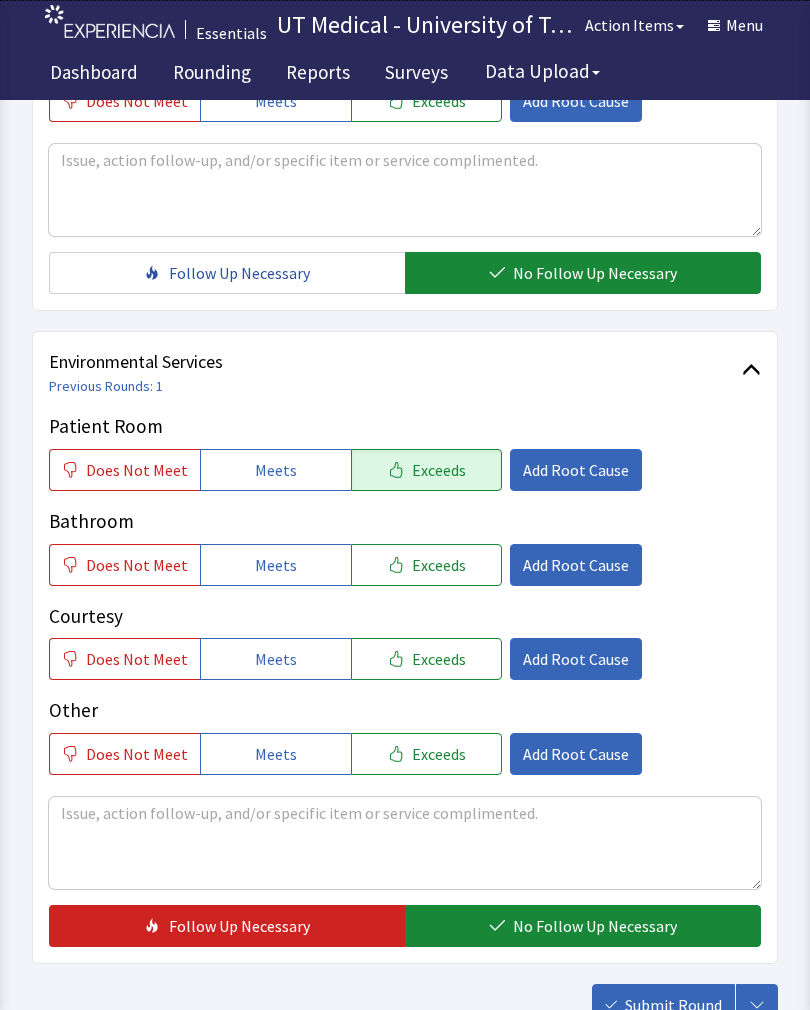 click on "Exceeds" at bounding box center (439, 565) 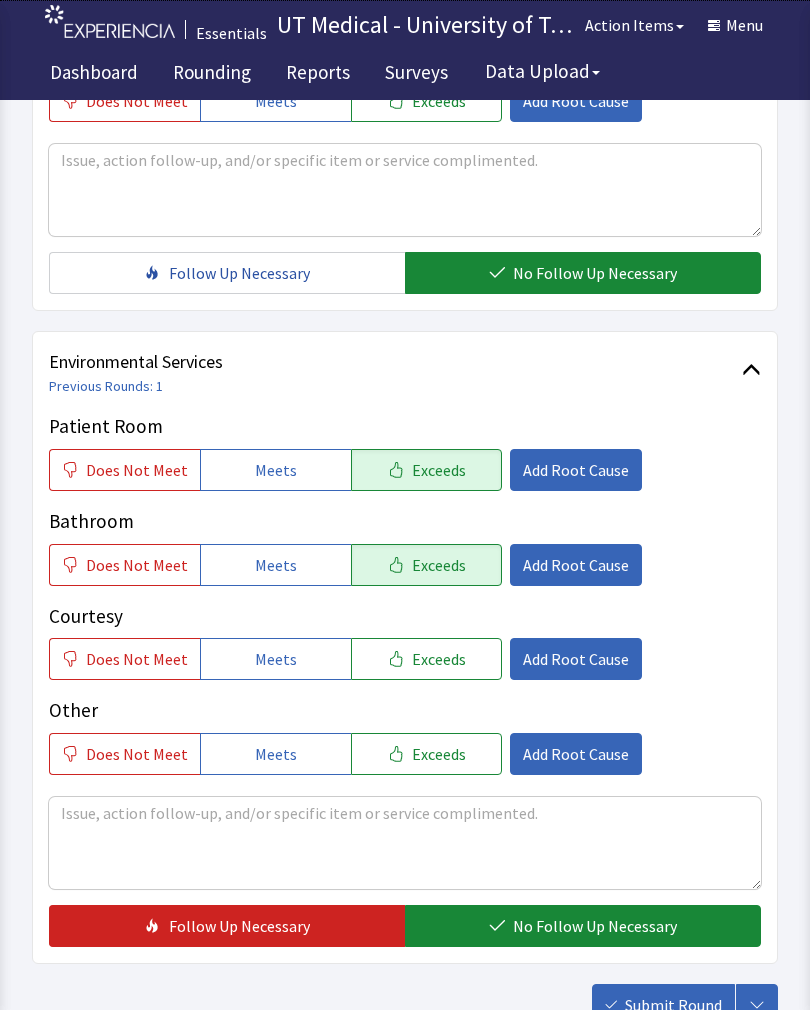 click on "Exceeds" at bounding box center (439, 659) 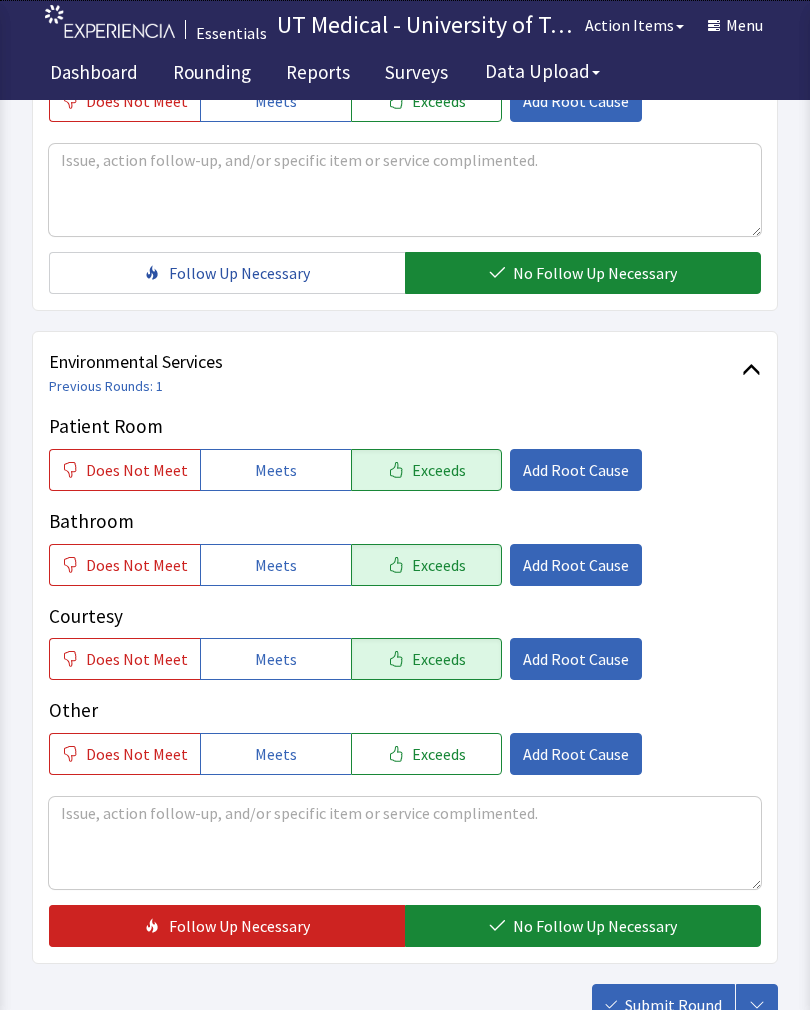 click on "No Follow Up Necessary" at bounding box center [595, 926] 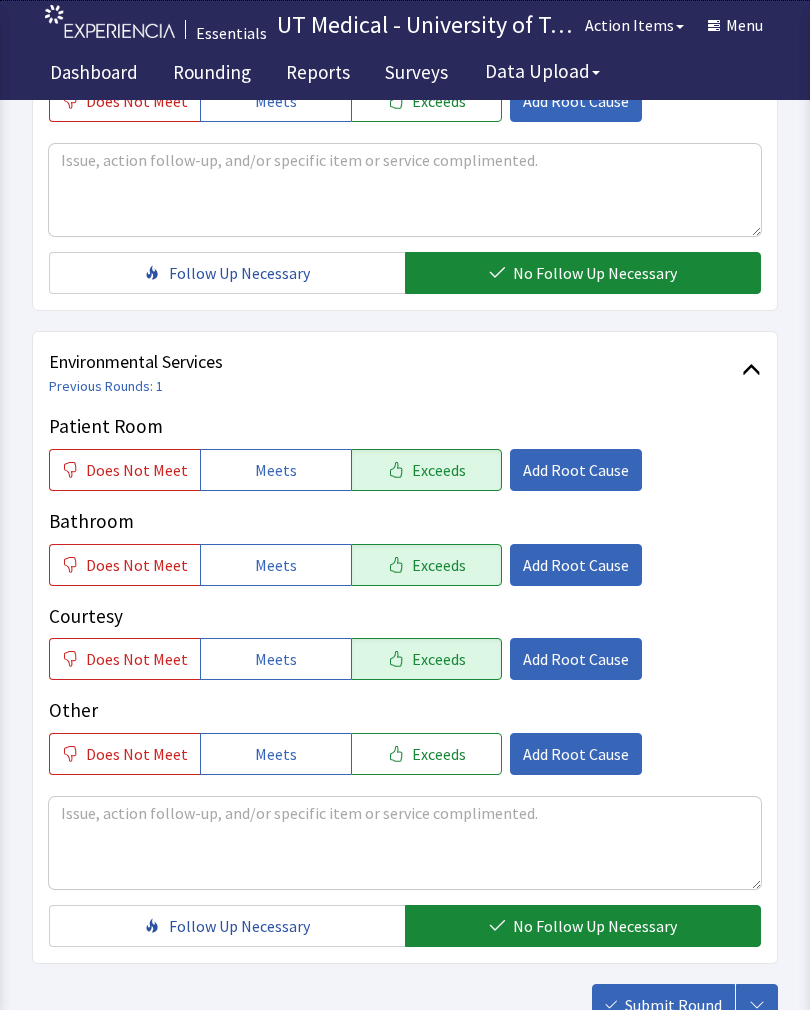 click on "Submit Round" at bounding box center [673, 1005] 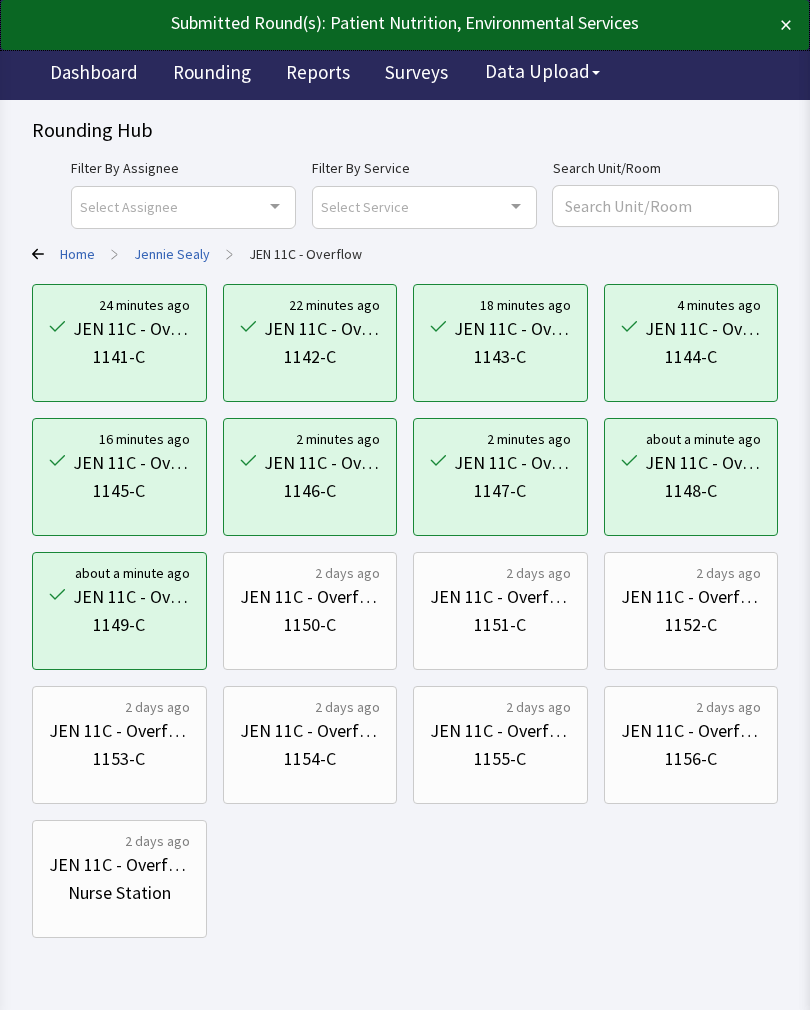 scroll, scrollTop: 0, scrollLeft: 0, axis: both 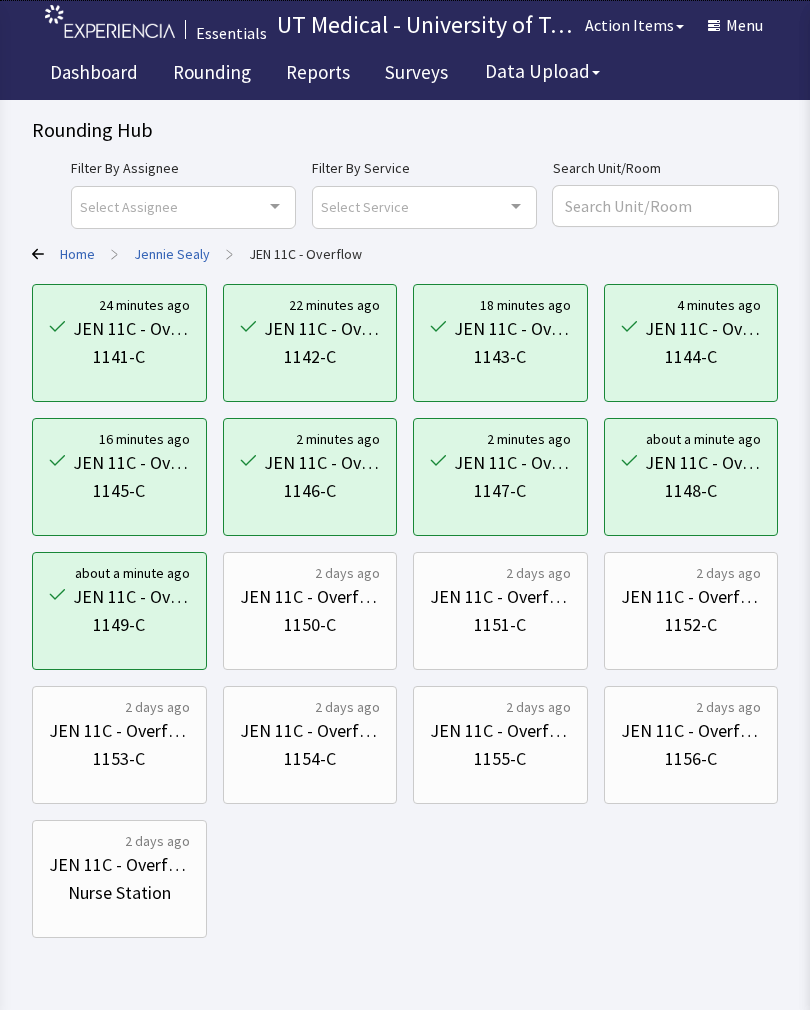 click on "1150-C" at bounding box center [310, 625] 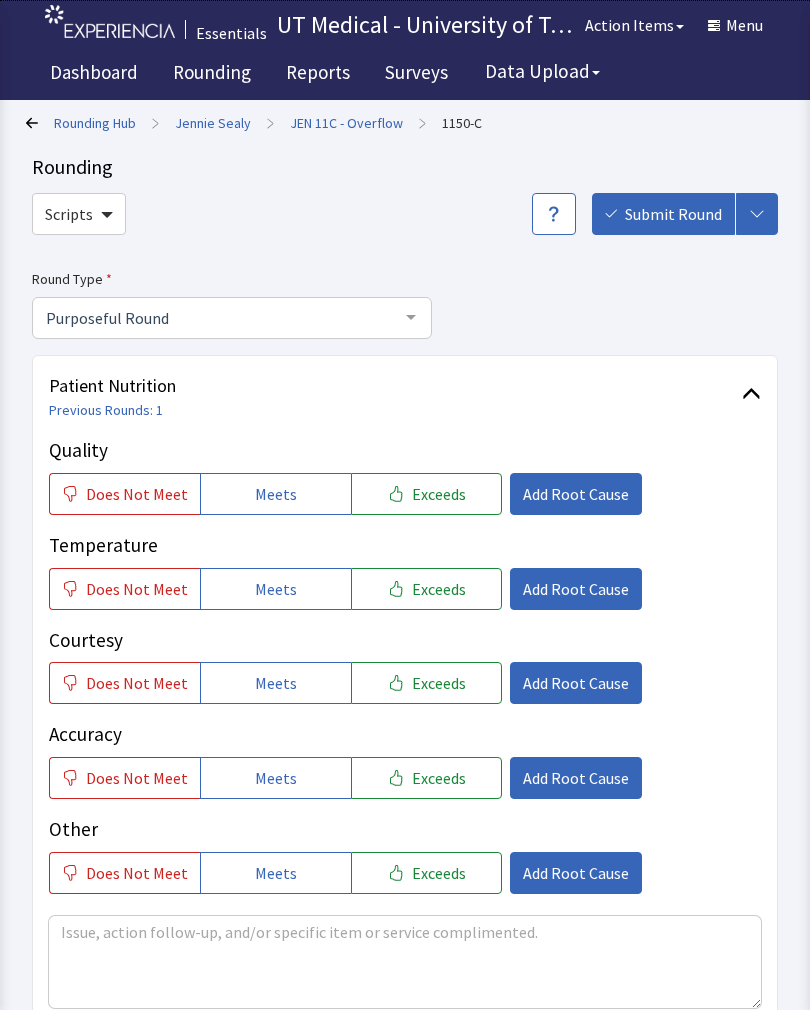 scroll, scrollTop: 0, scrollLeft: 0, axis: both 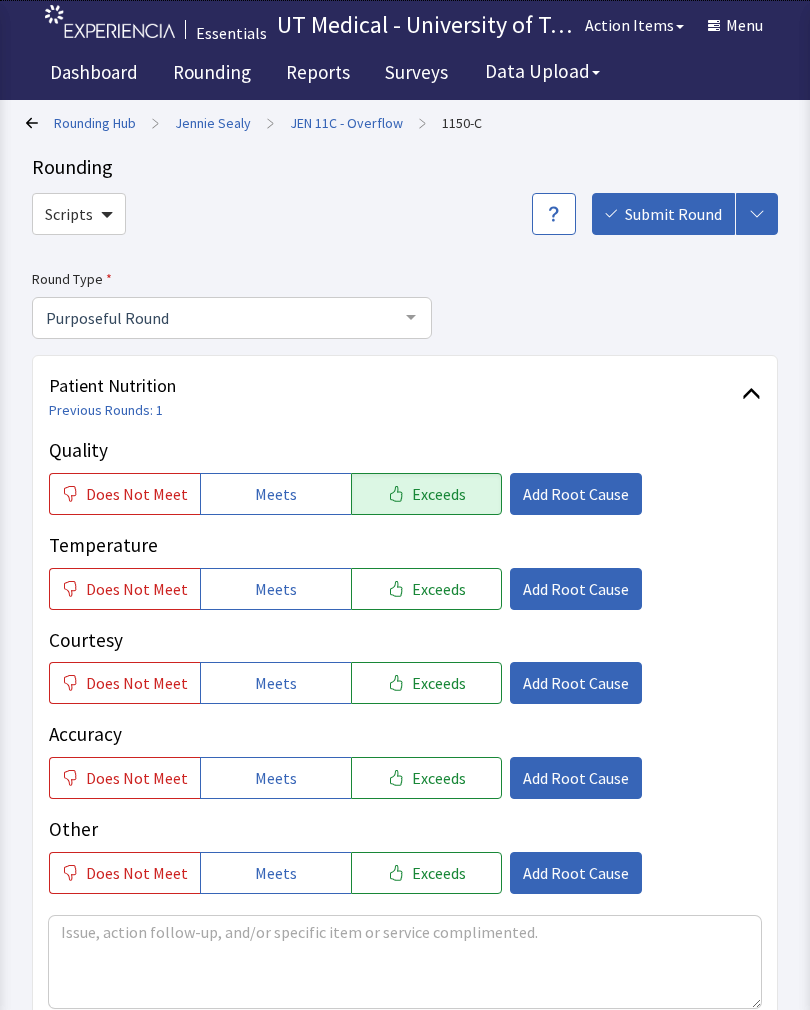 click on "Exceeds" 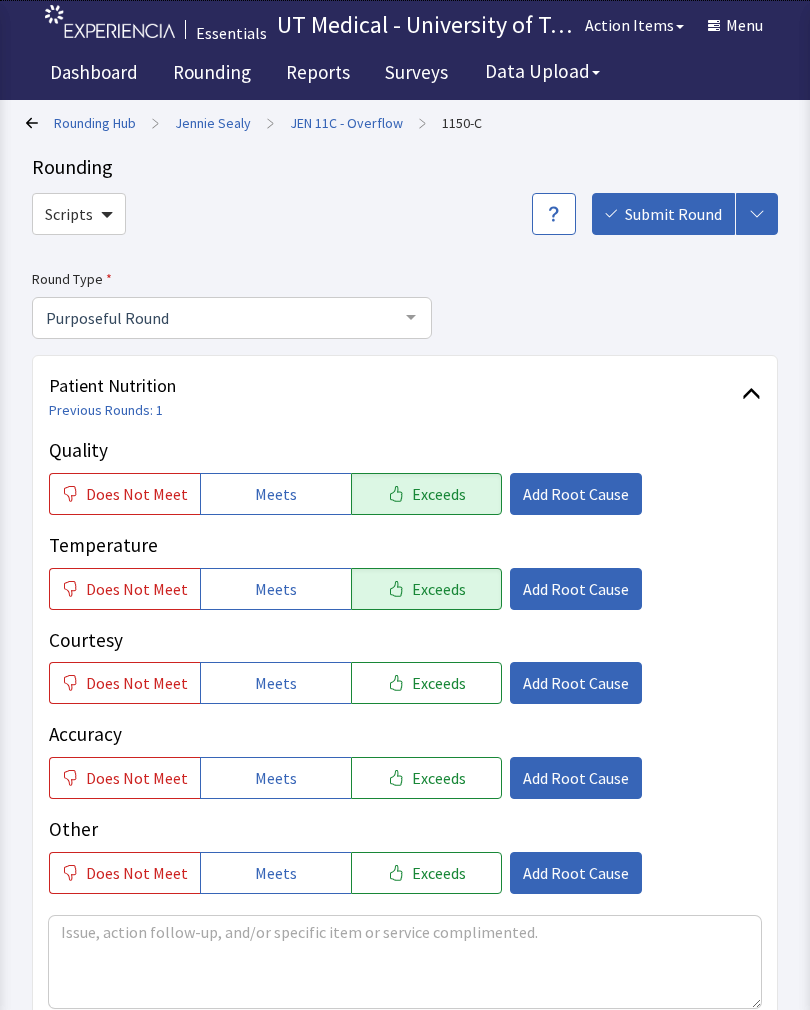 click on "Exceeds" 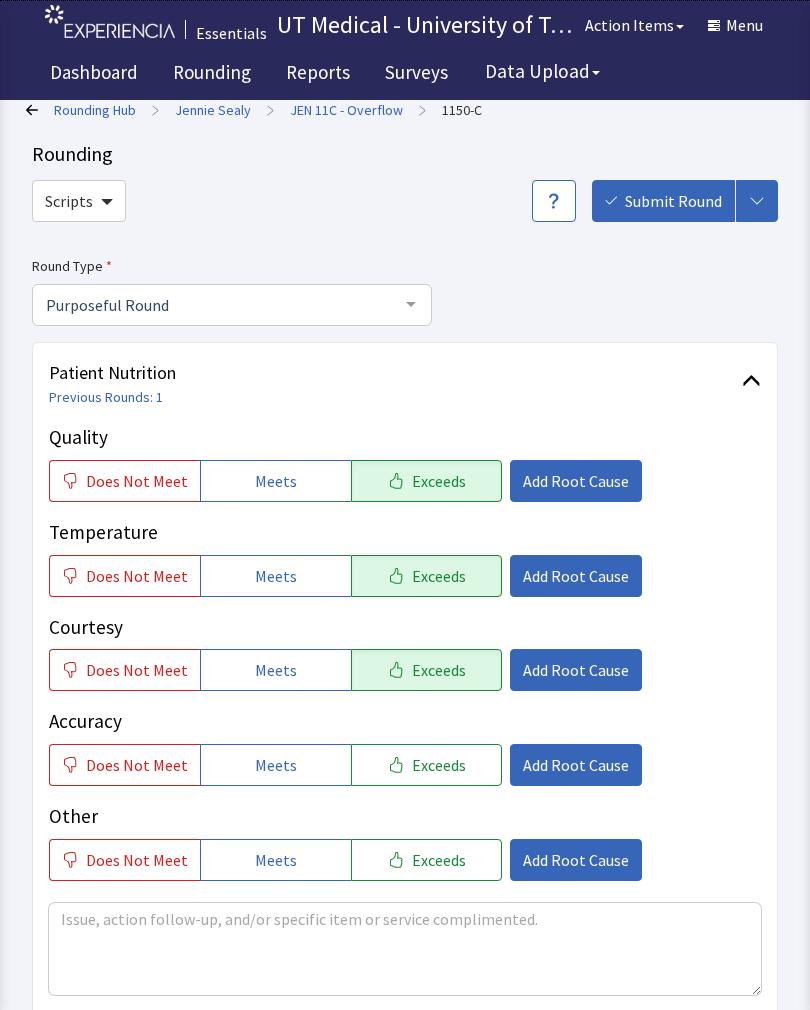 scroll, scrollTop: 16, scrollLeft: 0, axis: vertical 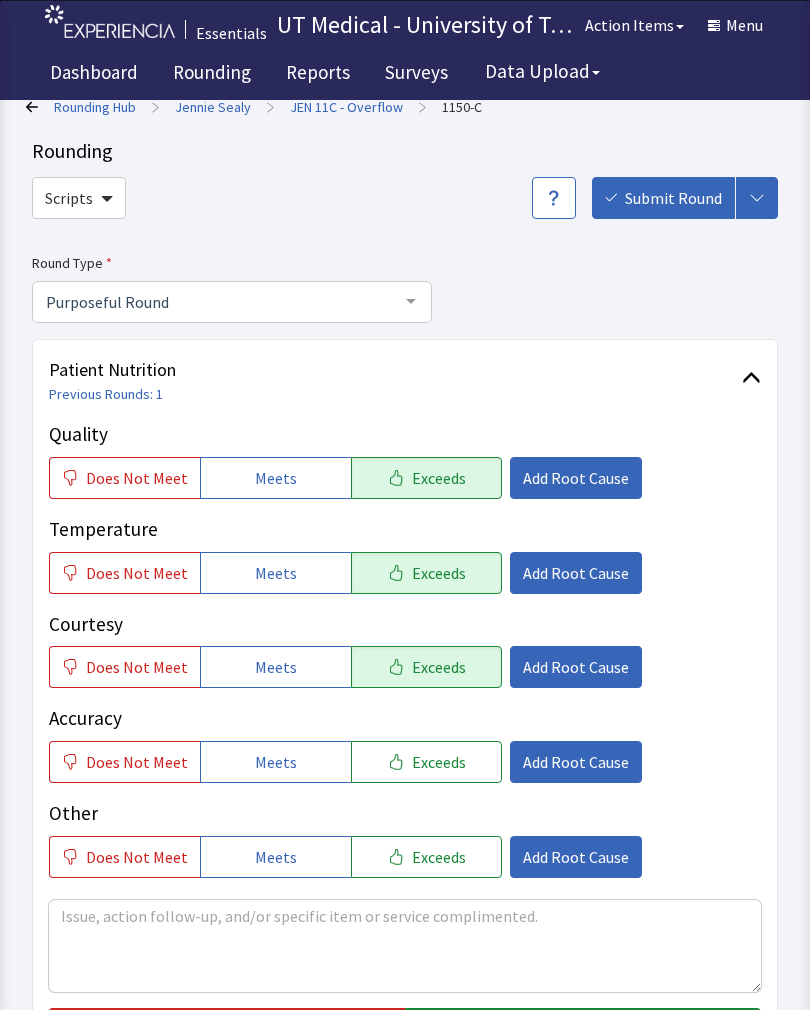 click on "Add Root Cause" at bounding box center (576, 478) 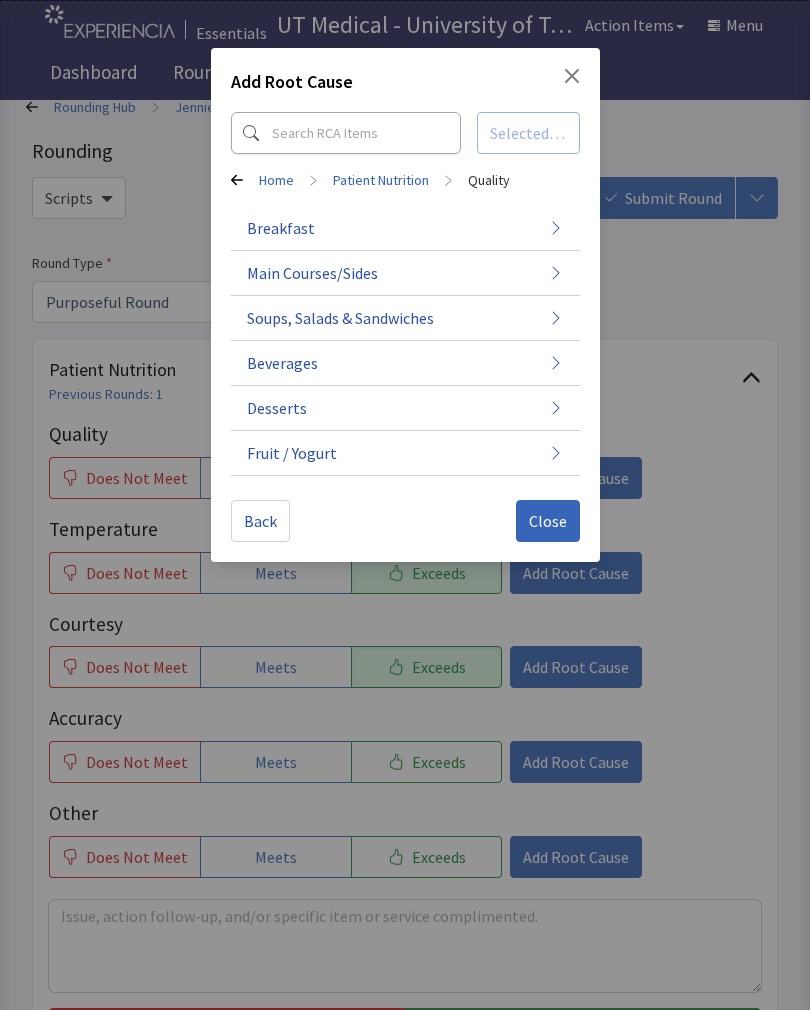 click on "Close" at bounding box center [548, 521] 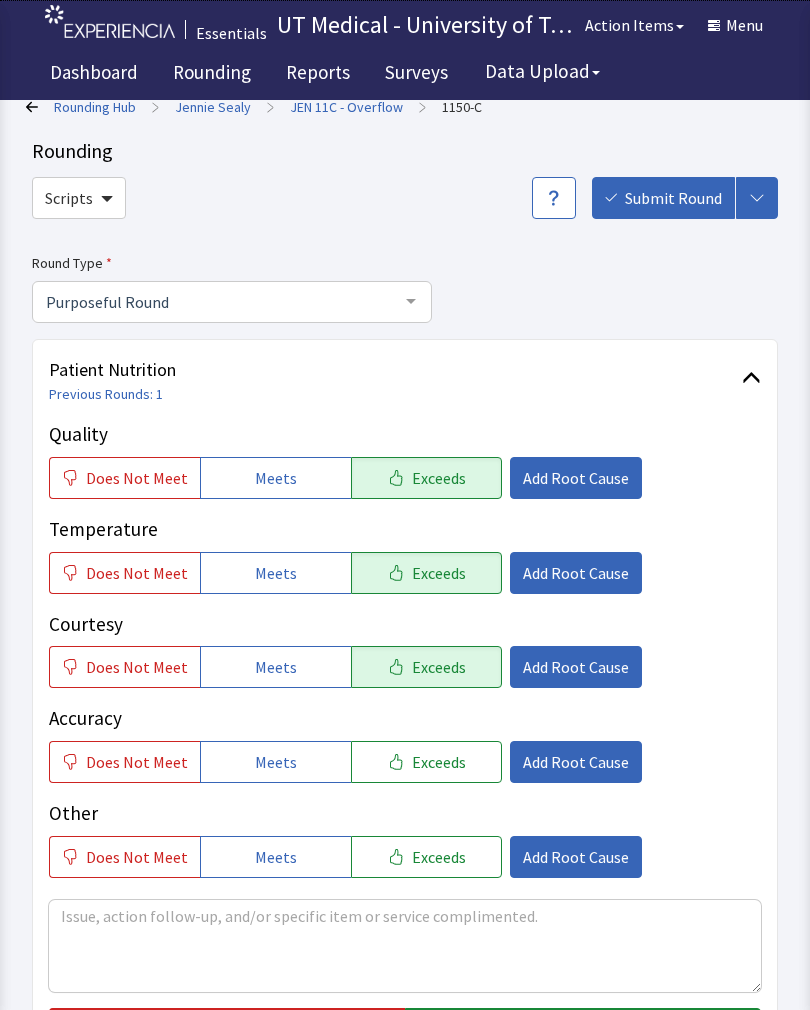 click on "Add Root Cause" at bounding box center [576, 478] 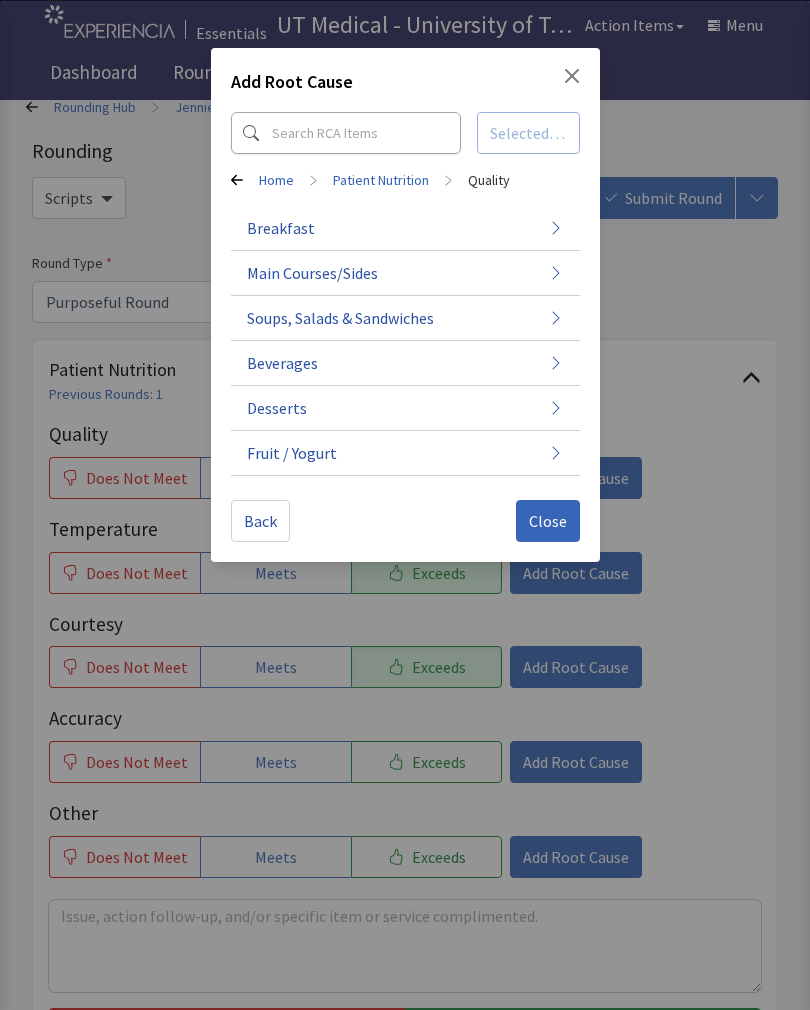 click on "Close" at bounding box center (548, 521) 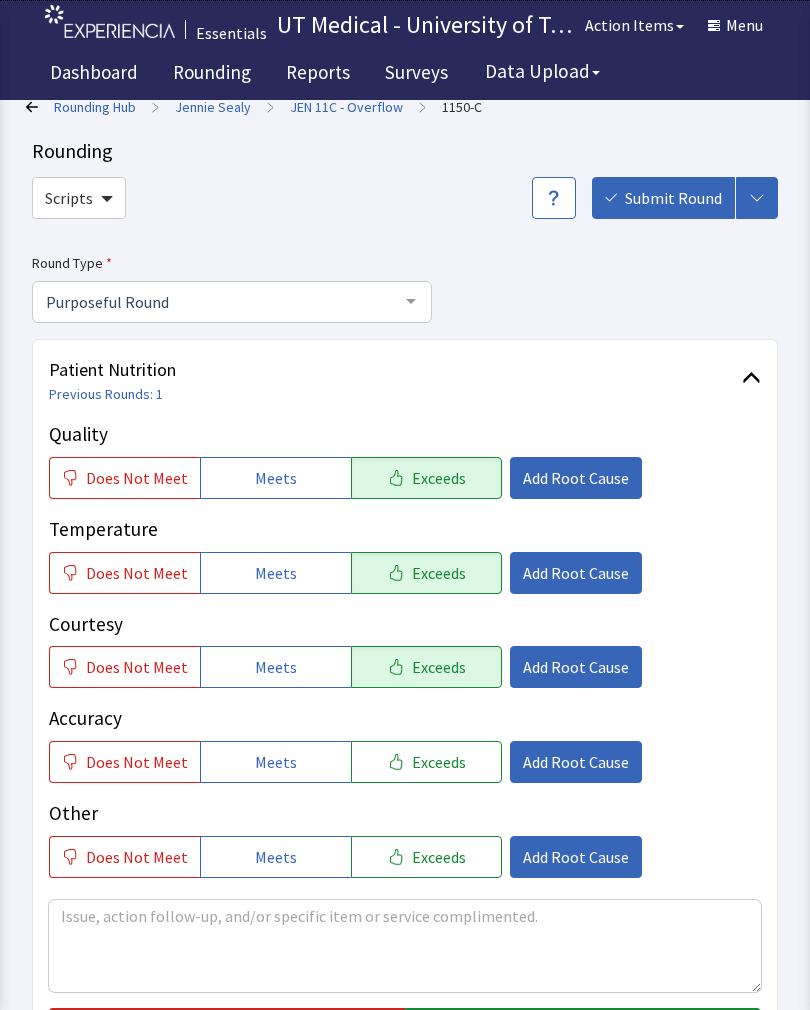 click on "Add Root Cause" at bounding box center [576, 573] 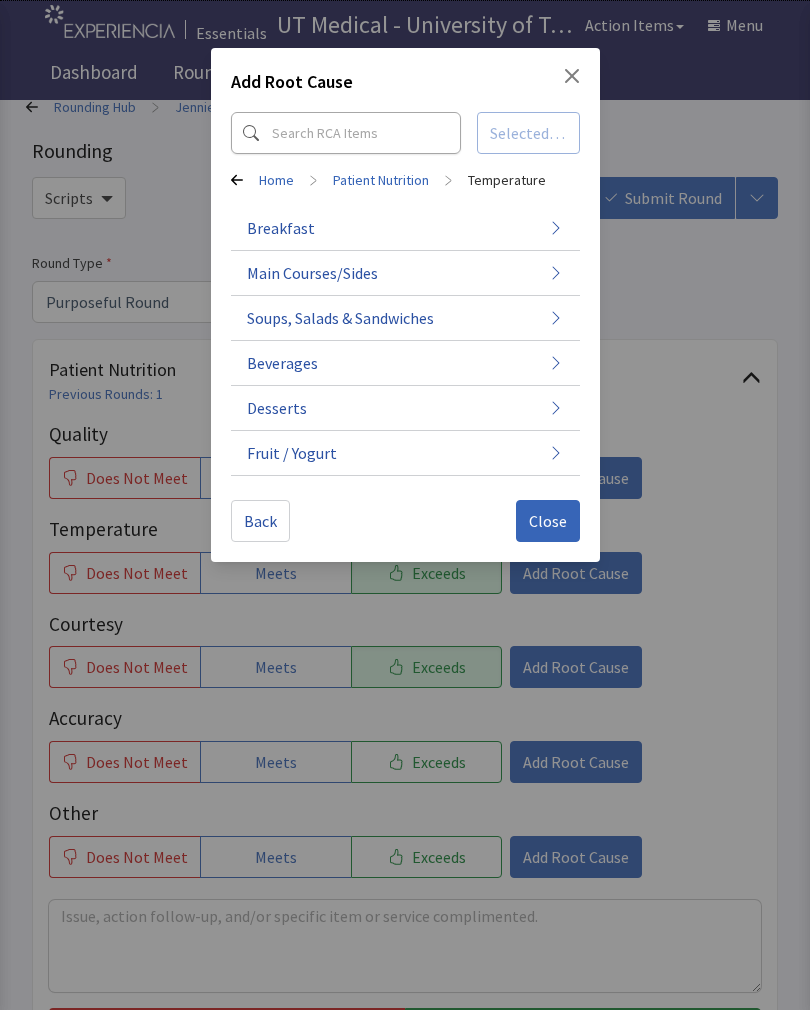 click on "Close" at bounding box center (548, 521) 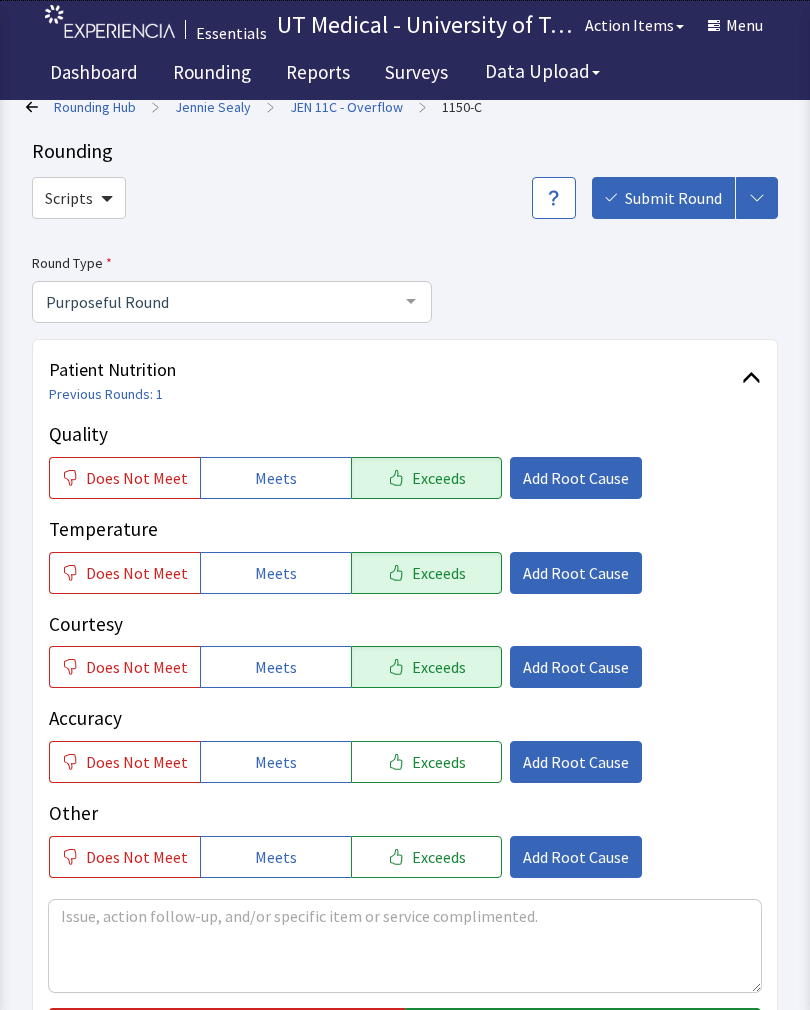 click on "Add Root Cause" at bounding box center (576, 667) 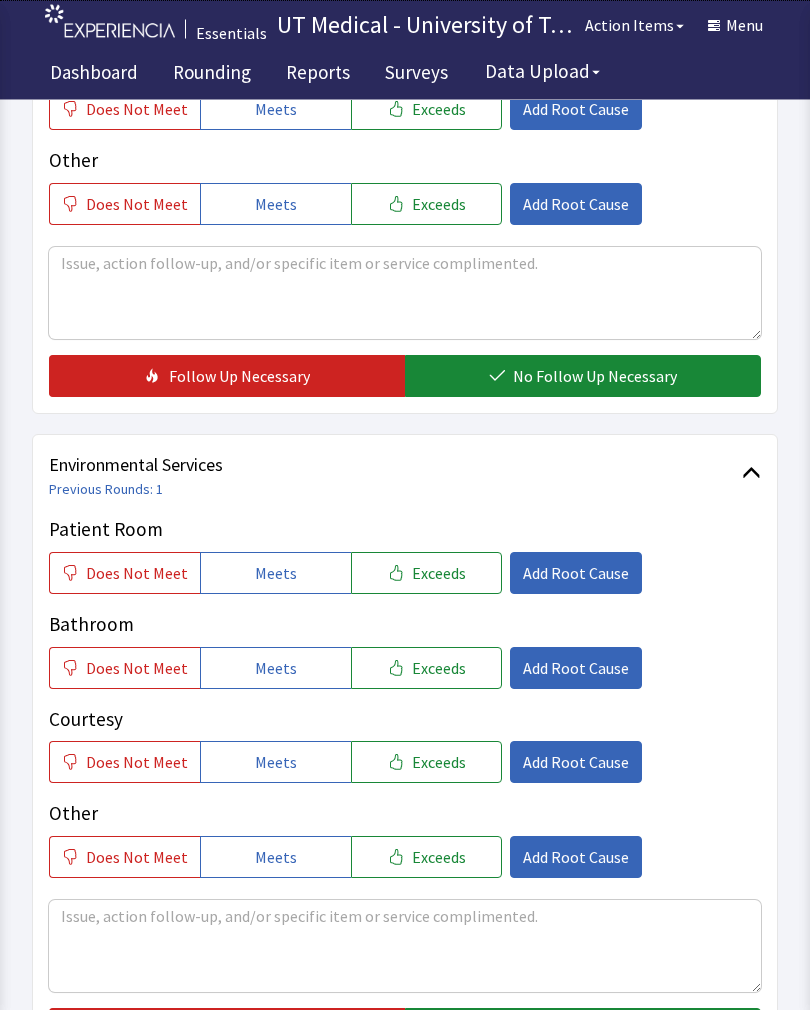 scroll, scrollTop: 700, scrollLeft: 0, axis: vertical 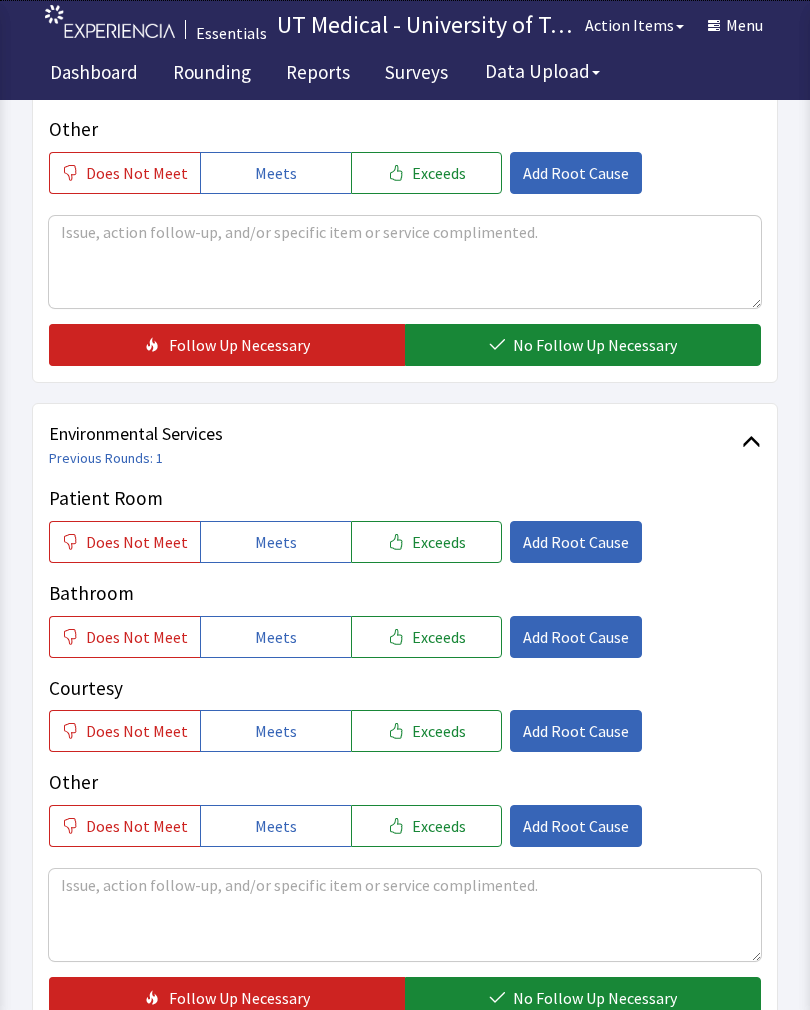 click on "Exceeds" at bounding box center [439, 542] 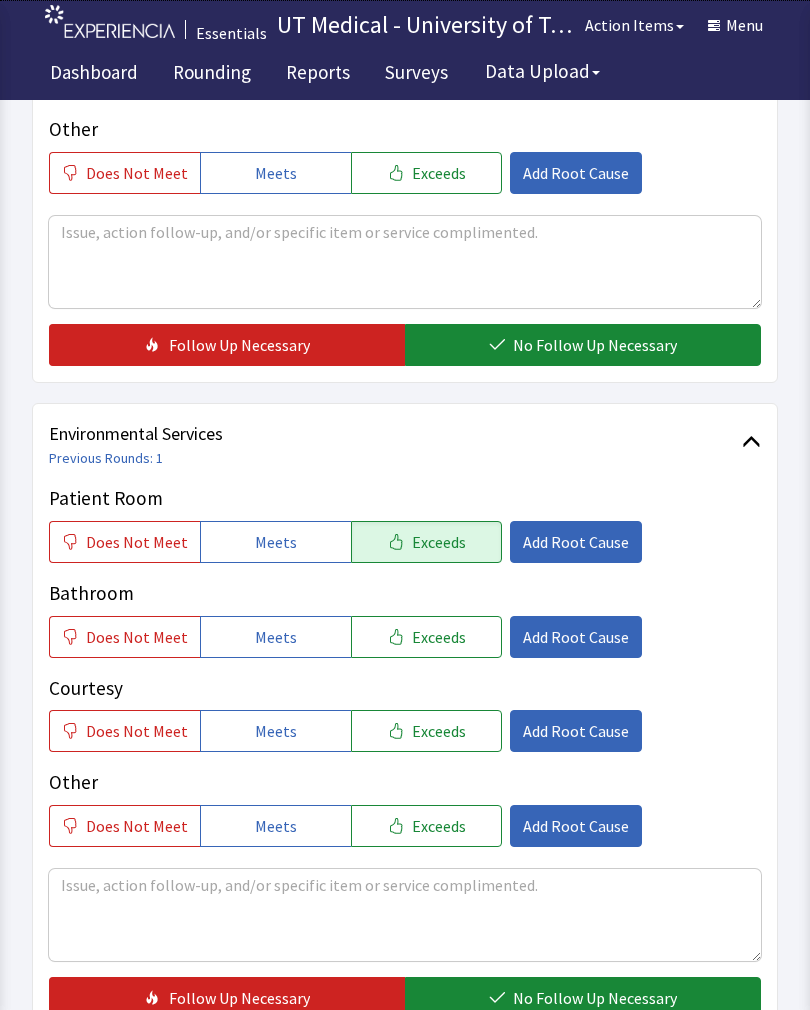 click on "Exceeds" at bounding box center [439, 637] 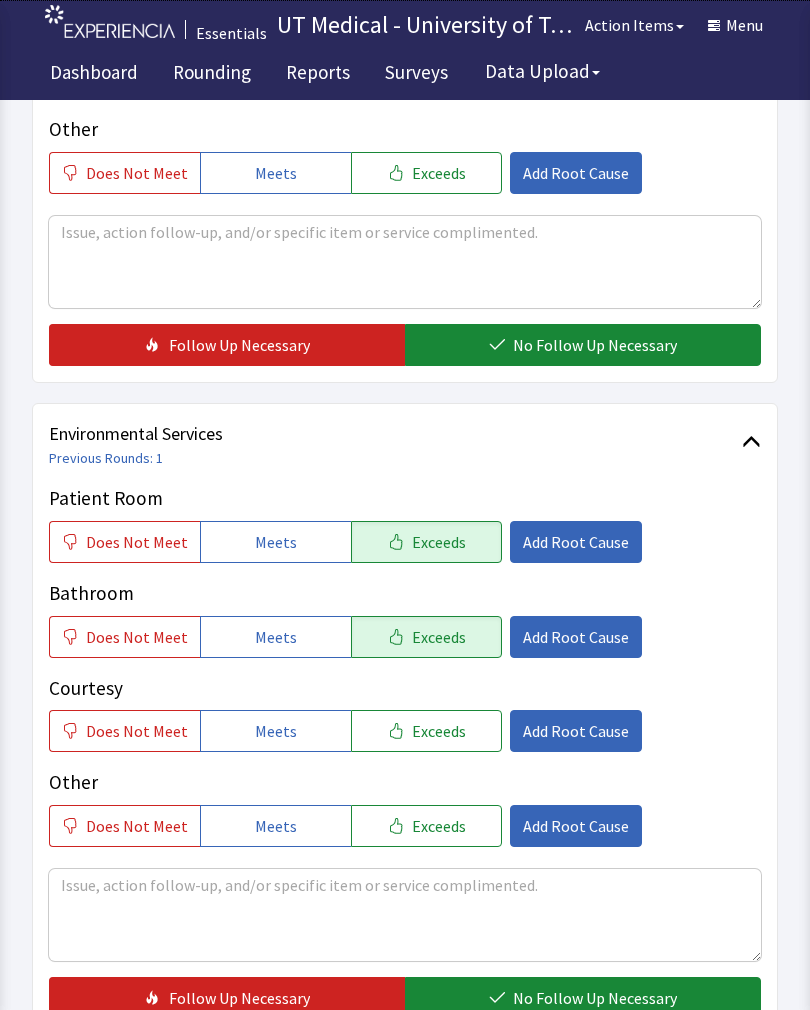 click on "Exceeds" at bounding box center [439, 731] 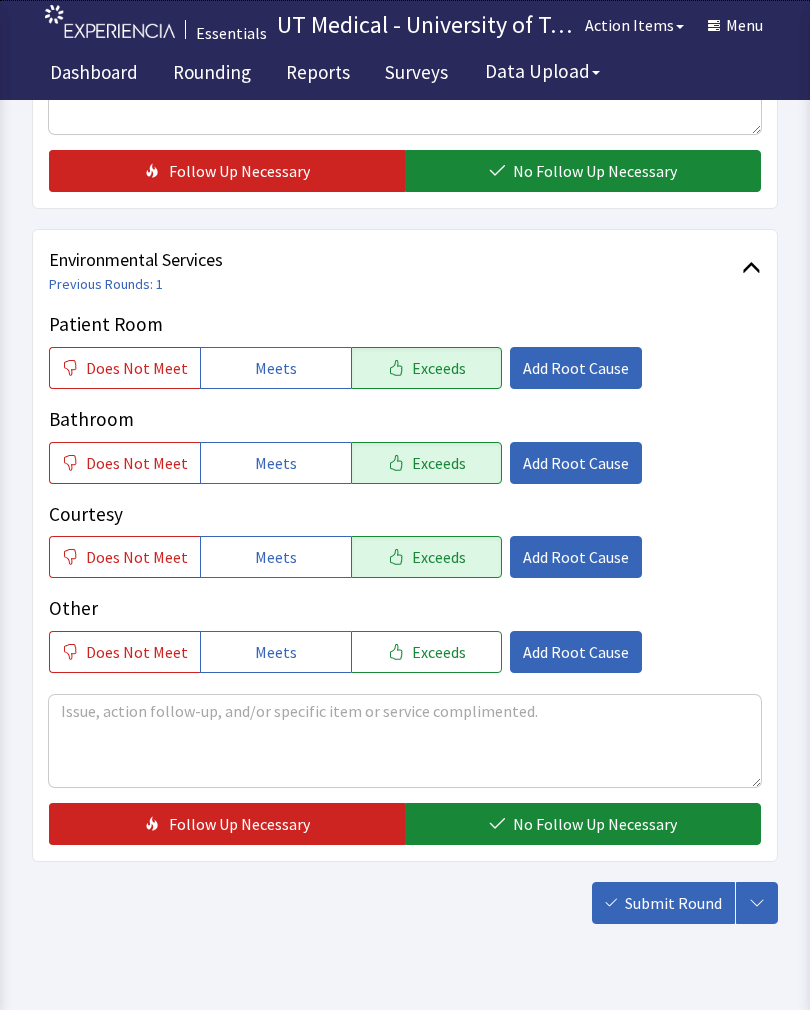 click on "No Follow Up Necessary" at bounding box center [595, 824] 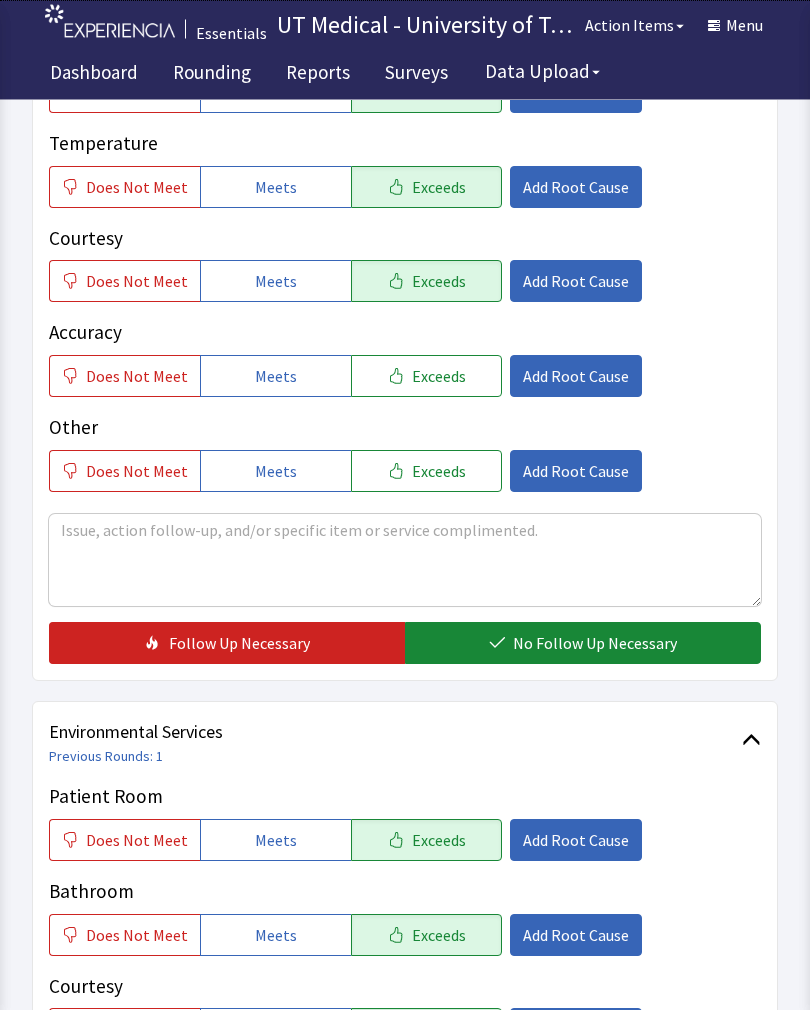scroll, scrollTop: 376, scrollLeft: 0, axis: vertical 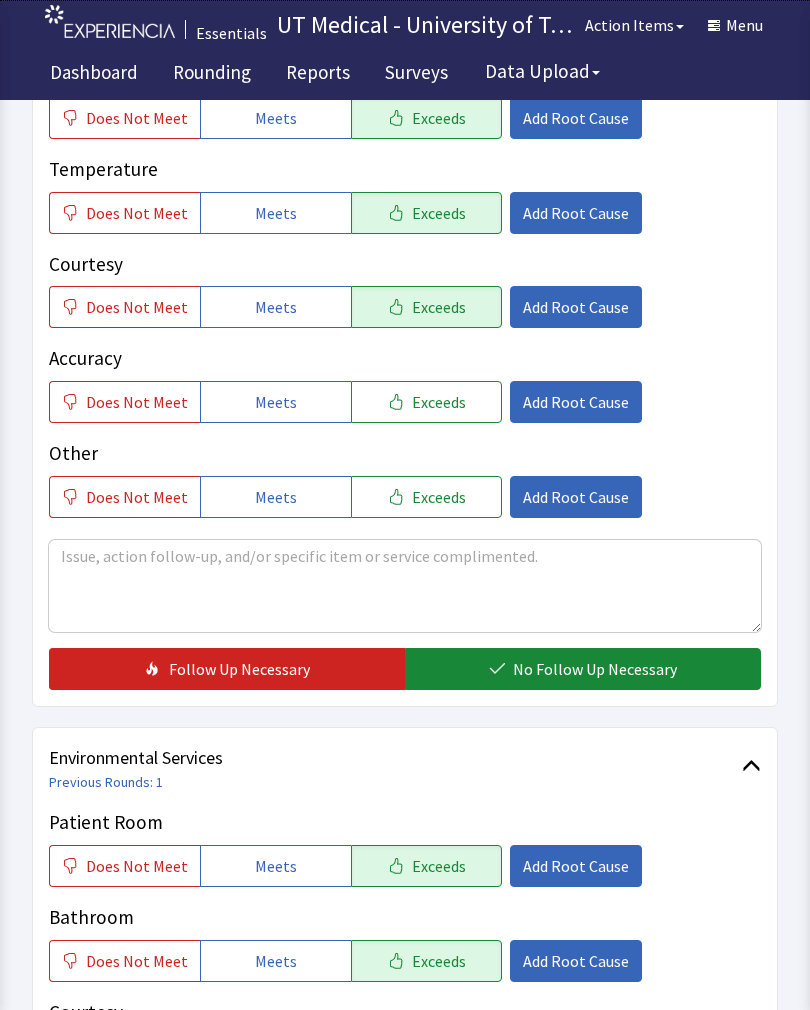 click on "Exceeds" at bounding box center (439, 213) 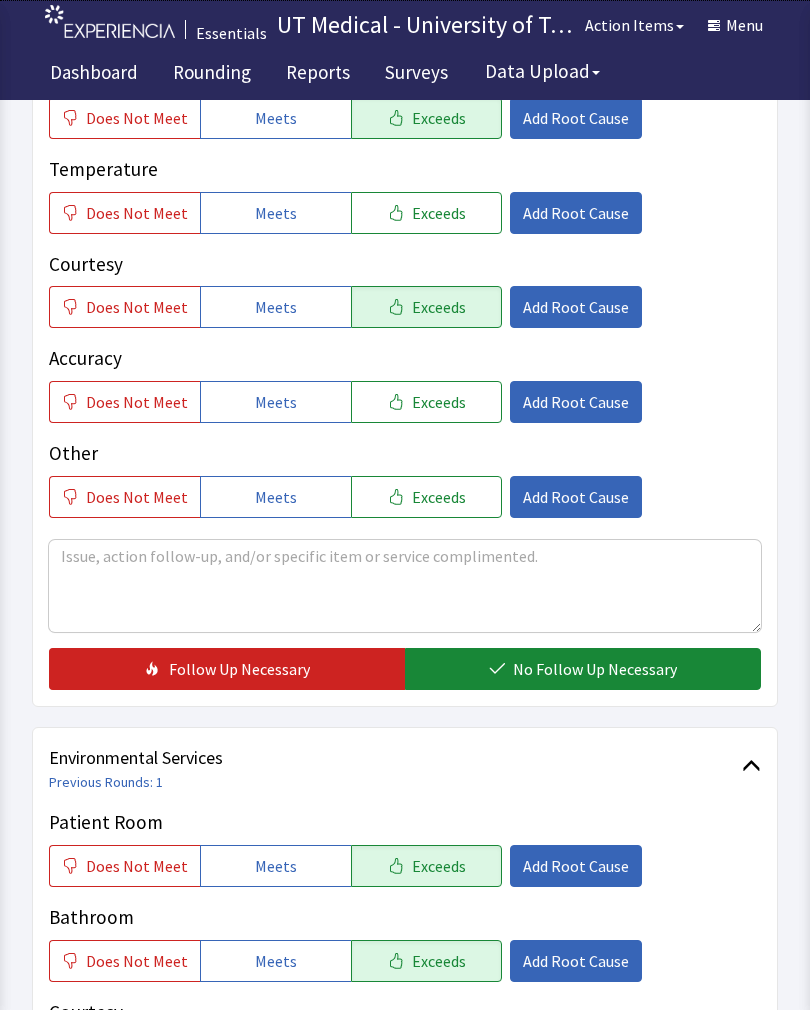 click on "Exceeds" at bounding box center [439, 118] 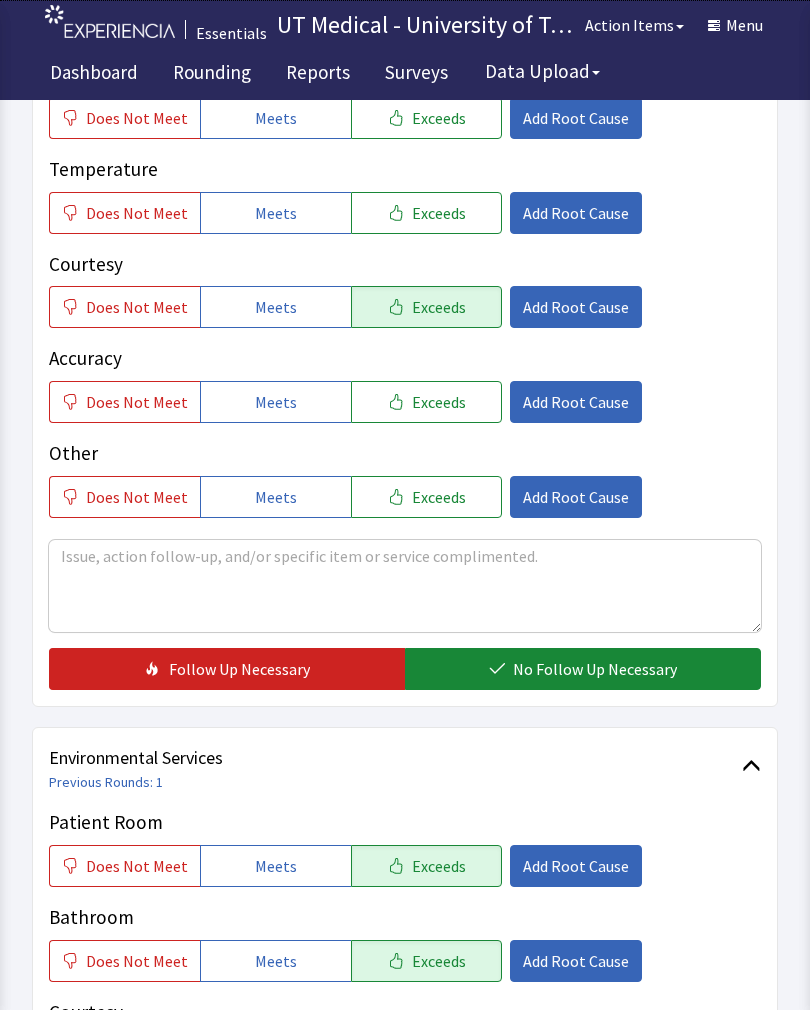 click on "Exceeds" at bounding box center (439, 118) 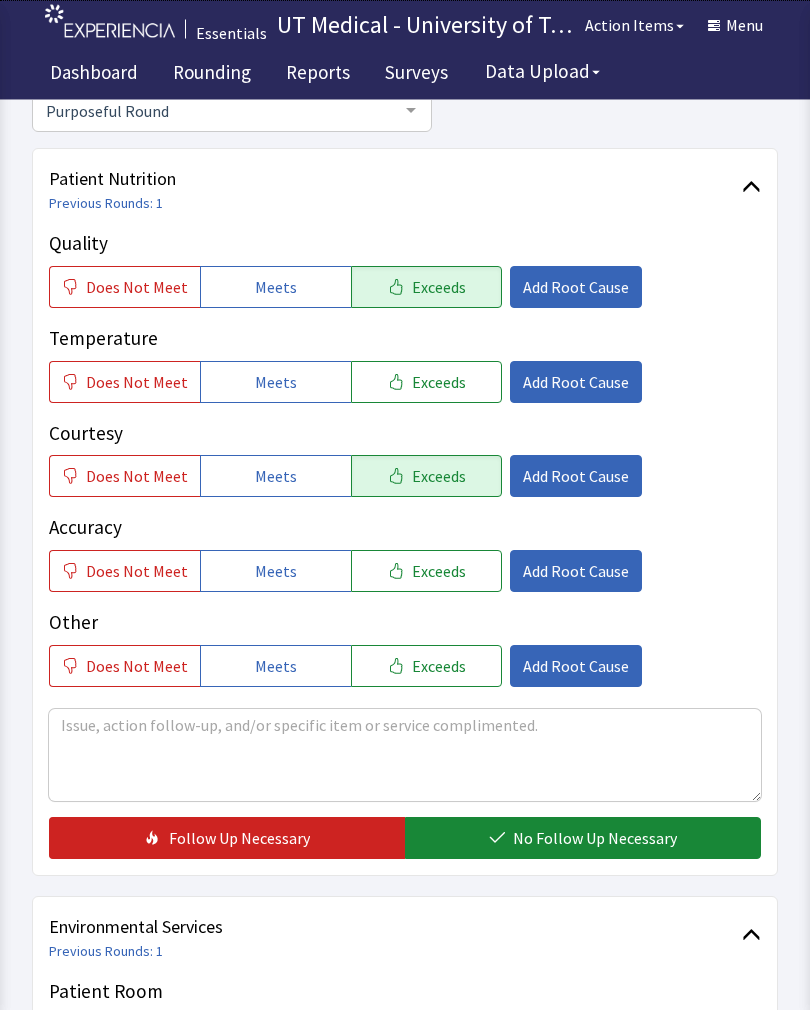scroll, scrollTop: 206, scrollLeft: 0, axis: vertical 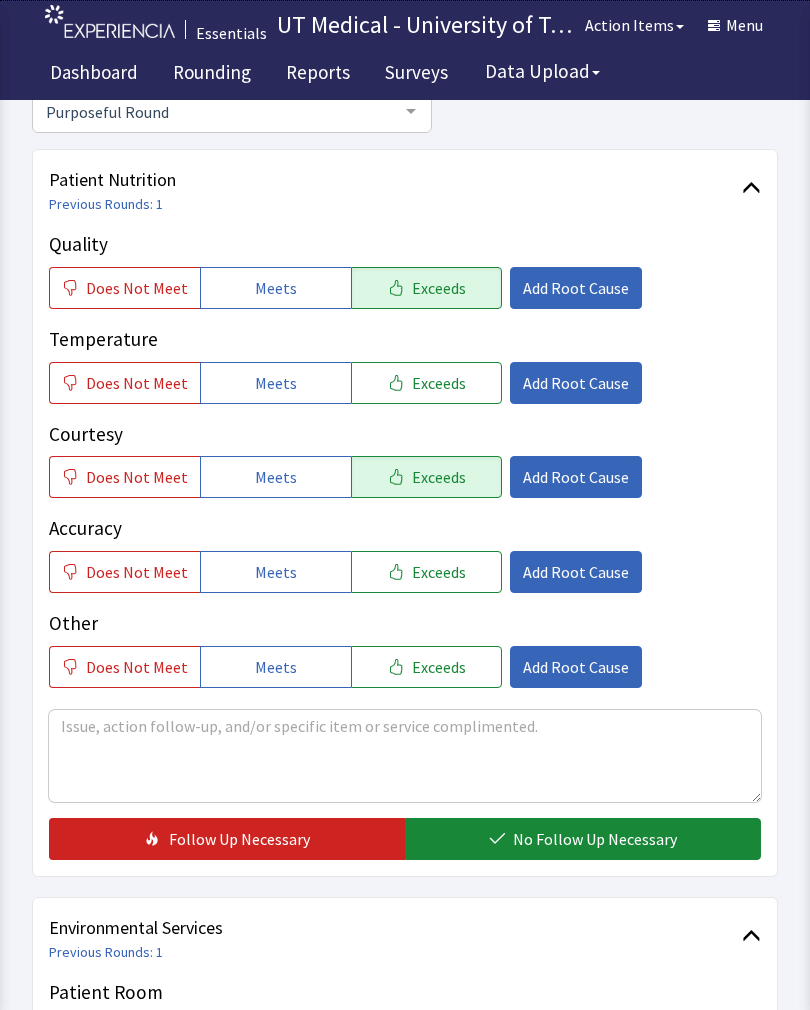 click on "Exceeds" at bounding box center [439, 288] 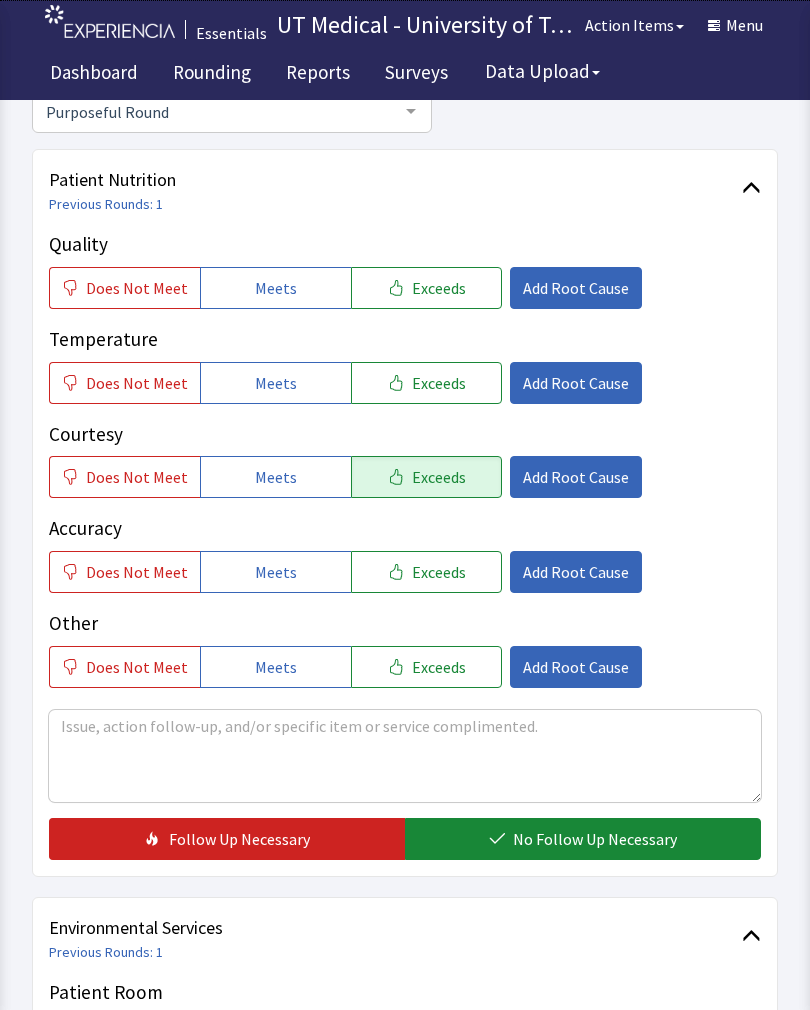 click on "Exceeds" at bounding box center [439, 288] 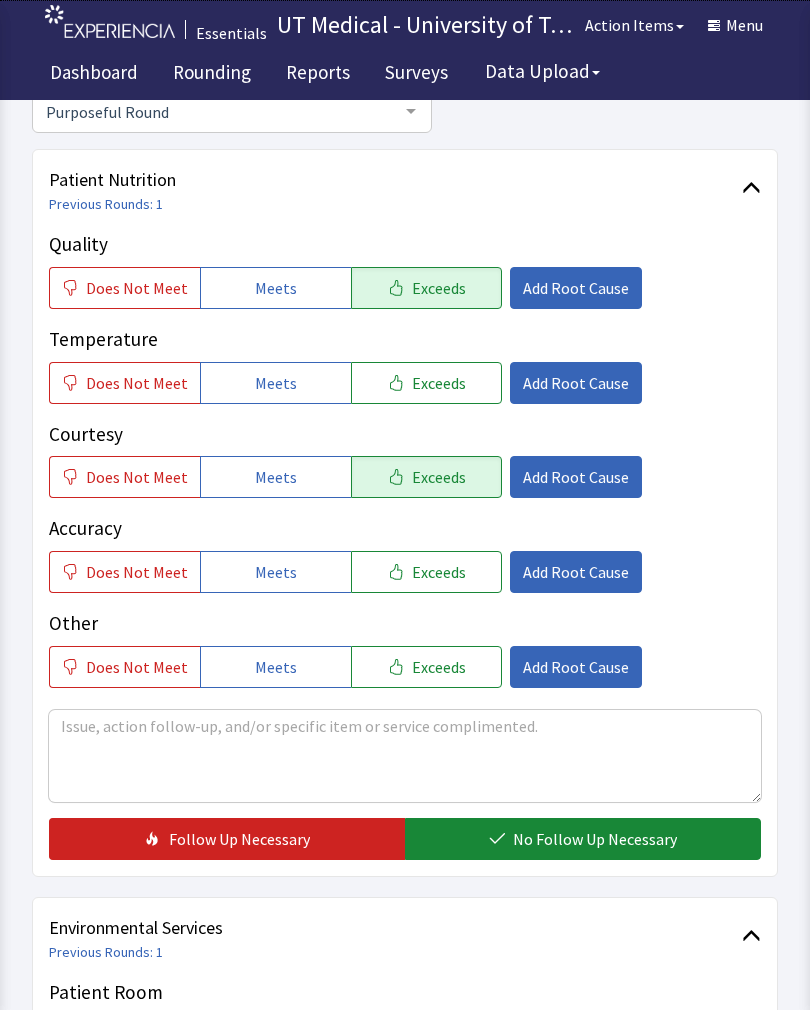 click on "Add Root Cause" at bounding box center (576, 288) 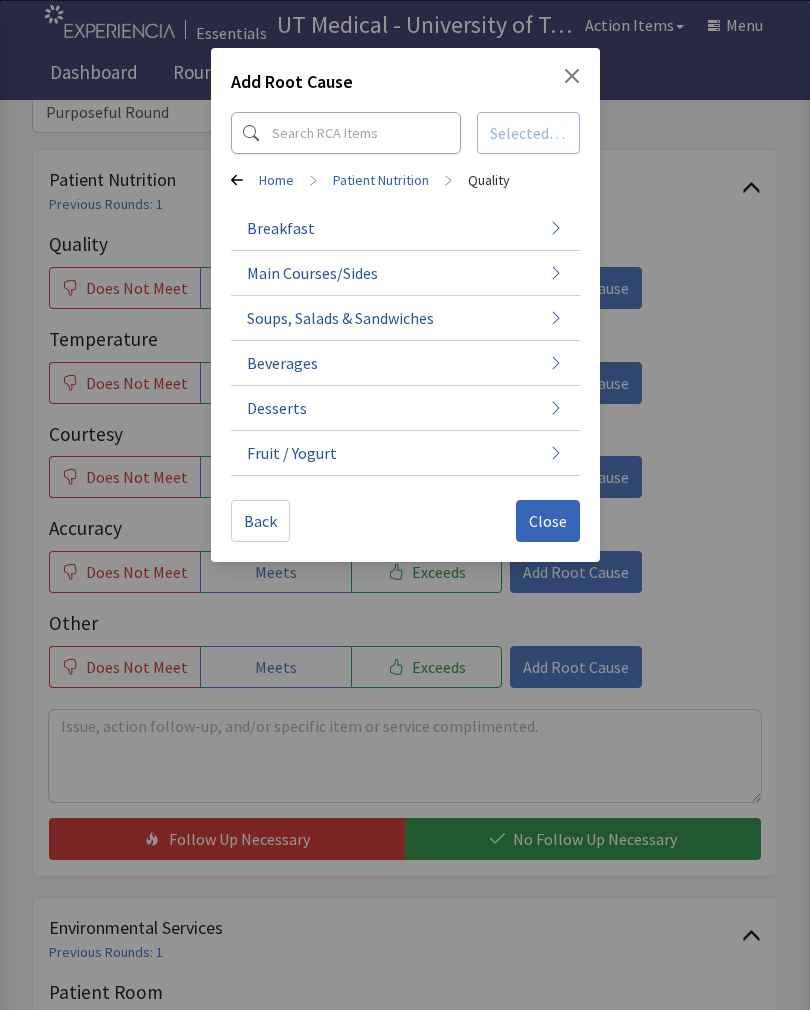 click on "Close" at bounding box center (548, 521) 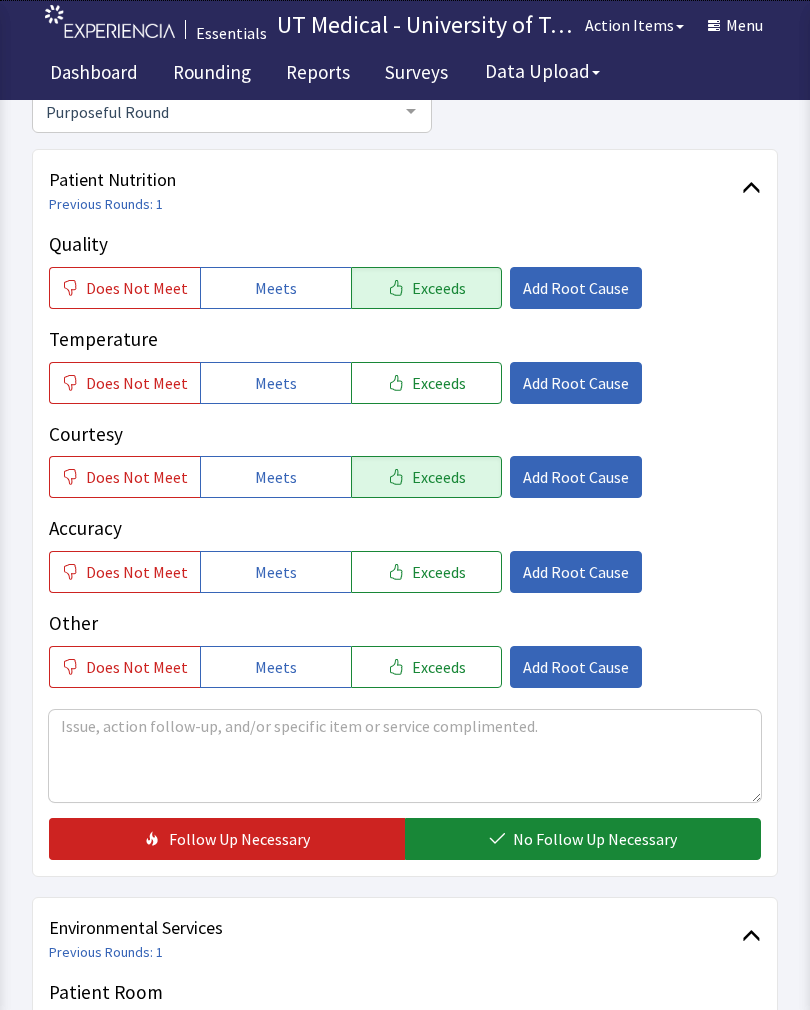 click on "Exceeds" at bounding box center [439, 477] 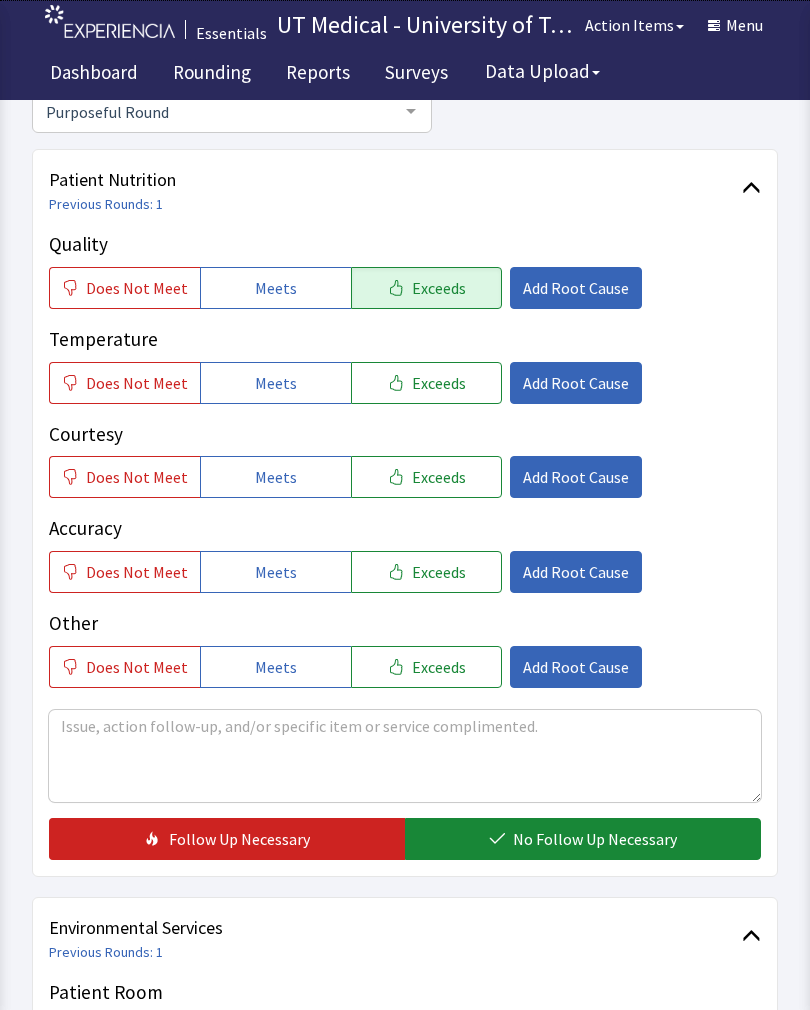 click on "Exceeds" at bounding box center (439, 477) 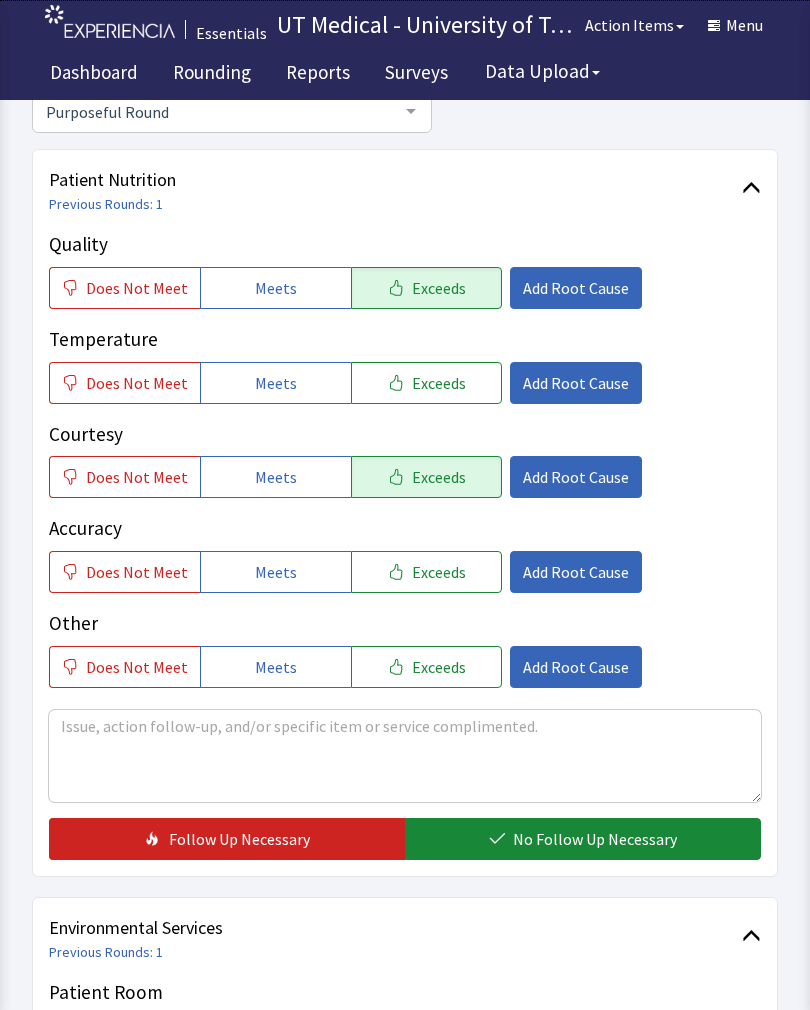click on "Add Root Cause" at bounding box center [576, 477] 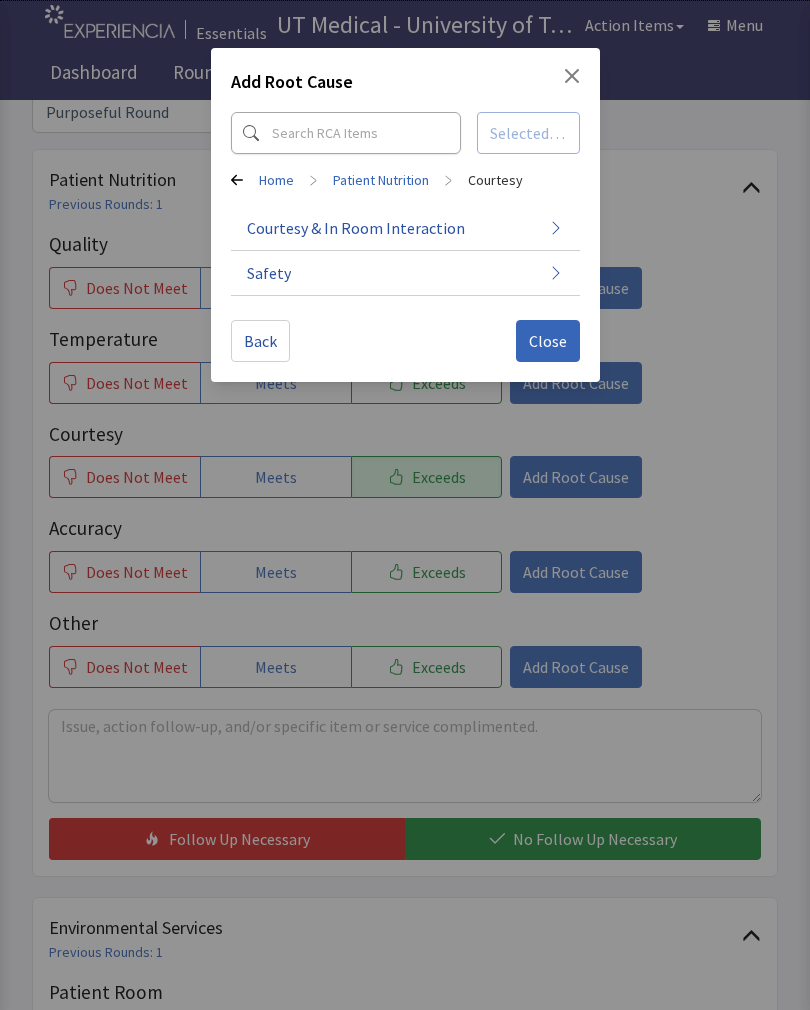 click on "Close" at bounding box center [548, 341] 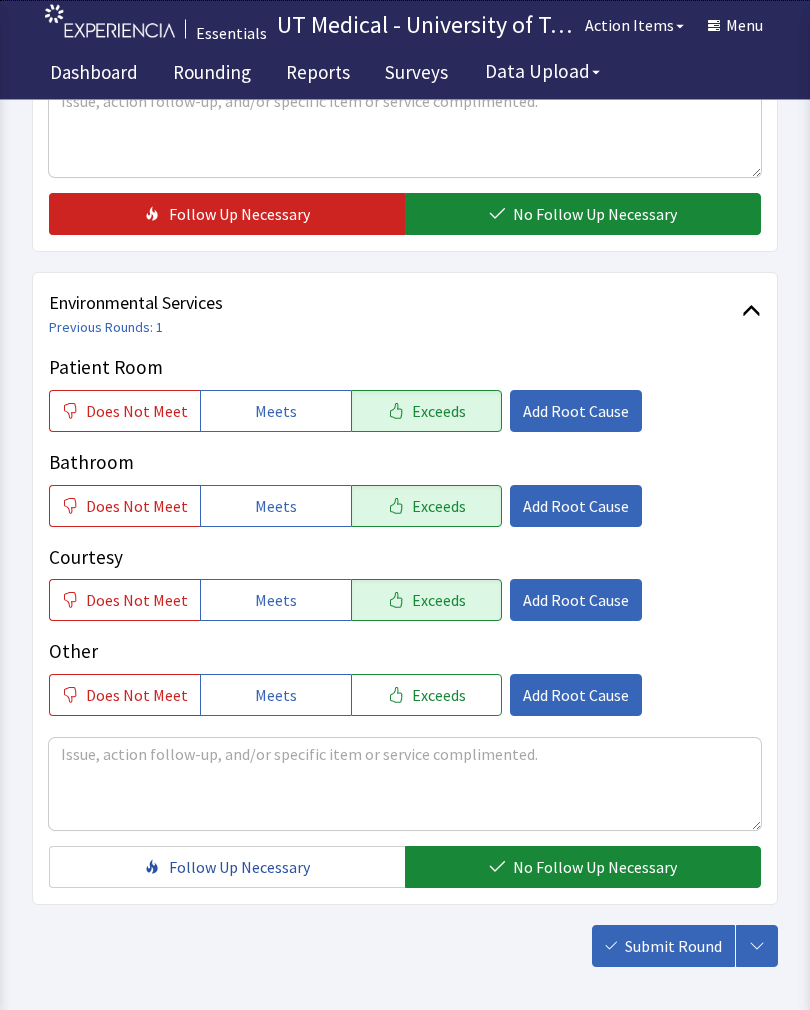 click on "Submit Round" at bounding box center (673, 947) 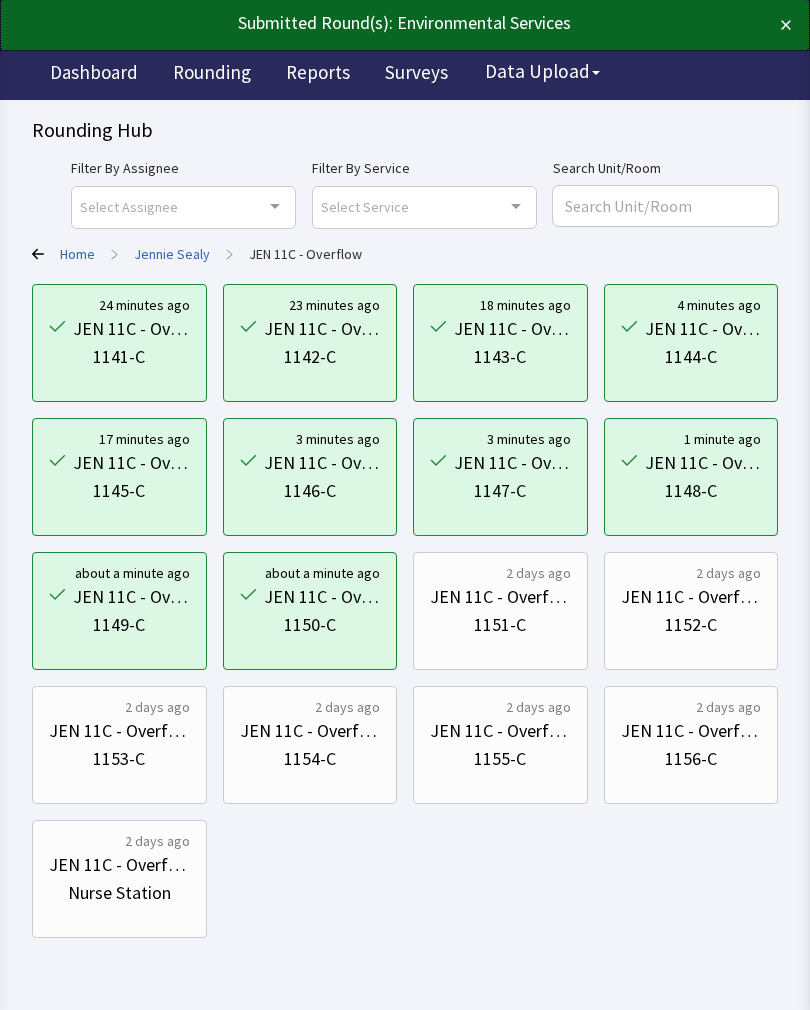 scroll, scrollTop: 0, scrollLeft: 0, axis: both 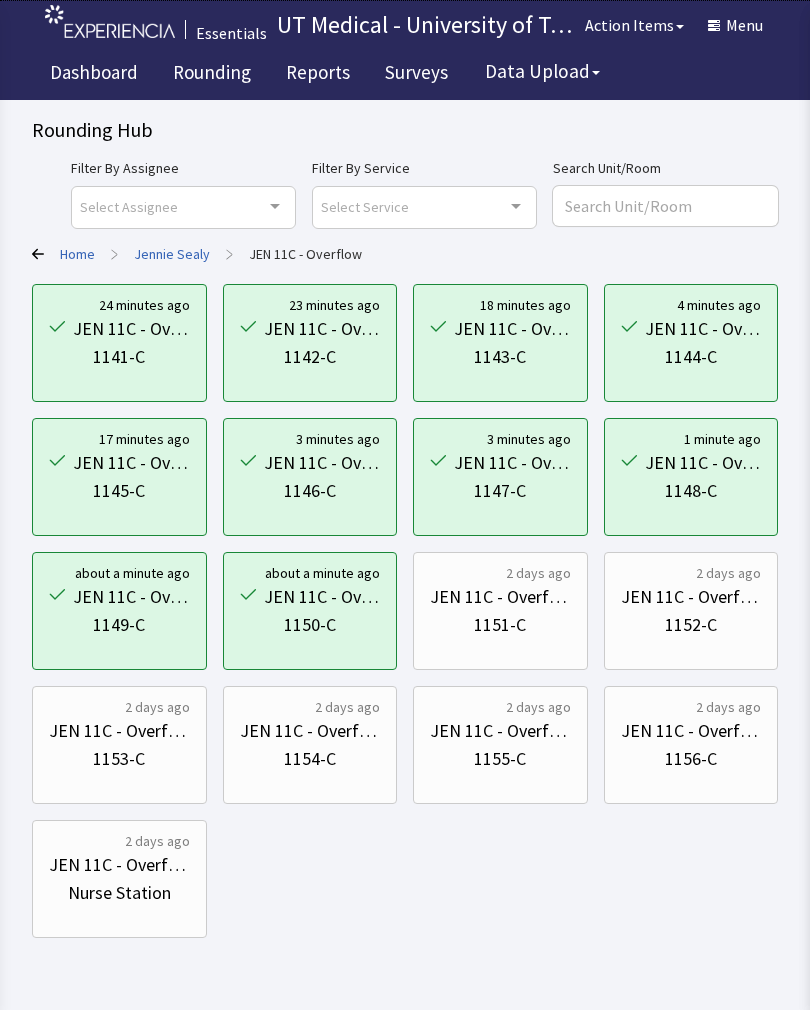 click on "1151-C" at bounding box center (500, 625) 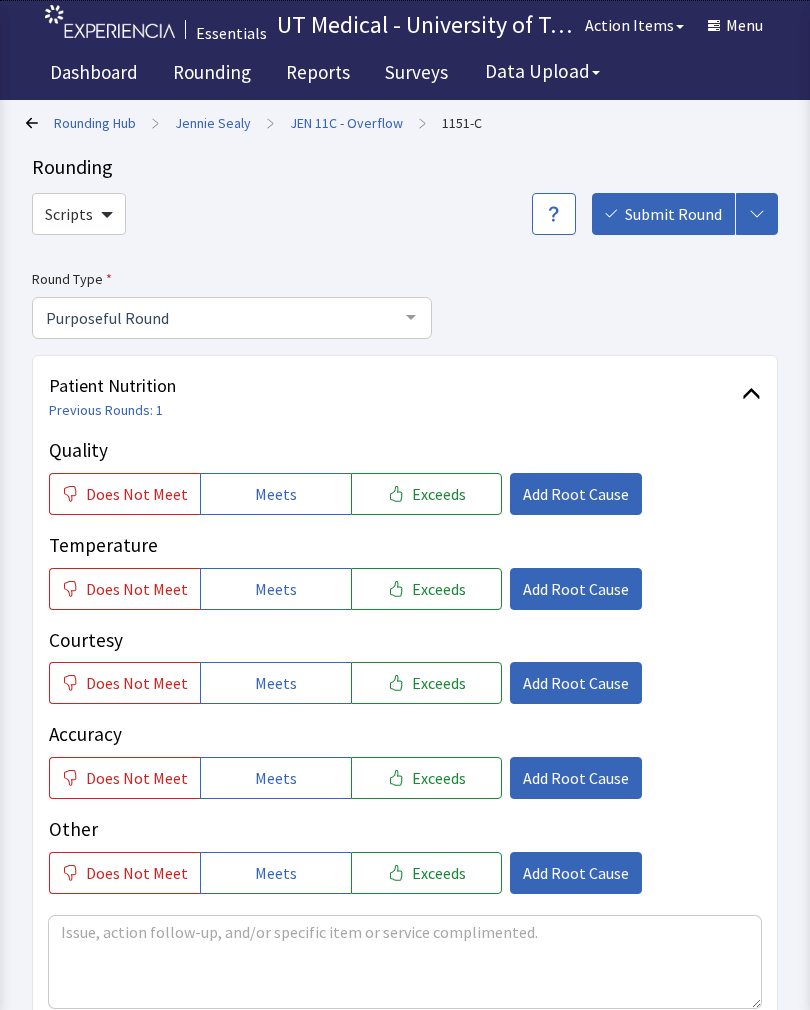 scroll, scrollTop: 0, scrollLeft: 0, axis: both 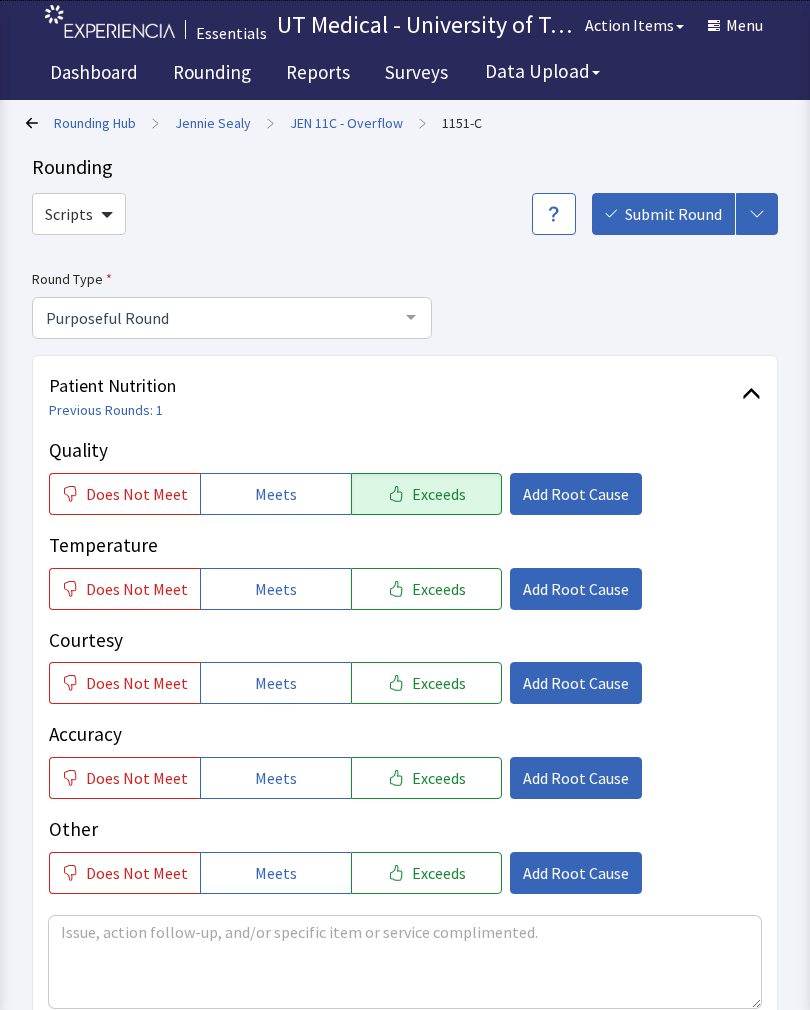 click on "Exceeds" at bounding box center (439, 589) 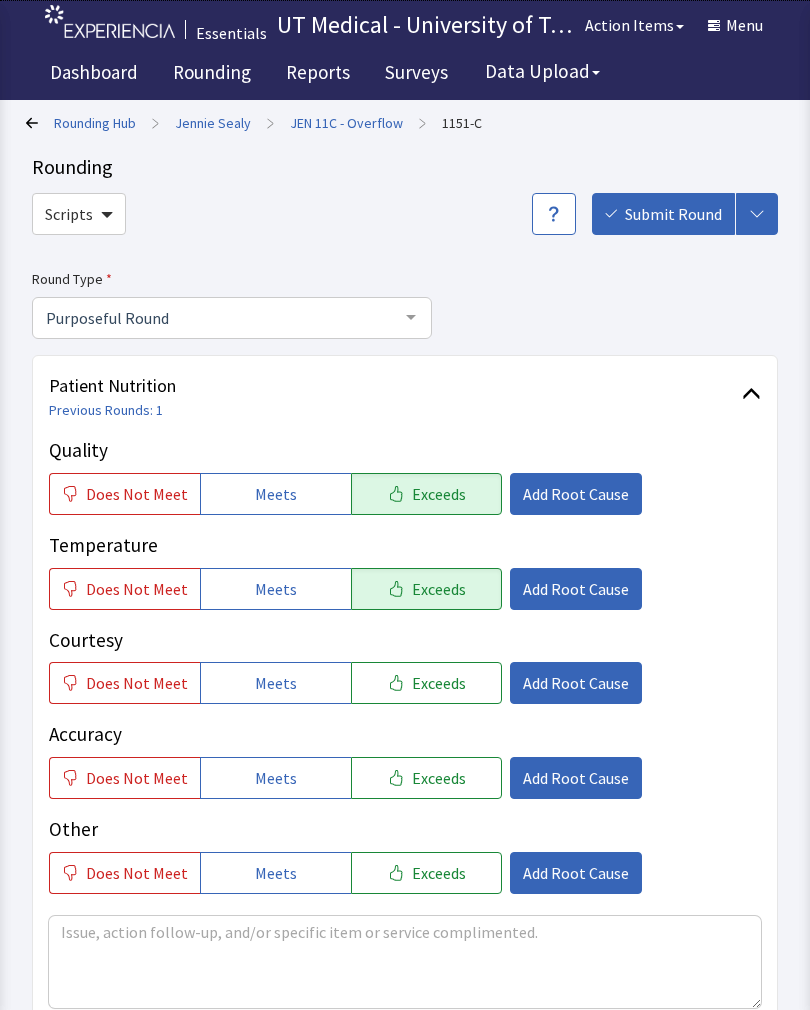 click on "Exceeds" 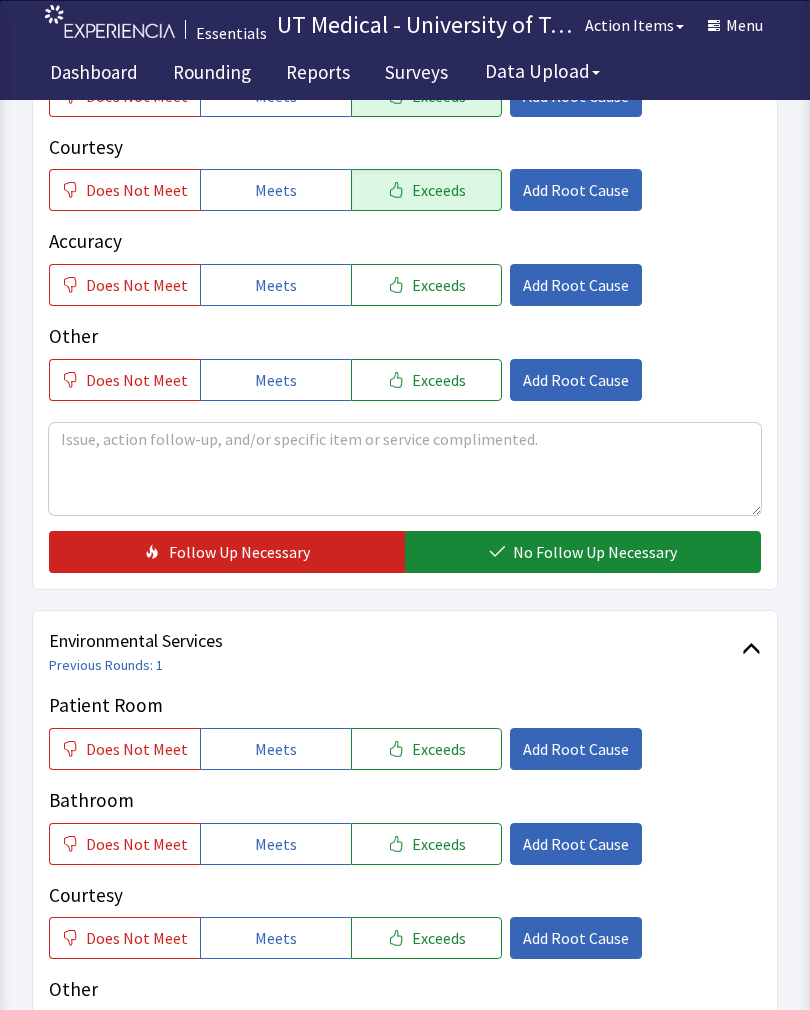 scroll, scrollTop: 496, scrollLeft: 0, axis: vertical 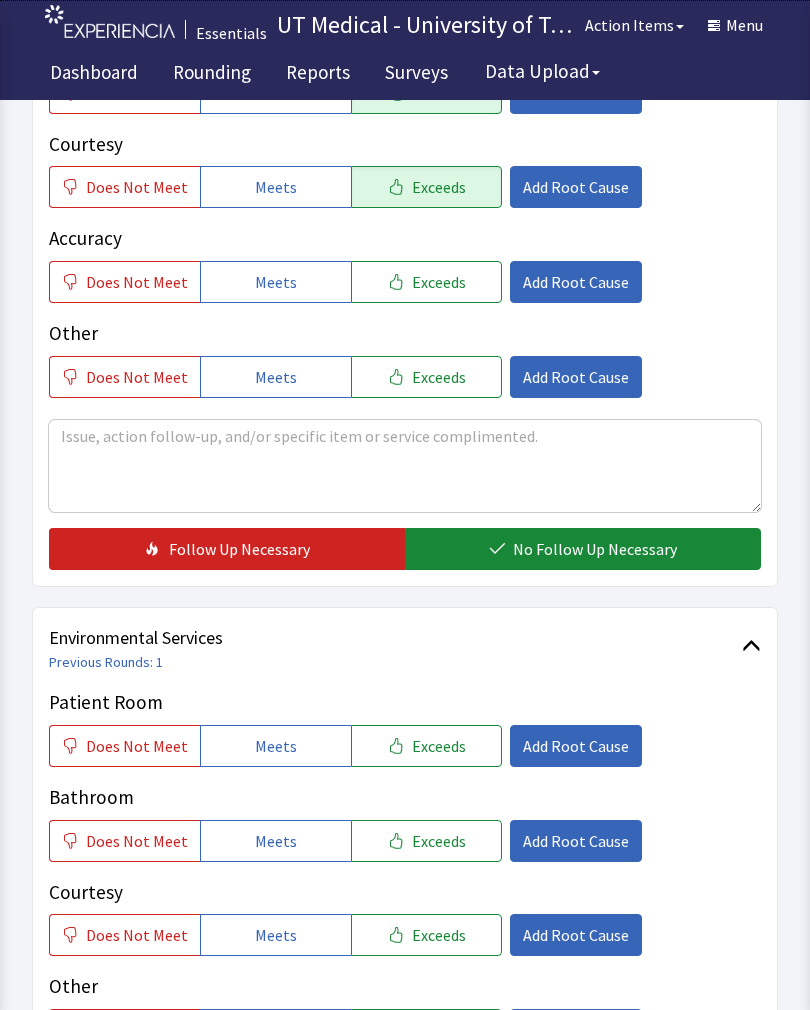 click on "No Follow Up Necessary" 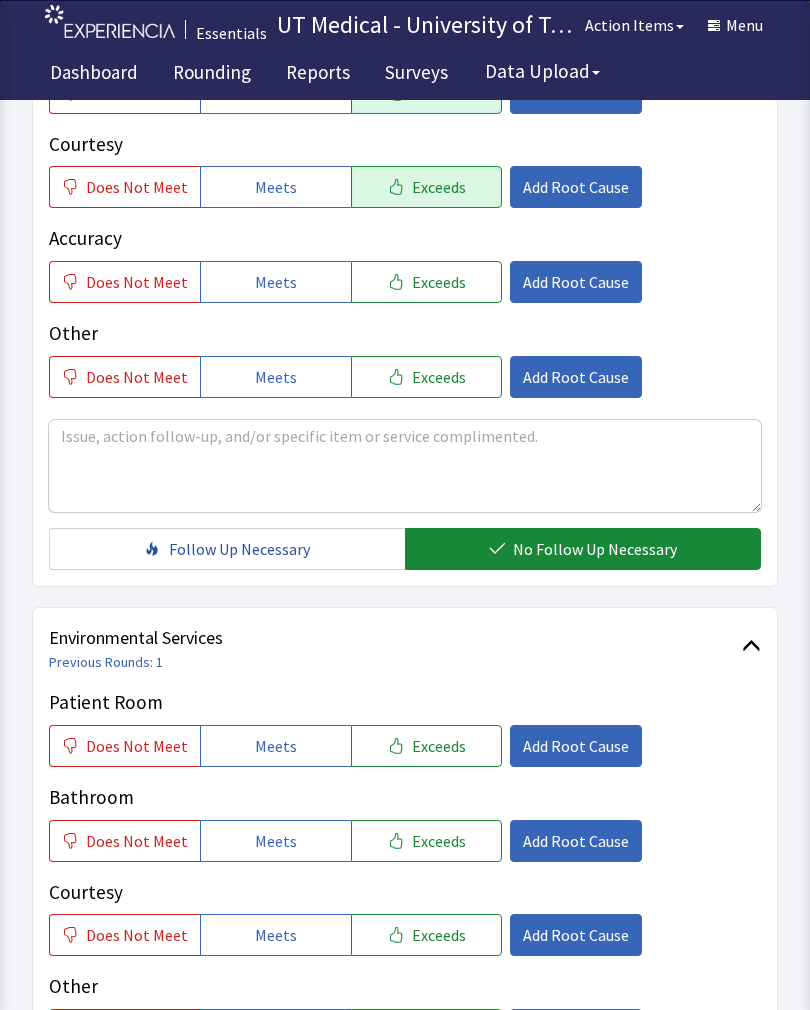click on "Exceeds" at bounding box center (439, 746) 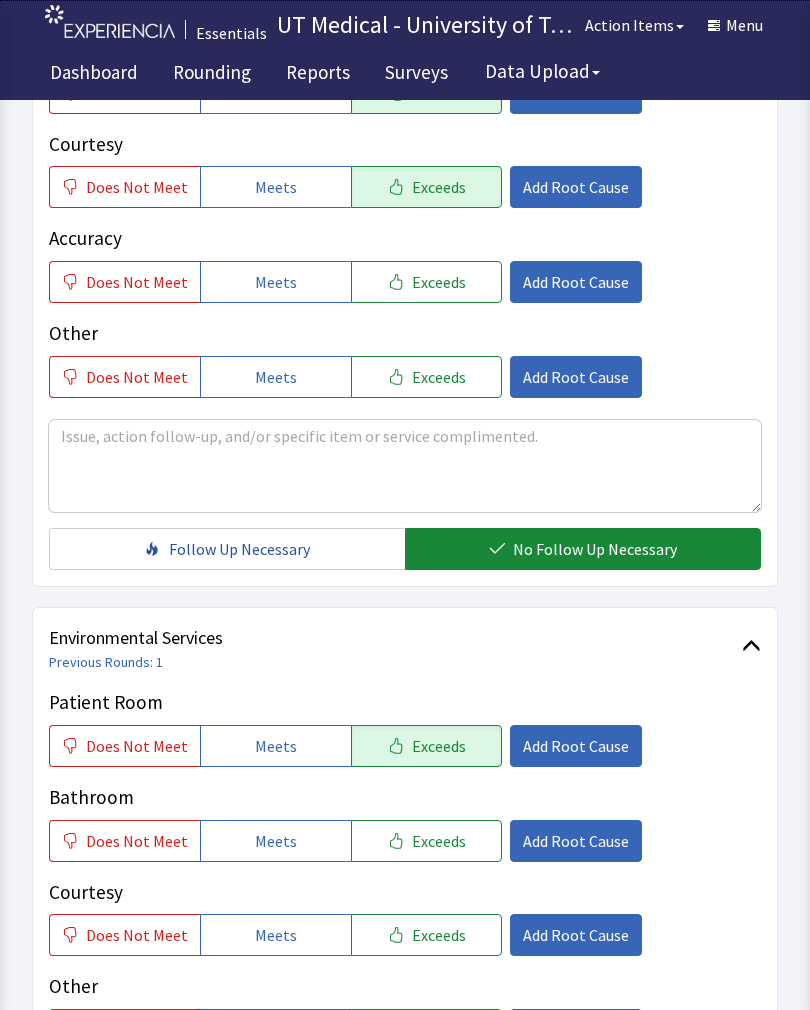 click on "Exceeds" at bounding box center [439, 841] 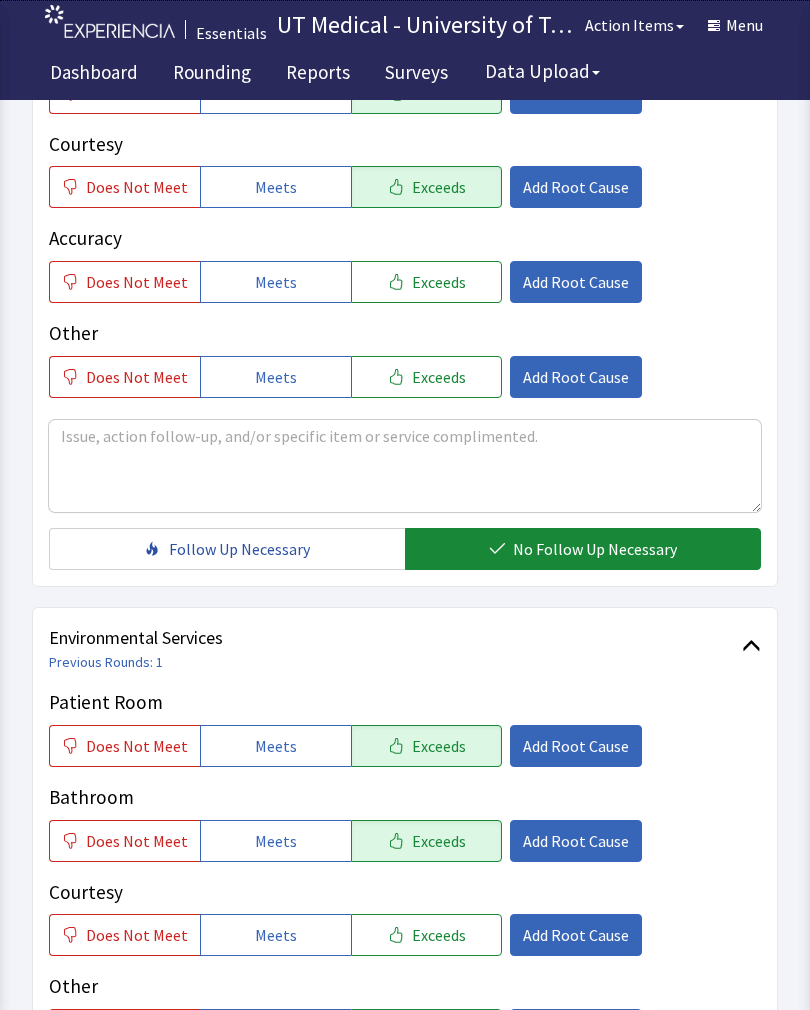click on "Exceeds" at bounding box center (439, 935) 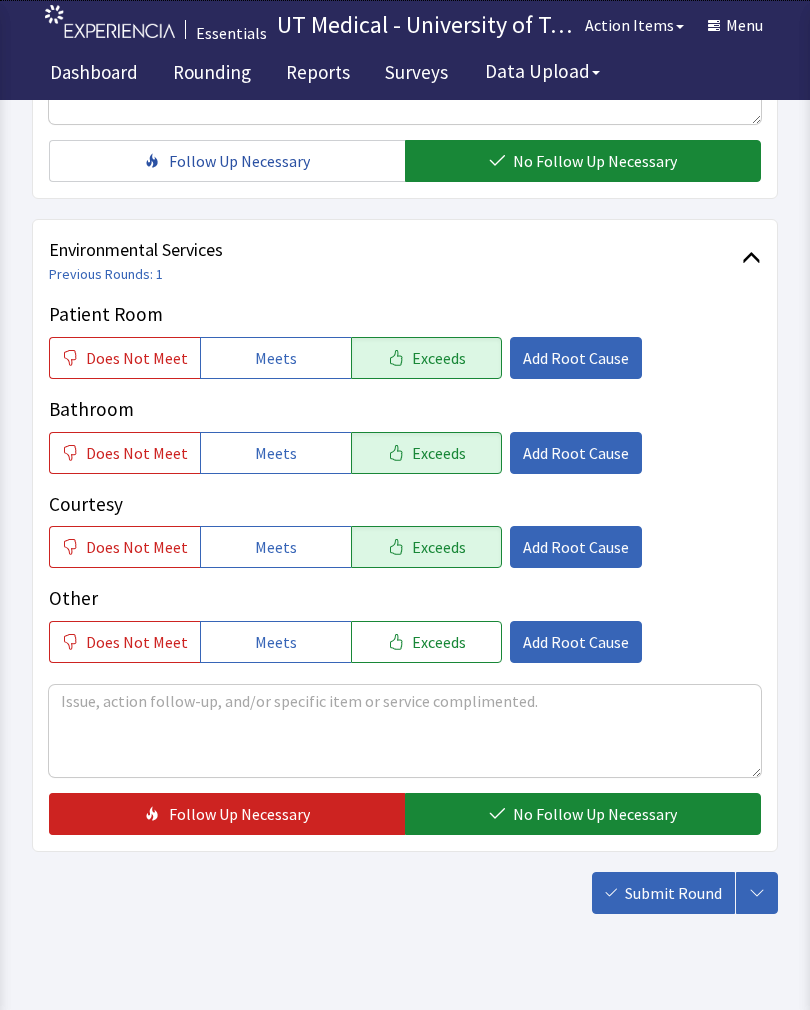 scroll, scrollTop: 890, scrollLeft: 0, axis: vertical 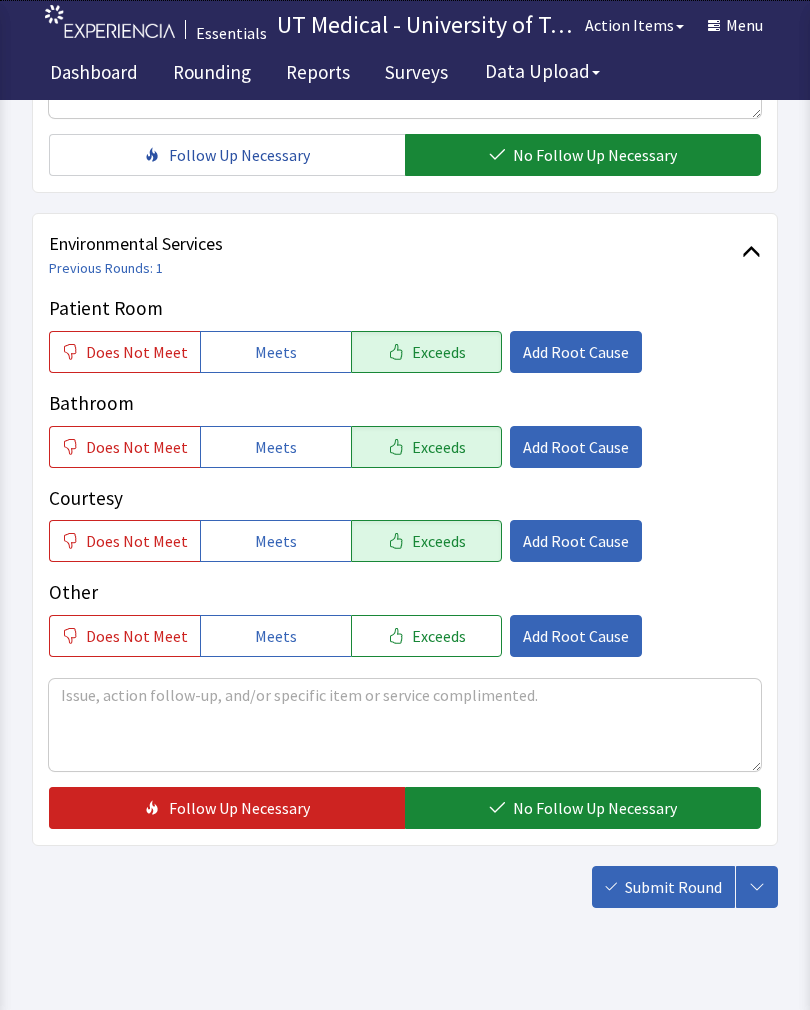 click on "No Follow Up Necessary" 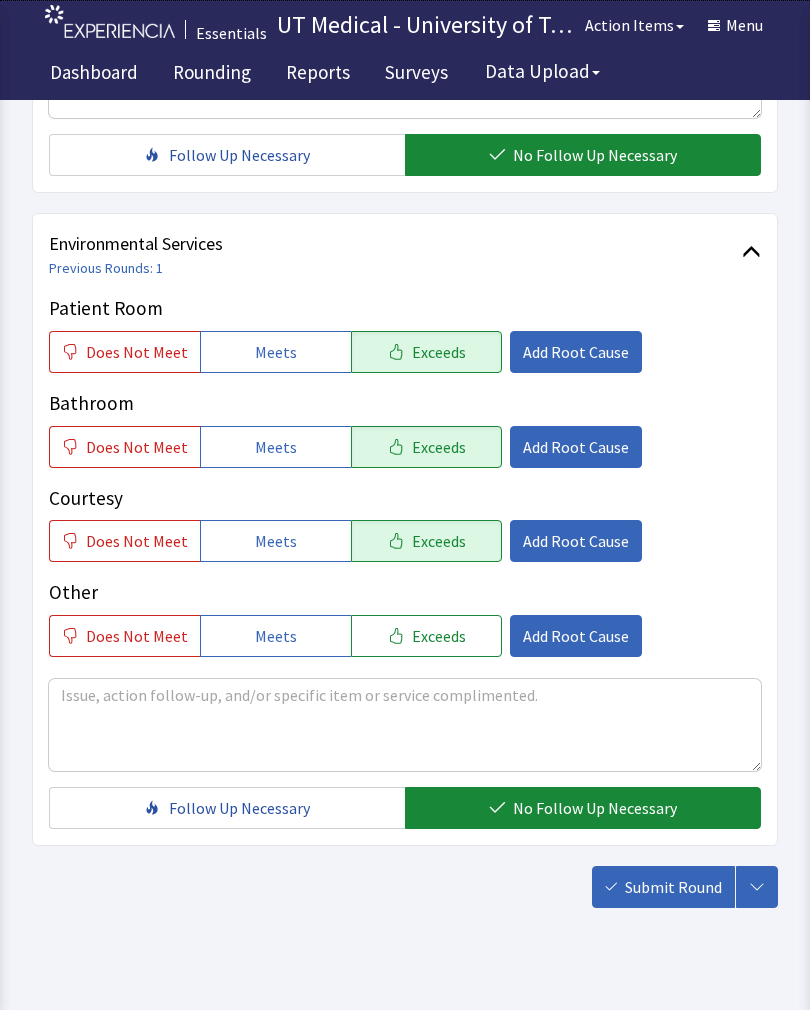 click on "Submit Round" at bounding box center [663, 887] 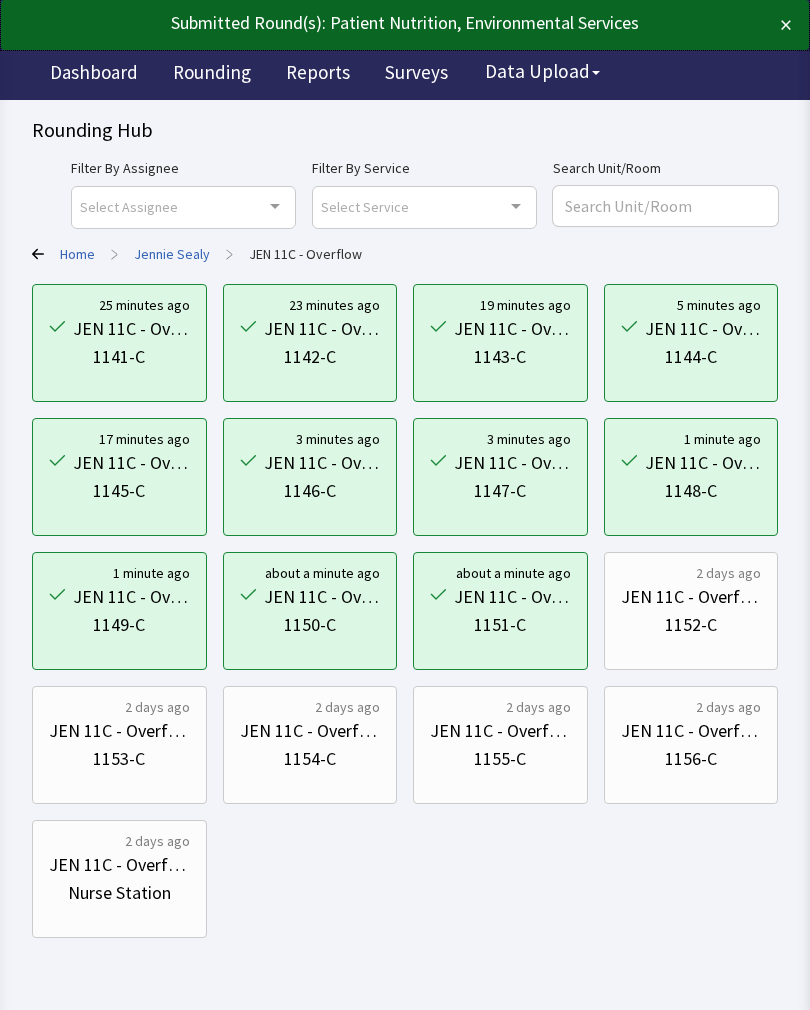 scroll, scrollTop: 0, scrollLeft: 0, axis: both 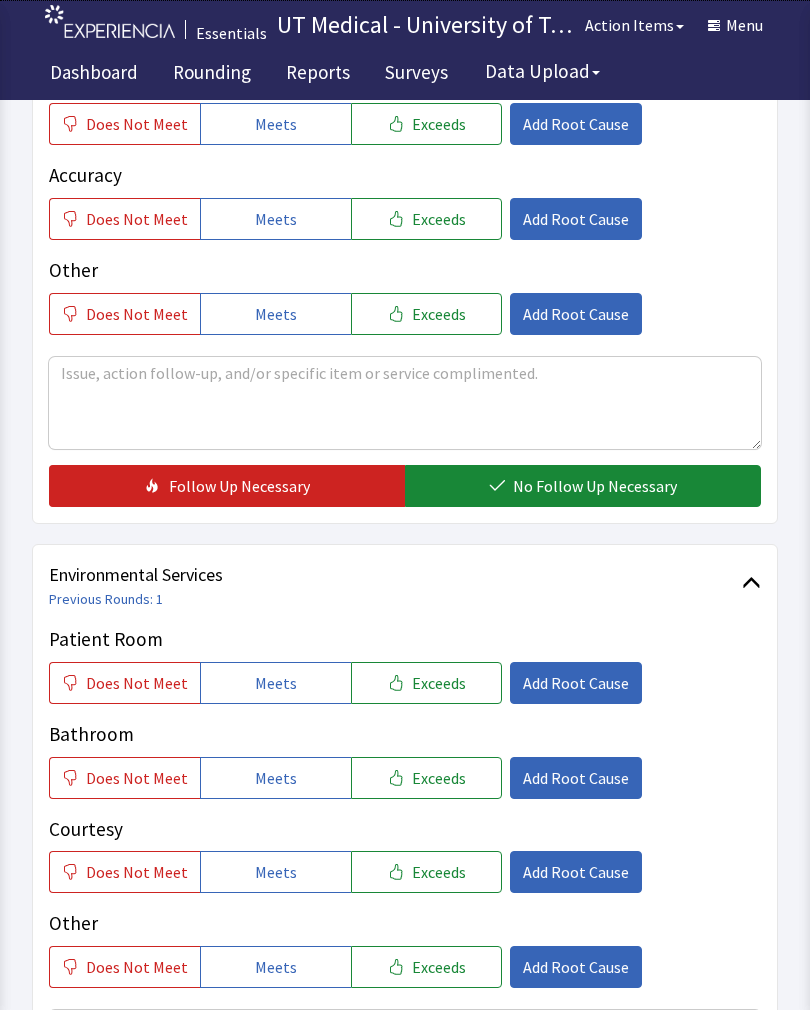 click on "Exceeds" at bounding box center (439, 683) 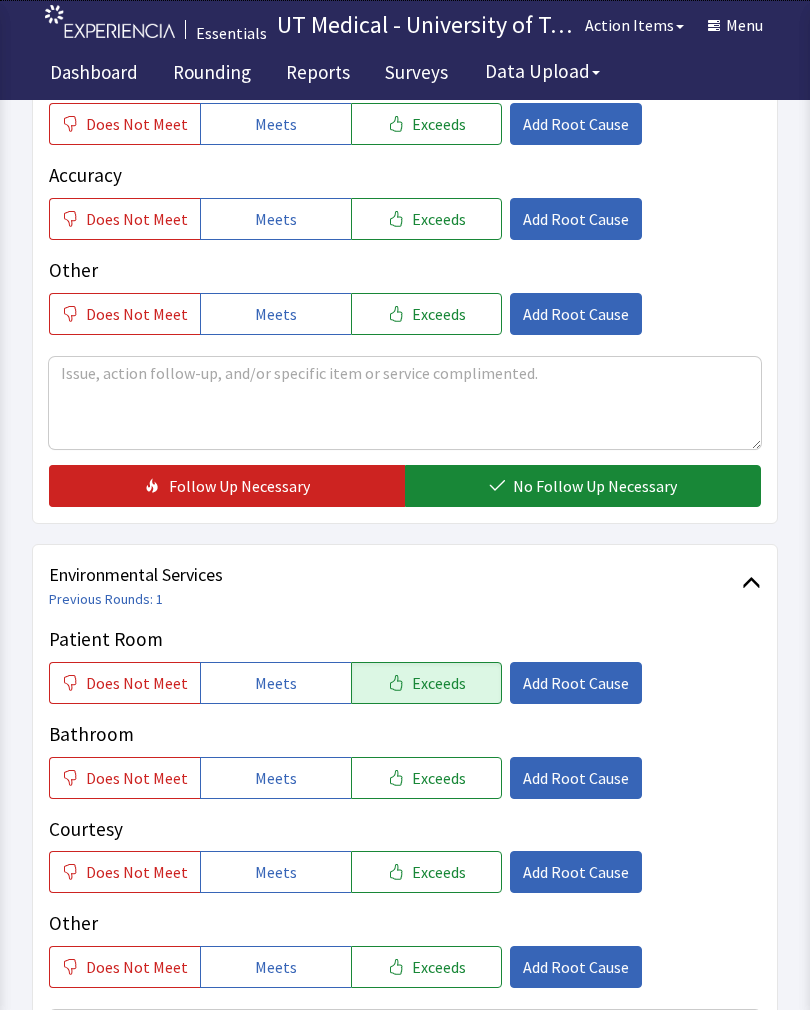 click on "Exceeds" 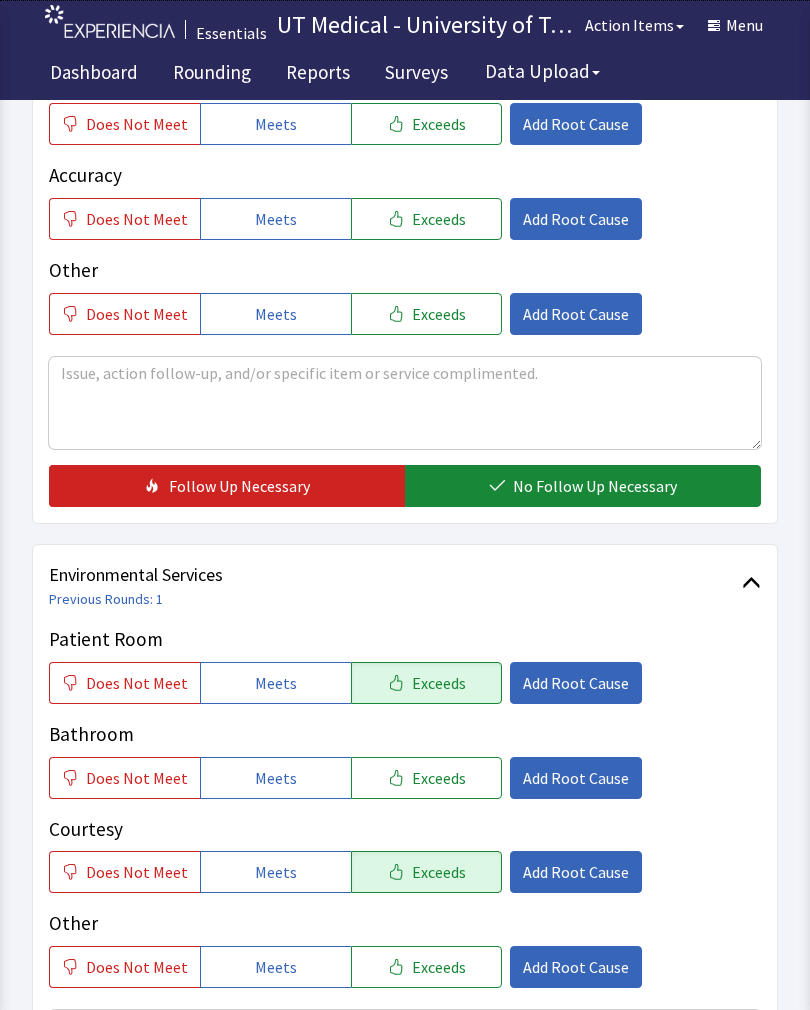 click on "Exceeds" at bounding box center (439, 778) 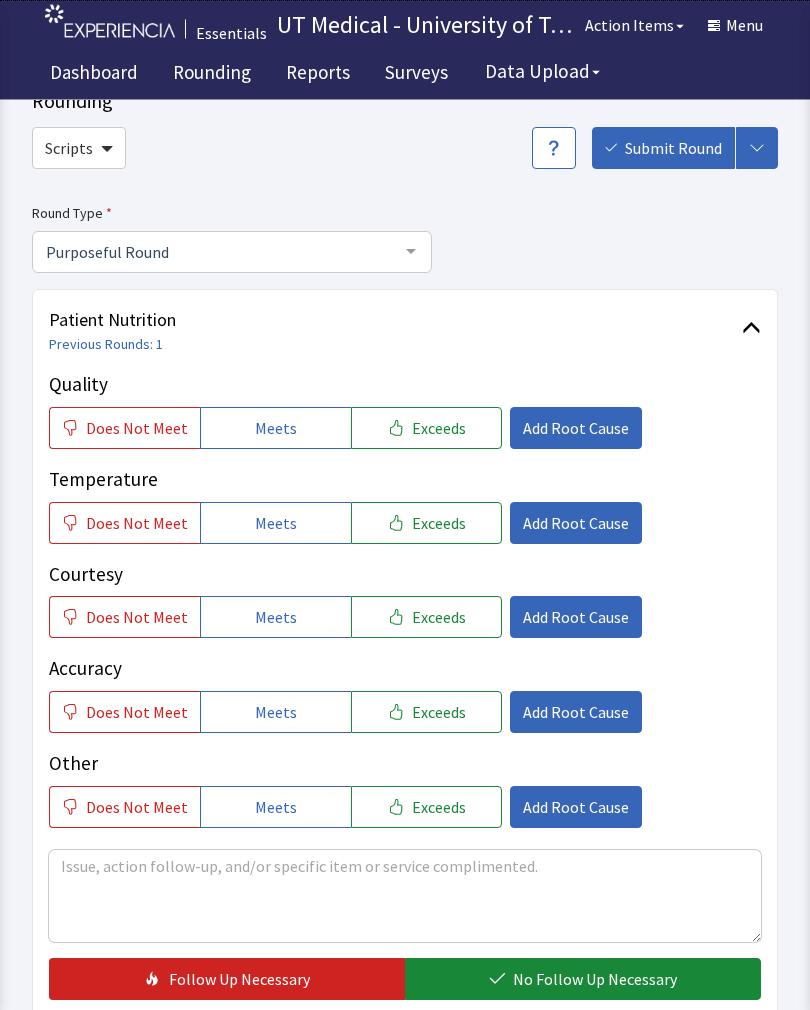 scroll, scrollTop: 66, scrollLeft: 0, axis: vertical 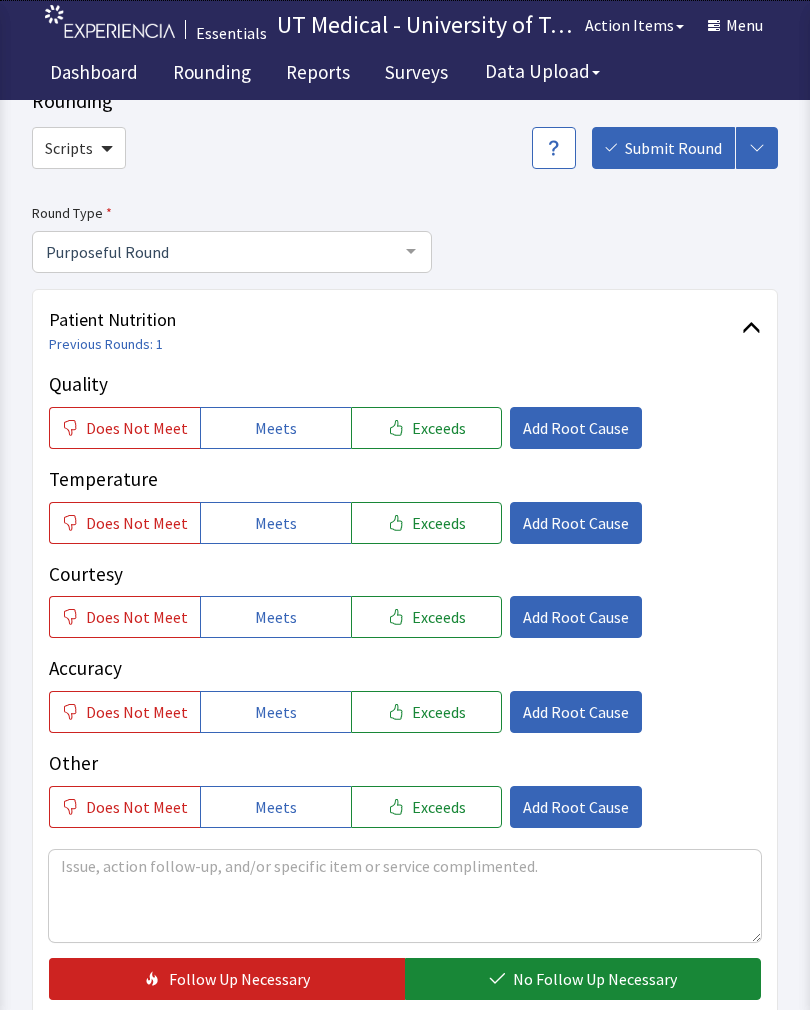 click on "Exceeds" 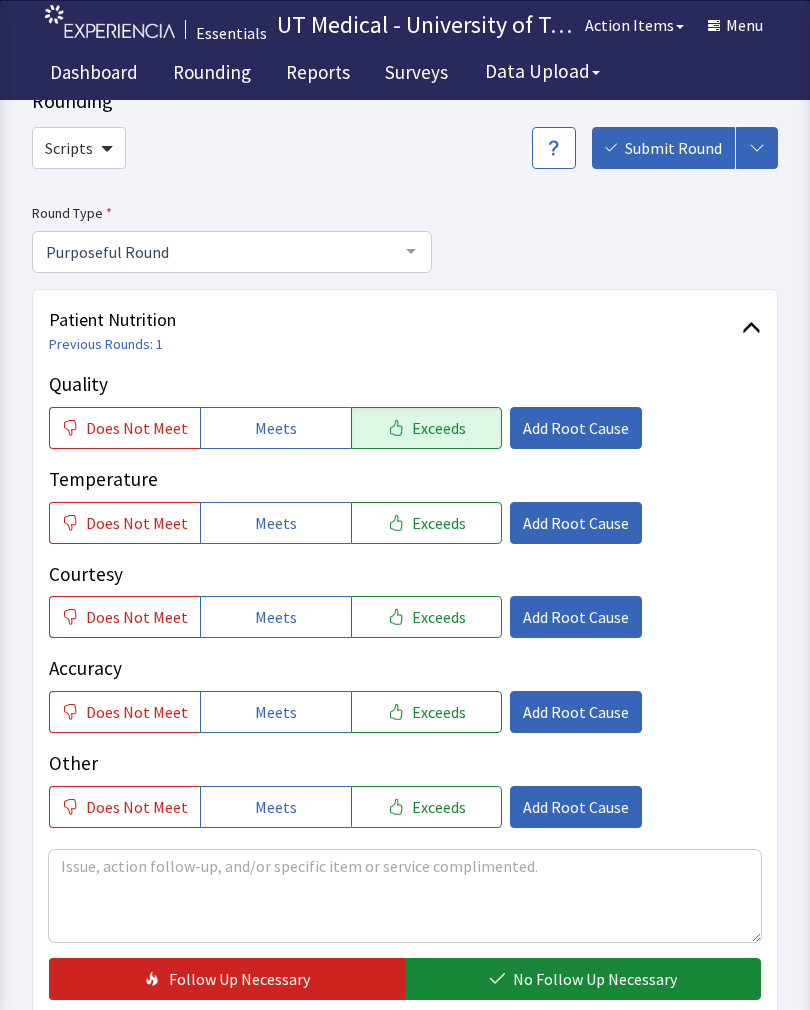 click on "Exceeds" 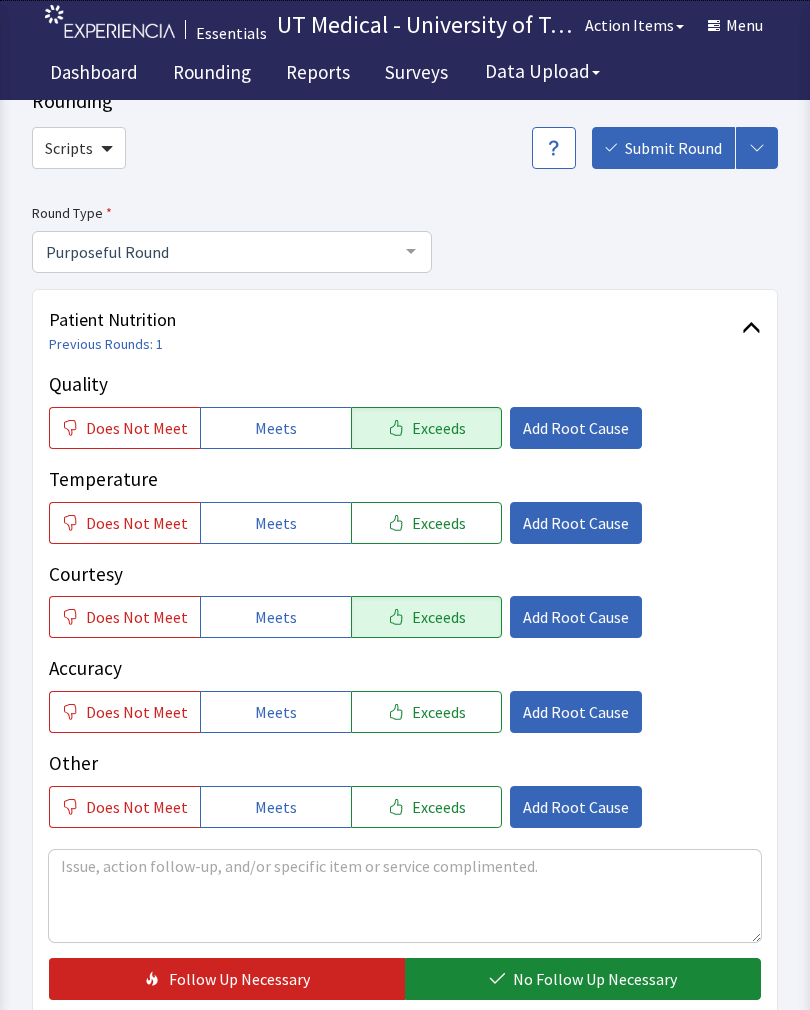 click on "Exceeds" at bounding box center [439, 523] 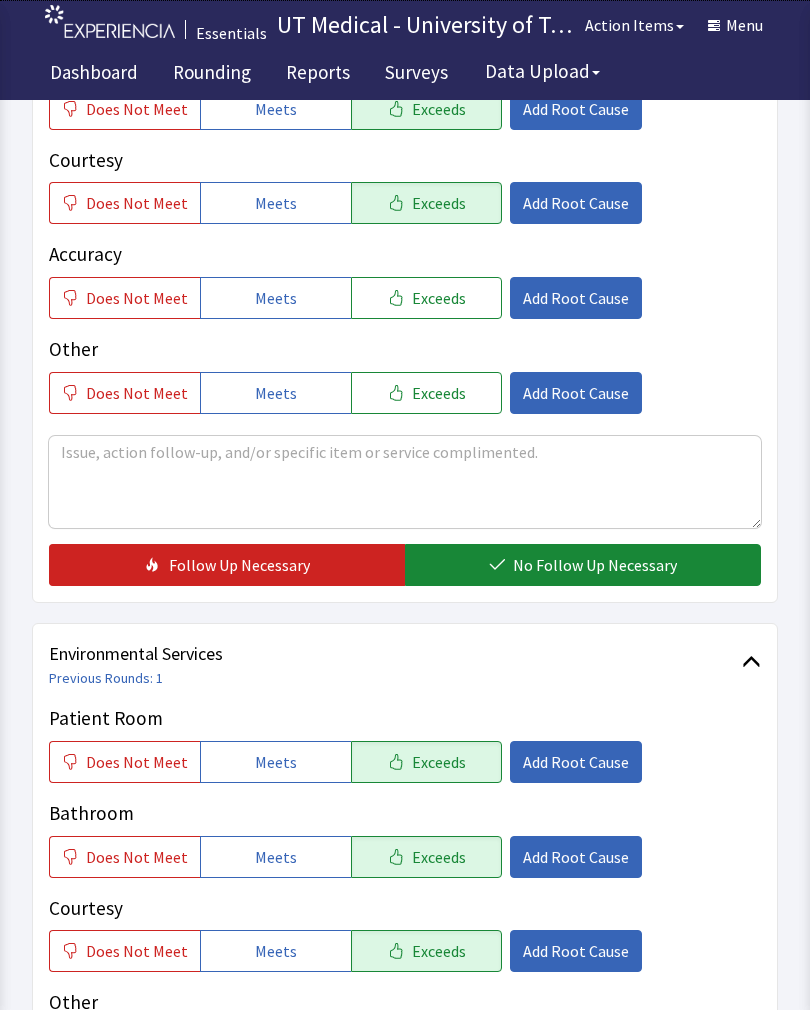 click on "No Follow Up Necessary" at bounding box center [595, 565] 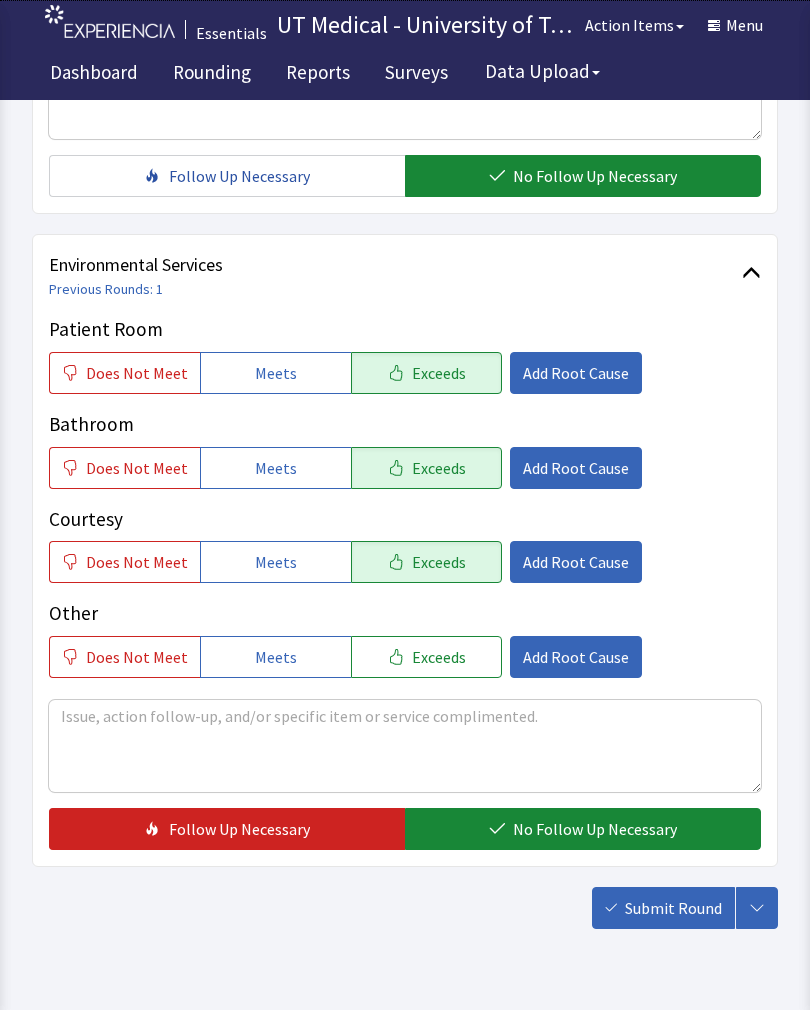 scroll, scrollTop: 890, scrollLeft: 0, axis: vertical 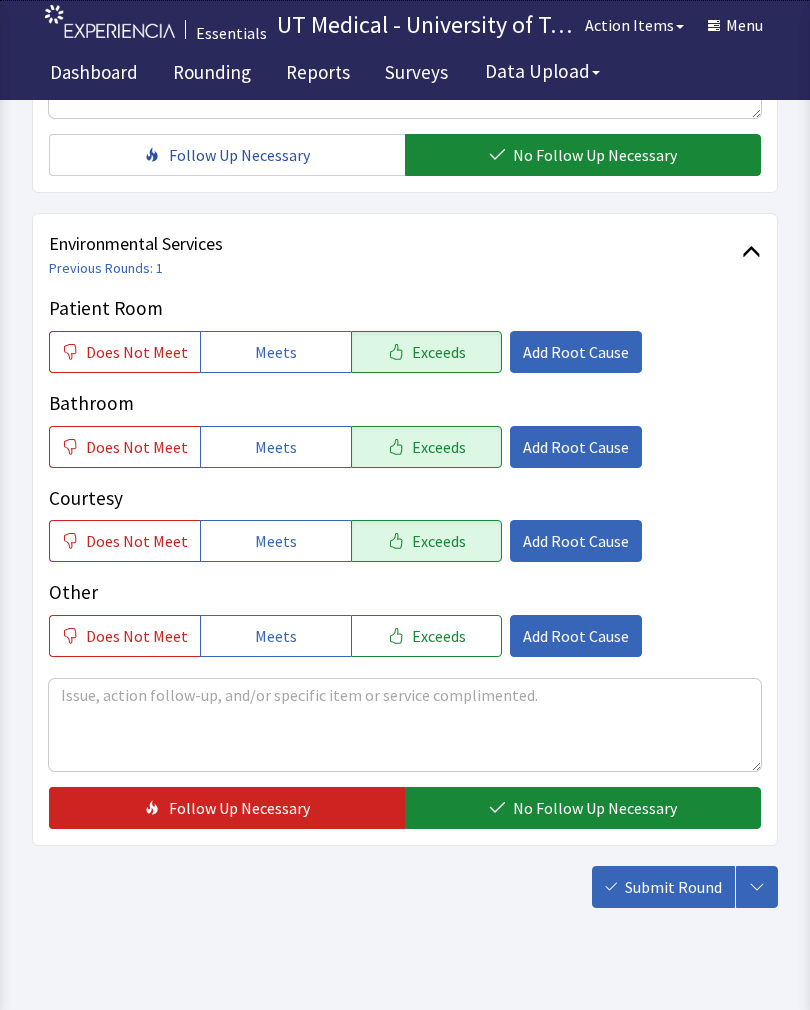 click on "No Follow Up Necessary" at bounding box center [595, 808] 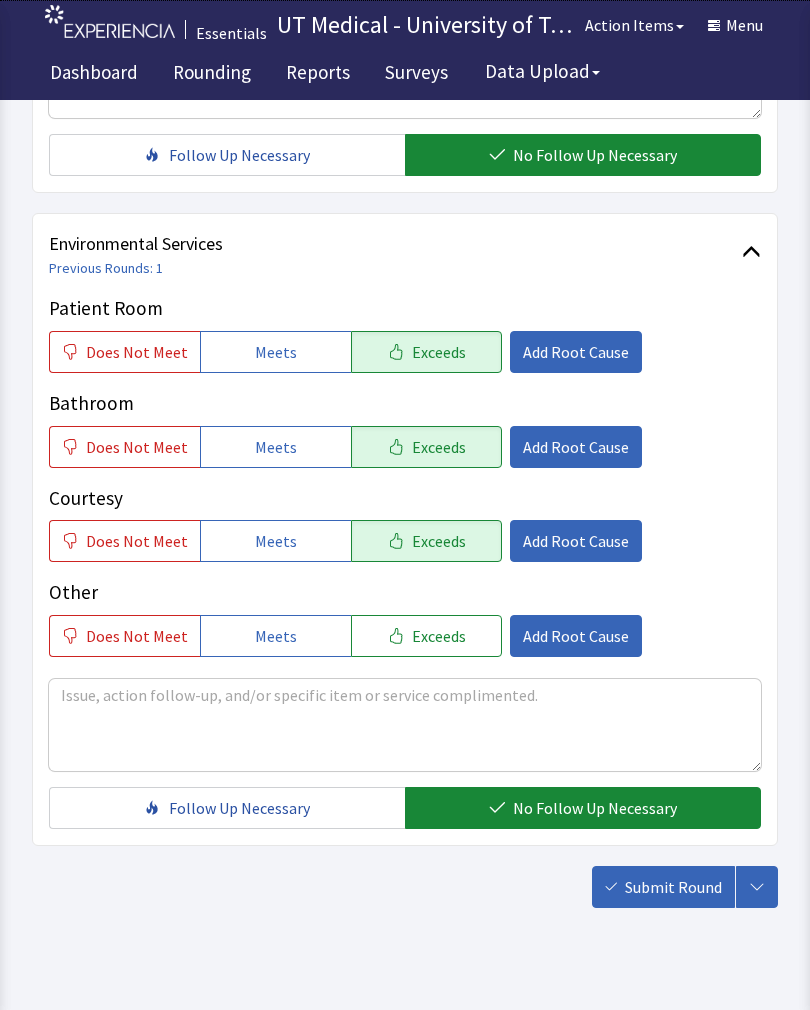 click on "Submit Round" at bounding box center (673, 887) 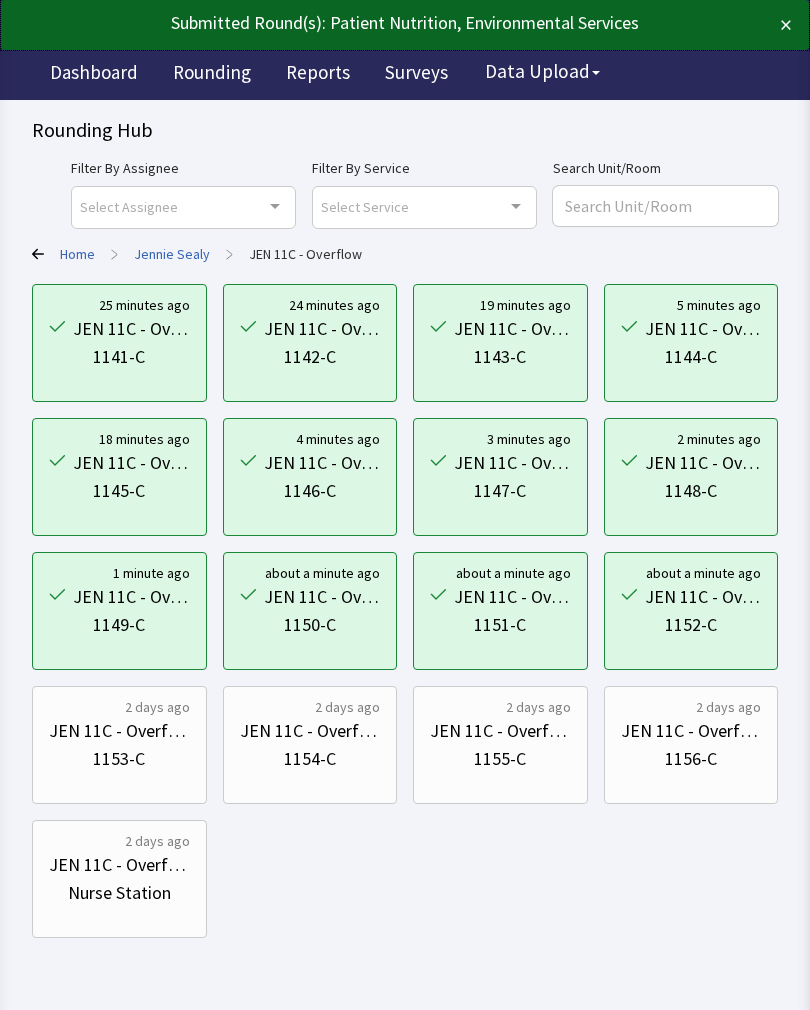 scroll, scrollTop: 0, scrollLeft: 0, axis: both 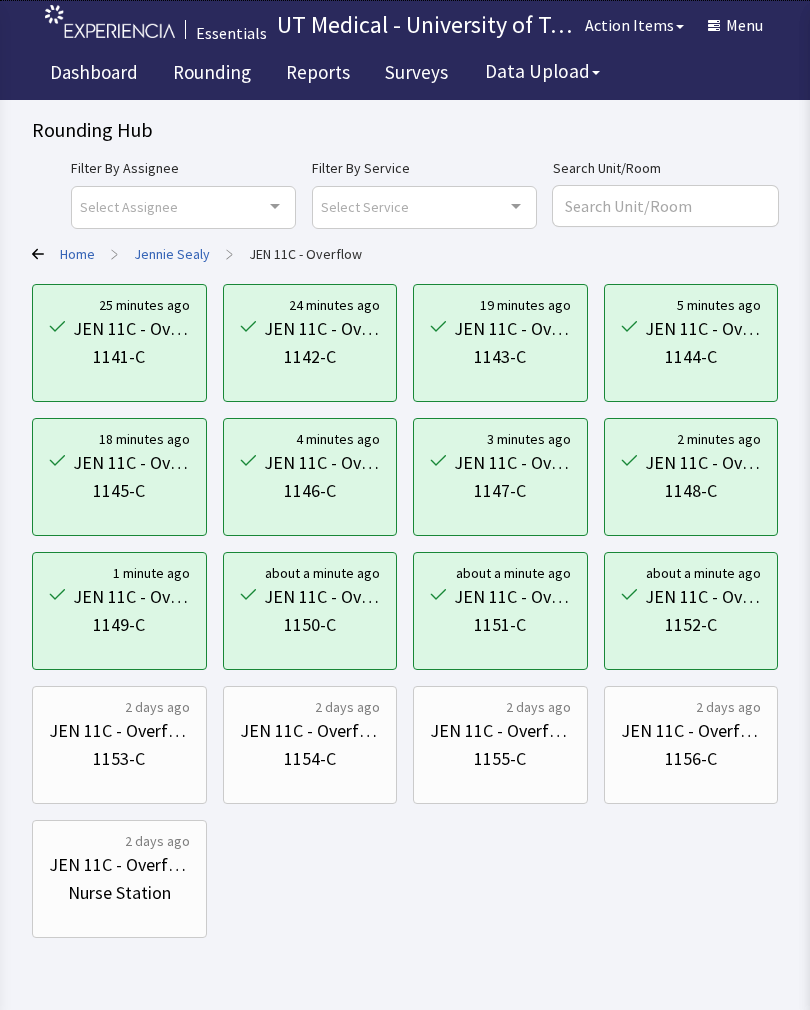 click on "JEN 11C - Overflow" at bounding box center [119, 731] 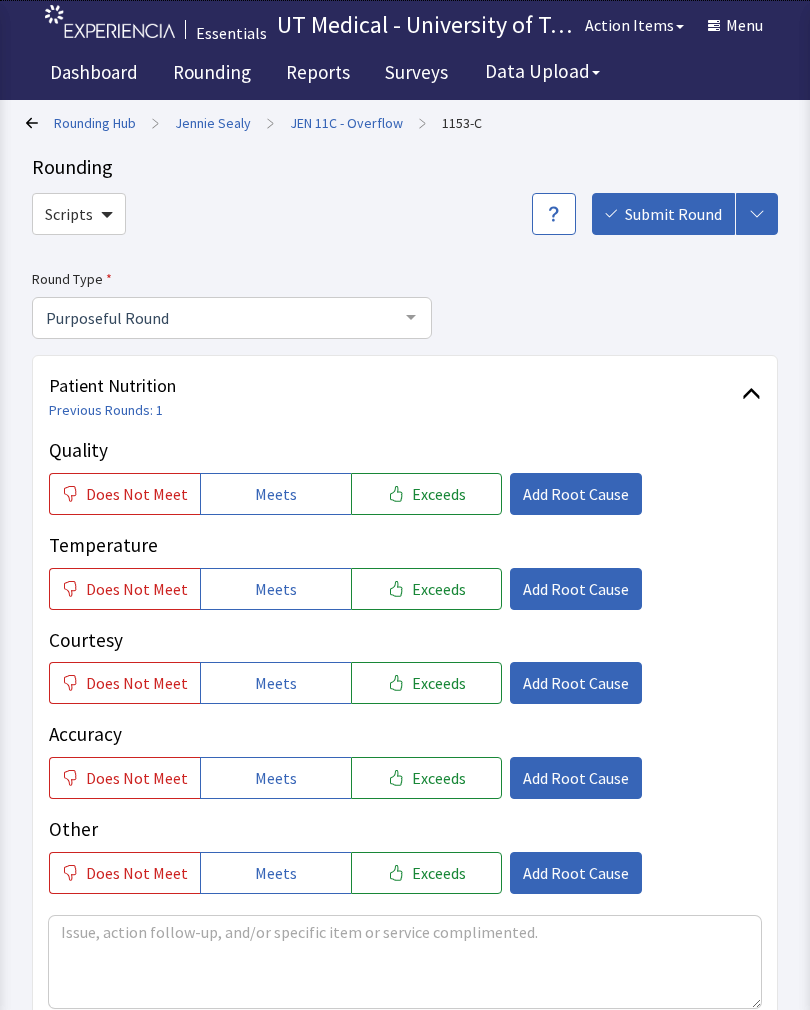 scroll, scrollTop: 0, scrollLeft: 0, axis: both 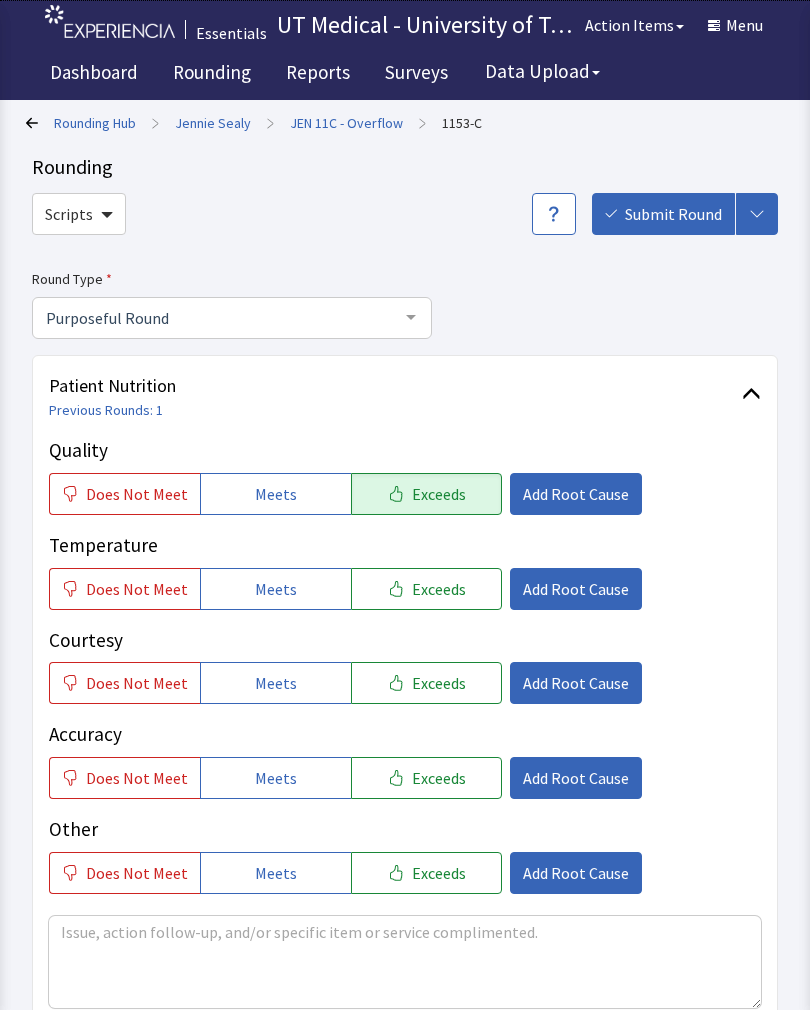 click on "Exceeds" at bounding box center (439, 589) 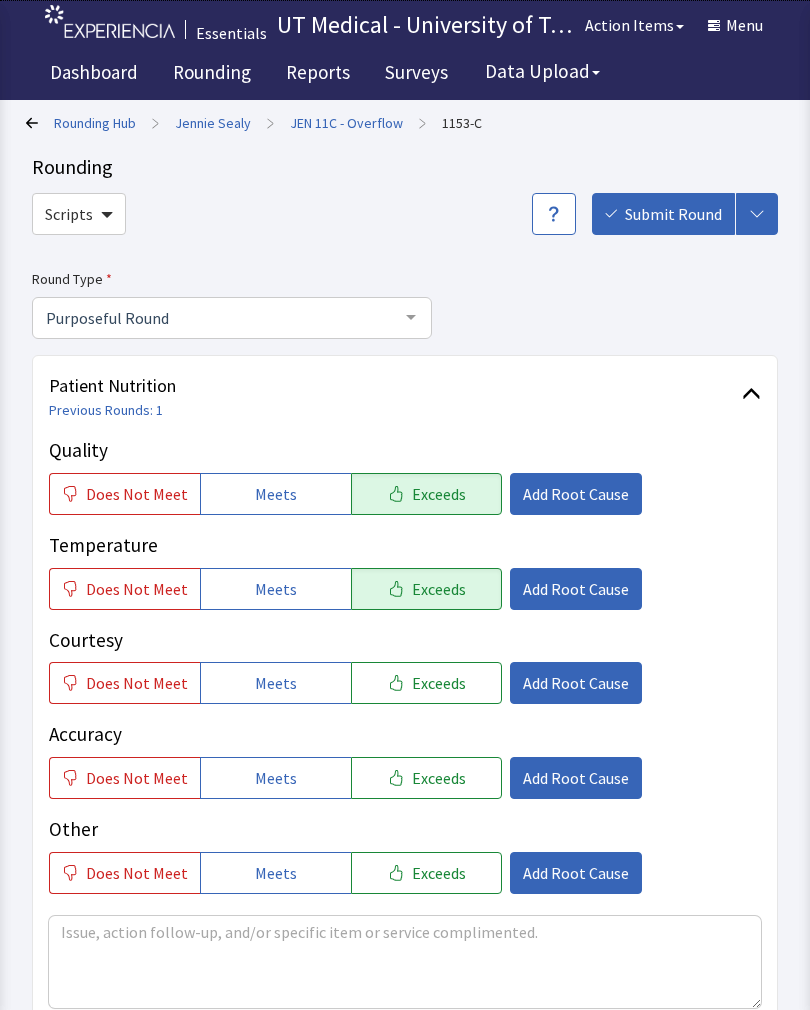 click on "Exceeds" 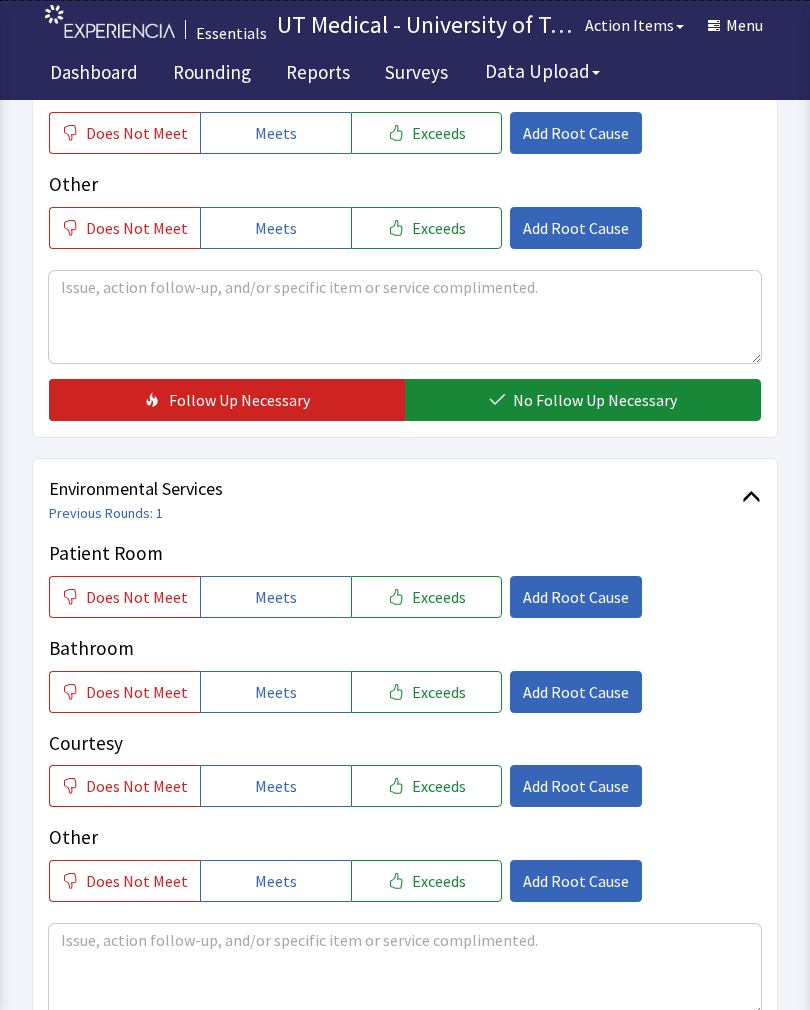scroll, scrollTop: 686, scrollLeft: 0, axis: vertical 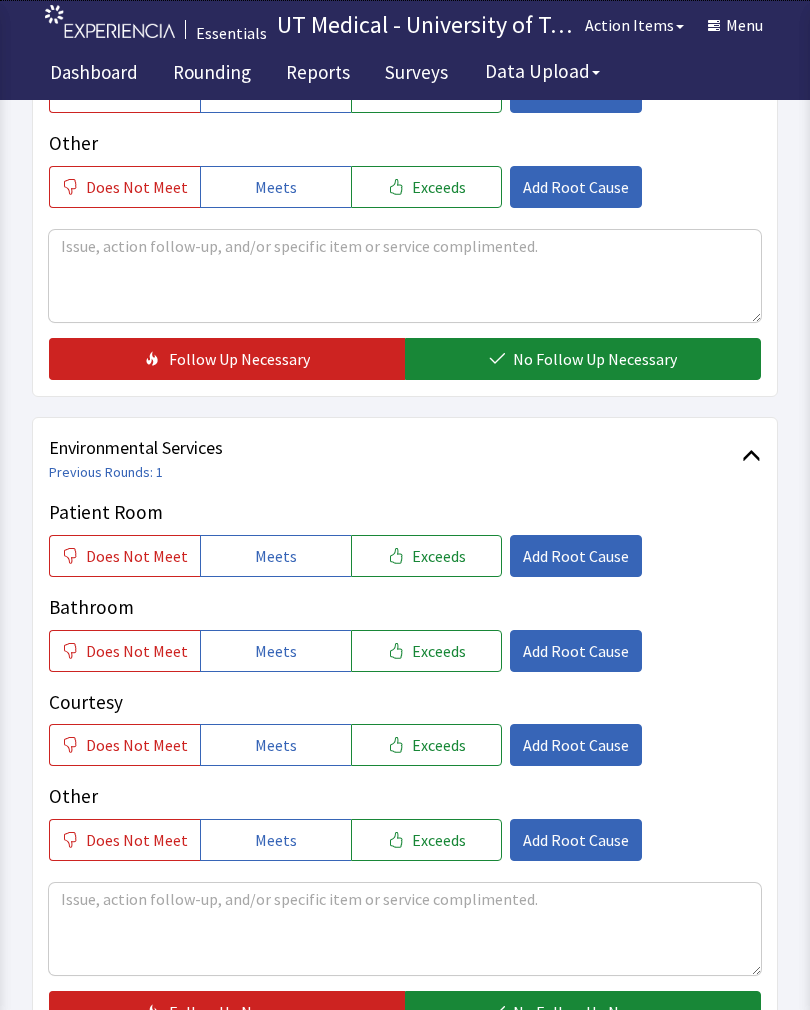 click on "No Follow Up Necessary" at bounding box center (595, 359) 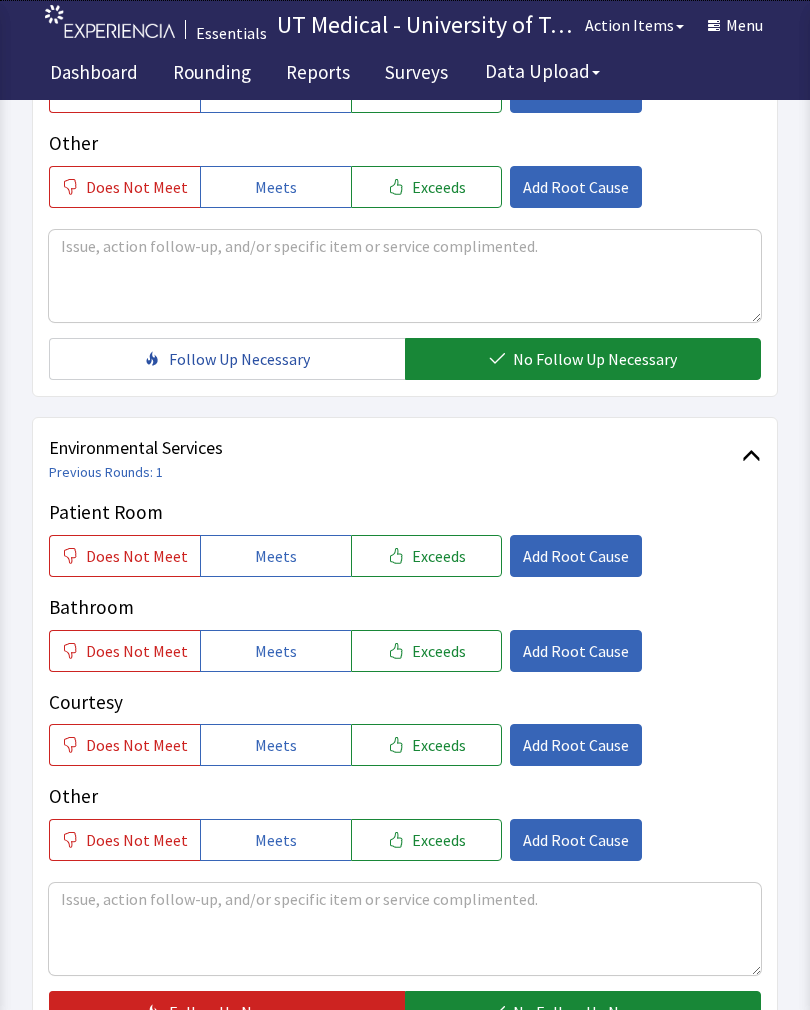 click on "Exceeds" at bounding box center [439, 556] 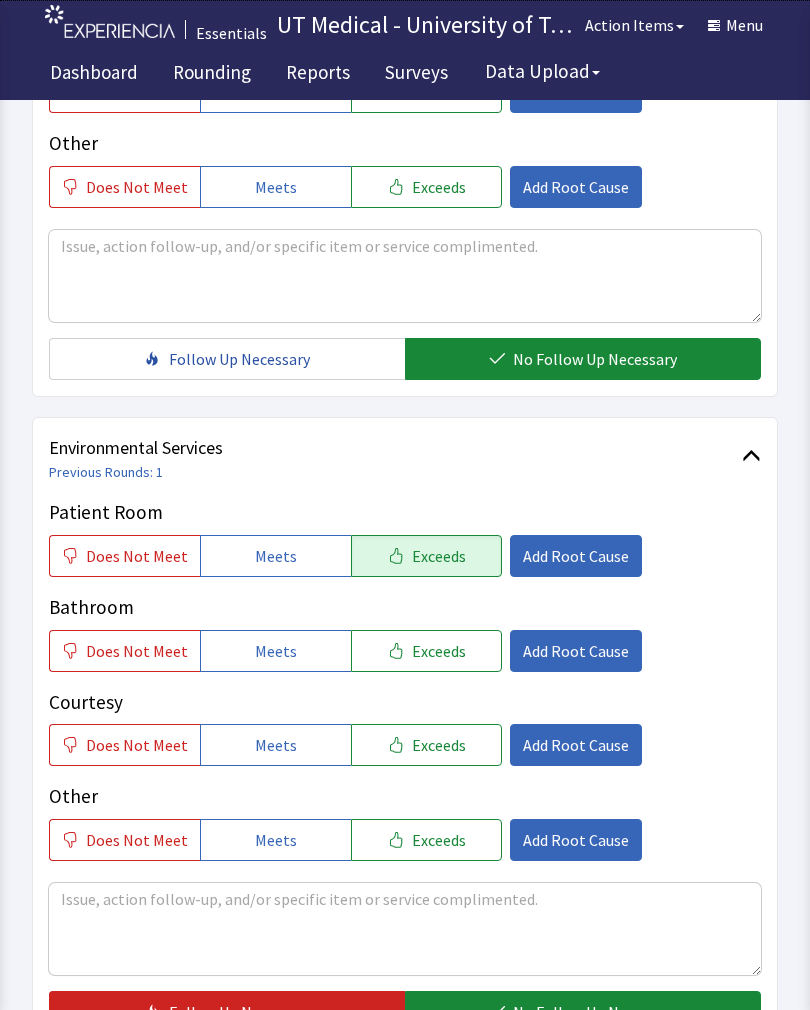 click on "Exceeds" 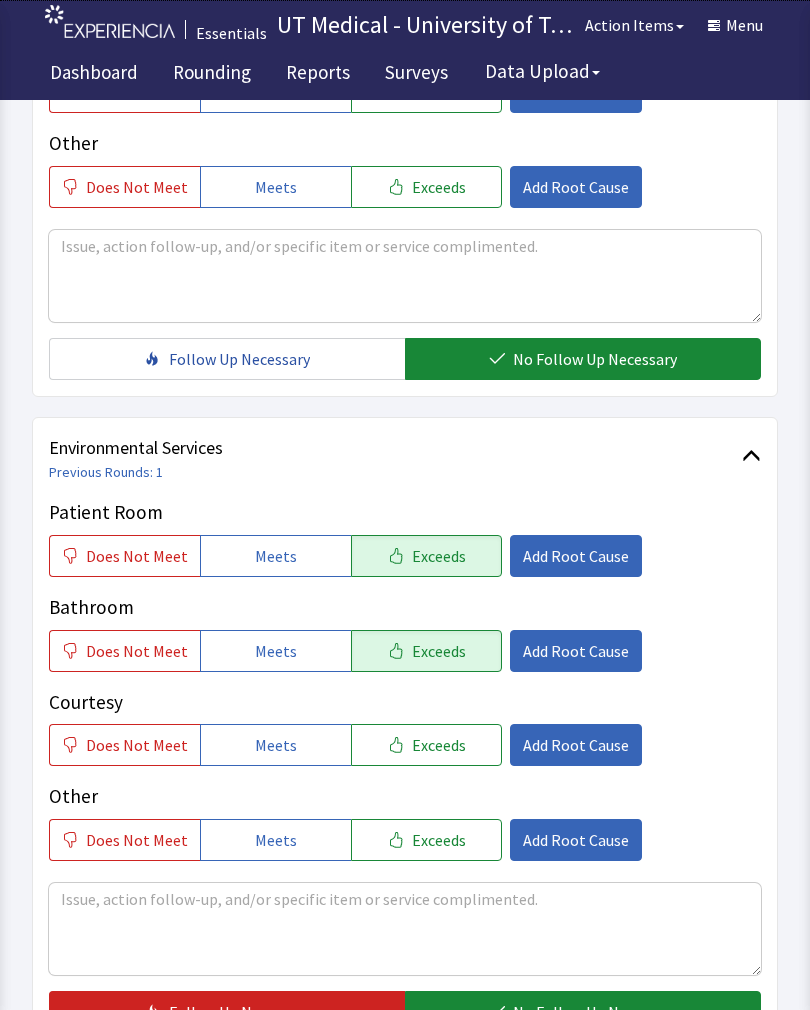 click on "Exceeds" at bounding box center (439, 745) 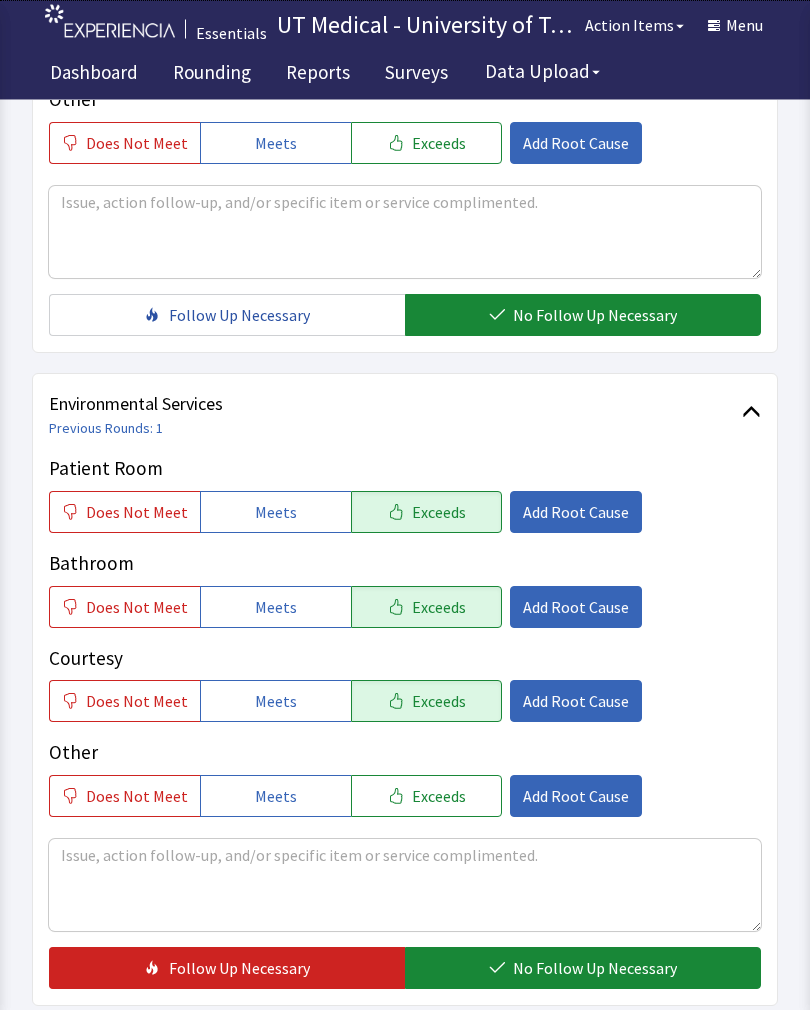 scroll, scrollTop: 890, scrollLeft: 0, axis: vertical 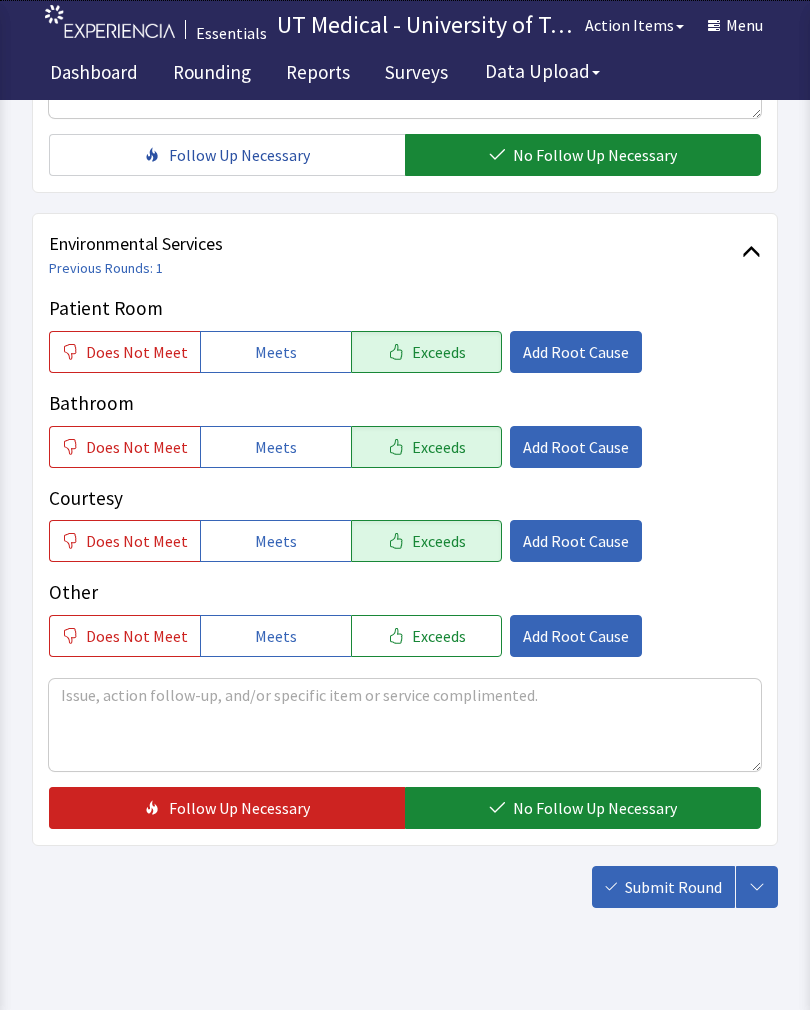 click on "No Follow Up Necessary" at bounding box center [595, 808] 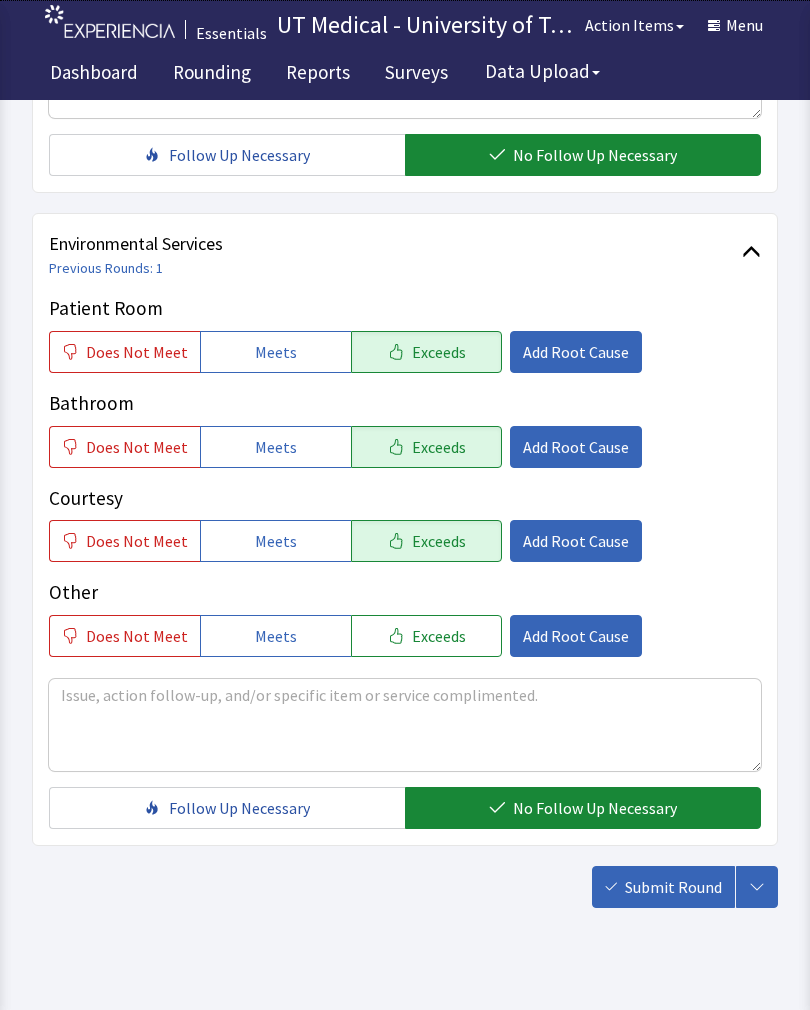 click on "Submit Round" at bounding box center (663, 887) 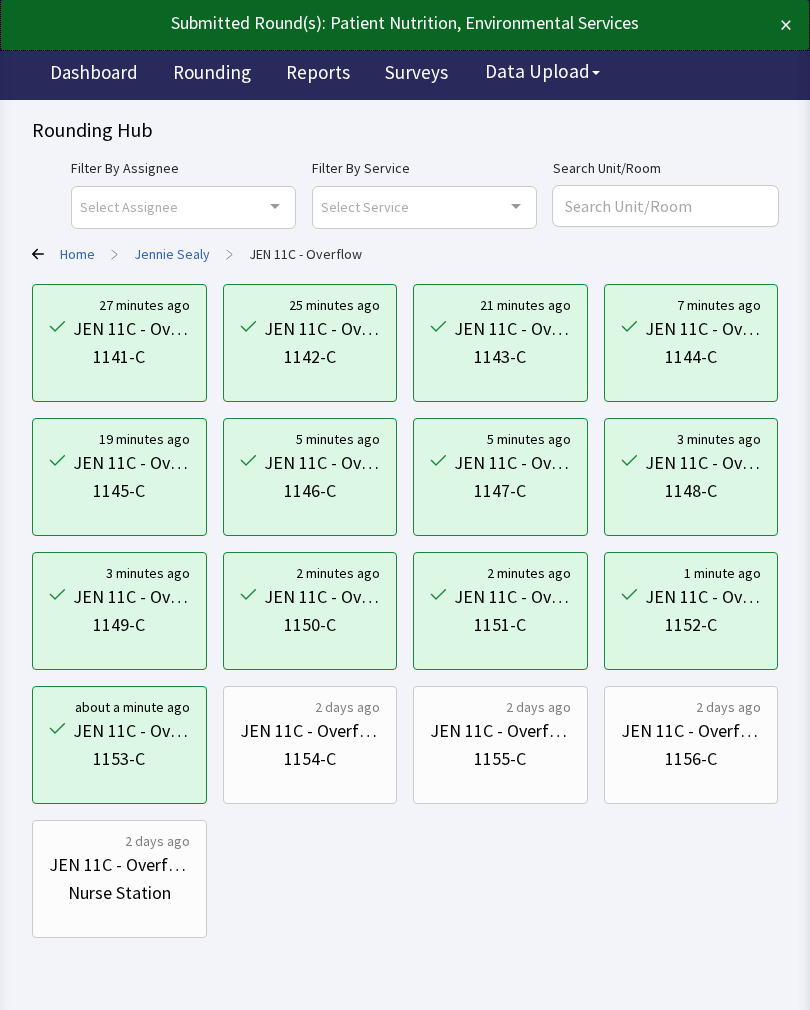 scroll, scrollTop: 0, scrollLeft: 0, axis: both 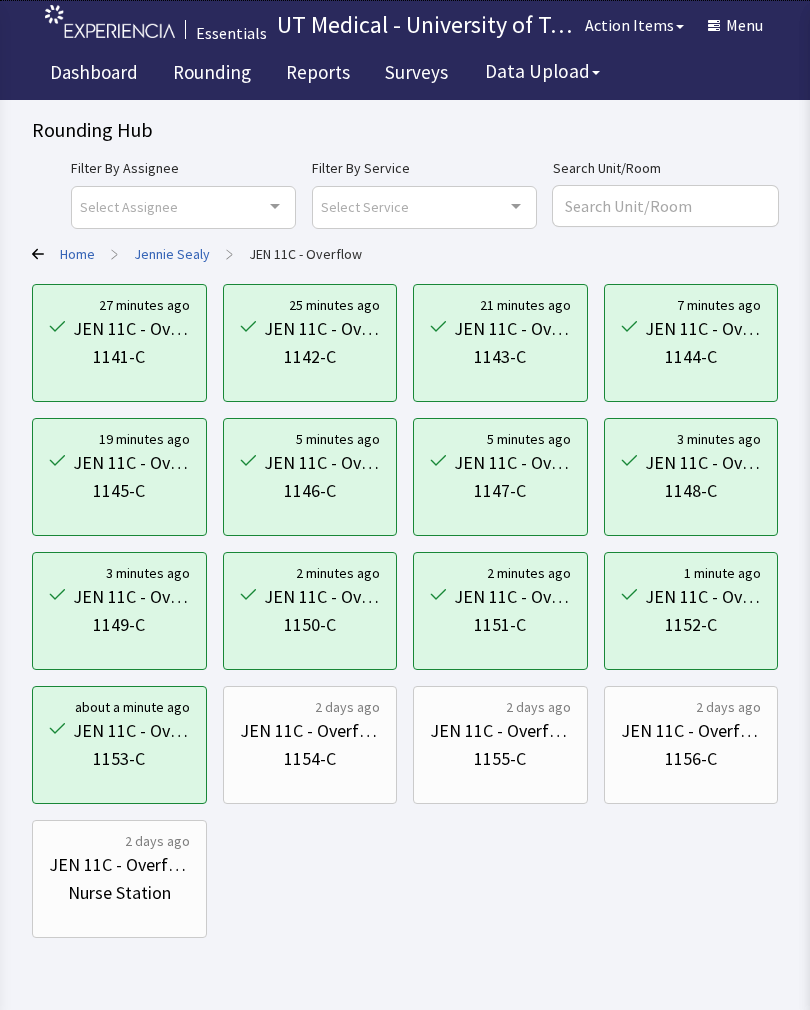 click on "1154-C" at bounding box center (310, 759) 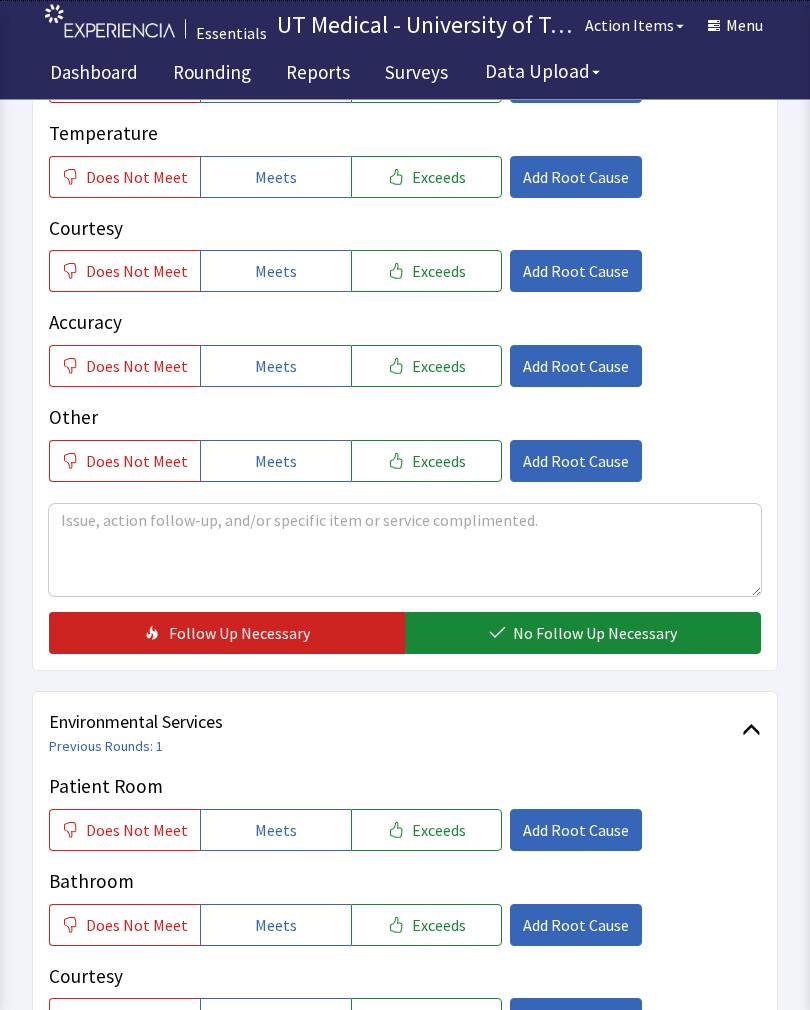 scroll, scrollTop: 425, scrollLeft: 0, axis: vertical 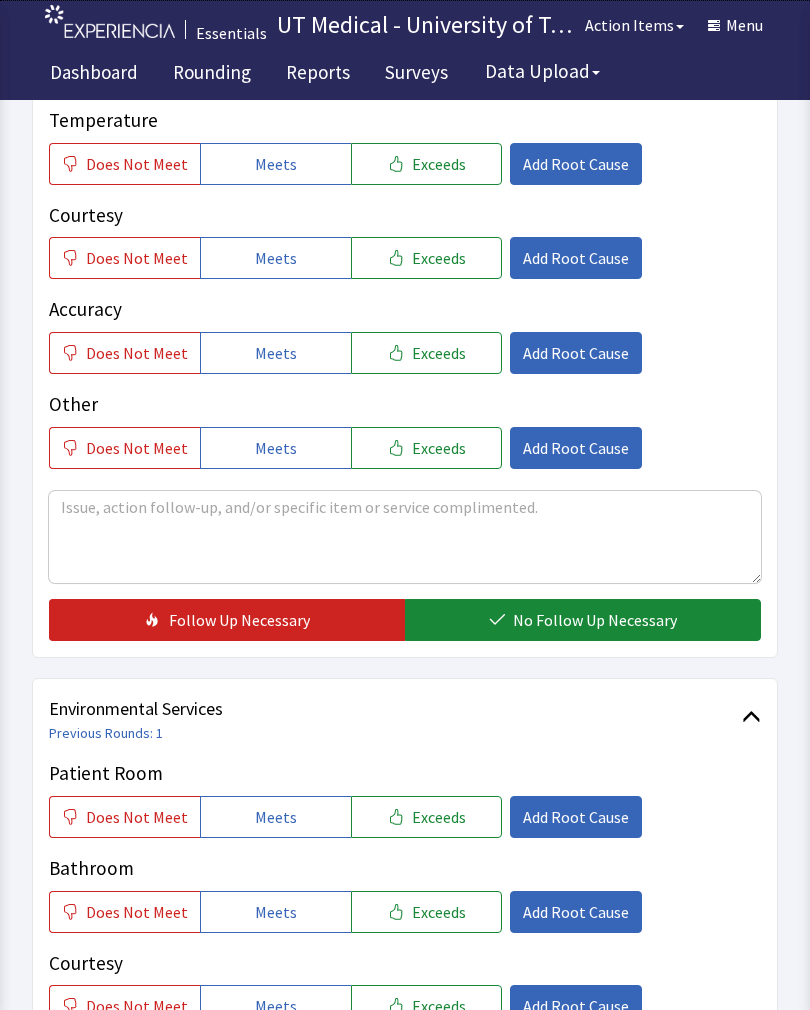 click on "Exceeds" at bounding box center [439, 817] 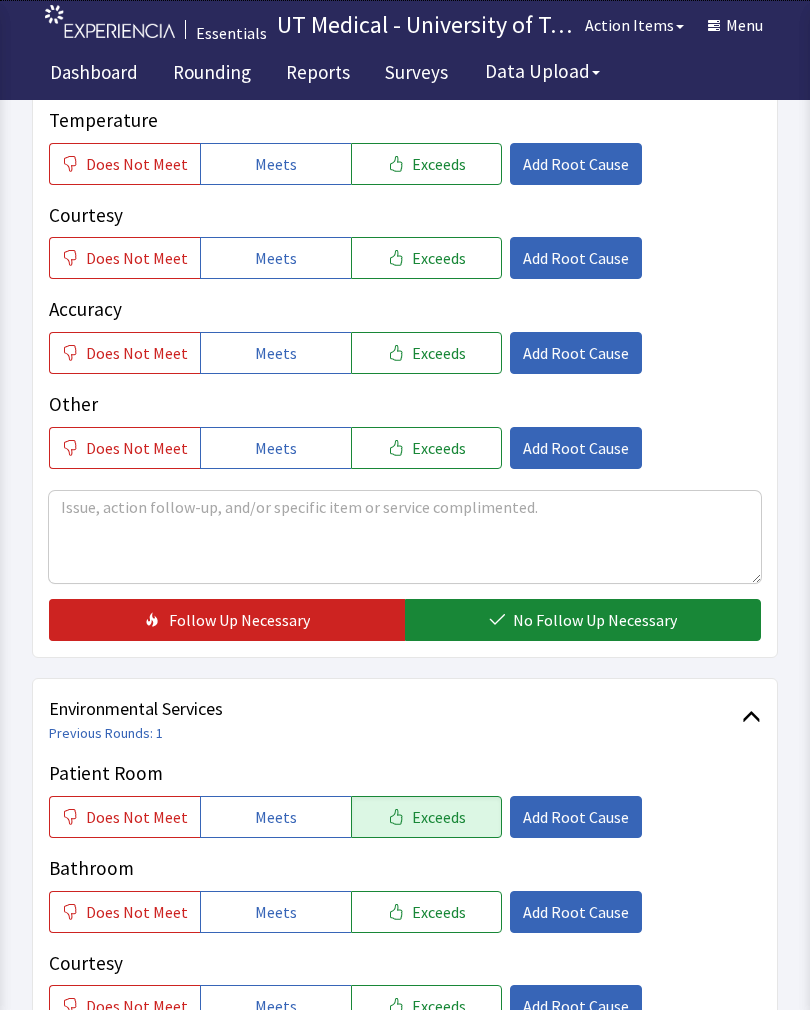click on "Exceeds" at bounding box center [439, 912] 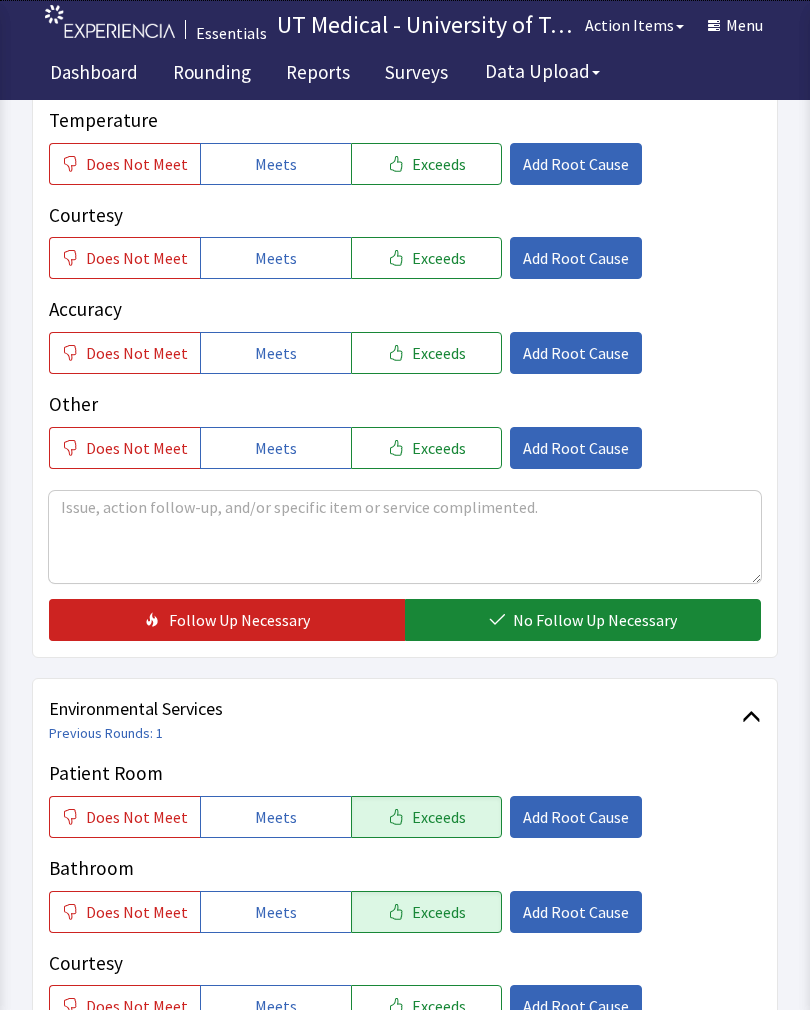 click on "Exceeds" at bounding box center [439, 1006] 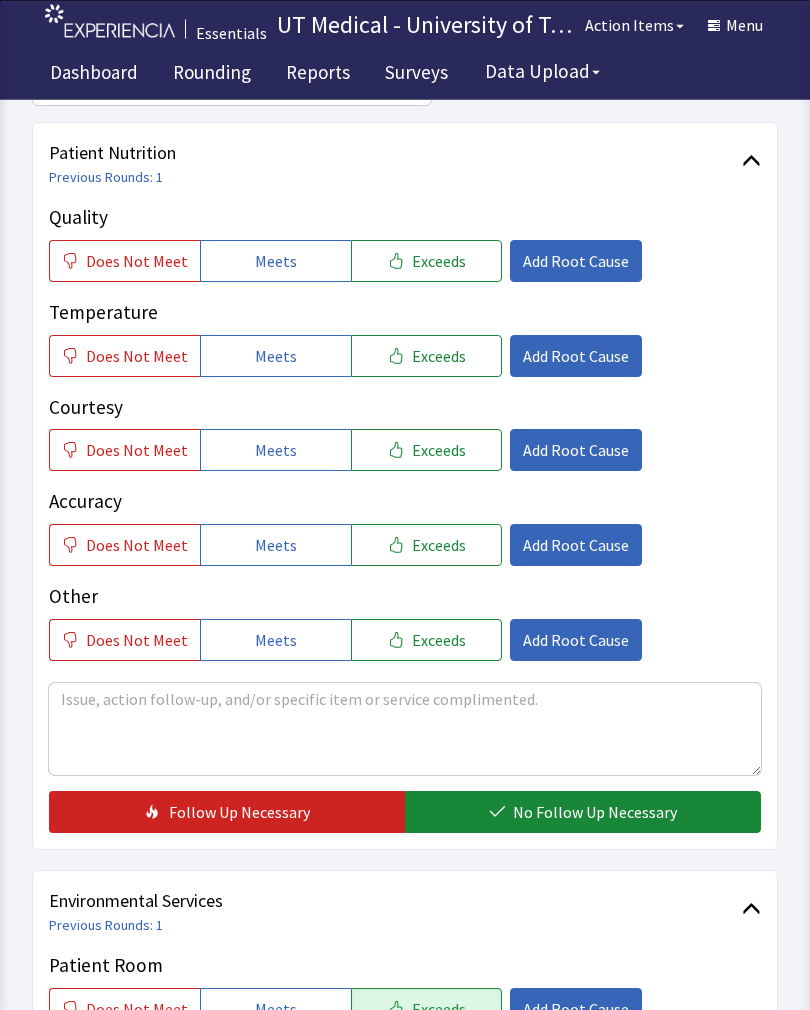 scroll, scrollTop: 231, scrollLeft: 0, axis: vertical 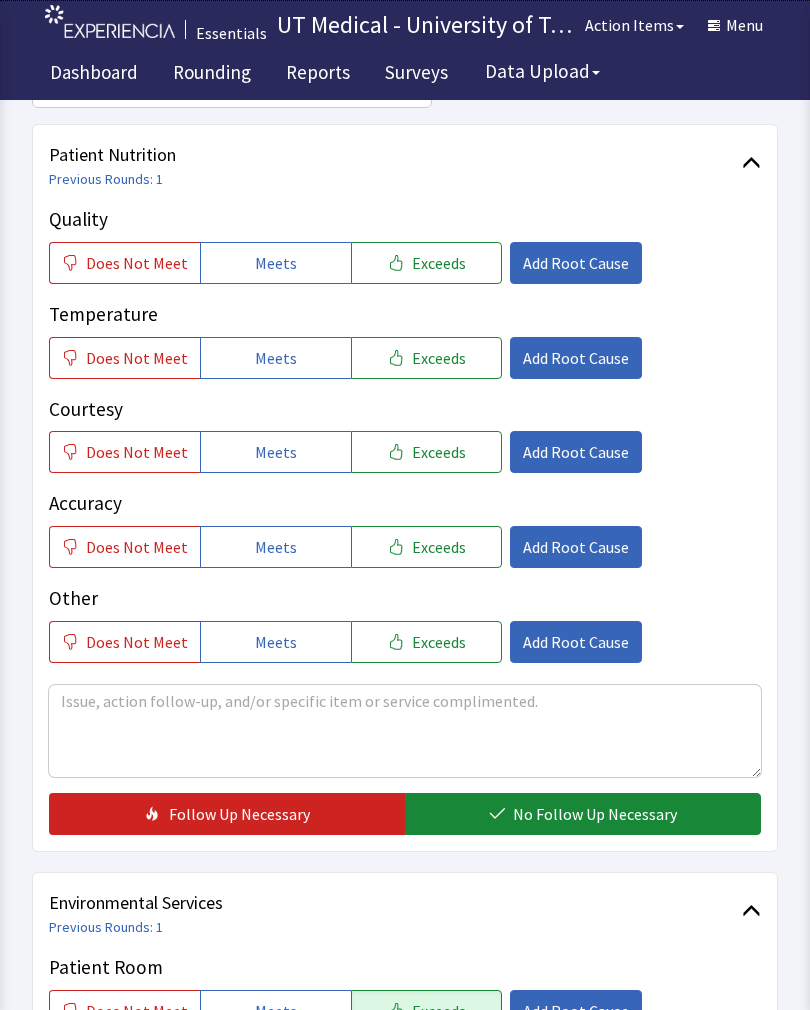 click on "Exceeds" at bounding box center (439, 263) 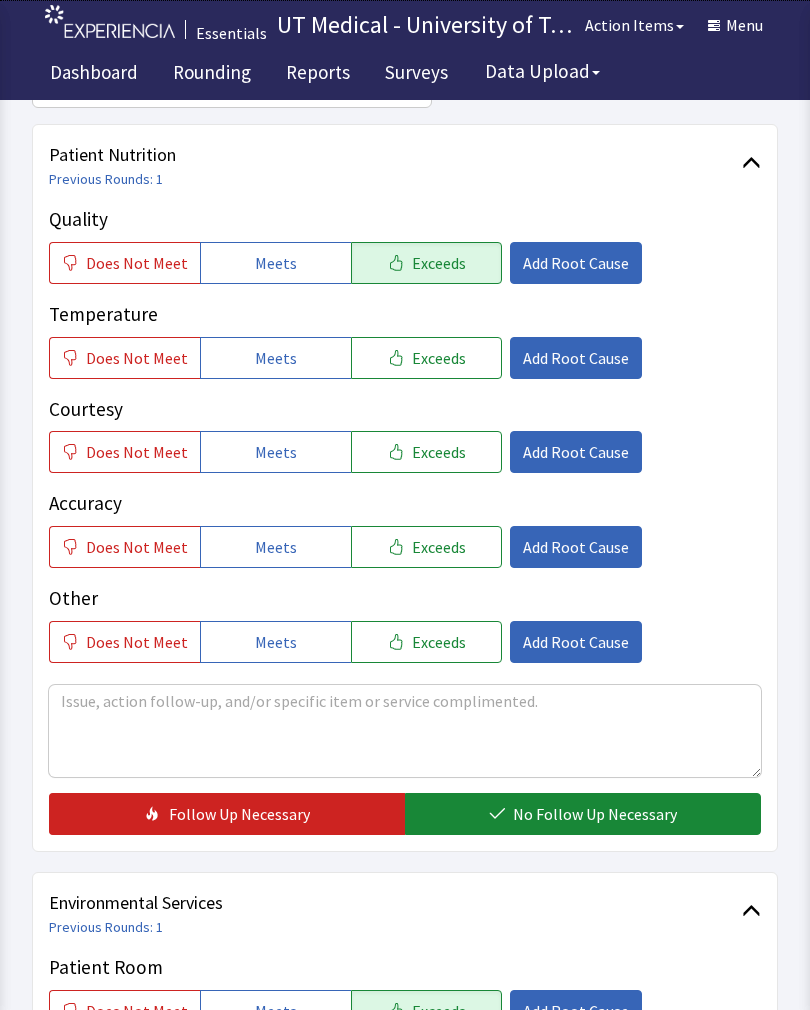 click on "Exceeds" at bounding box center (439, 358) 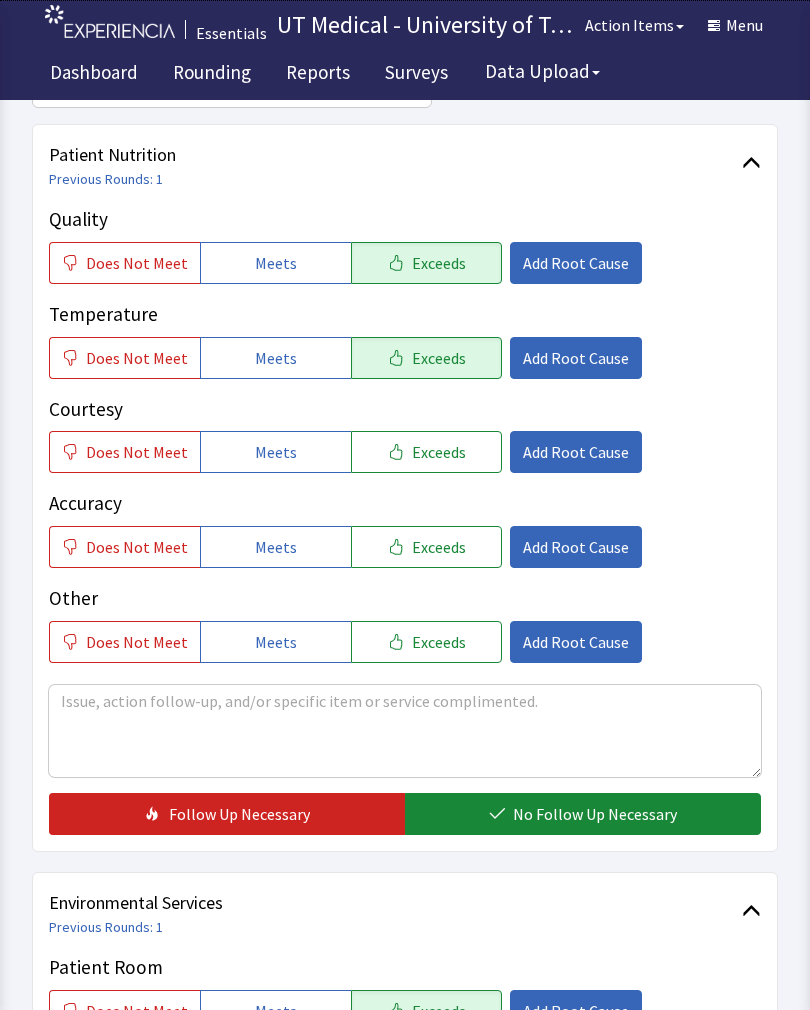 click on "Exceeds" at bounding box center [439, 452] 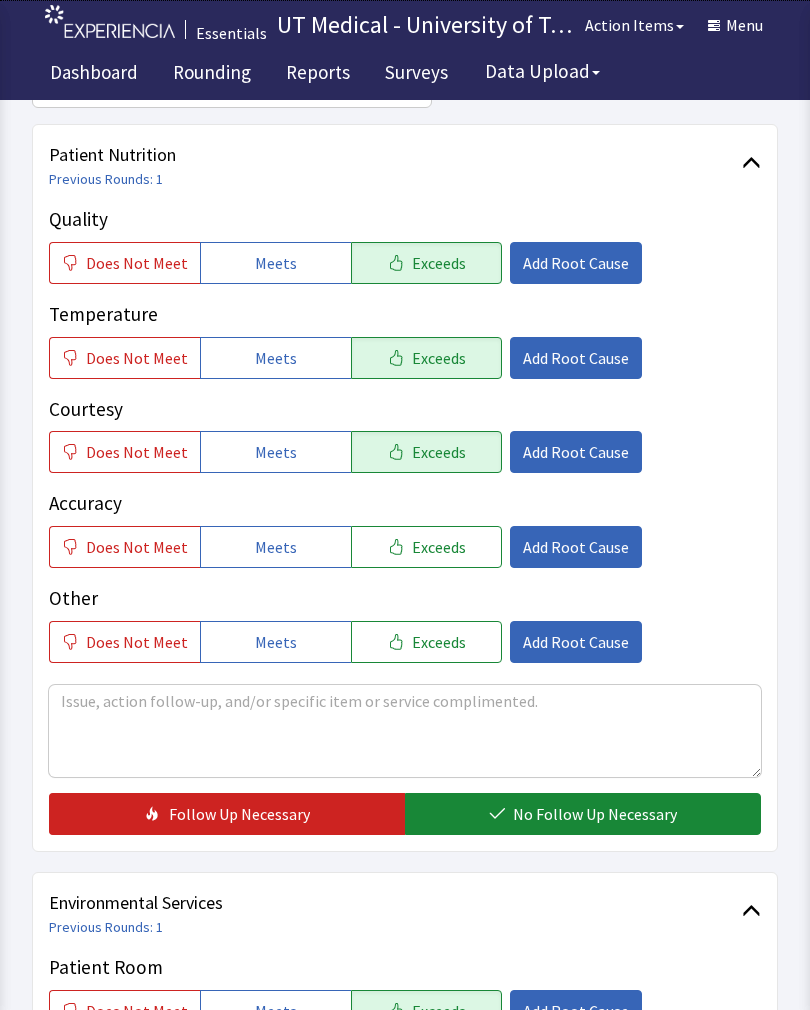 click on "No Follow Up Necessary" at bounding box center (595, 814) 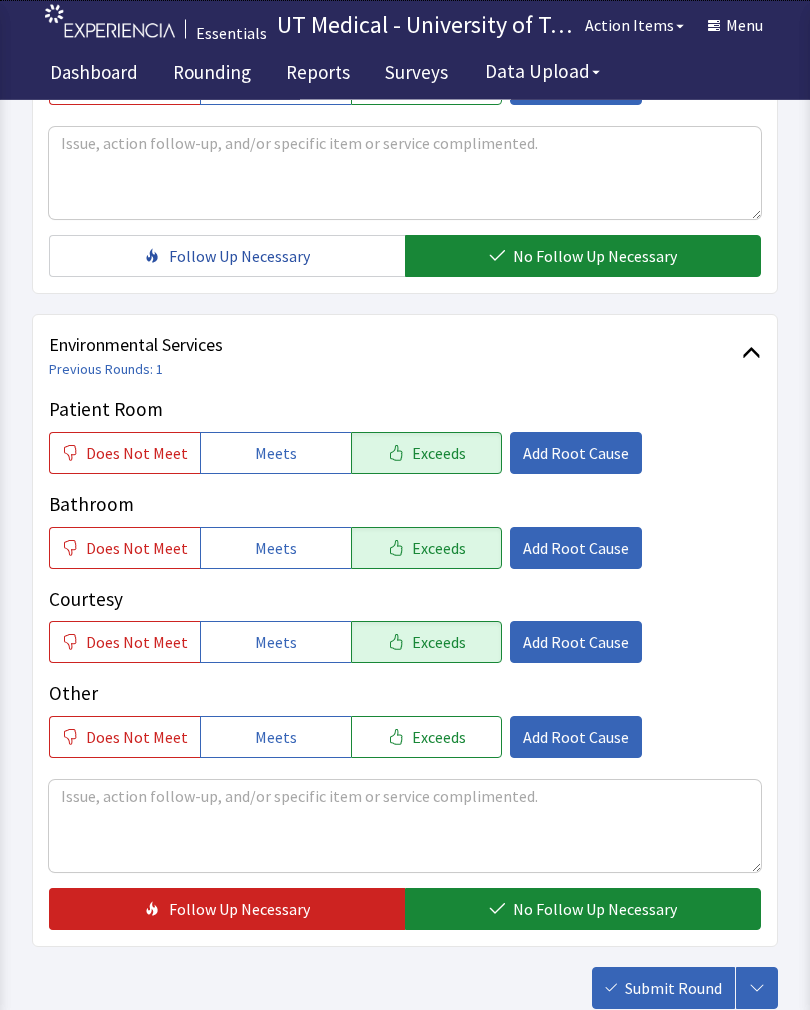scroll, scrollTop: 800, scrollLeft: 0, axis: vertical 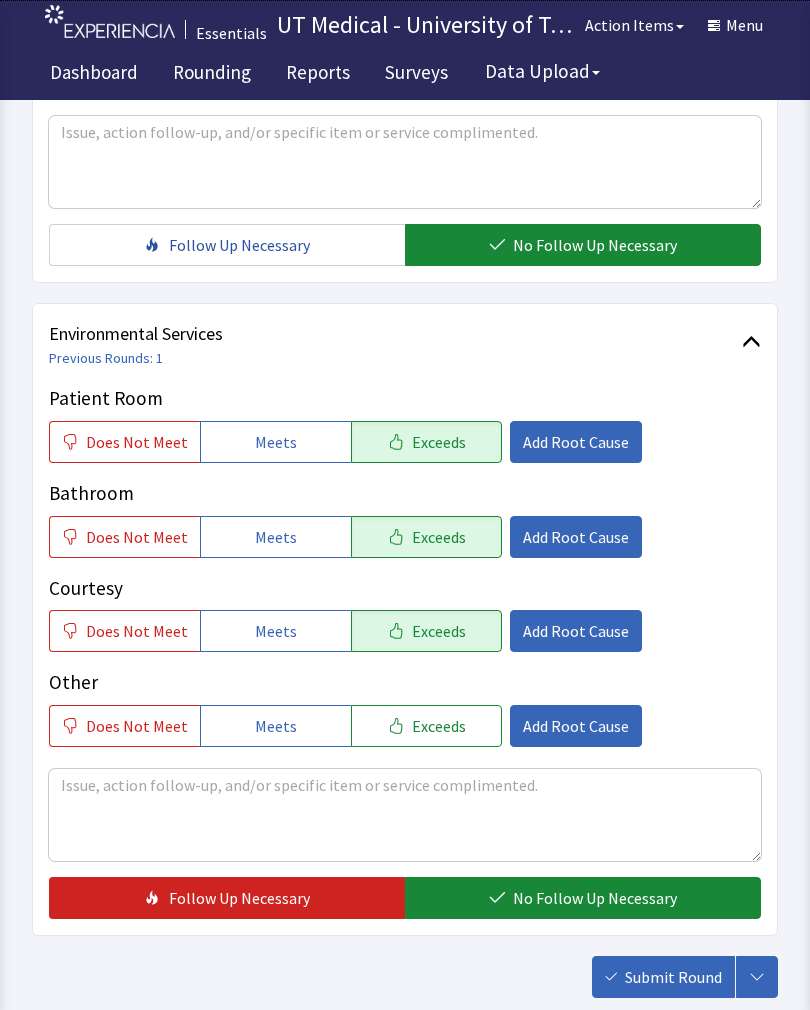 click on "No Follow Up Necessary" at bounding box center (595, 898) 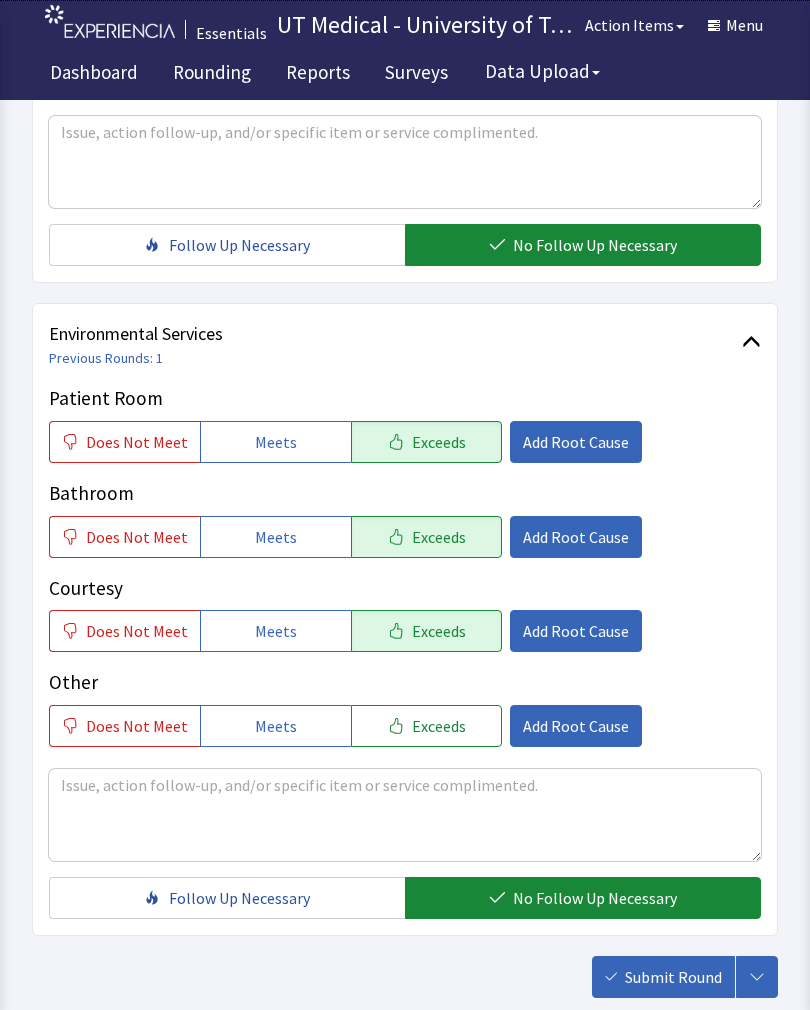 click on "Submit Round" at bounding box center [673, 977] 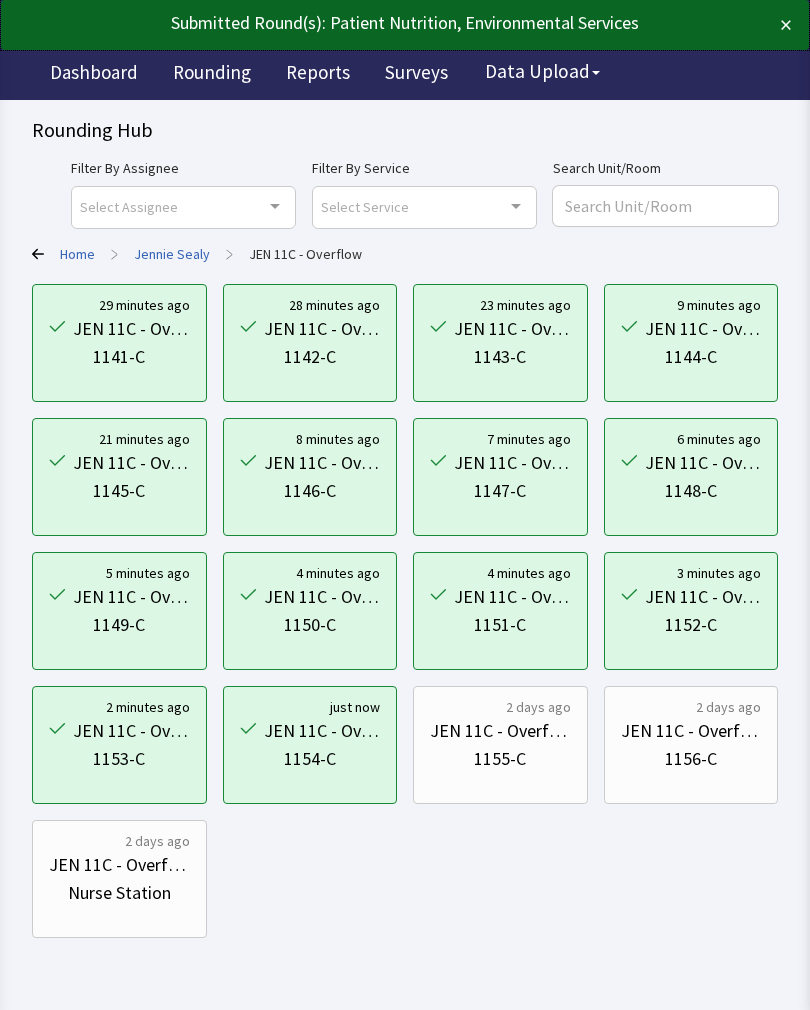 scroll, scrollTop: 0, scrollLeft: 0, axis: both 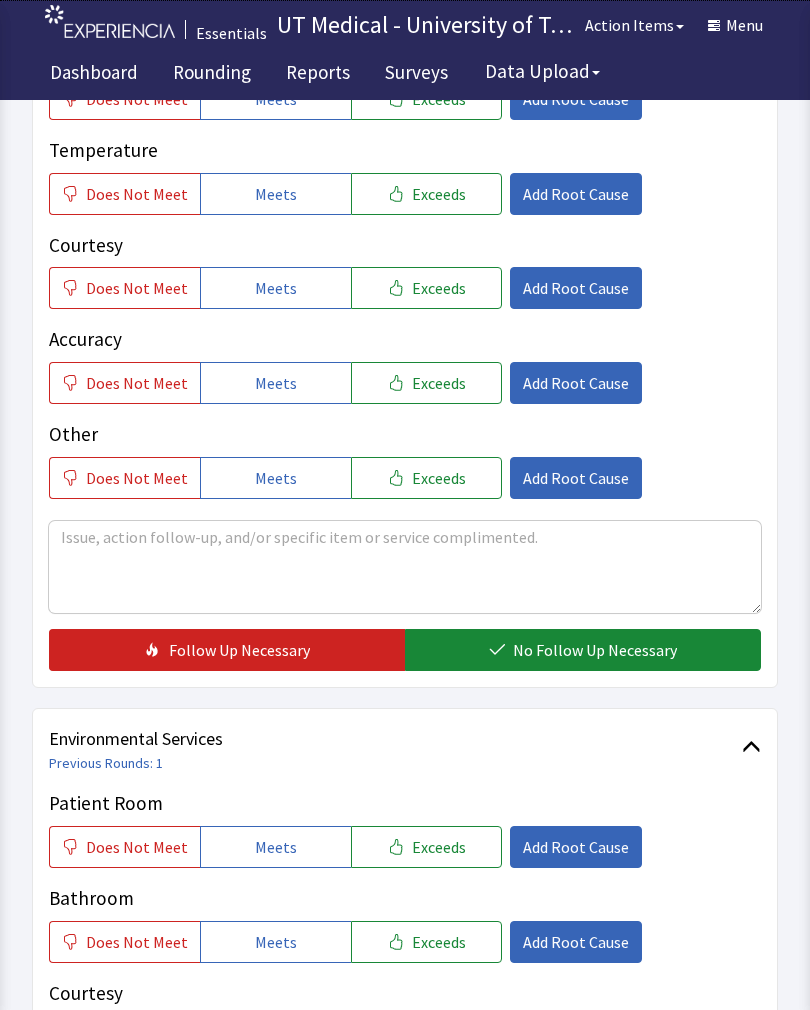 click on "Exceeds" at bounding box center (439, 847) 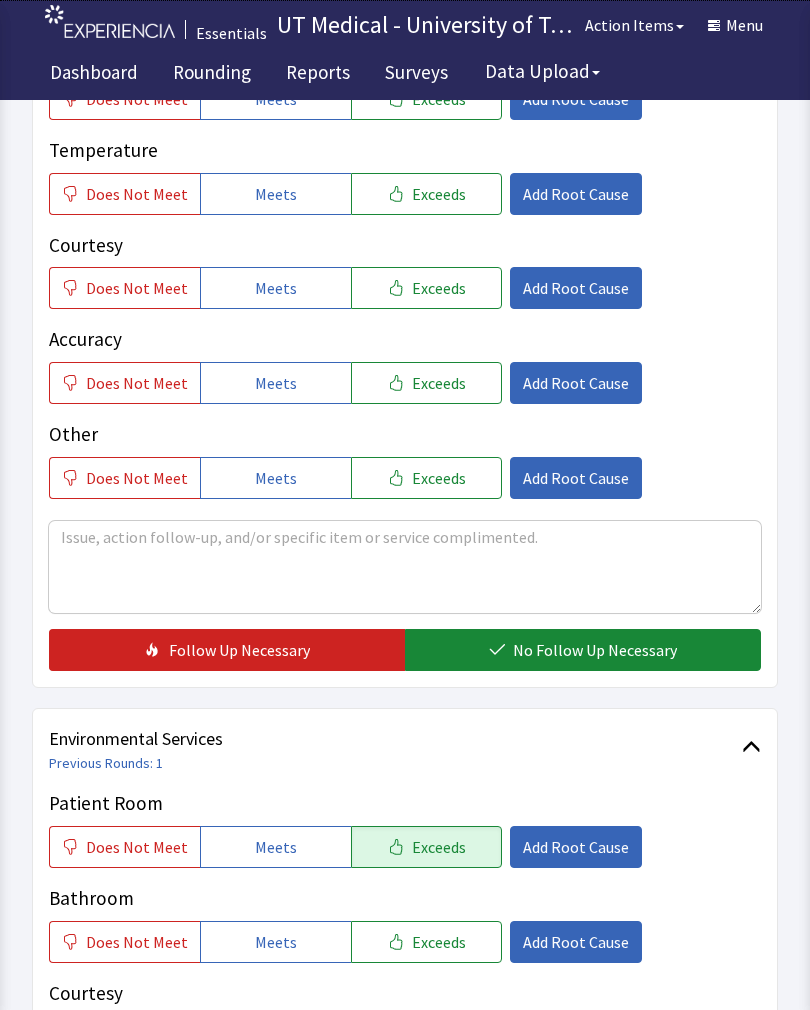click on "Exceeds" 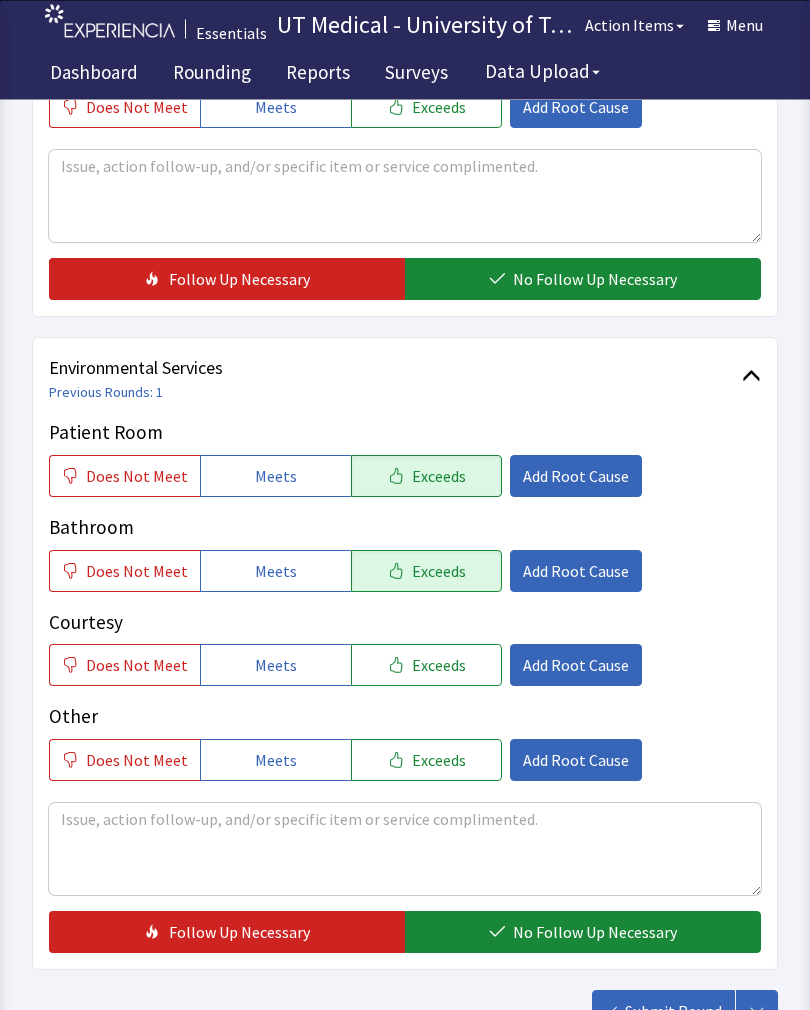 click on "Exceeds" 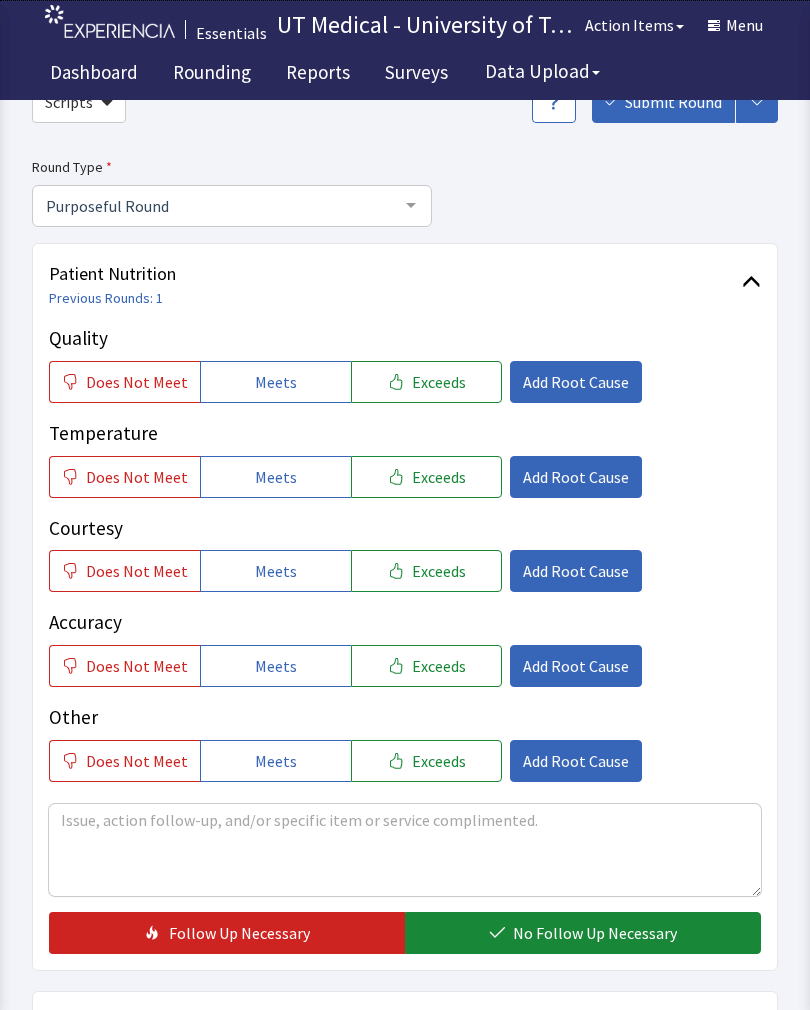 scroll, scrollTop: 108, scrollLeft: 0, axis: vertical 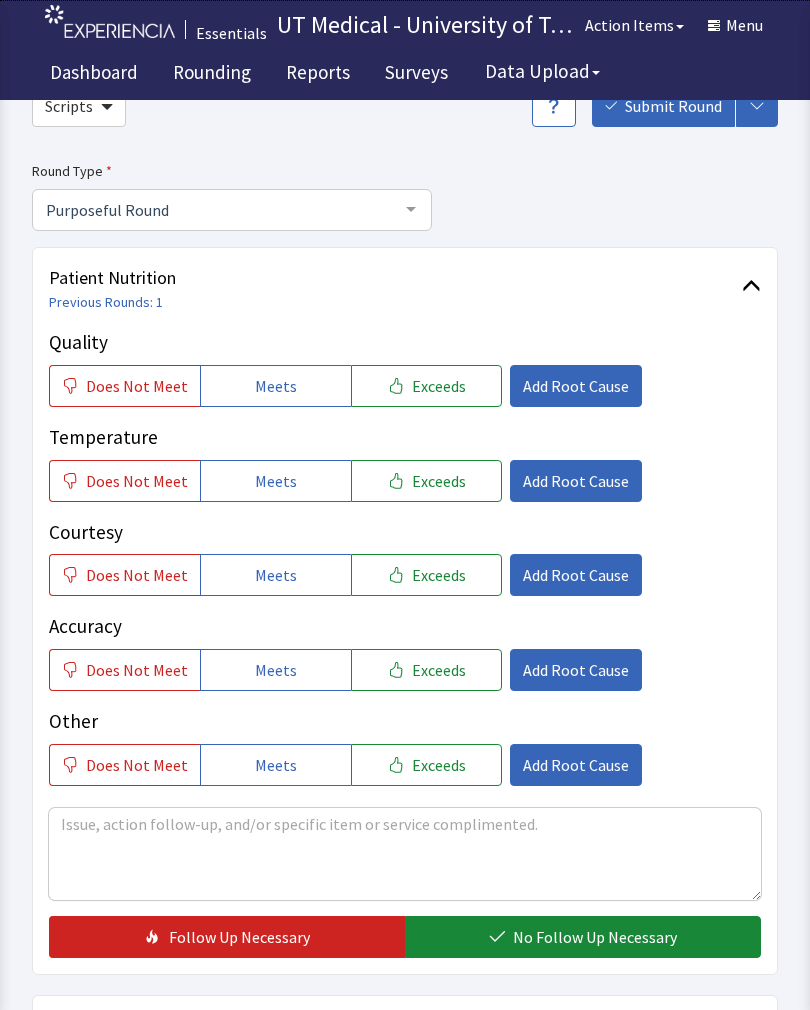click on "Exceeds" at bounding box center (439, 386) 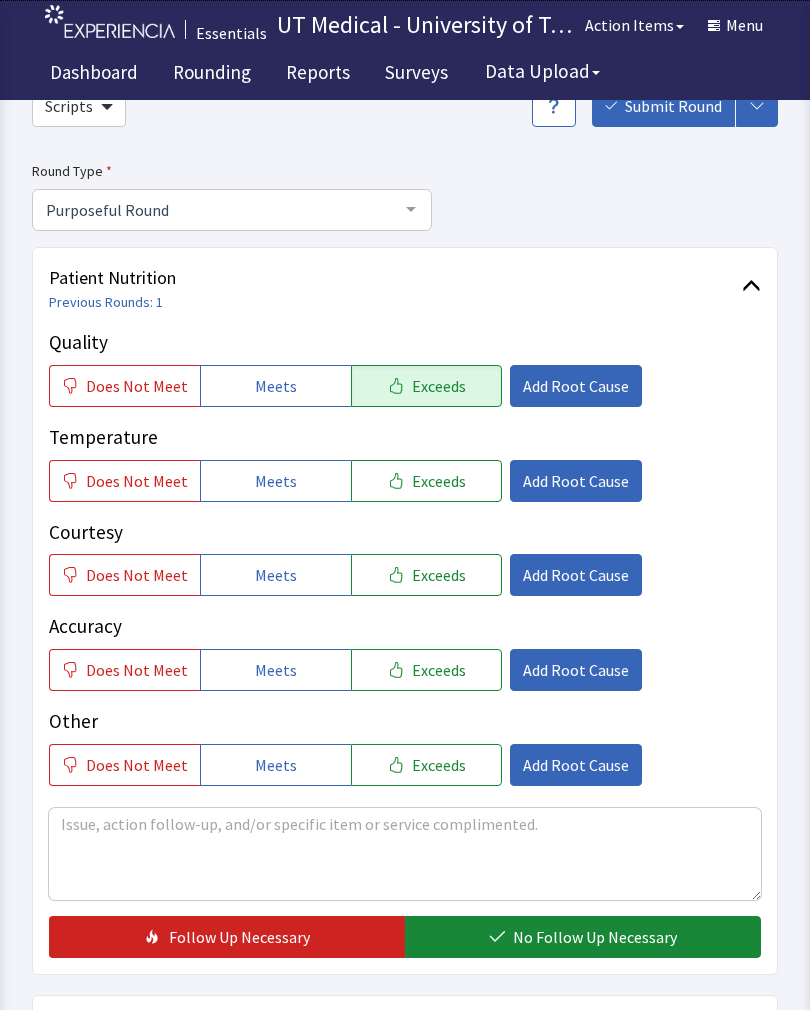 click on "Exceeds" at bounding box center [439, 481] 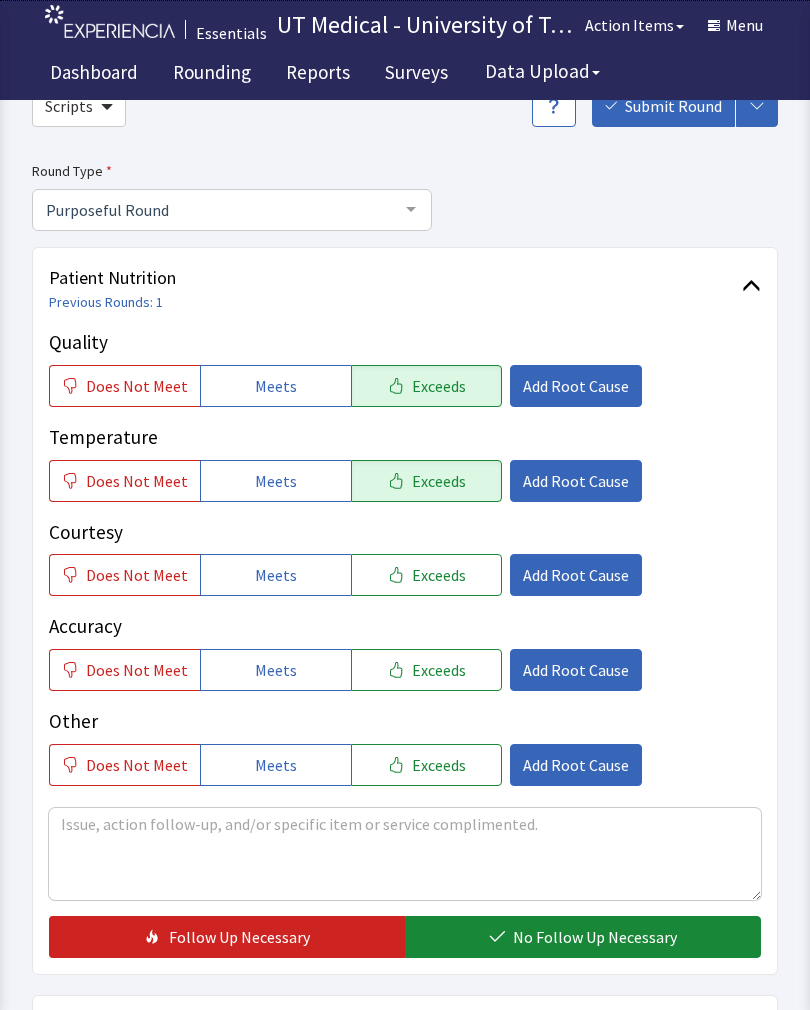 click on "Exceeds" at bounding box center [439, 575] 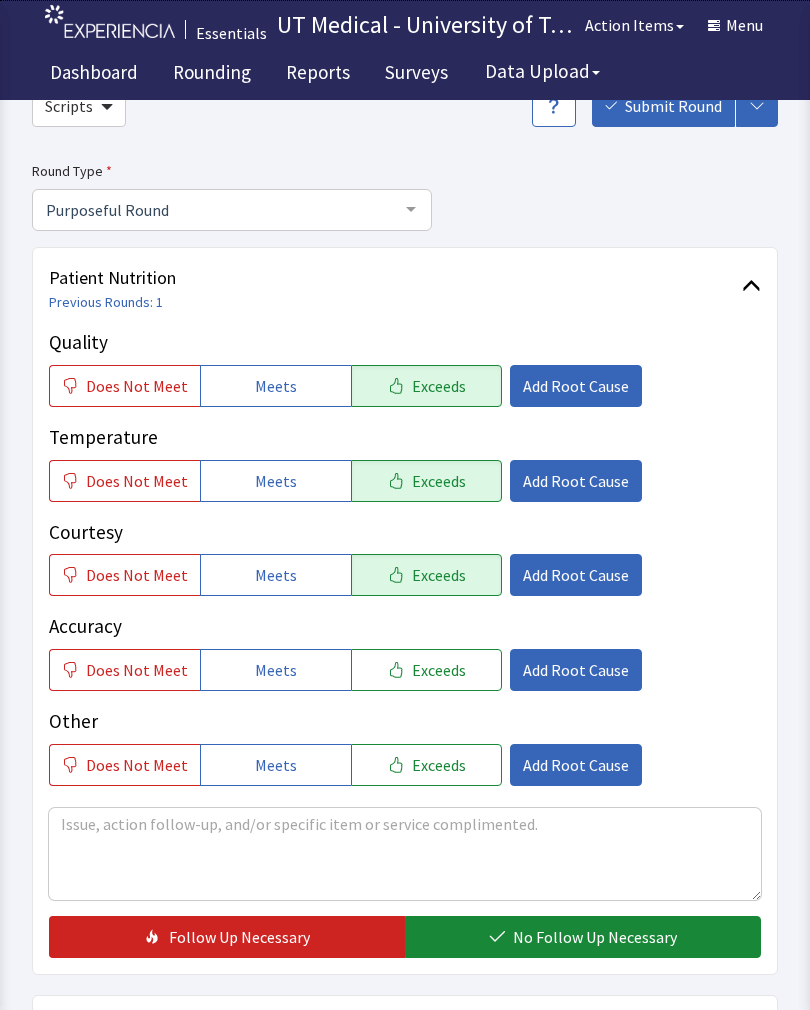 click on "No Follow Up Necessary" at bounding box center [595, 937] 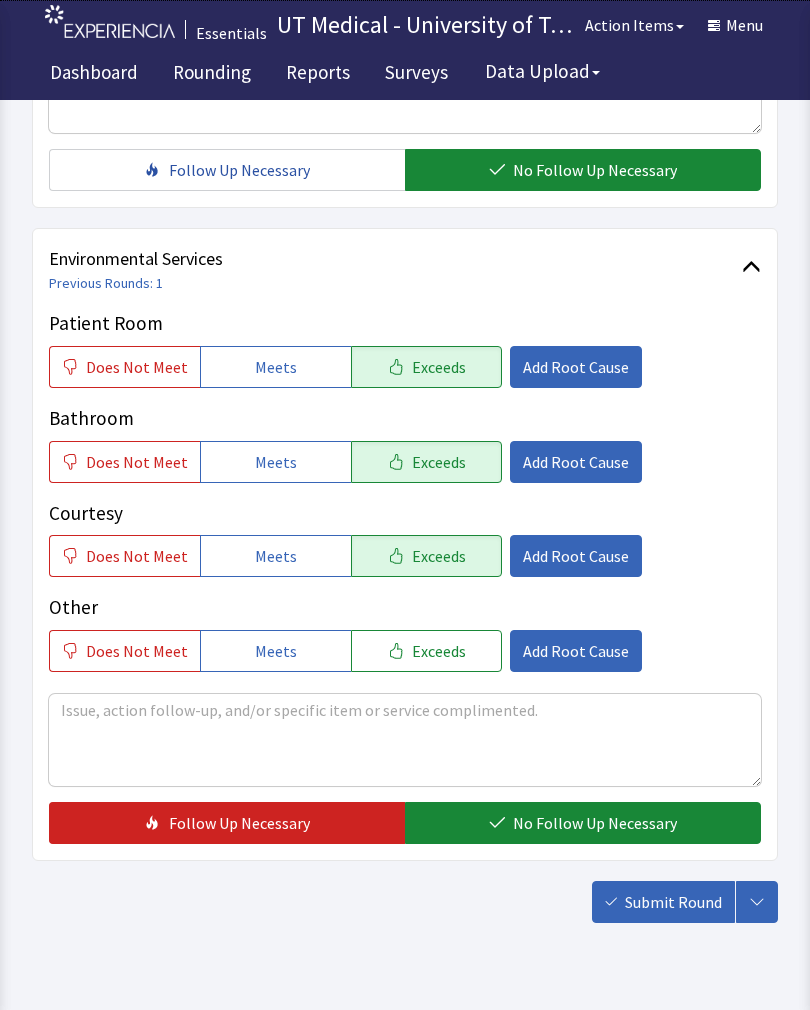 scroll, scrollTop: 890, scrollLeft: 0, axis: vertical 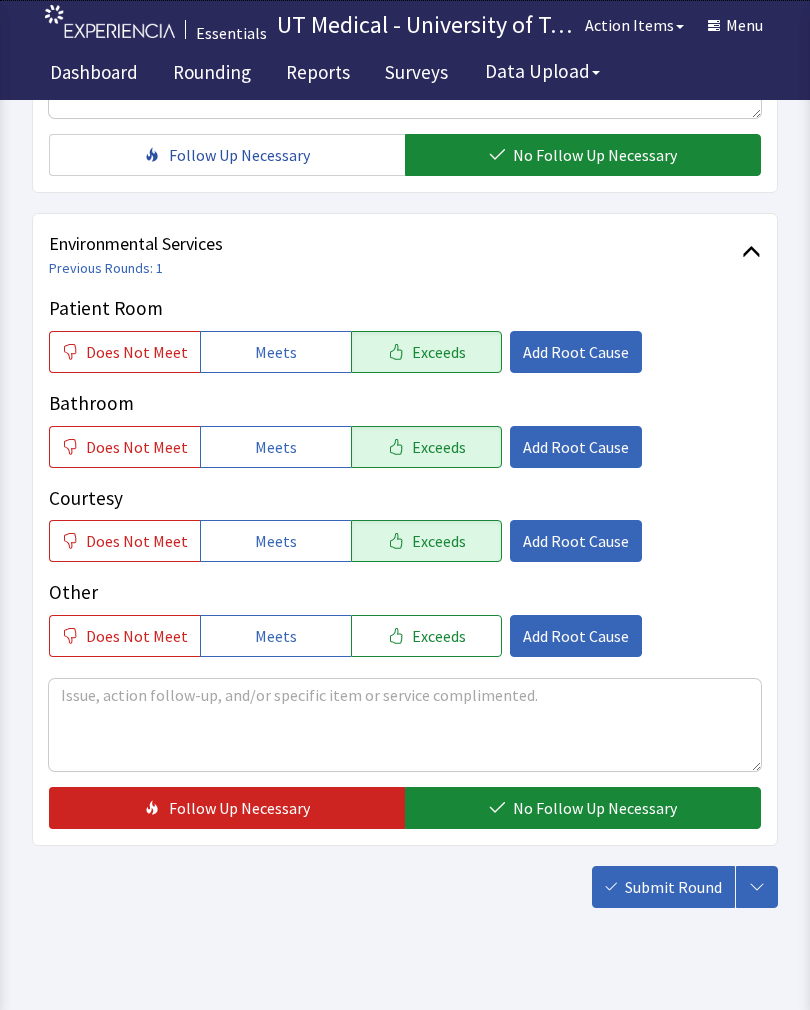 click on "No Follow Up Necessary" at bounding box center [595, 808] 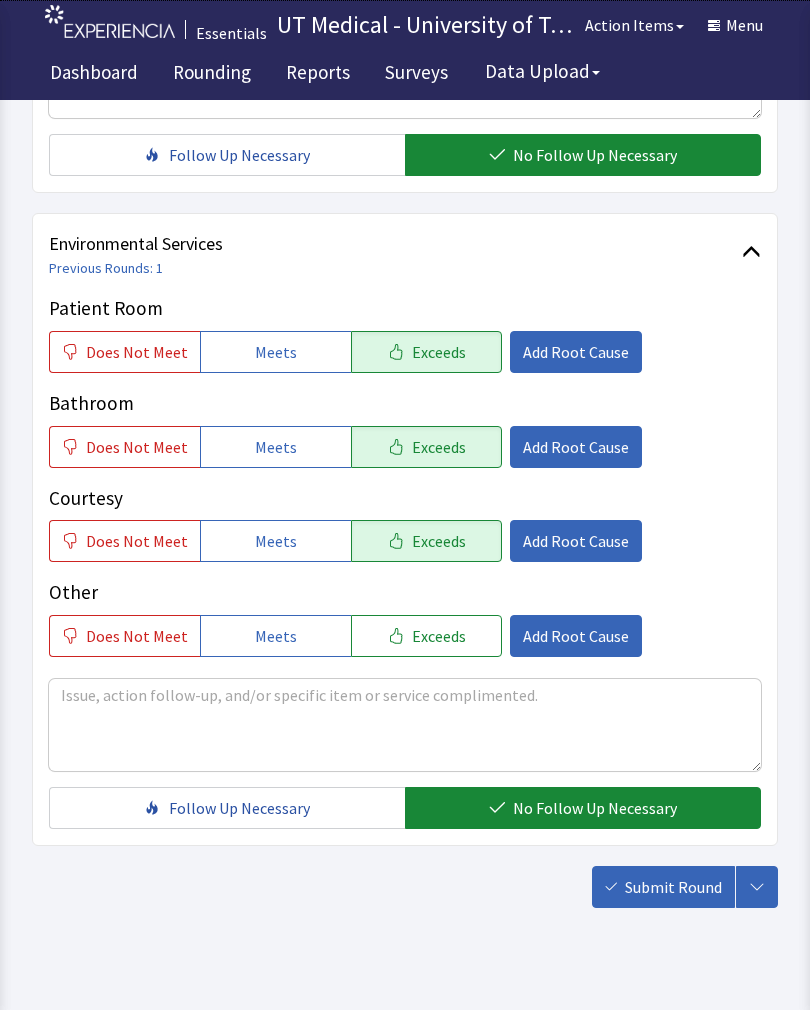 click on "Submit Round" at bounding box center [663, 887] 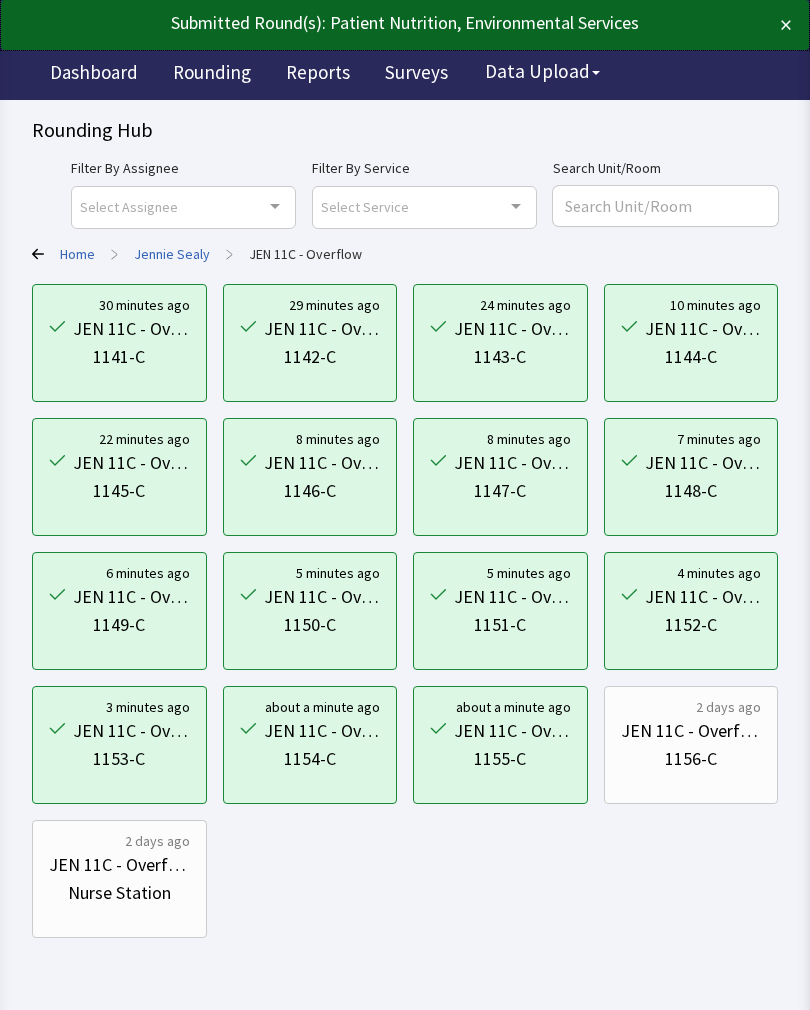 scroll, scrollTop: 0, scrollLeft: 0, axis: both 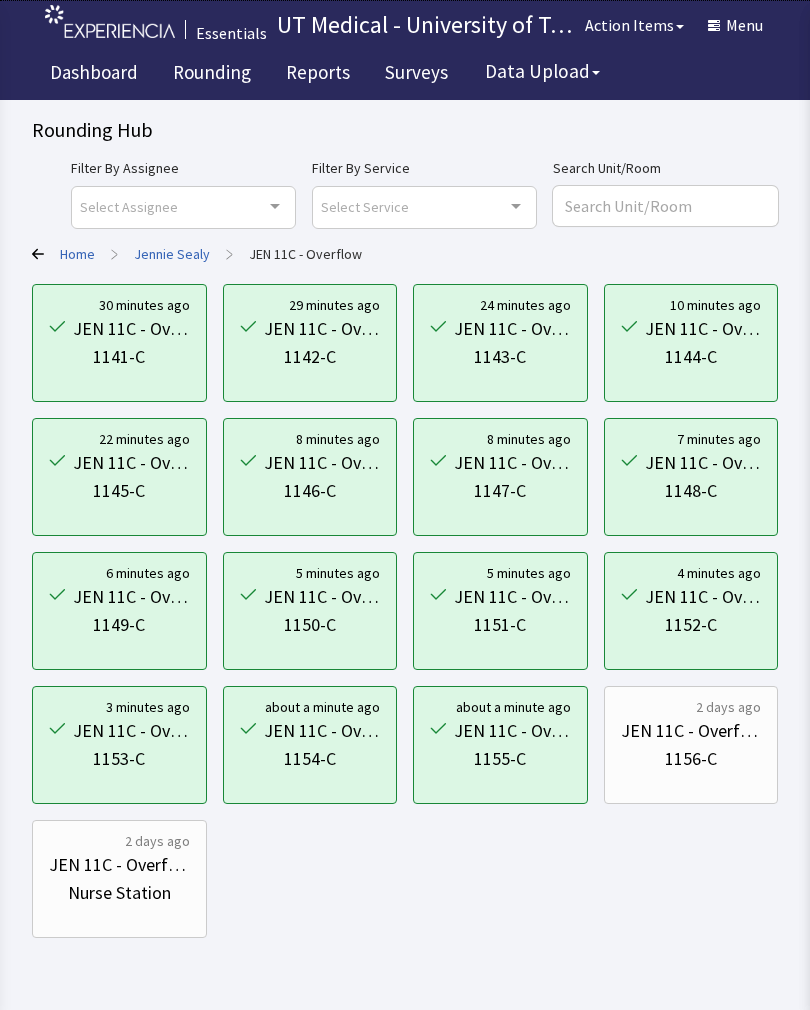 click on "JEN 11C - Overflow 1156-C" at bounding box center (691, 745) 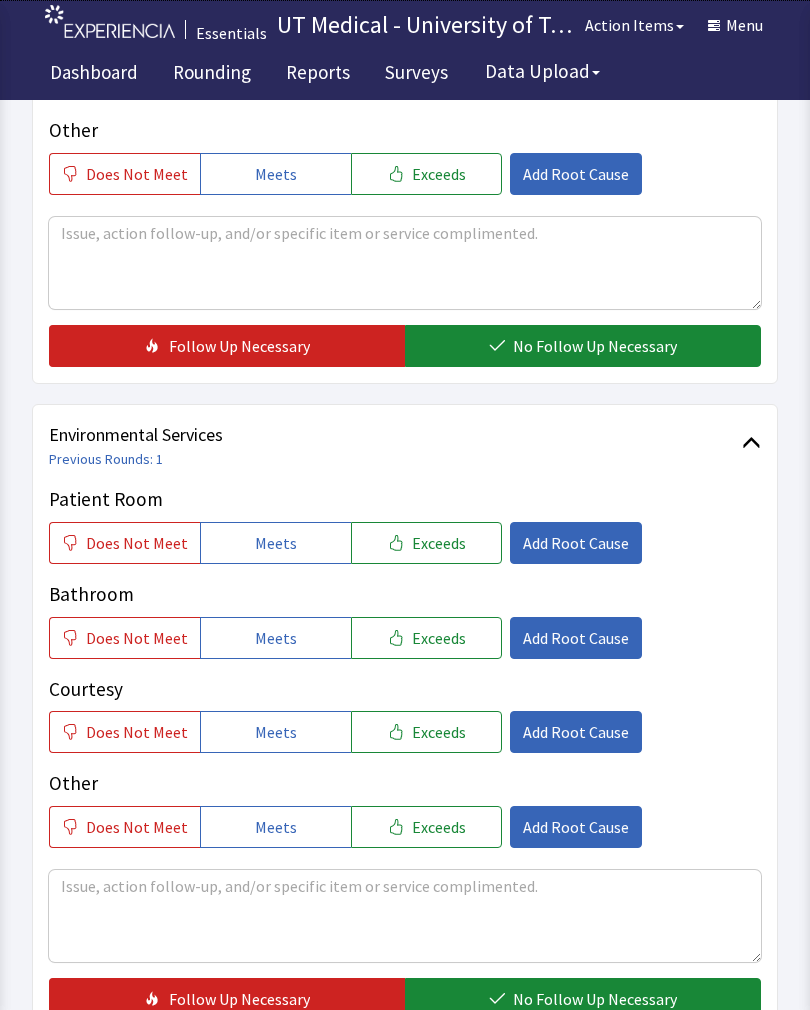 scroll, scrollTop: 697, scrollLeft: 0, axis: vertical 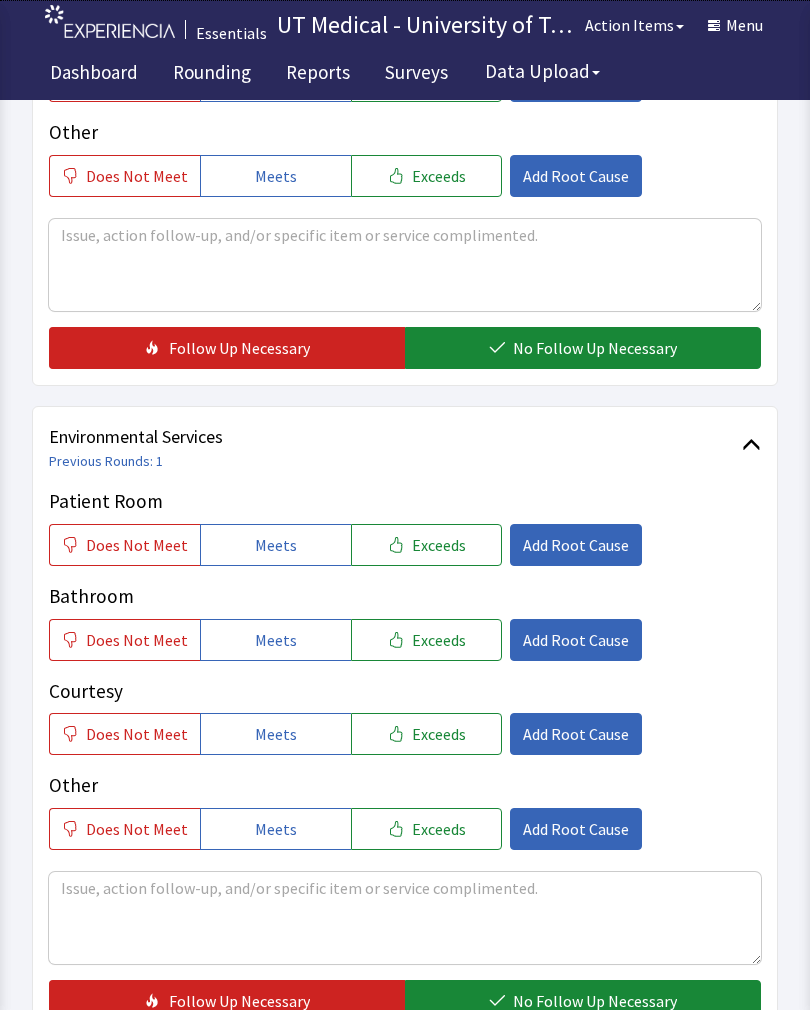 click on "Exceeds" at bounding box center [439, 545] 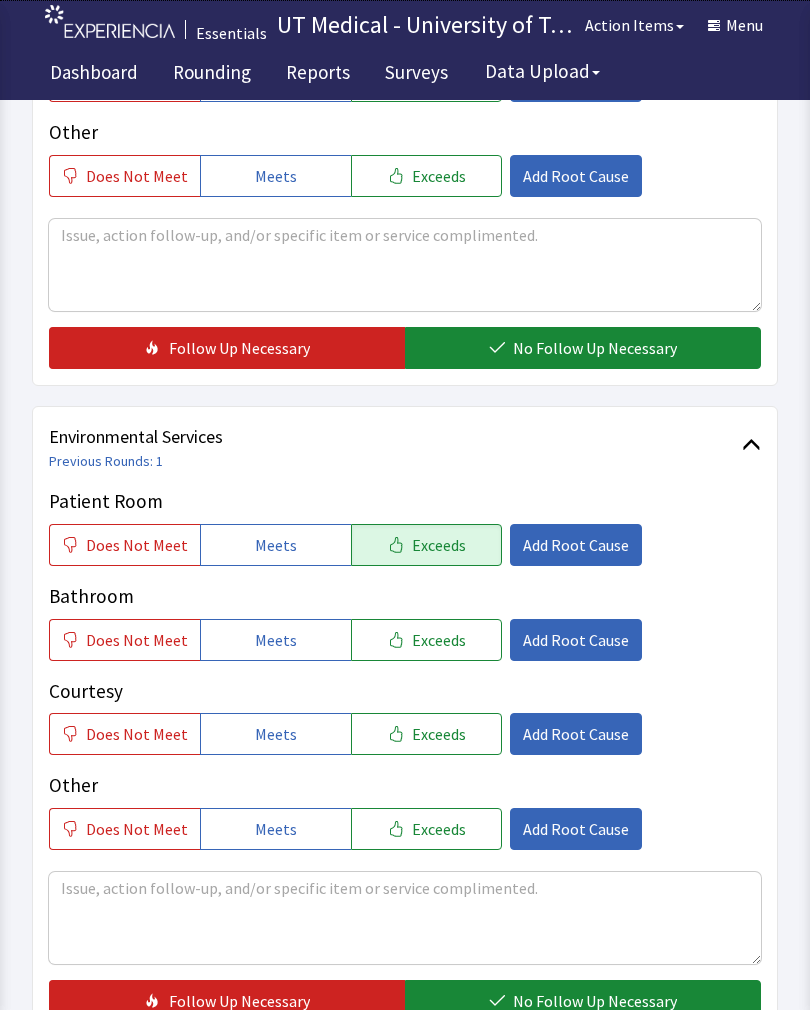click on "Exceeds" 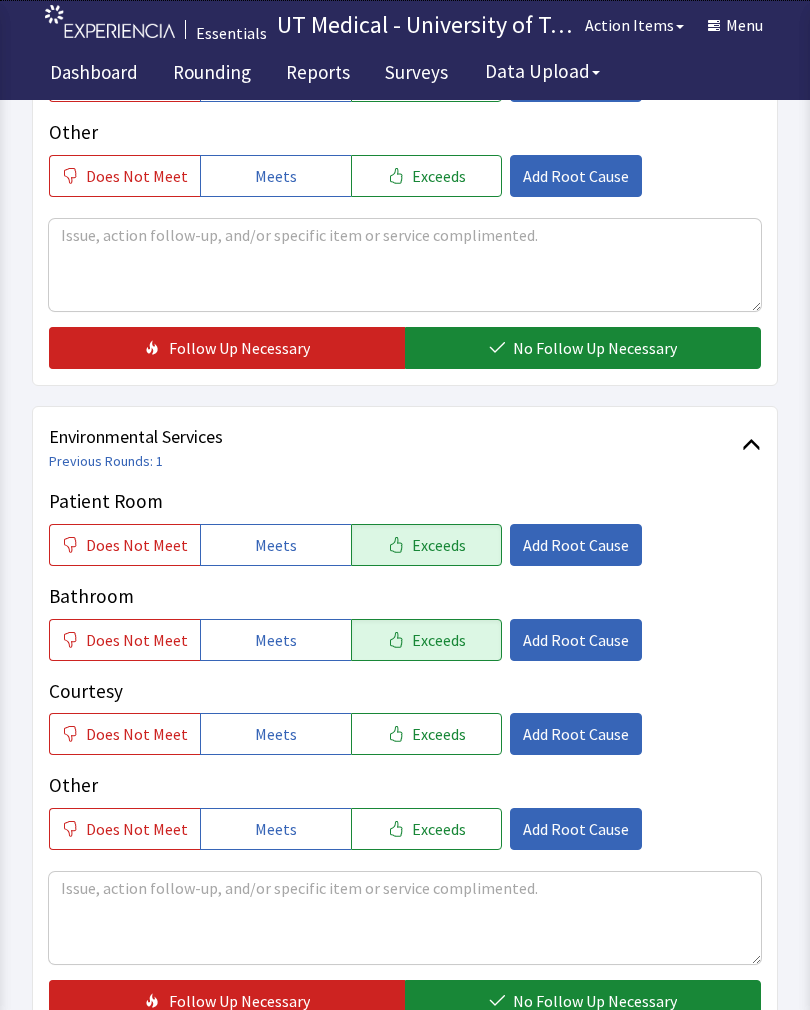 click on "Exceeds" 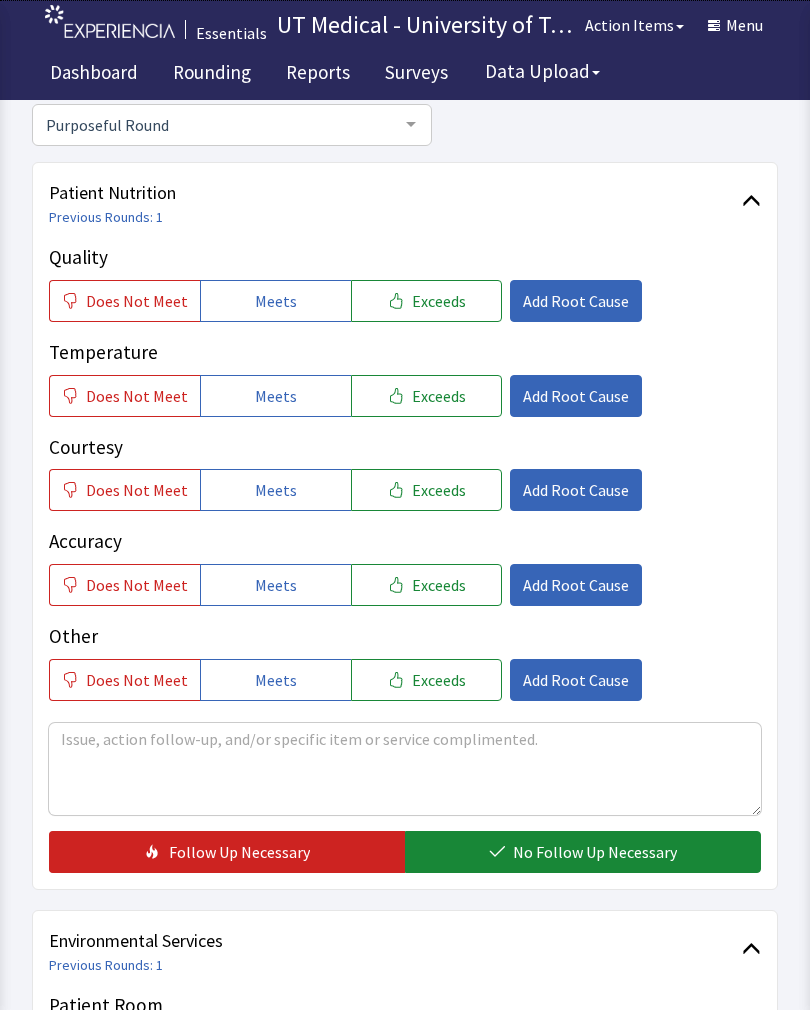 scroll, scrollTop: 180, scrollLeft: 0, axis: vertical 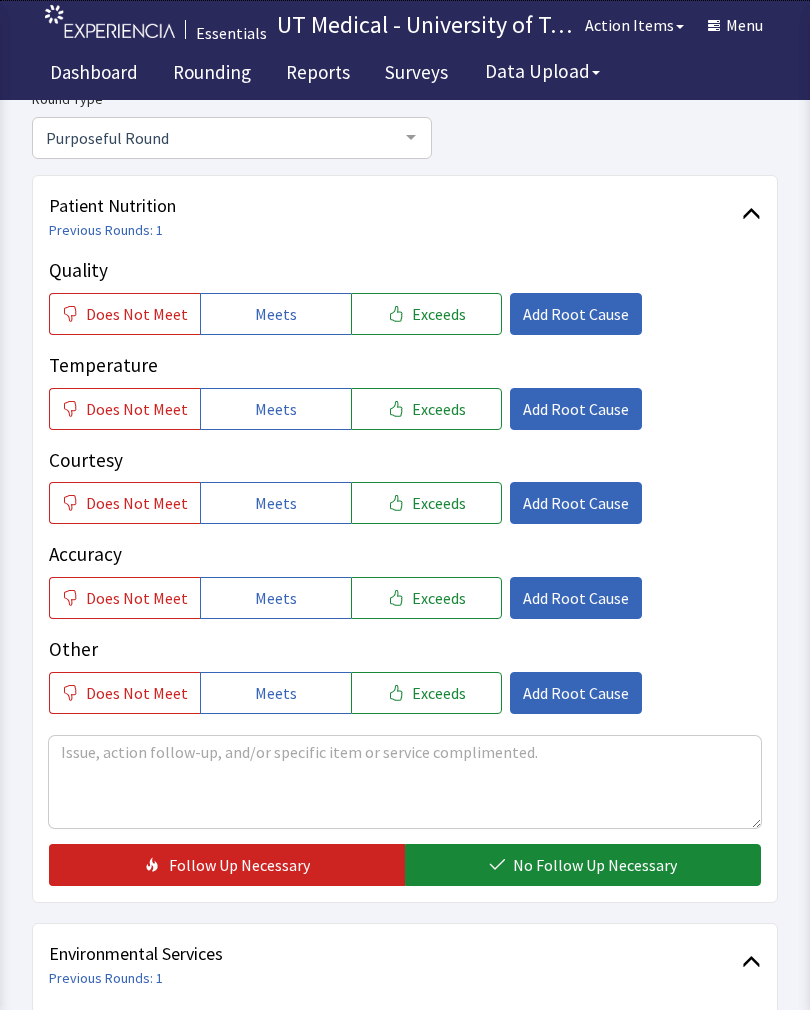 click on "Exceeds" 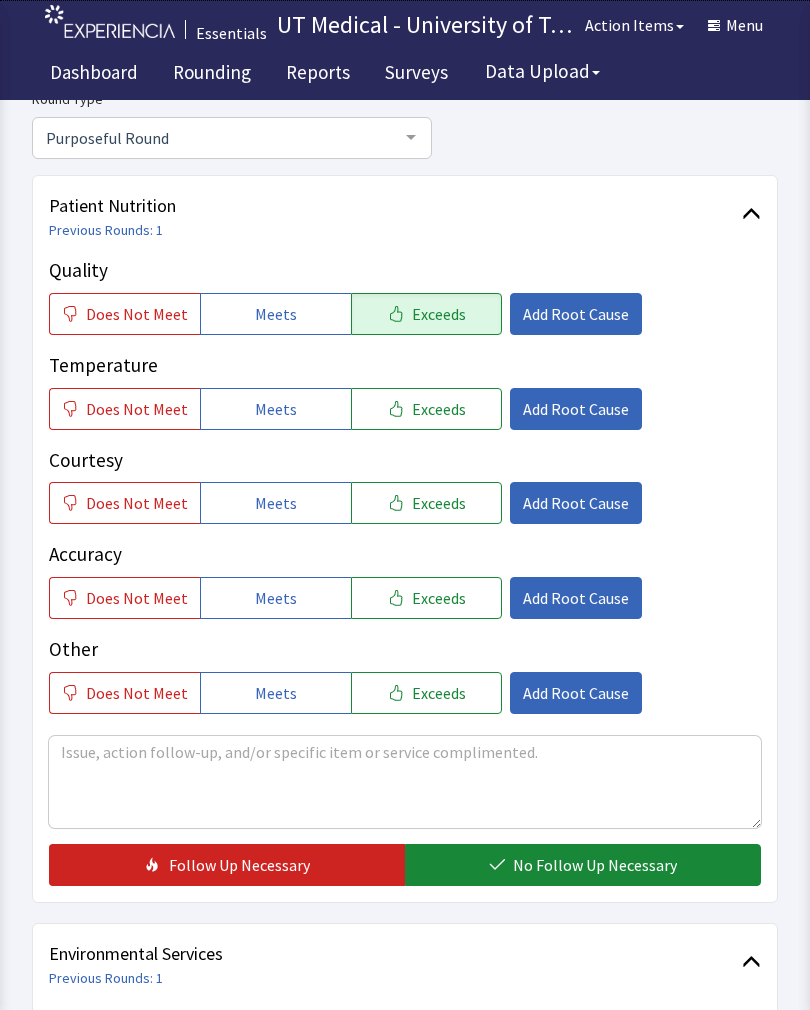 click on "Exceeds" at bounding box center [439, 409] 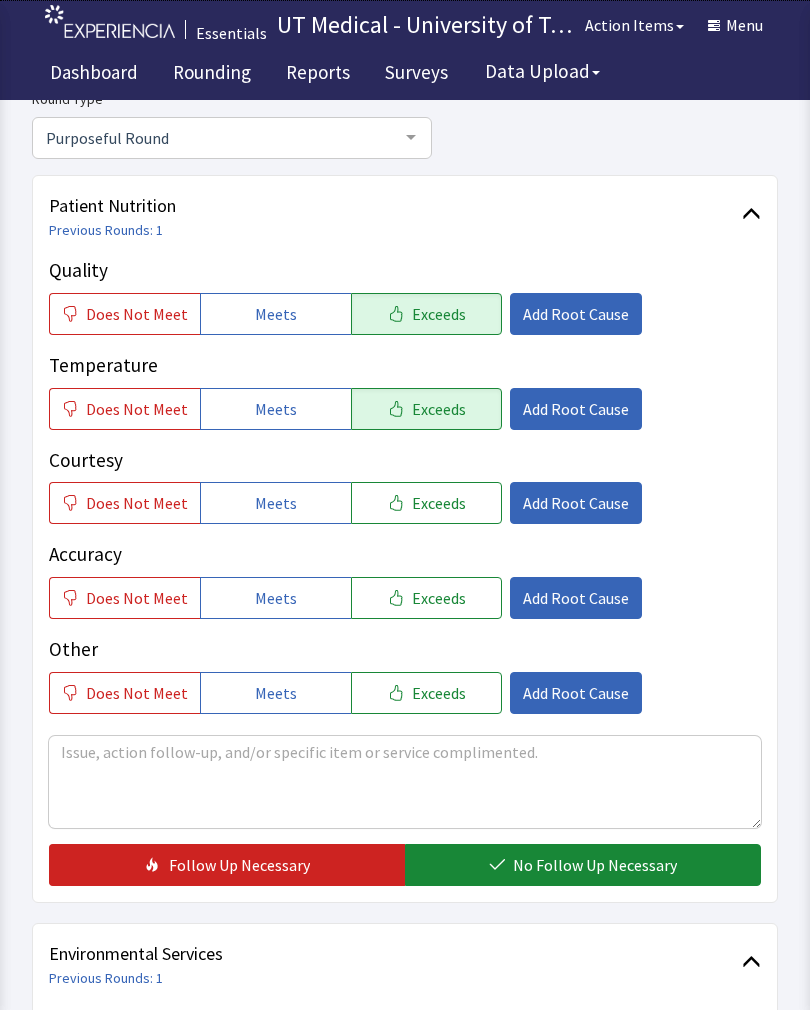 click on "Exceeds" 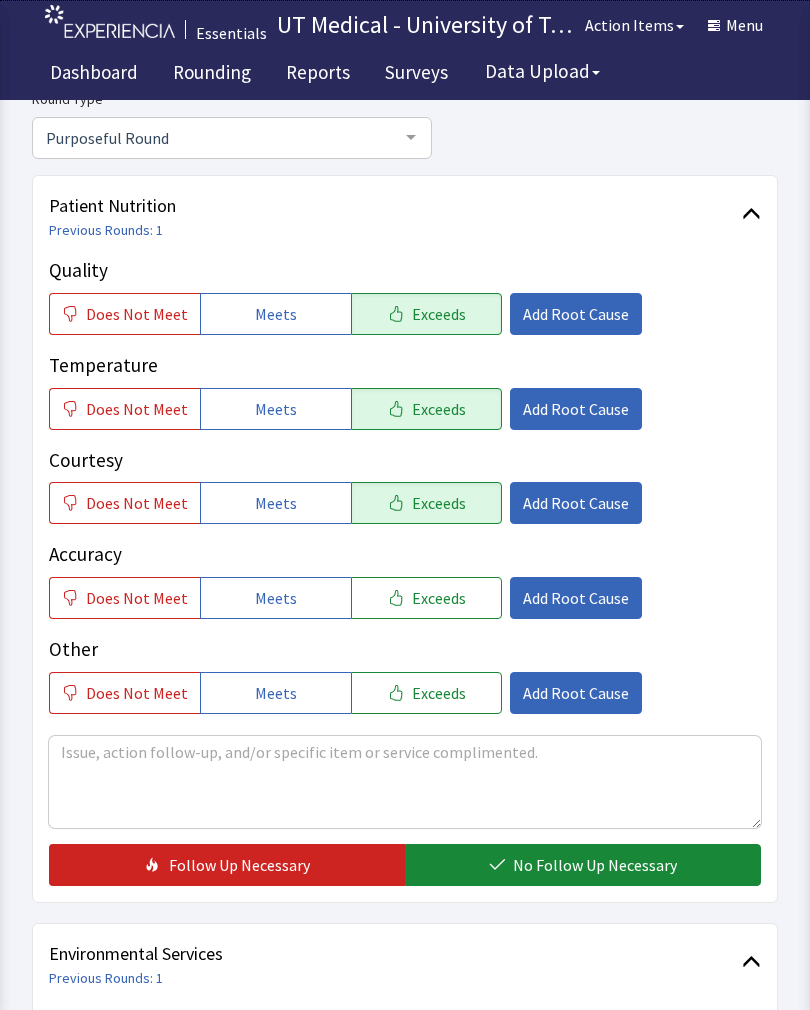 click on "No Follow Up Necessary" at bounding box center (595, 865) 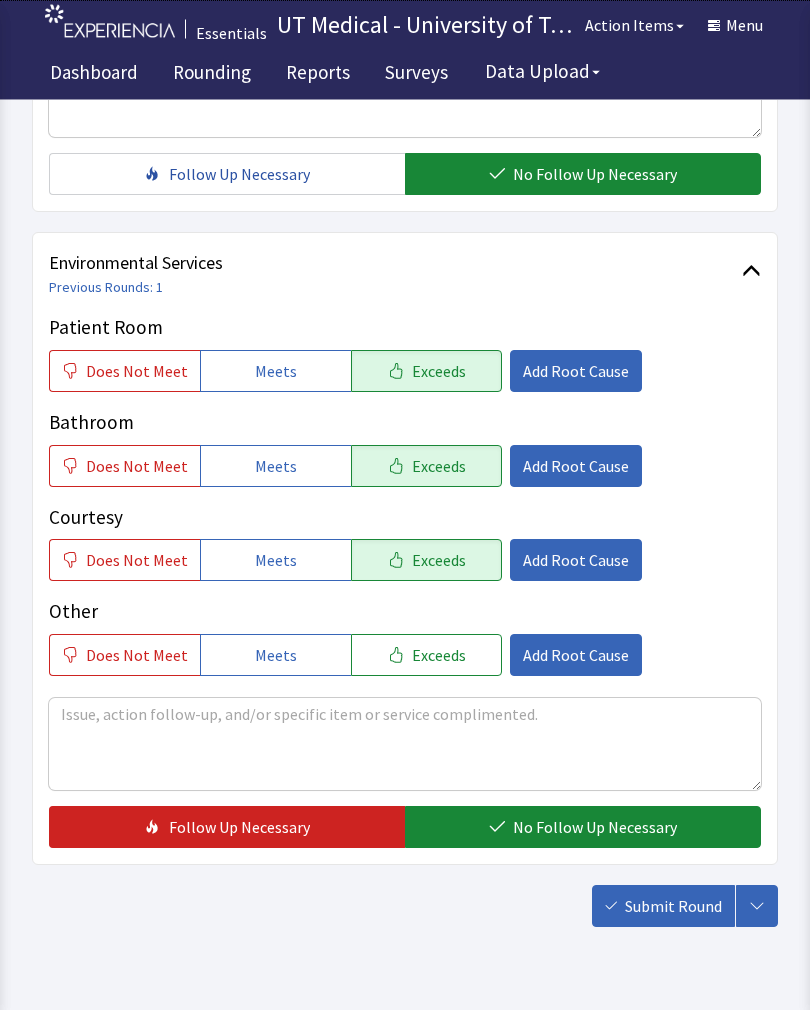 scroll, scrollTop: 890, scrollLeft: 0, axis: vertical 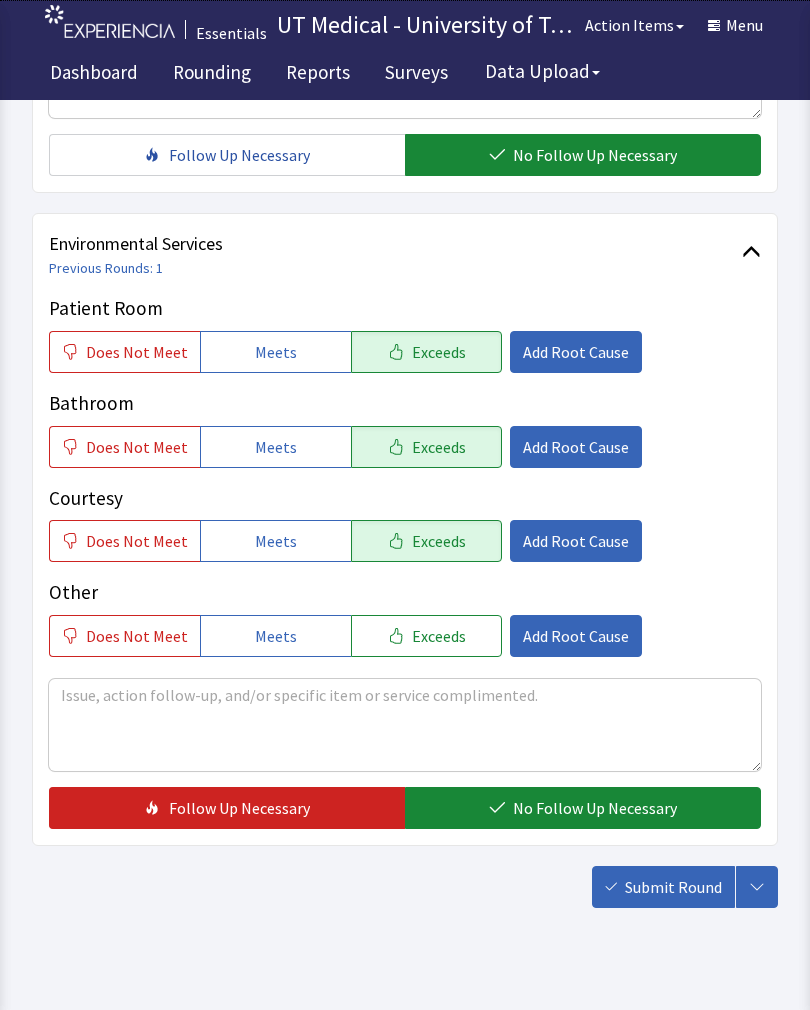 click on "No Follow Up Necessary" at bounding box center (595, 808) 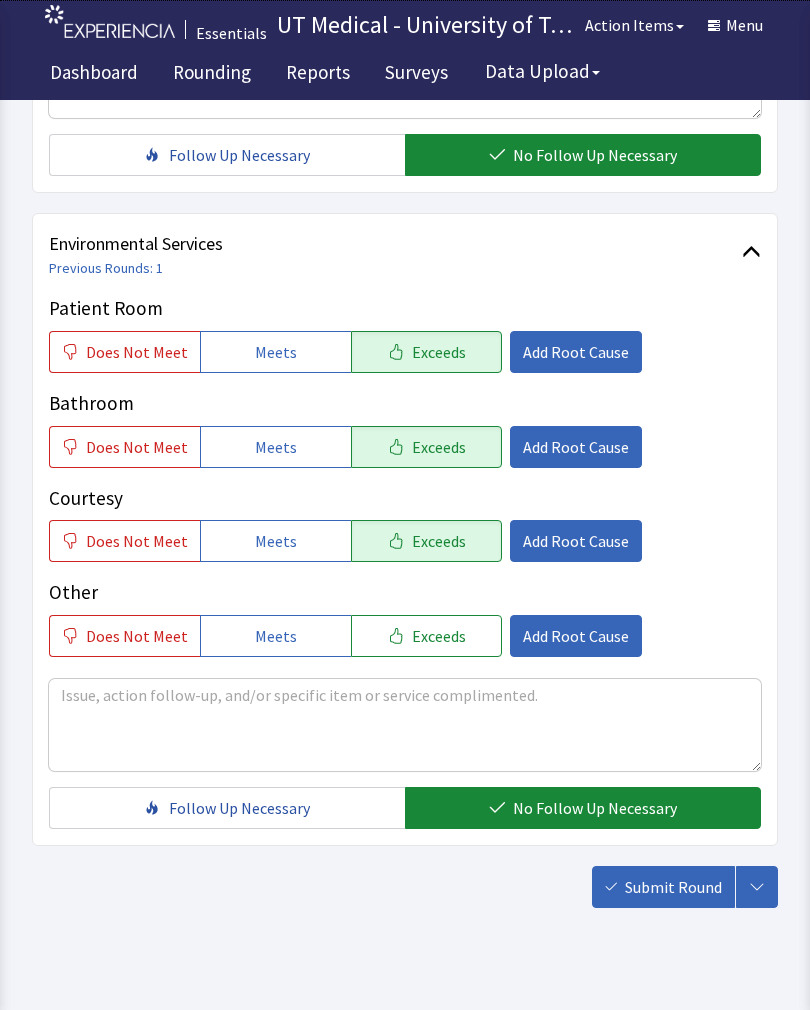 click on "Submit Round" at bounding box center [673, 887] 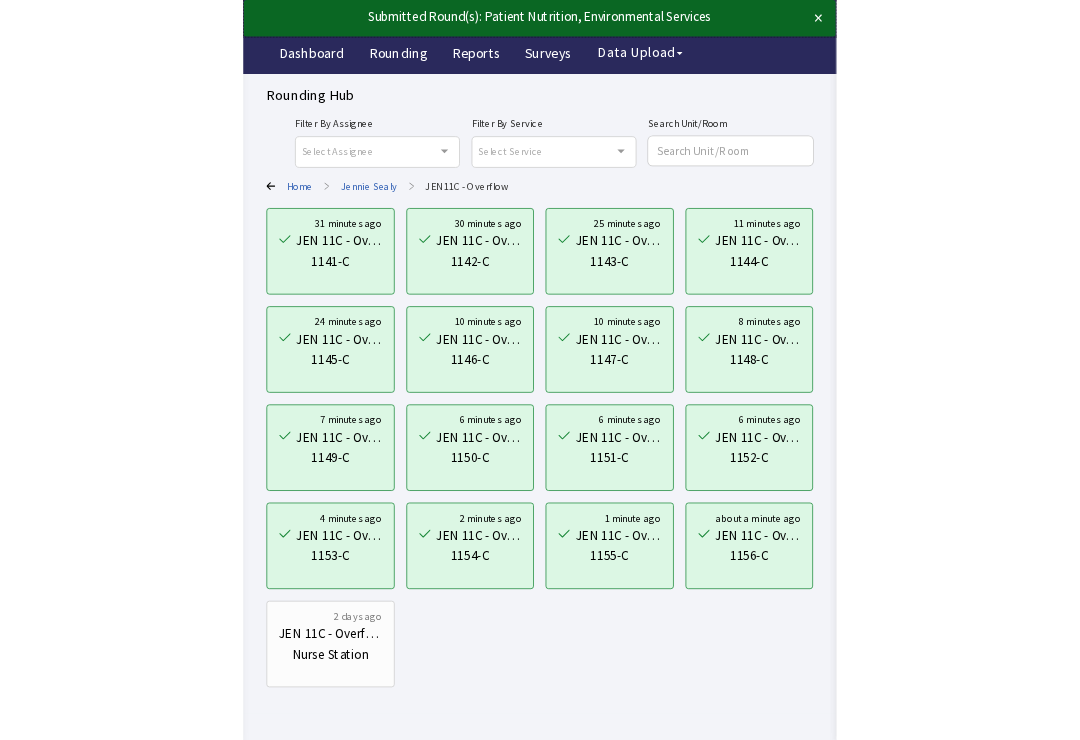 scroll, scrollTop: 0, scrollLeft: 0, axis: both 